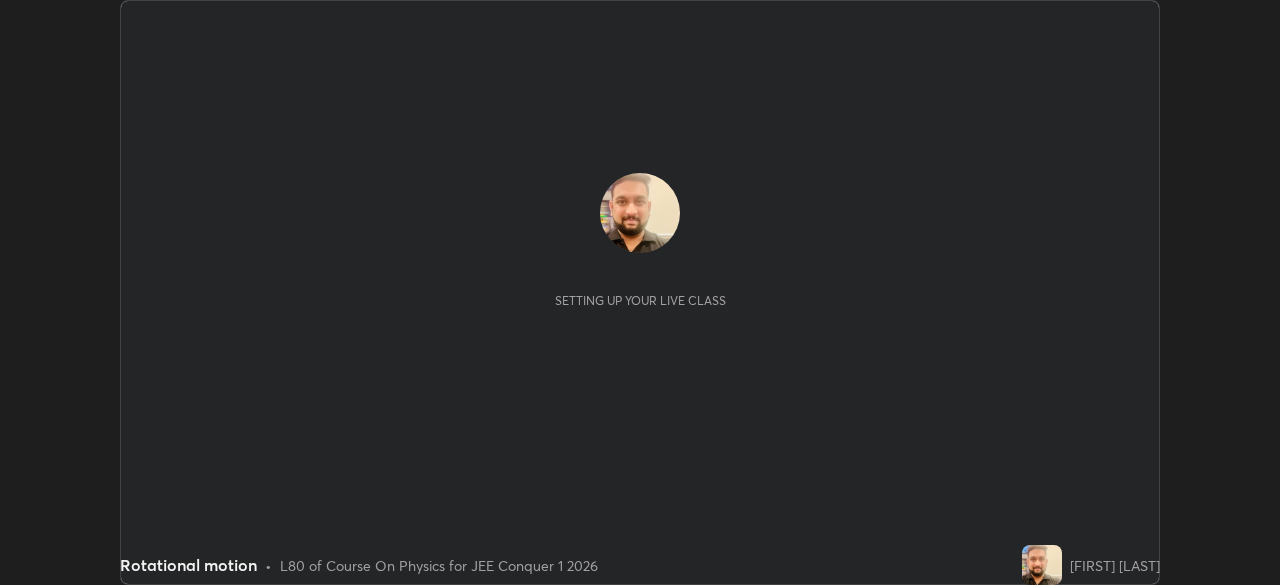 scroll, scrollTop: 0, scrollLeft: 0, axis: both 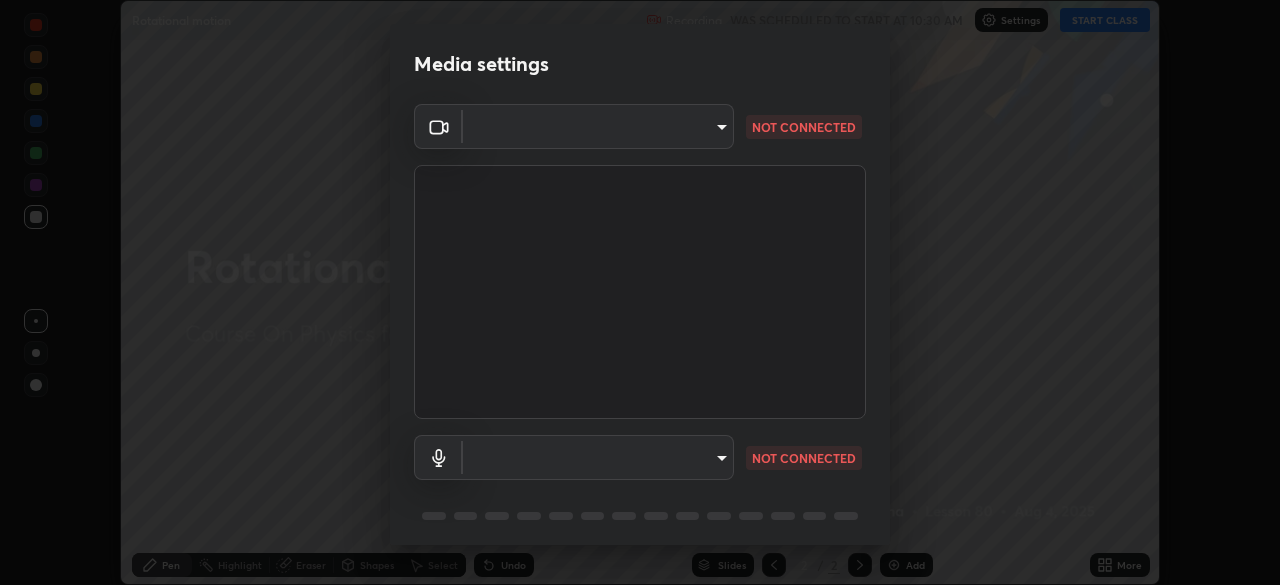 type on "094ffe3f61abc64f3ce73721aab664ef57d10a5fc7d187ad1ef3fa5fd4d2b427" 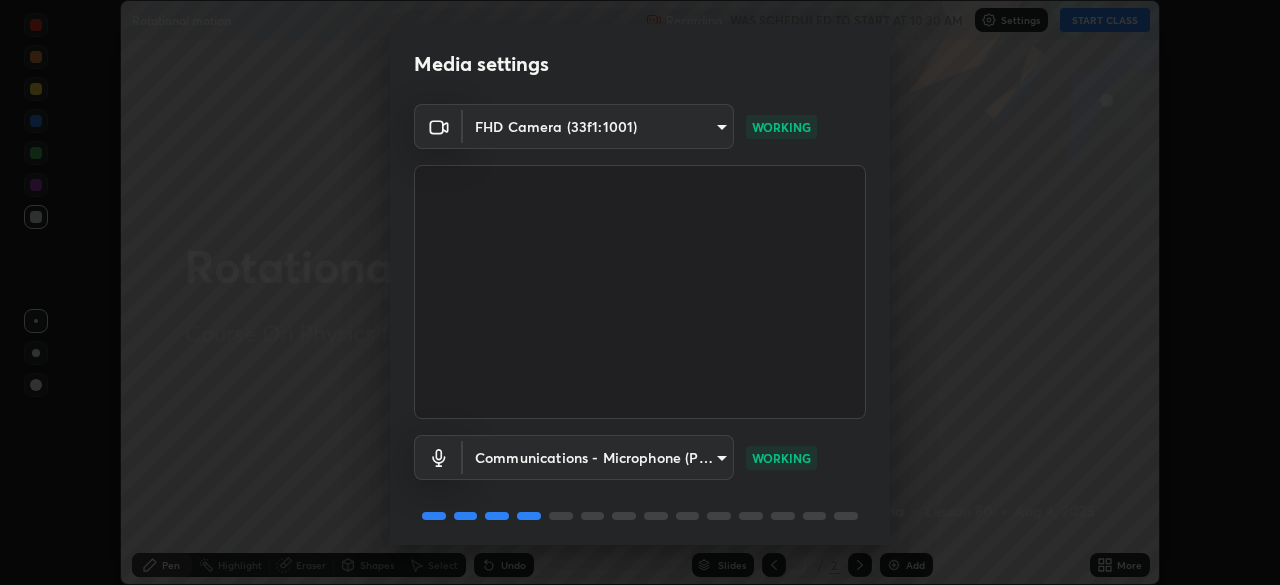 scroll, scrollTop: 71, scrollLeft: 0, axis: vertical 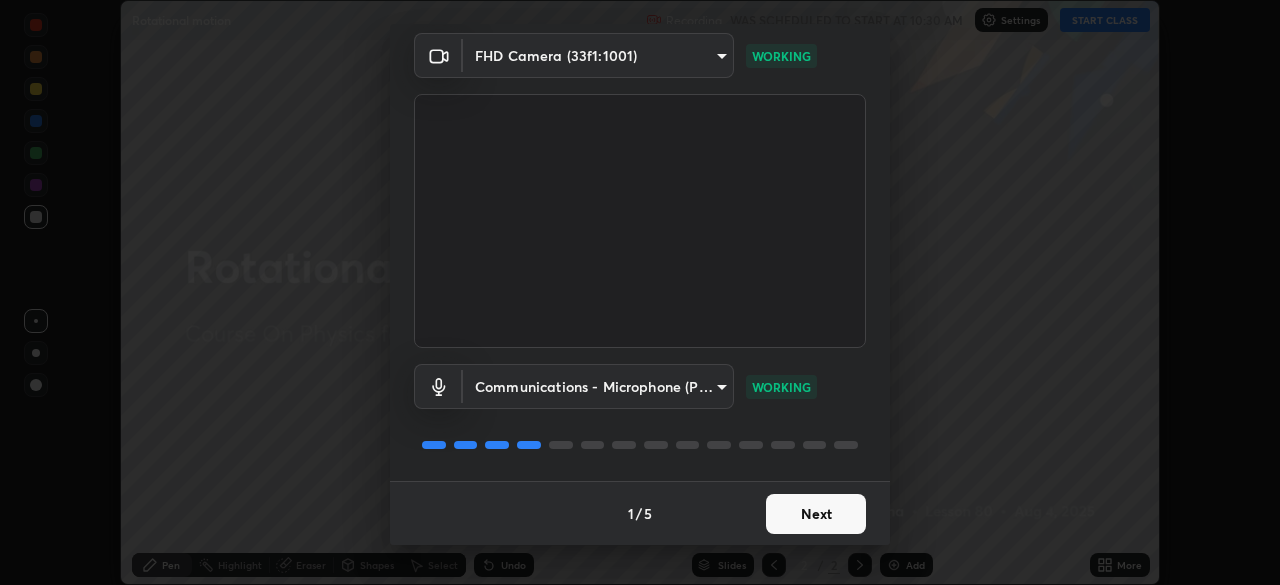 click on "Next" at bounding box center (816, 514) 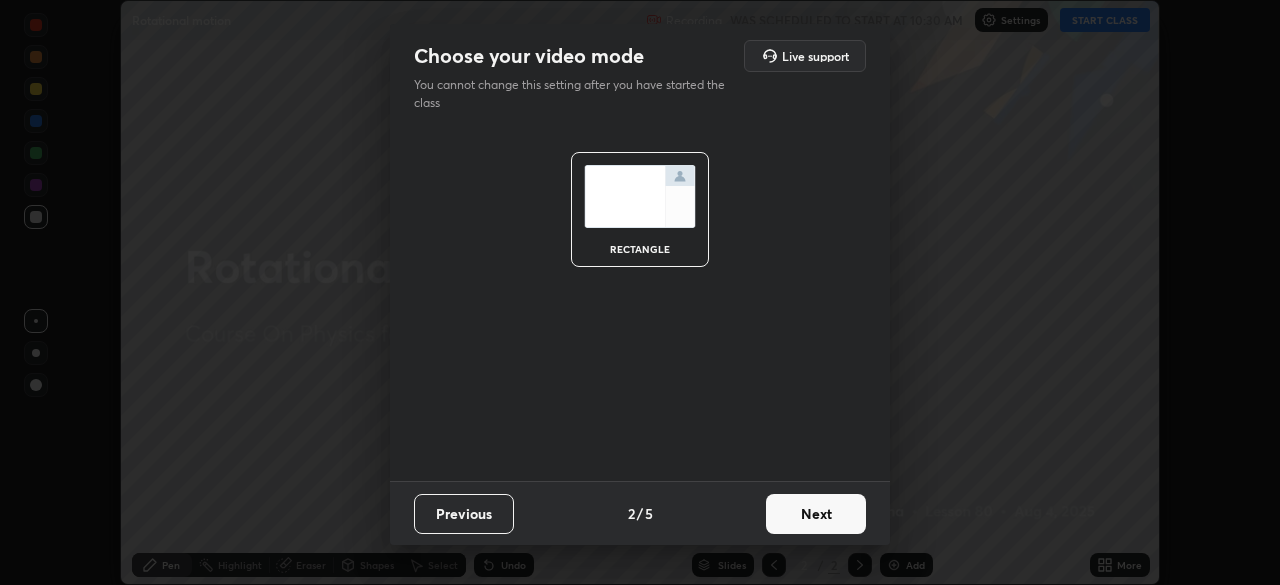 scroll, scrollTop: 0, scrollLeft: 0, axis: both 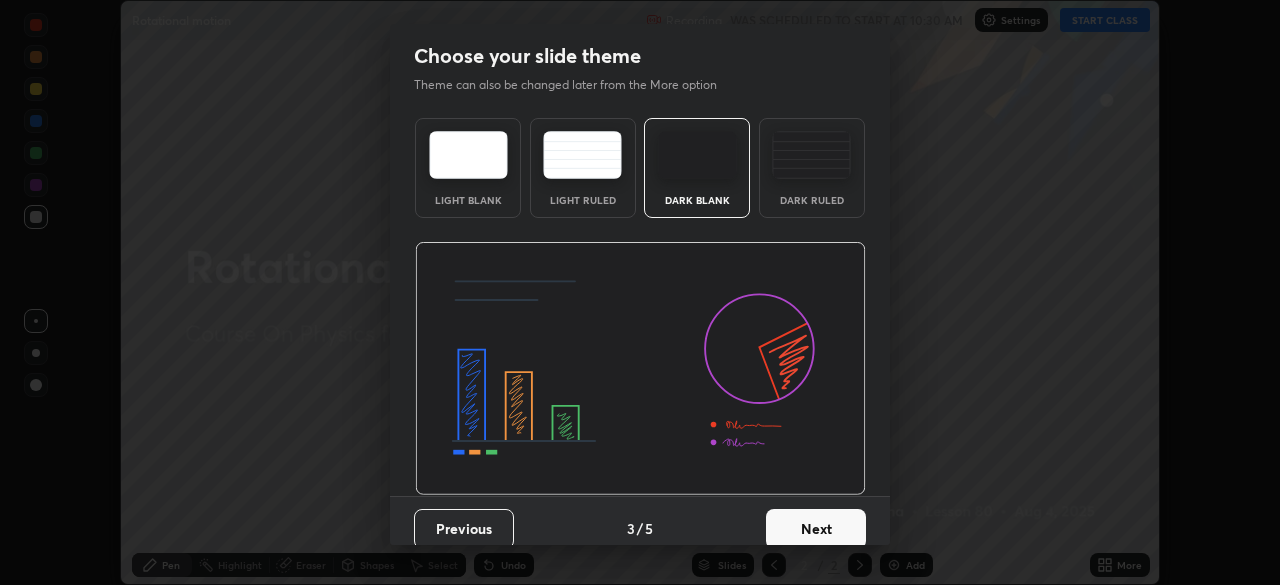click on "Next" at bounding box center (816, 529) 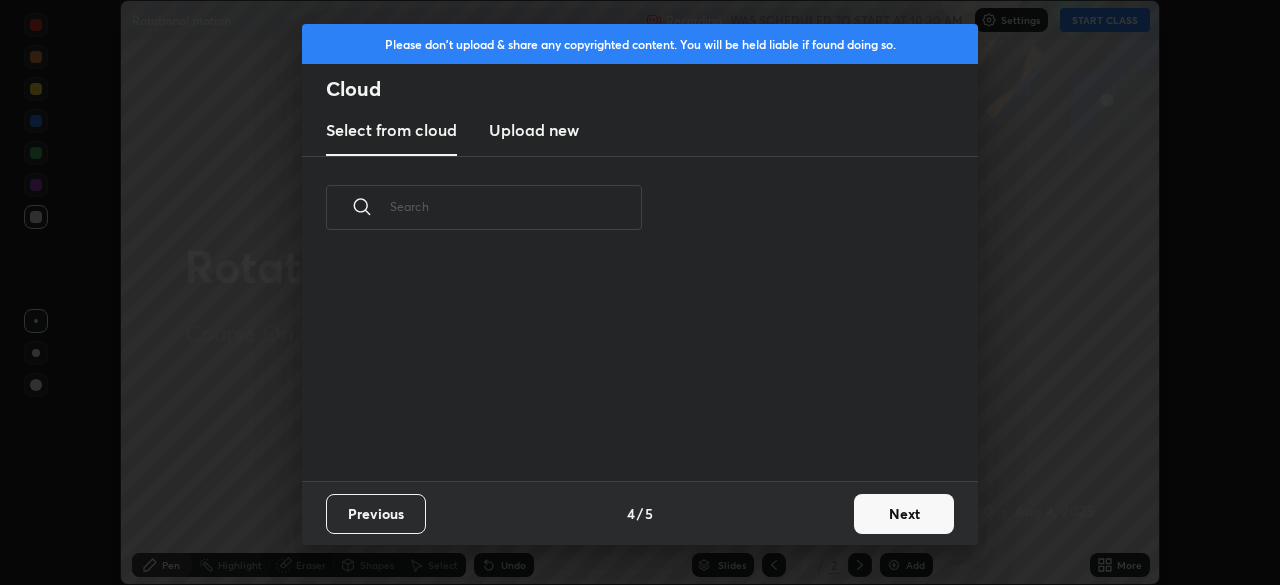 click on "Next" at bounding box center (904, 514) 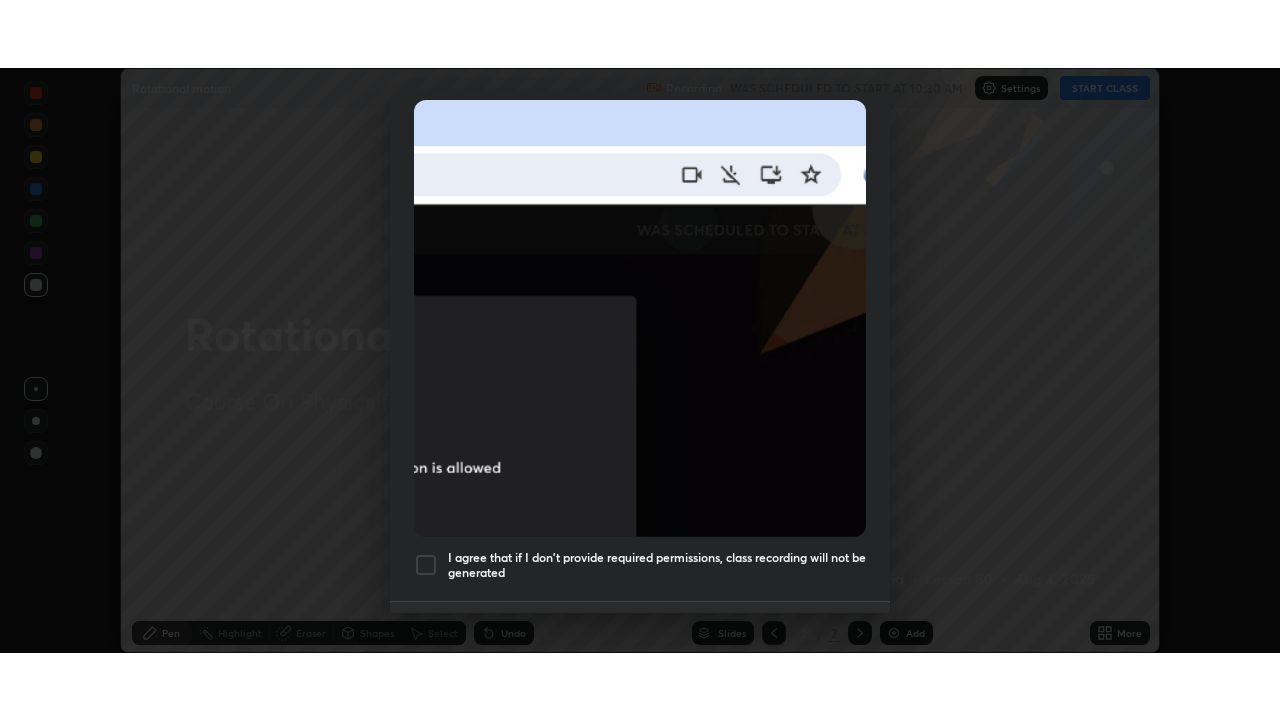 scroll, scrollTop: 479, scrollLeft: 0, axis: vertical 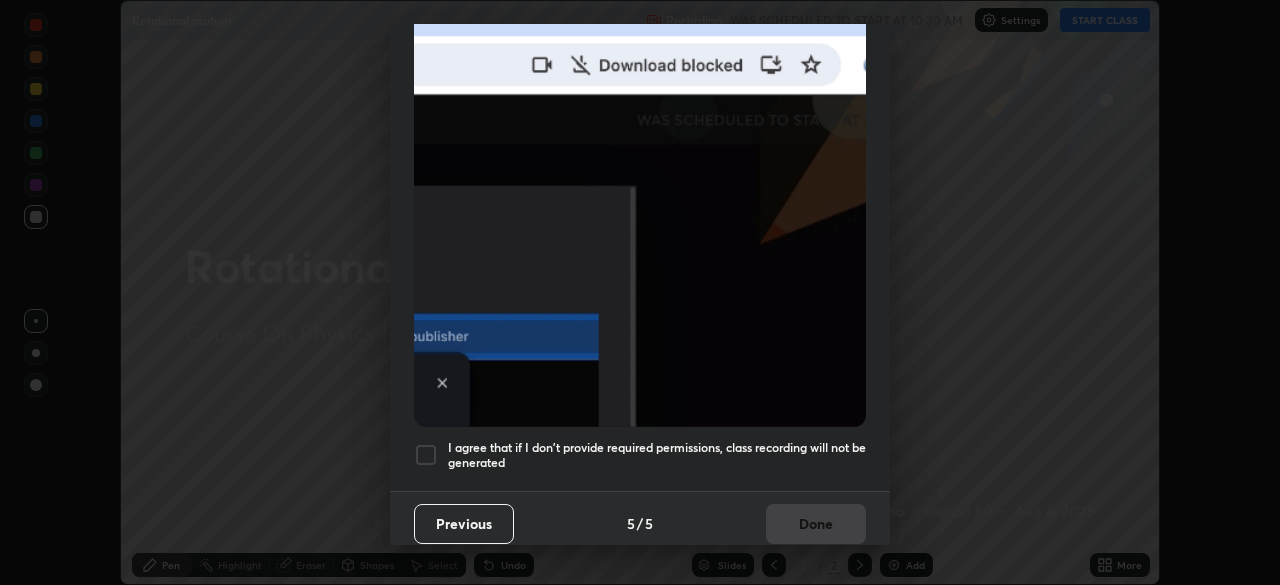 click on "I agree that if I don't provide required permissions, class recording will not be generated" at bounding box center (657, 455) 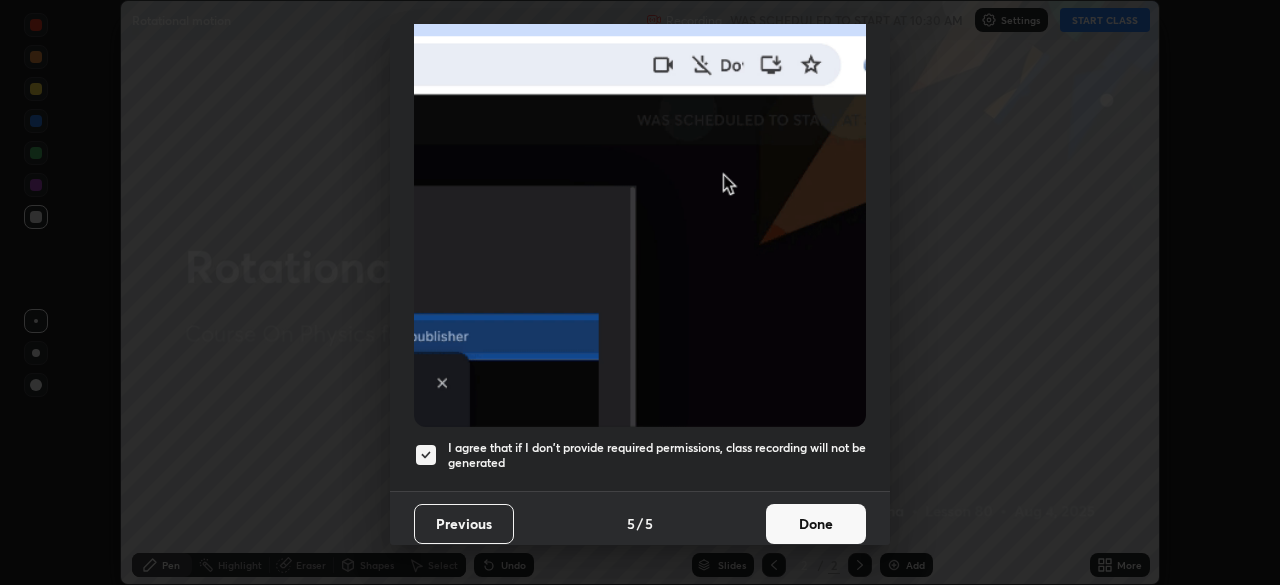click on "Done" at bounding box center (816, 524) 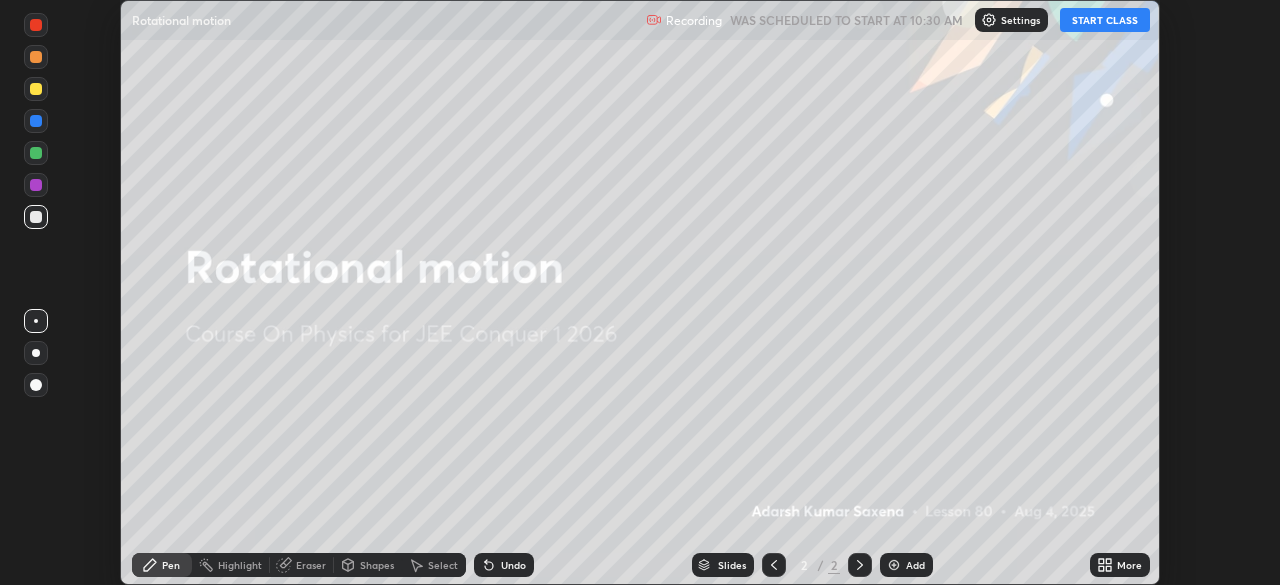 click 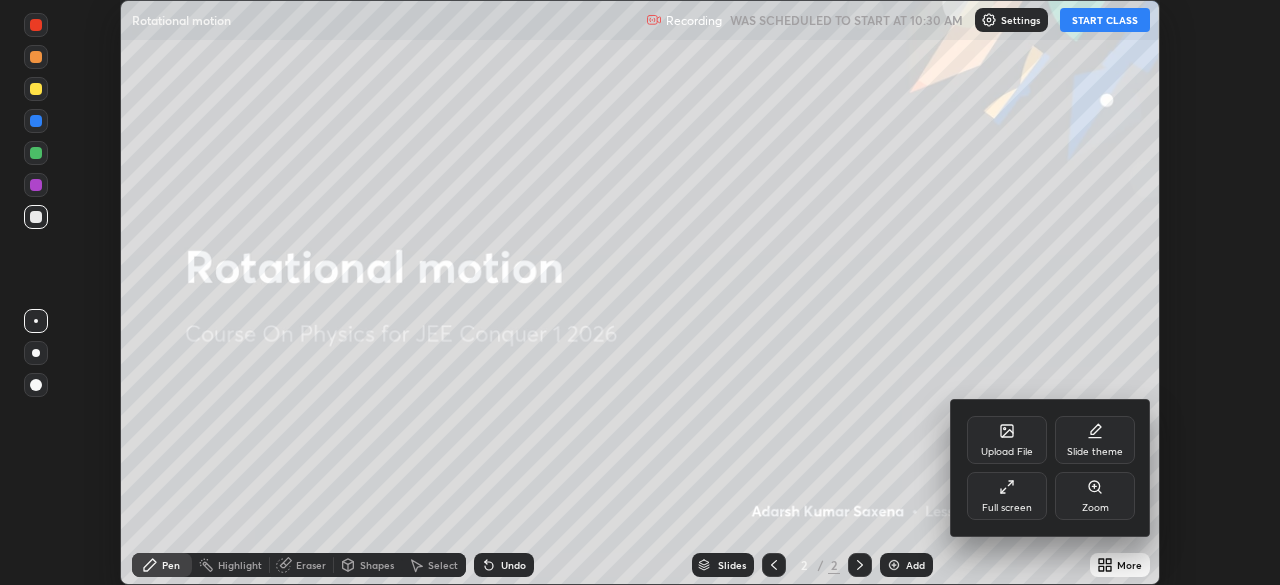 click on "Full screen" at bounding box center (1007, 496) 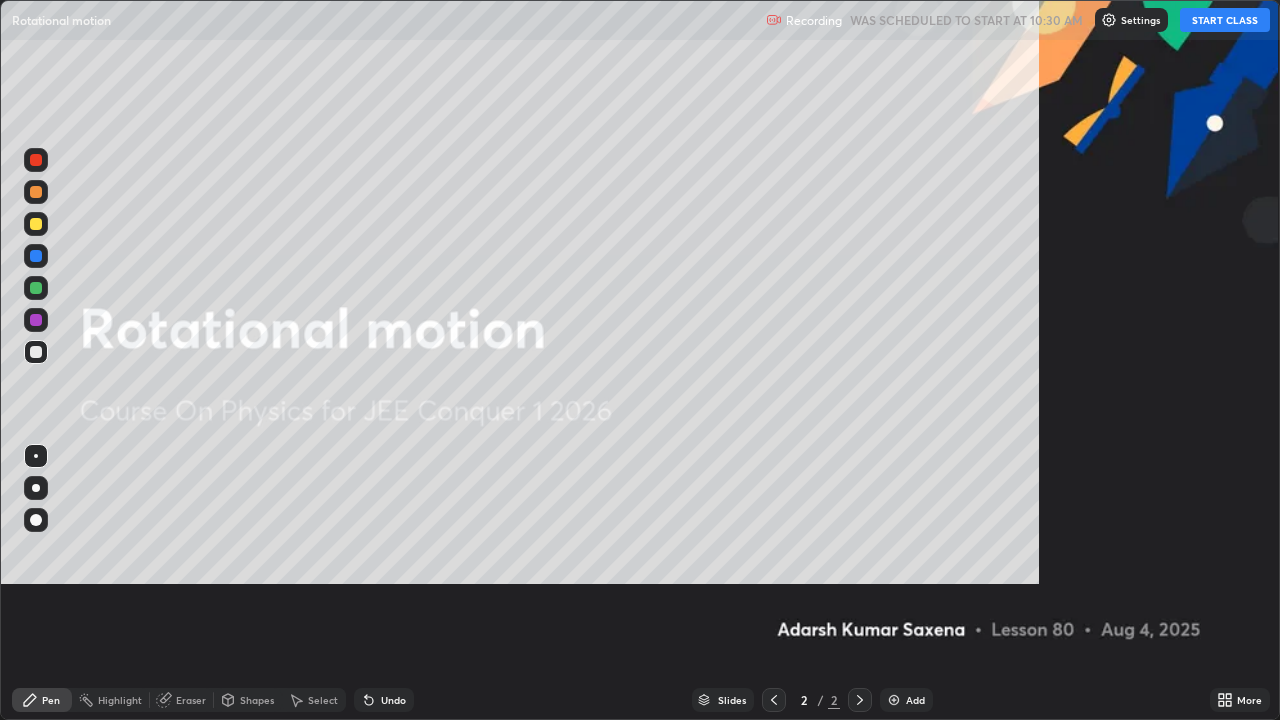 scroll, scrollTop: 99280, scrollLeft: 98720, axis: both 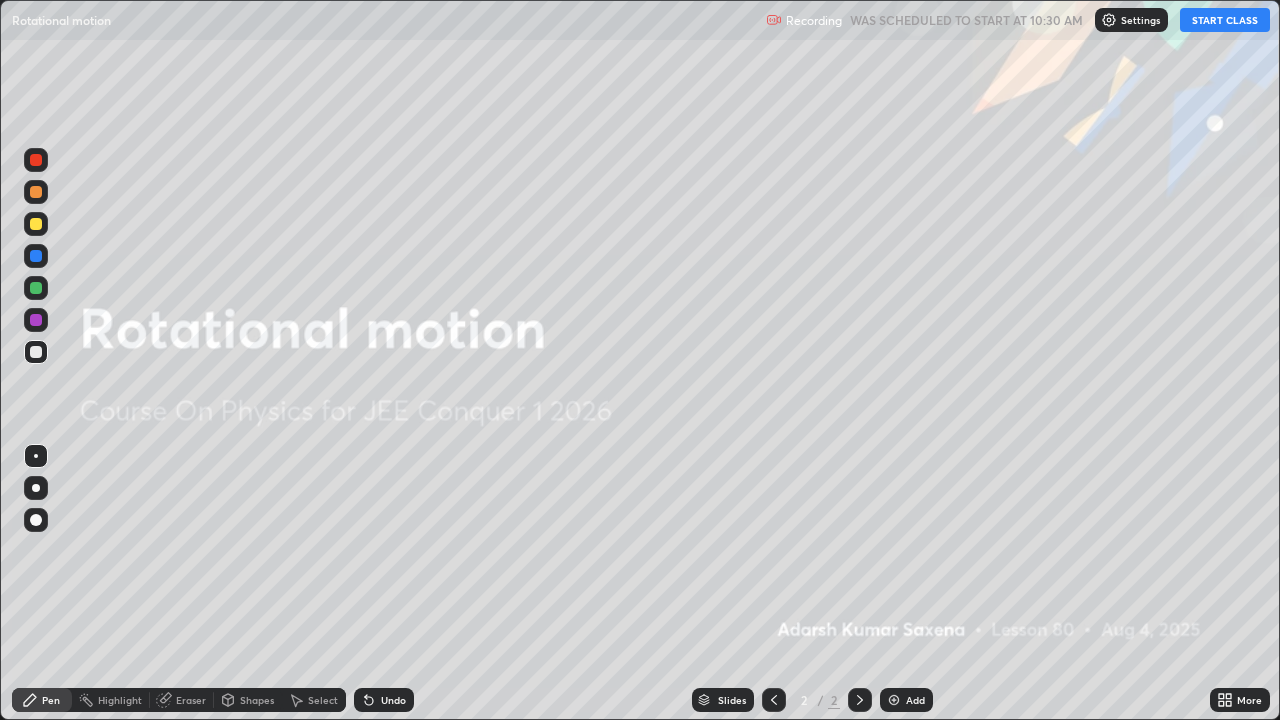 click on "START CLASS" at bounding box center (1225, 20) 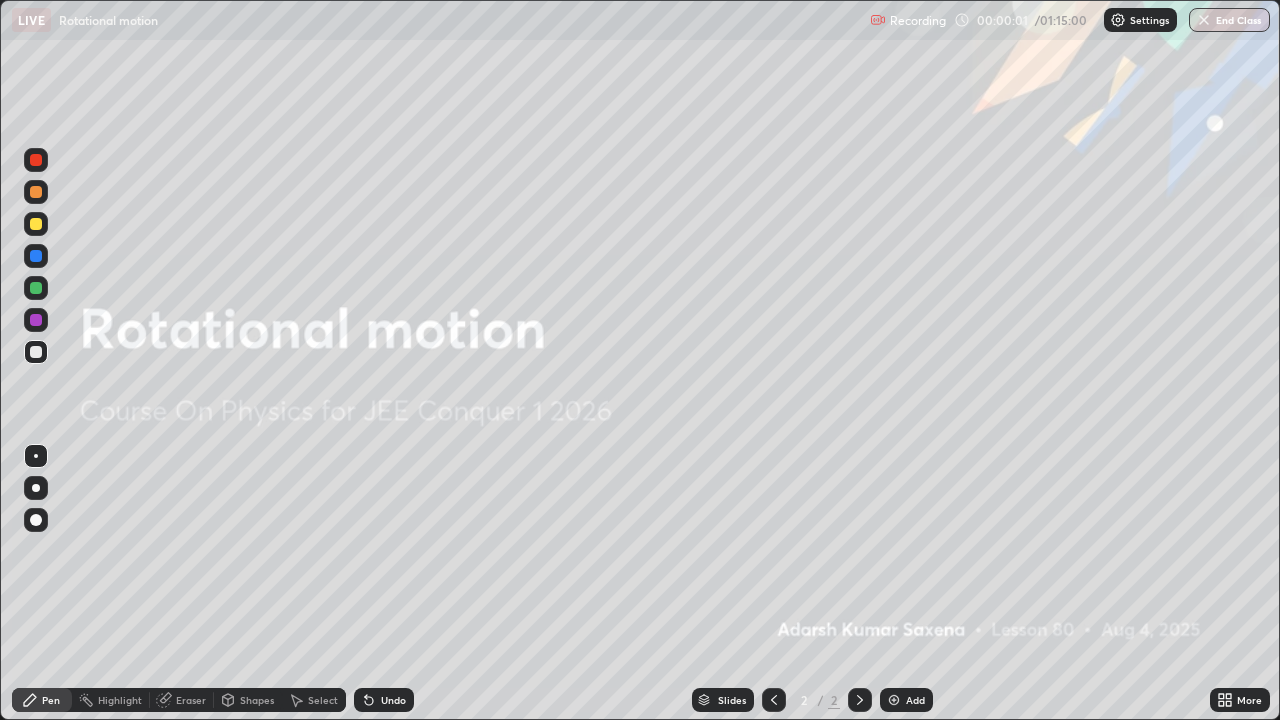 click at bounding box center (36, 520) 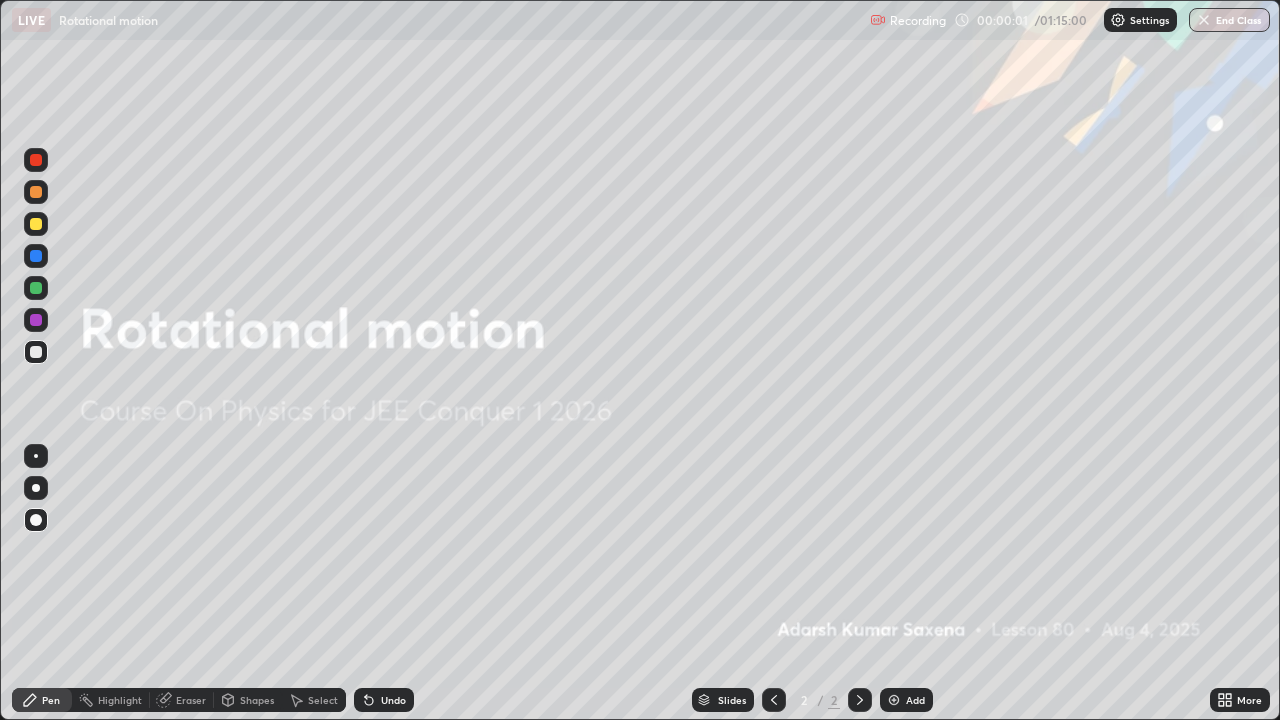 click 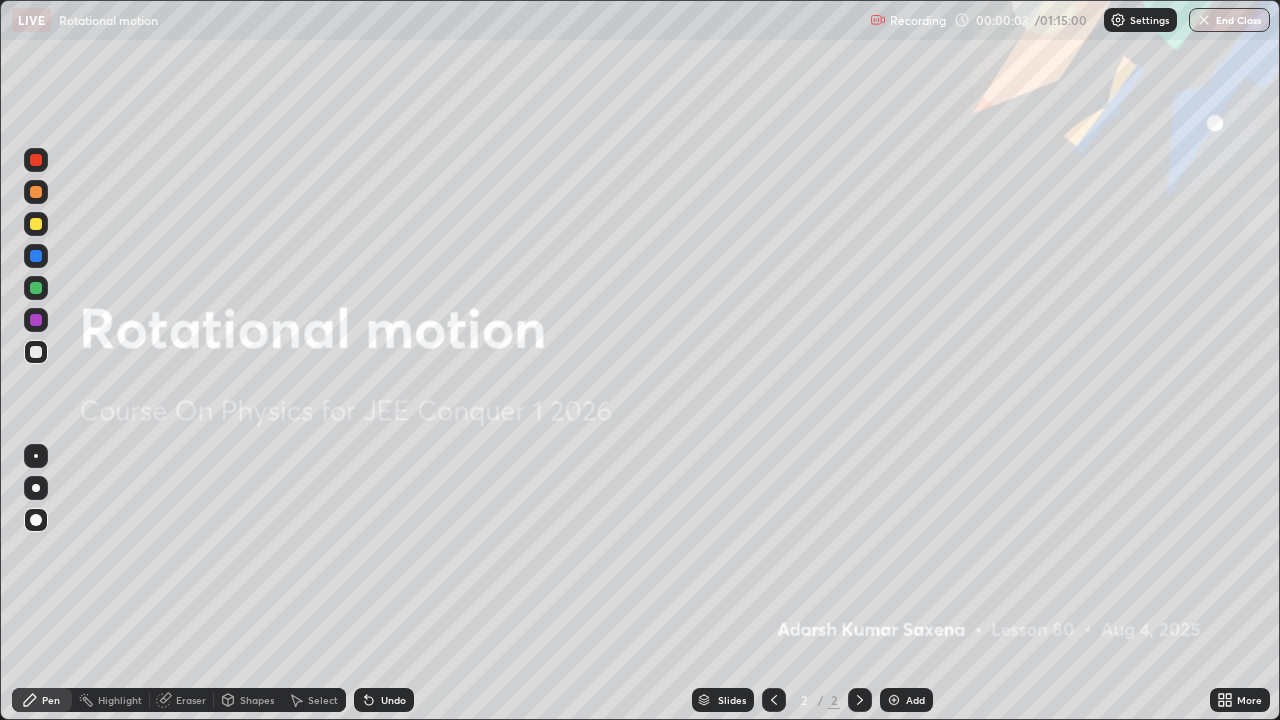 click at bounding box center [894, 700] 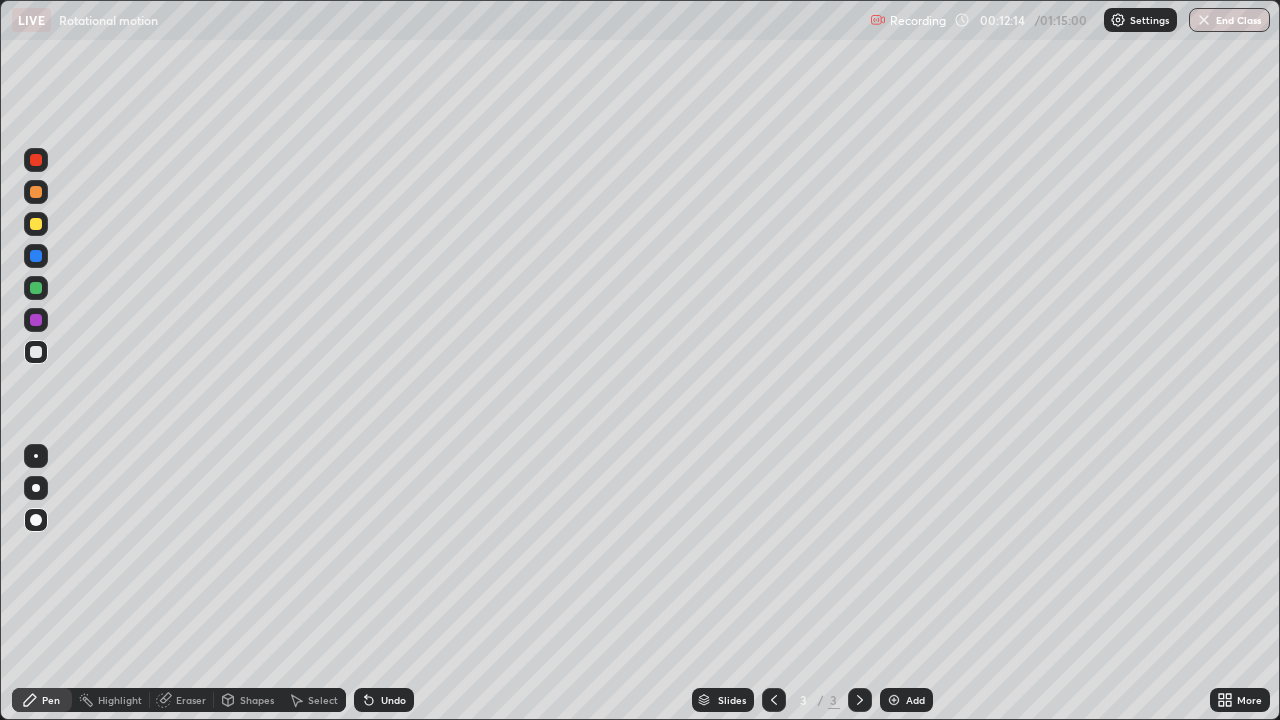 click on "Pen" at bounding box center (42, 700) 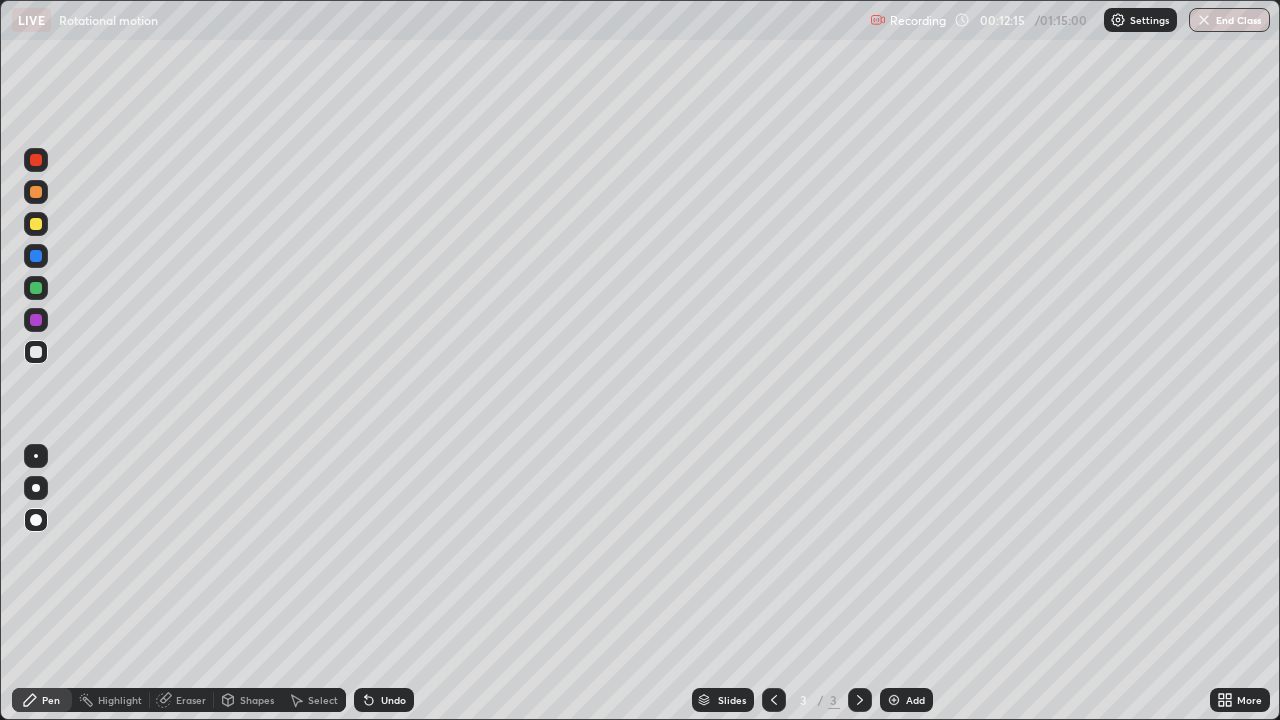 click on "Pen" at bounding box center (42, 700) 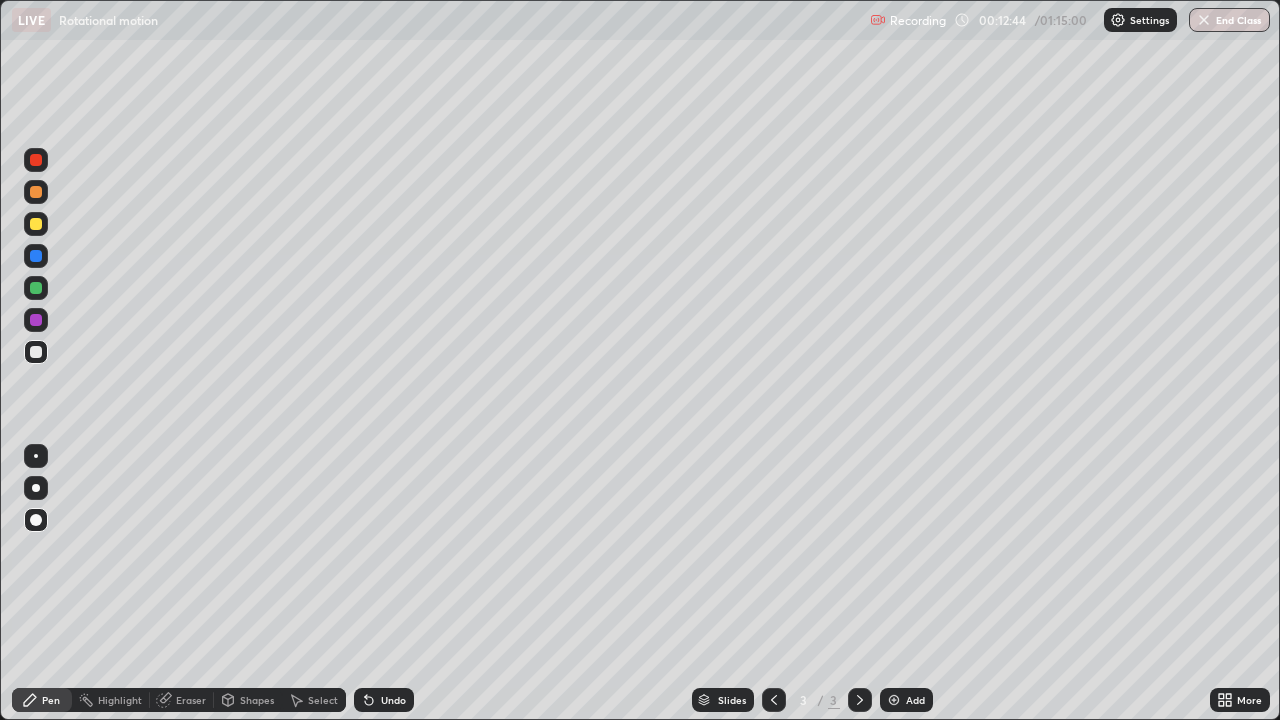 click on "Shapes" at bounding box center [257, 700] 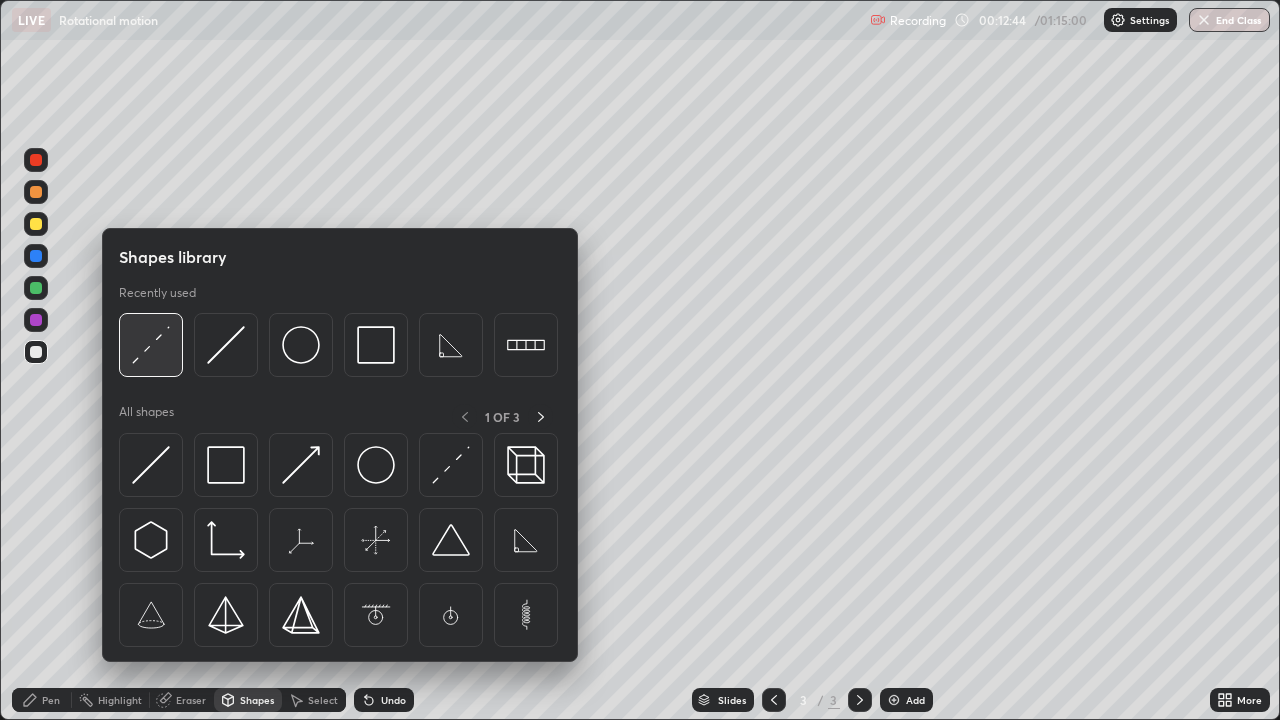 click at bounding box center [151, 345] 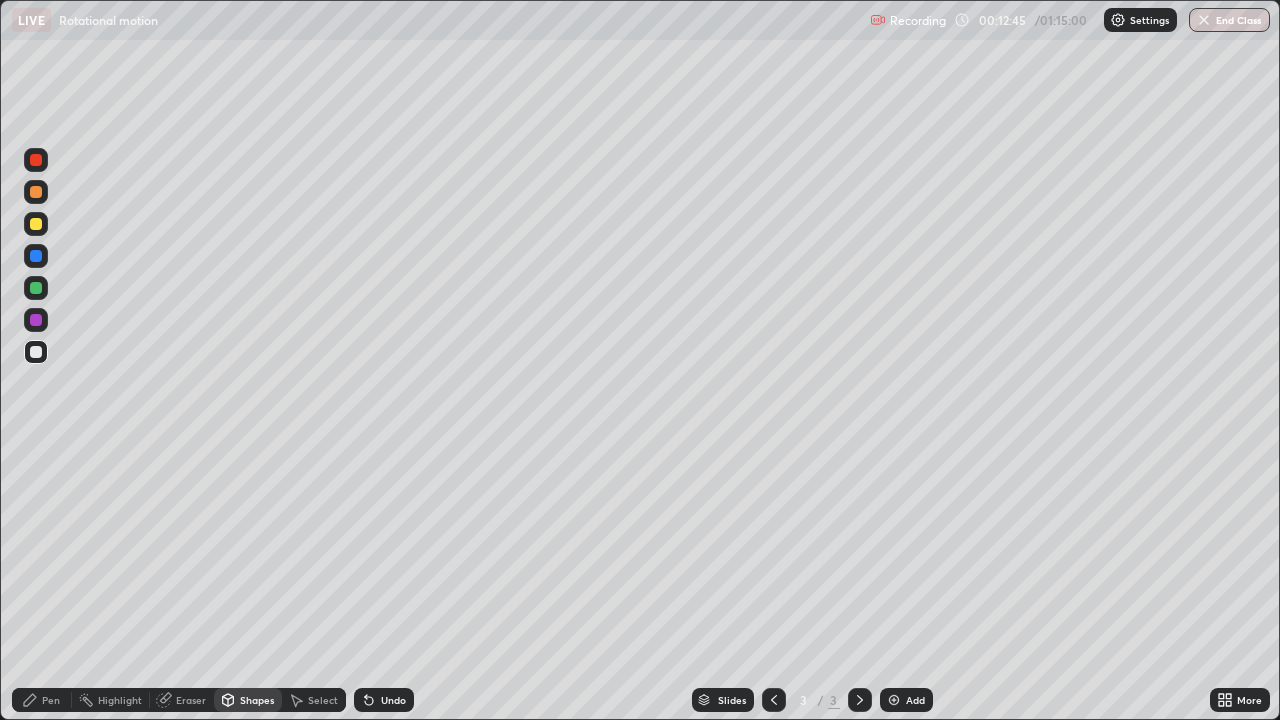 click at bounding box center (36, 224) 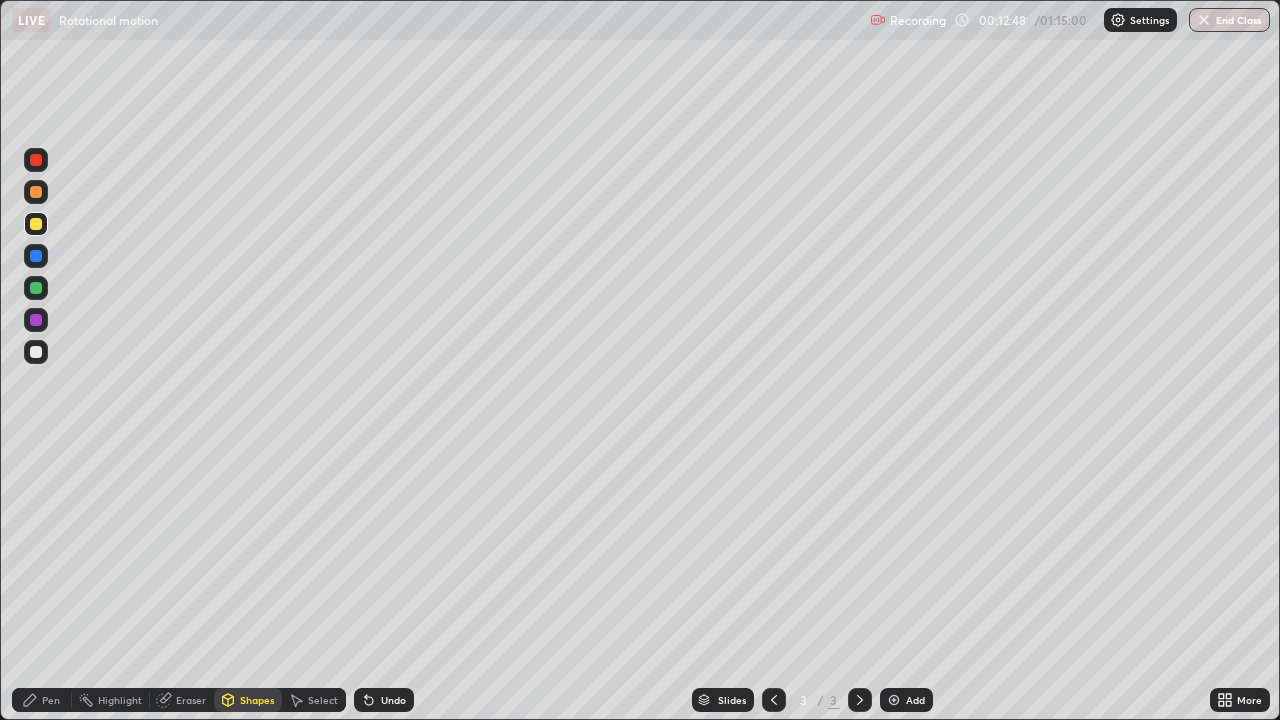 click on "Shapes" at bounding box center (257, 700) 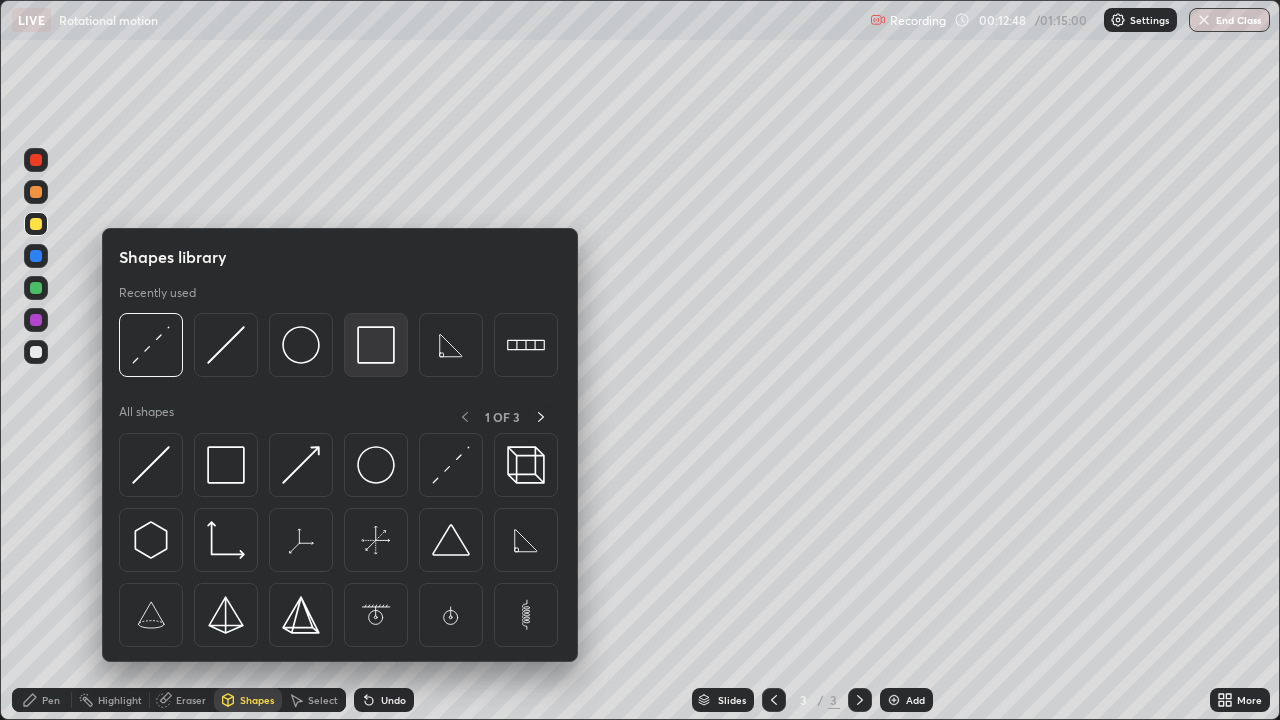 click at bounding box center (376, 345) 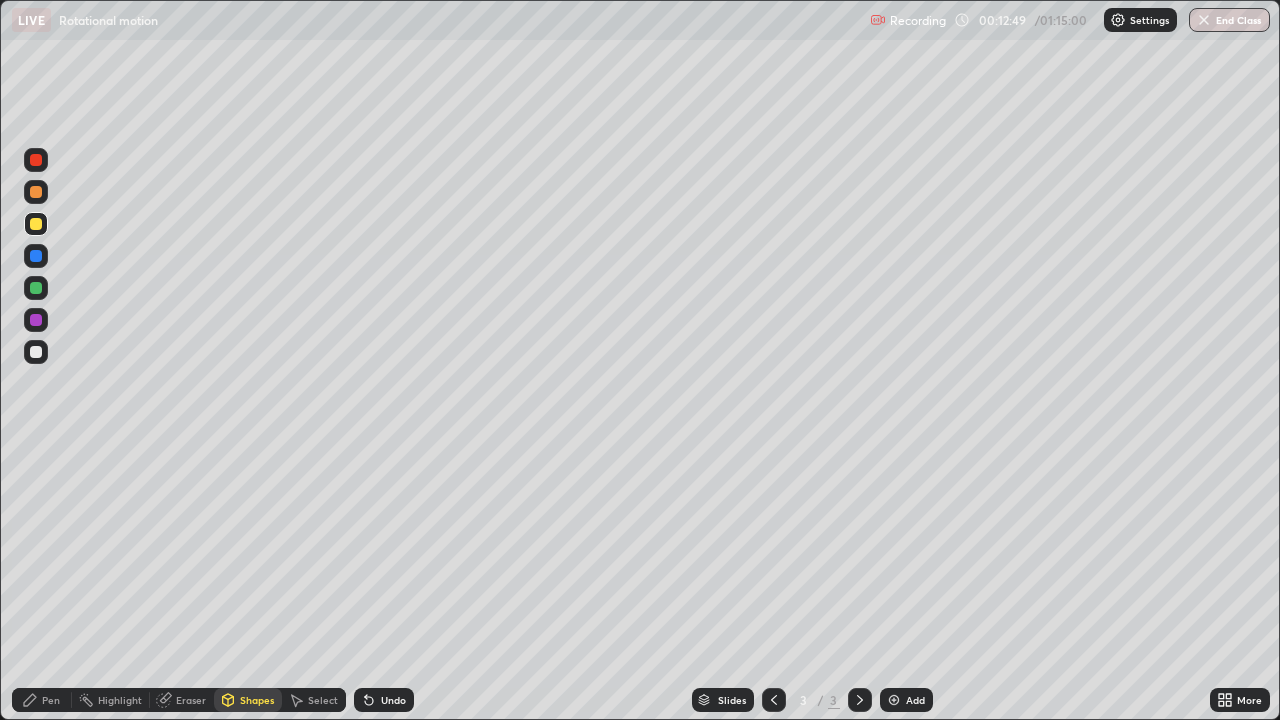 click at bounding box center (36, 352) 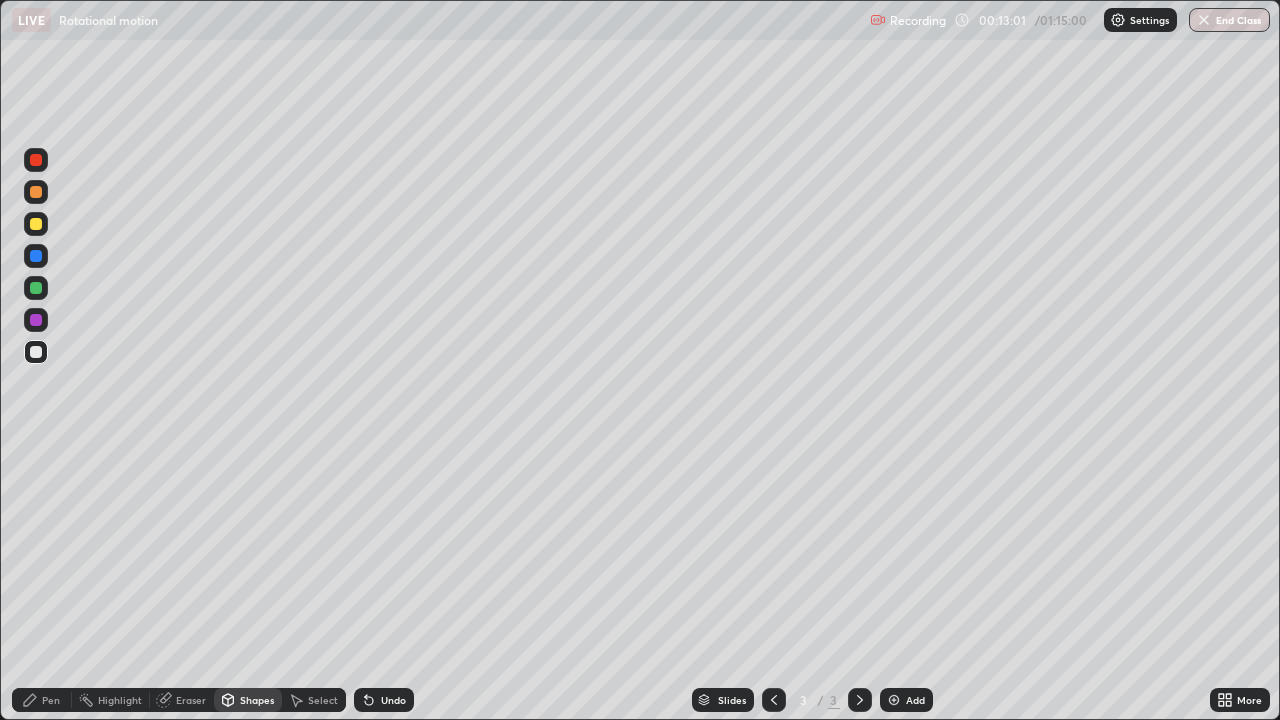 click on "Shapes" at bounding box center (248, 700) 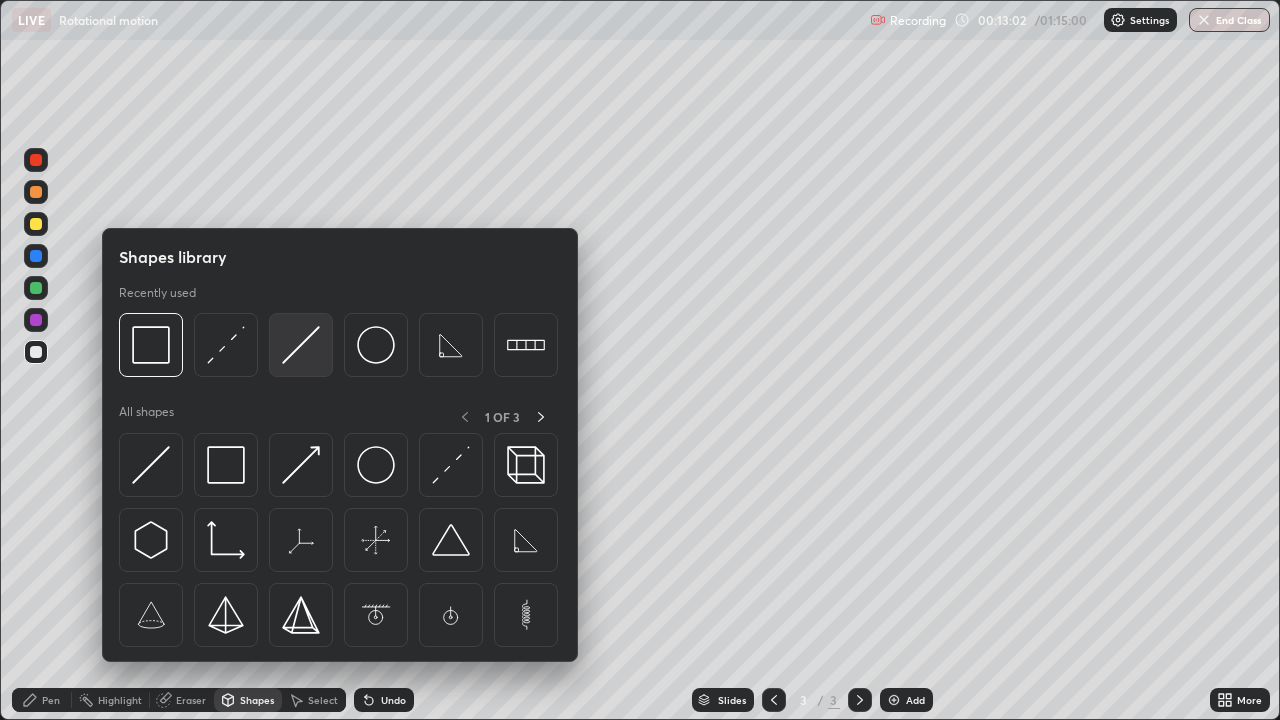 click at bounding box center [301, 345] 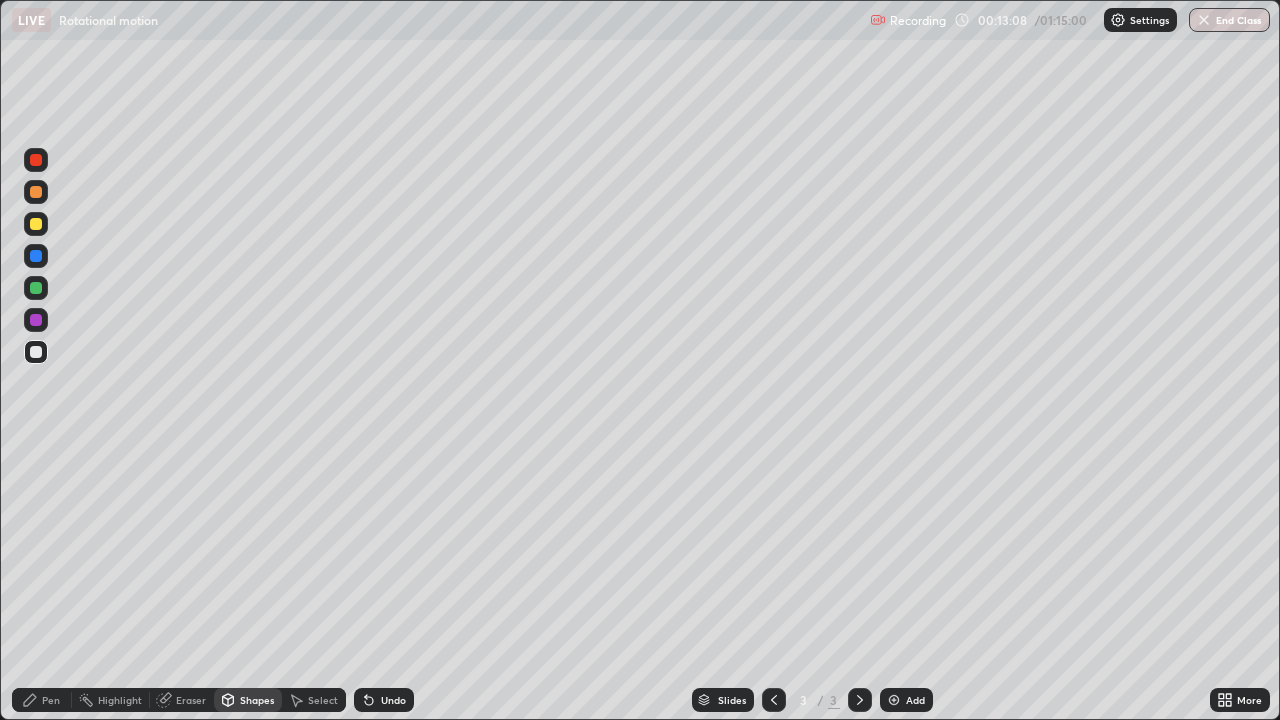 click 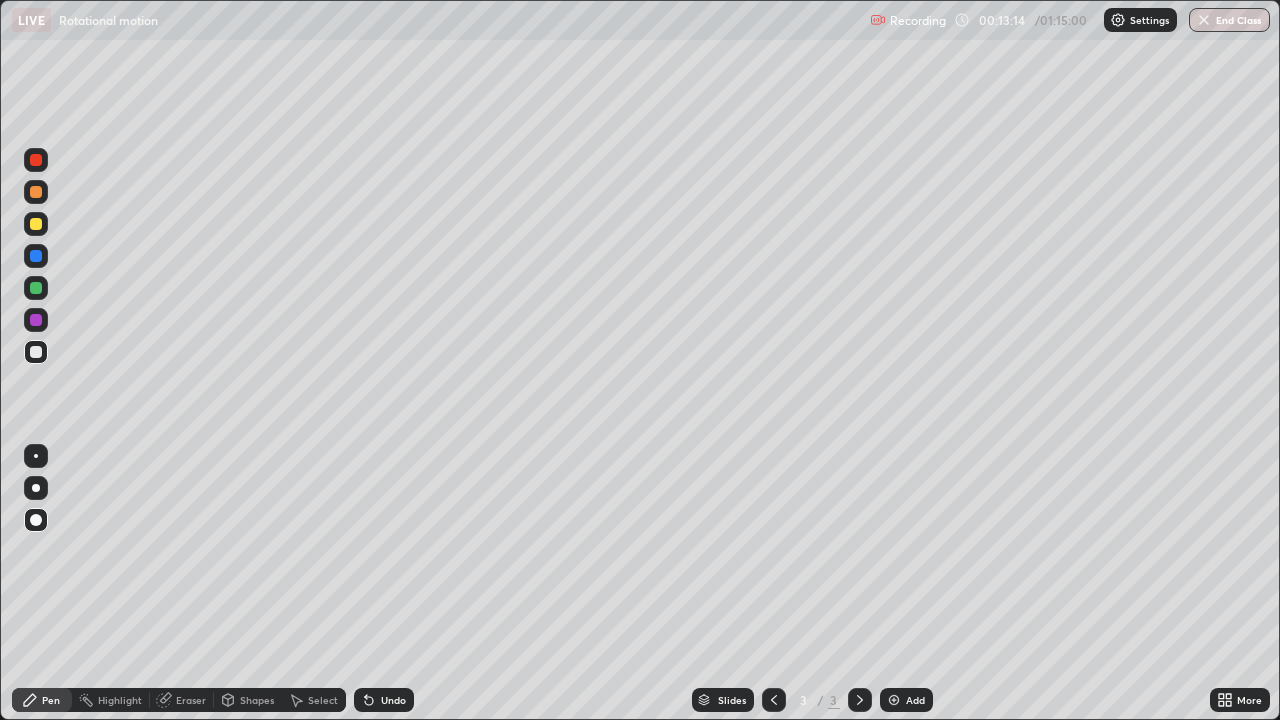 click at bounding box center (36, 520) 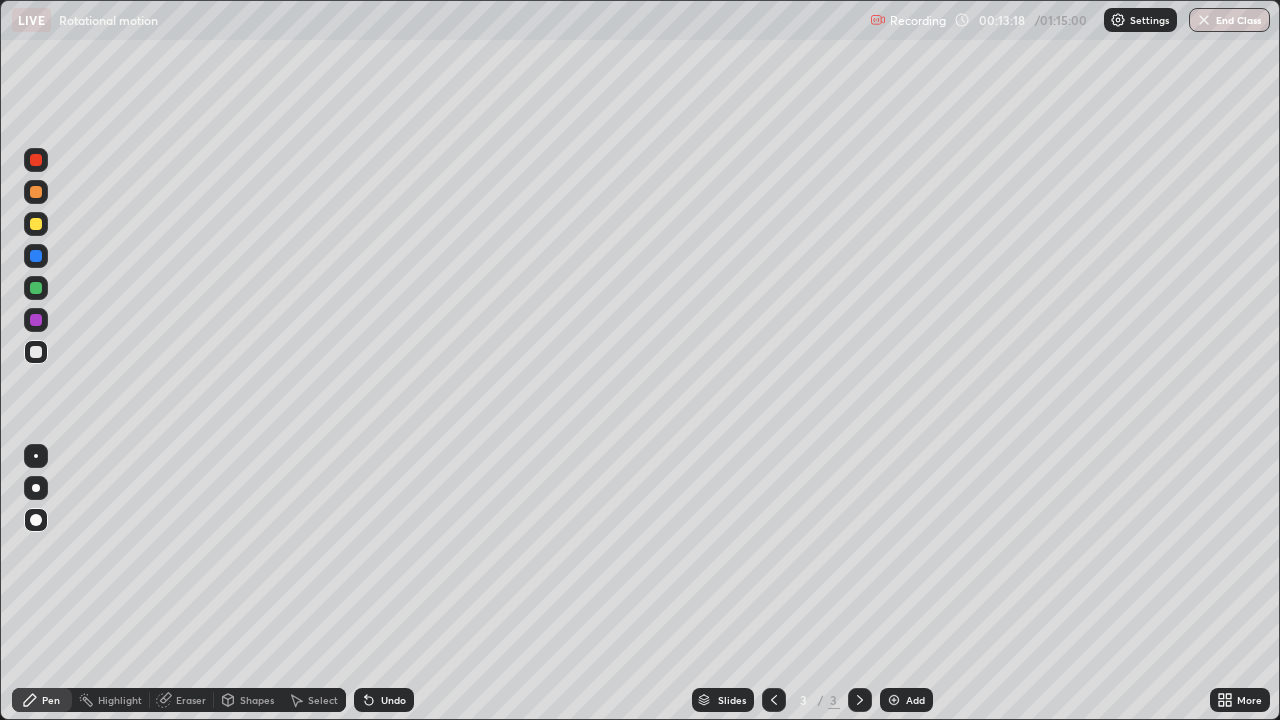 click on "Undo" at bounding box center (384, 700) 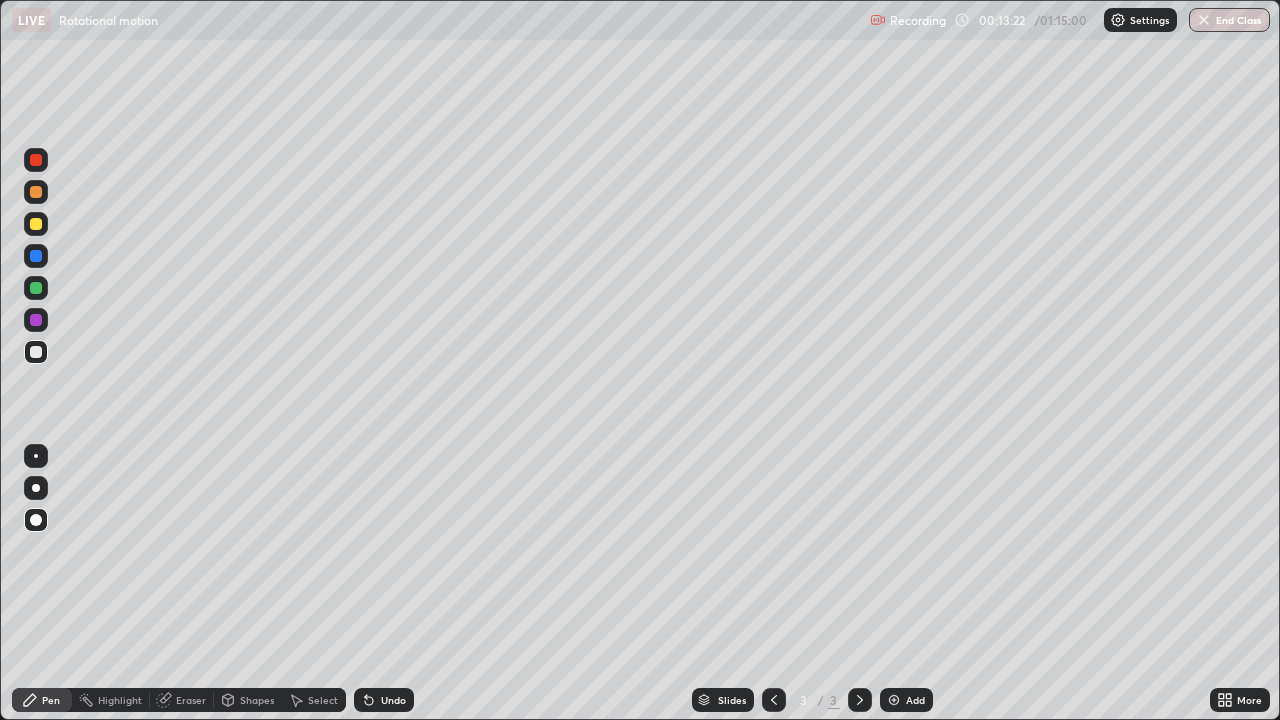 click on "Shapes" at bounding box center (257, 700) 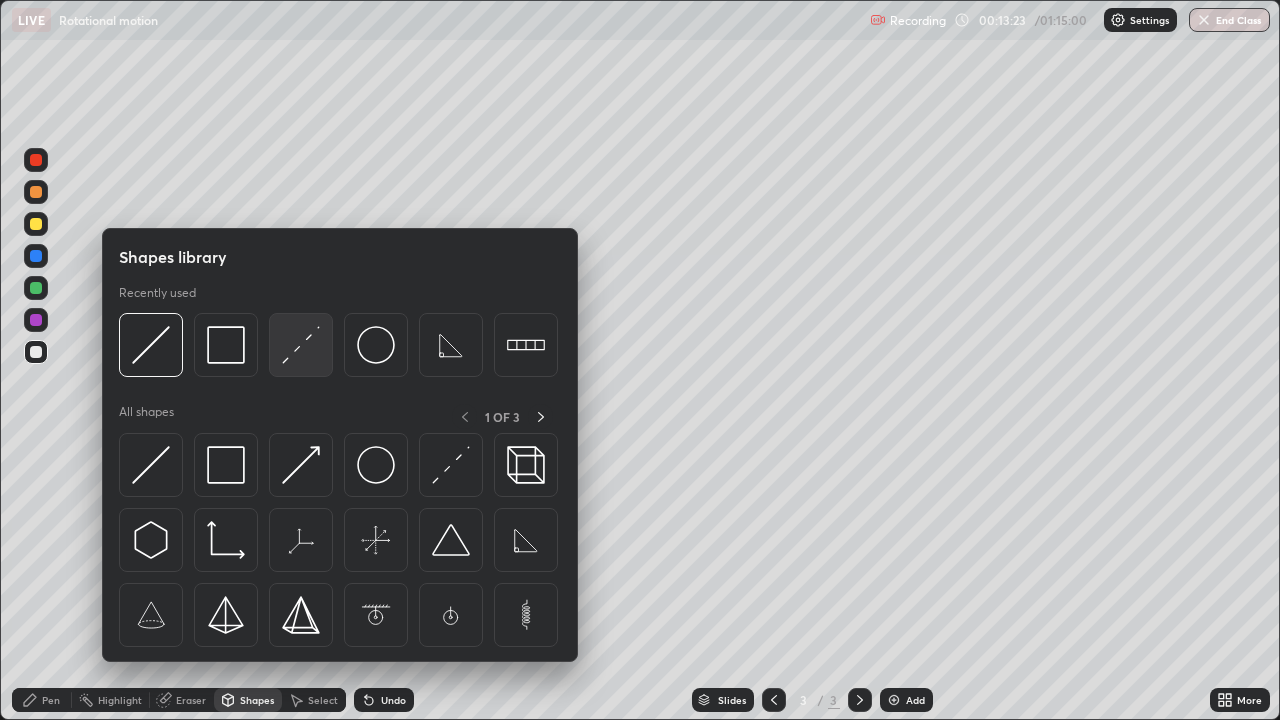 click at bounding box center [301, 345] 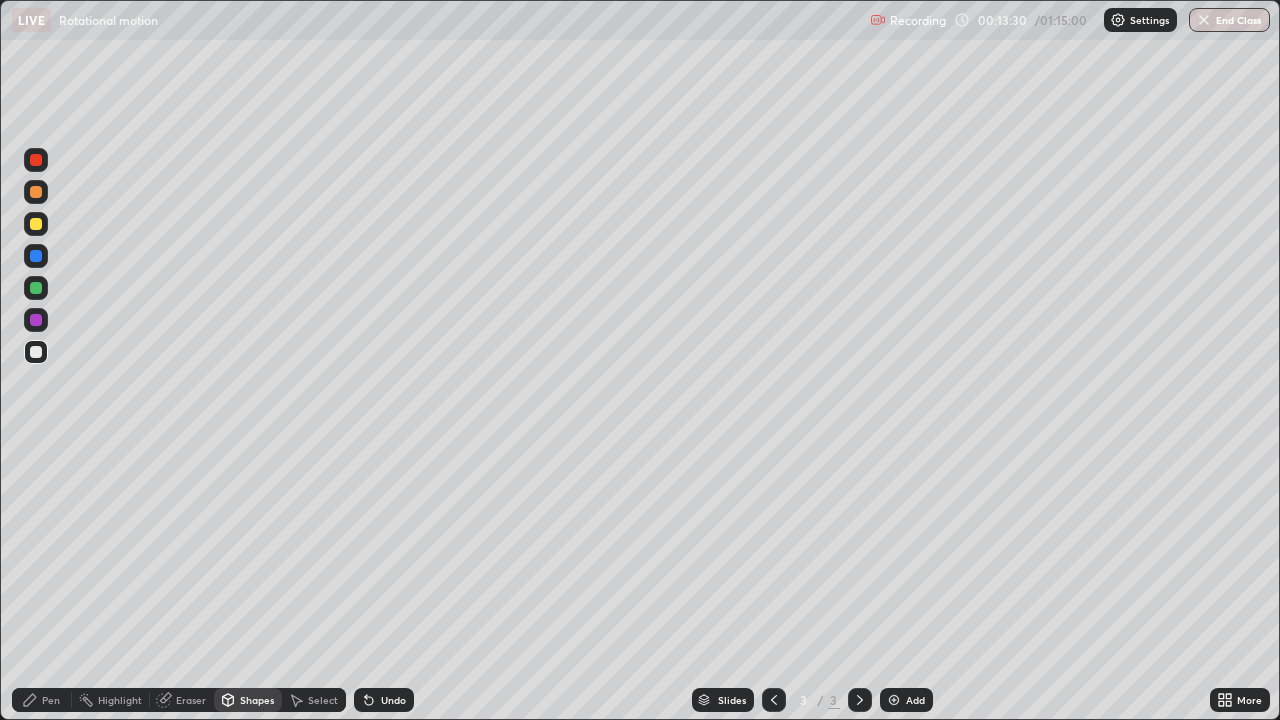 click on "Shapes" at bounding box center (257, 700) 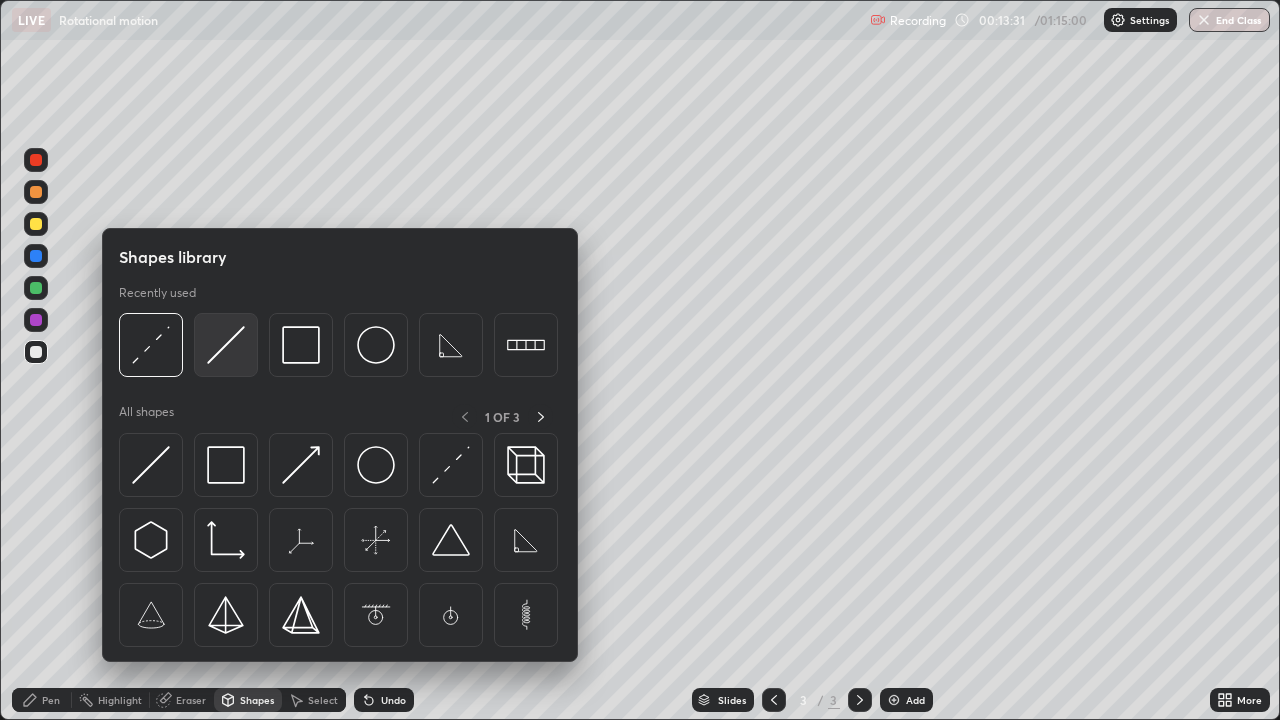 click at bounding box center [226, 345] 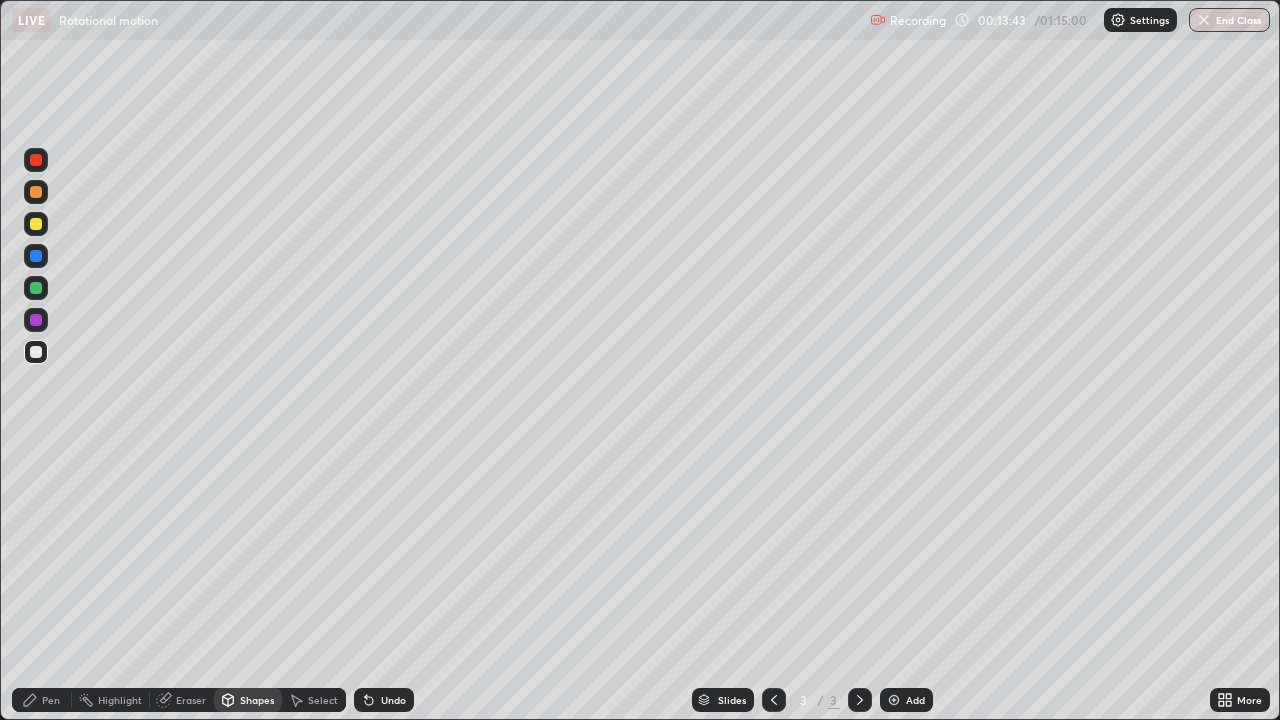 click on "Pen" at bounding box center [51, 700] 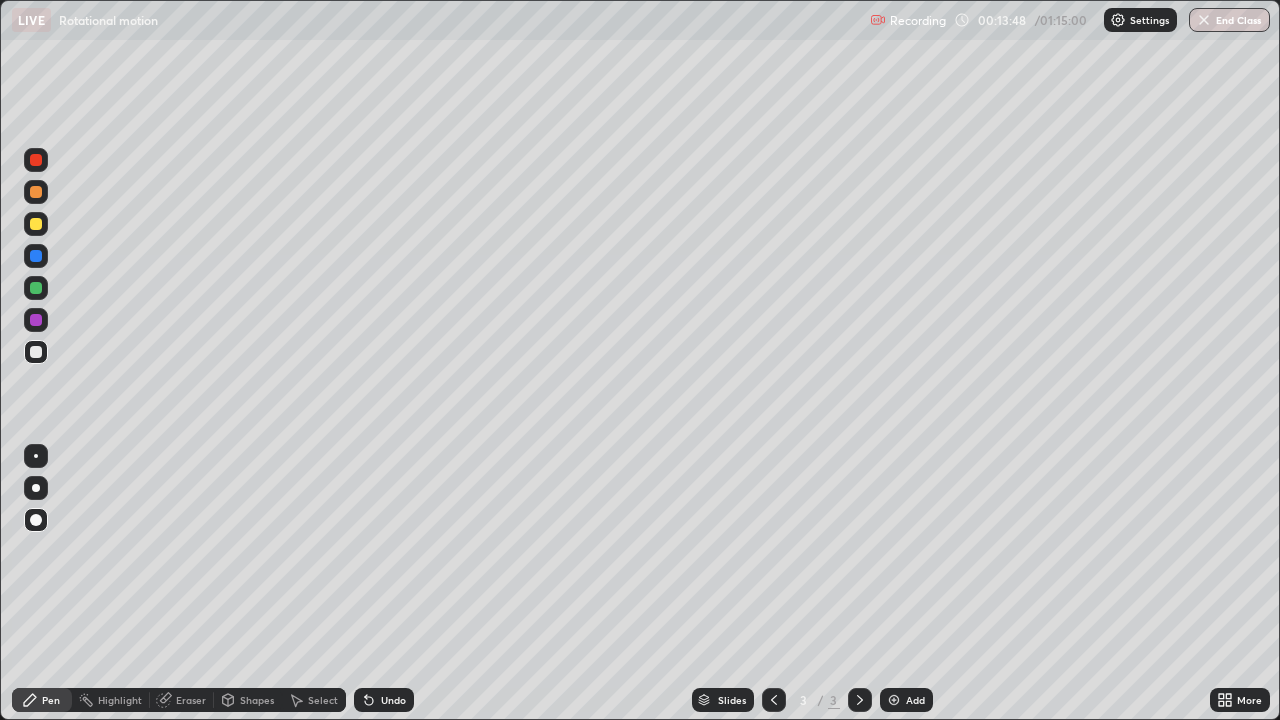 click on "Pen" at bounding box center [42, 700] 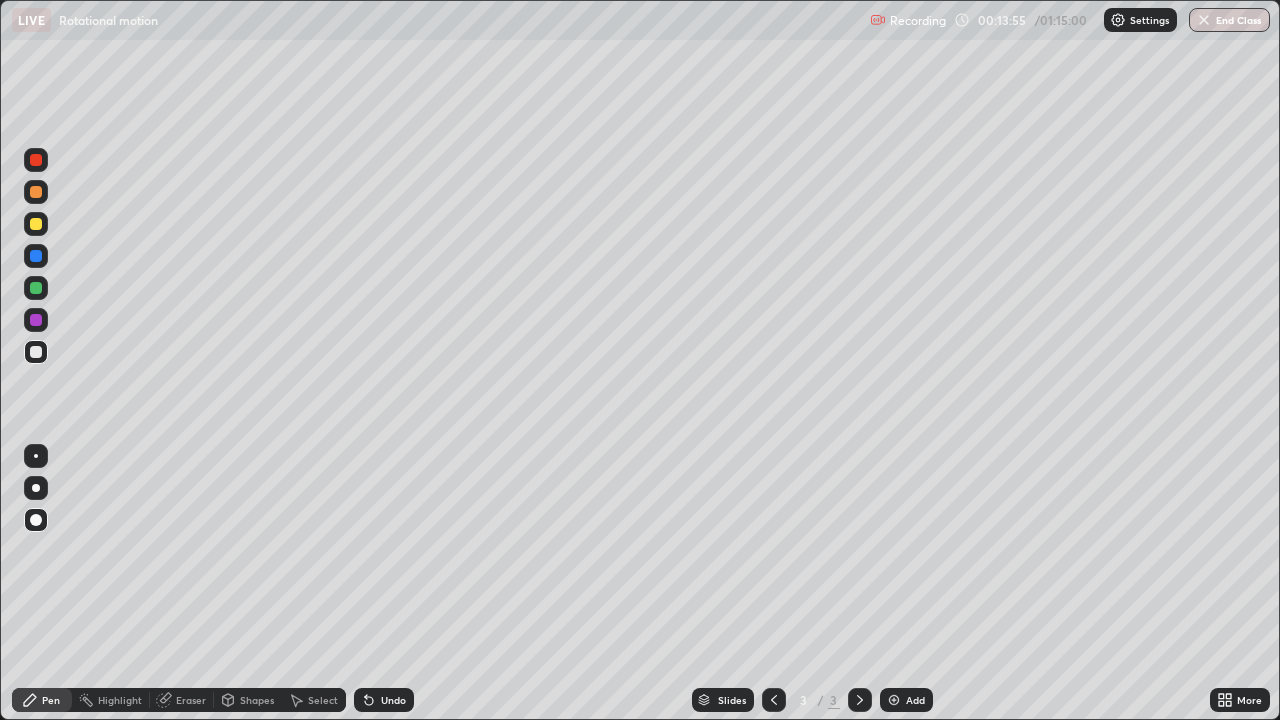click on "Shapes" at bounding box center [257, 700] 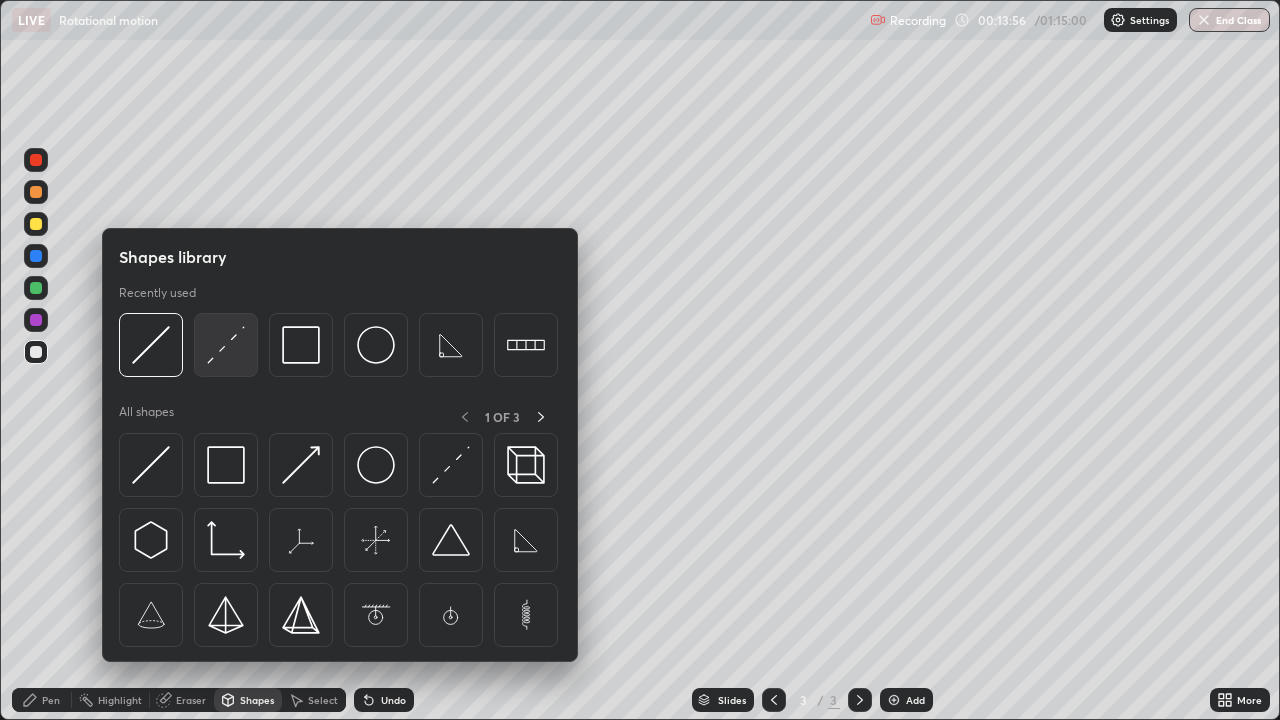click at bounding box center [226, 345] 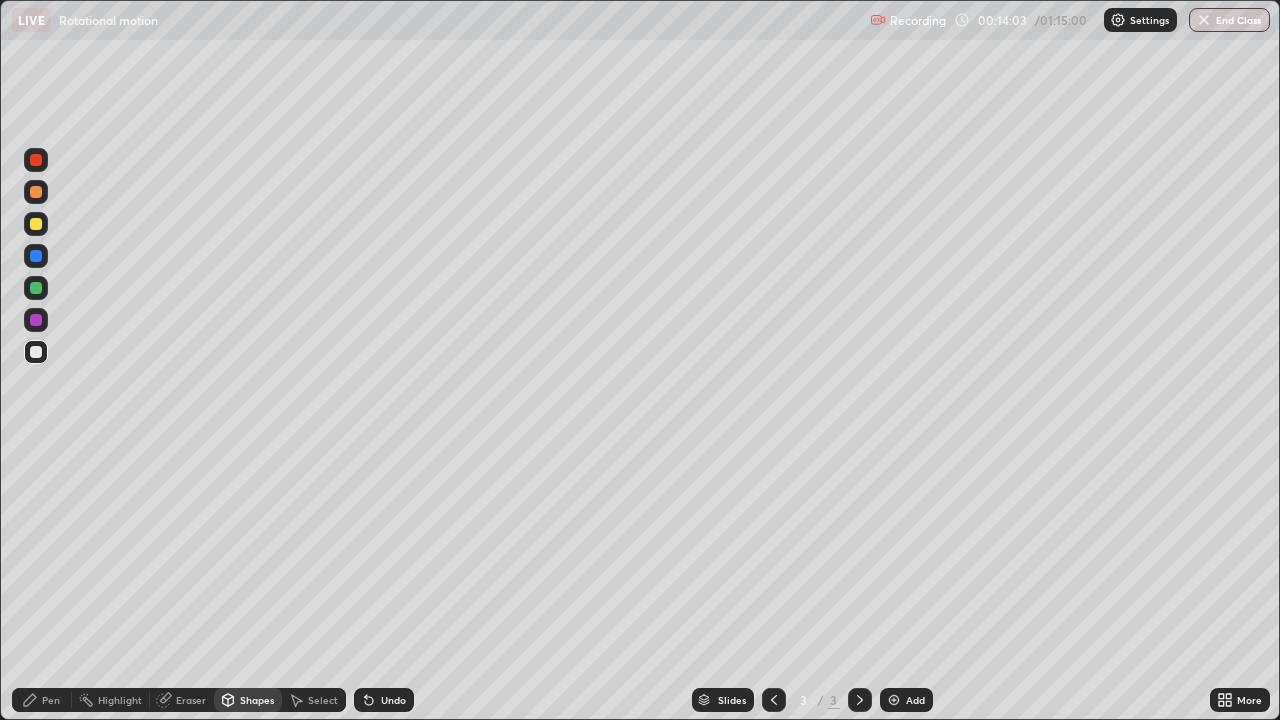 click on "Pen" at bounding box center [51, 700] 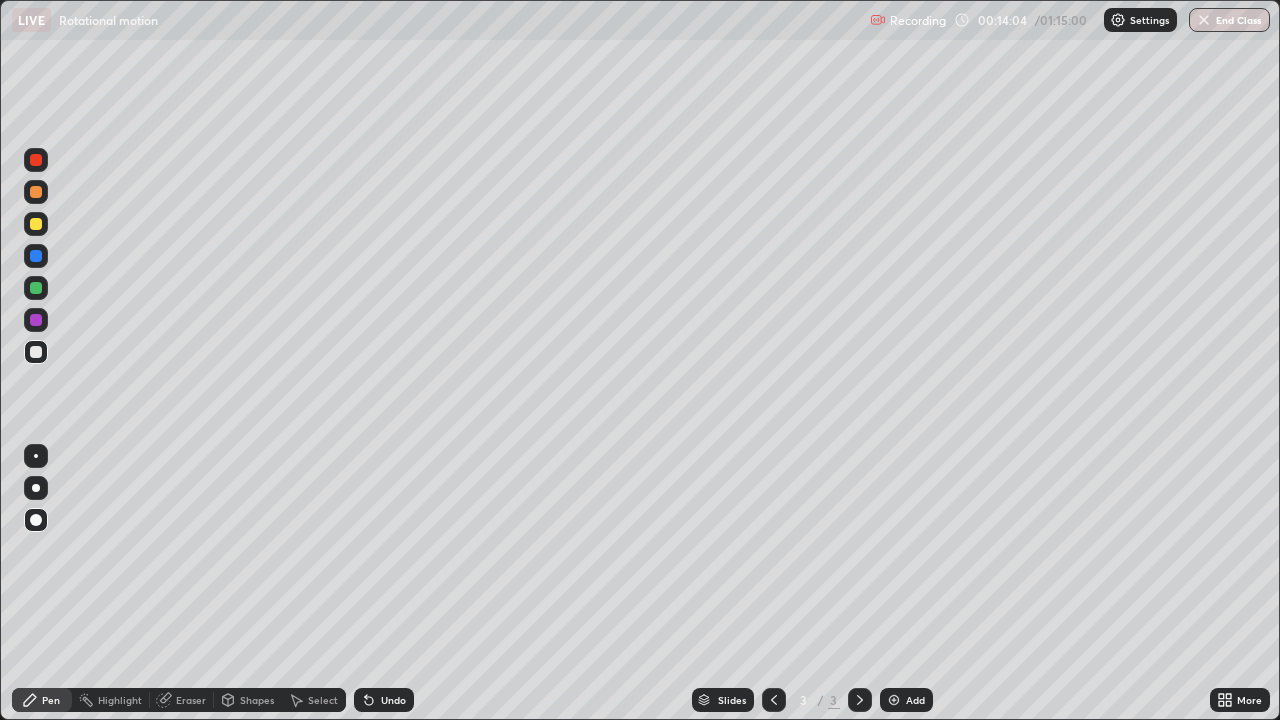 click at bounding box center [36, 224] 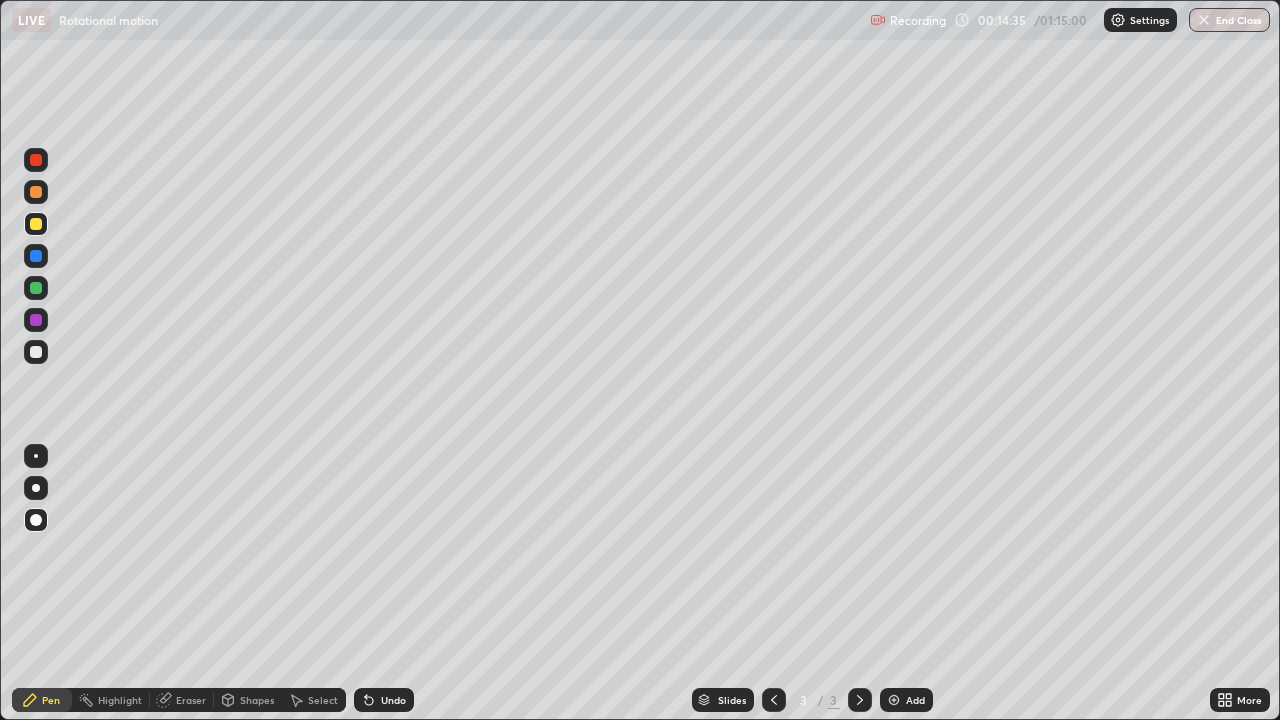 click on "Shapes" at bounding box center [257, 700] 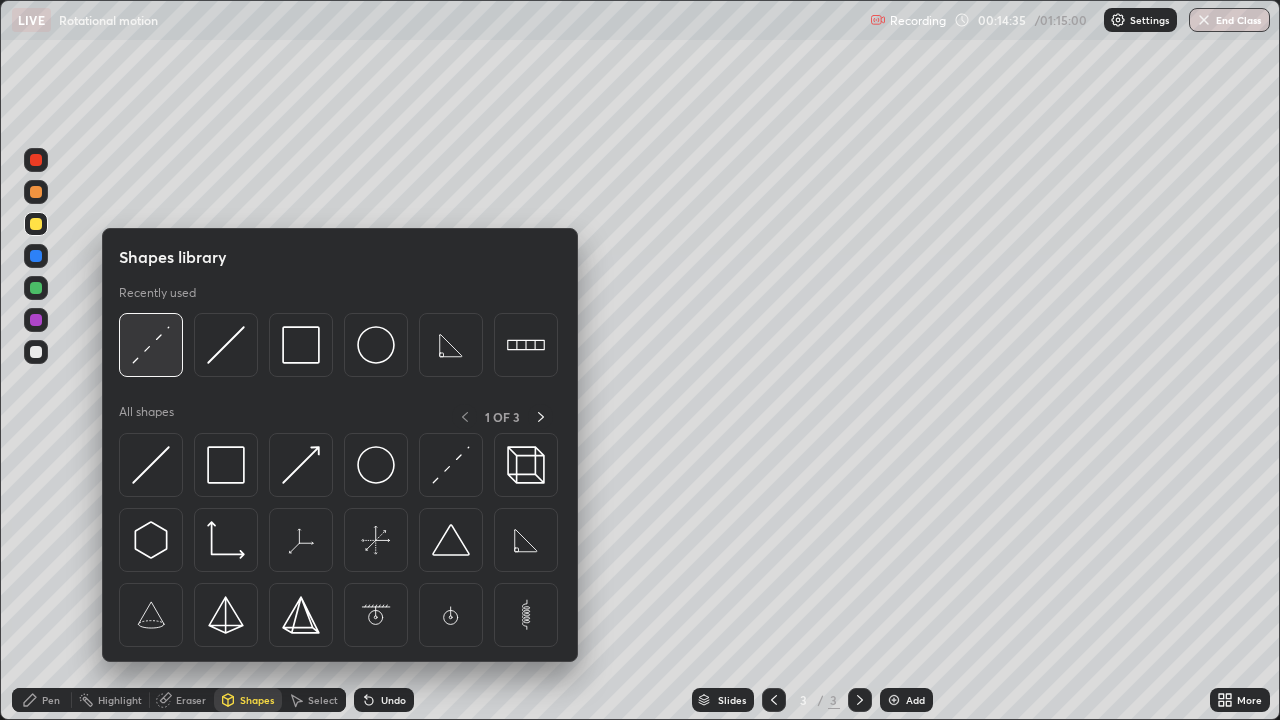 click at bounding box center (151, 345) 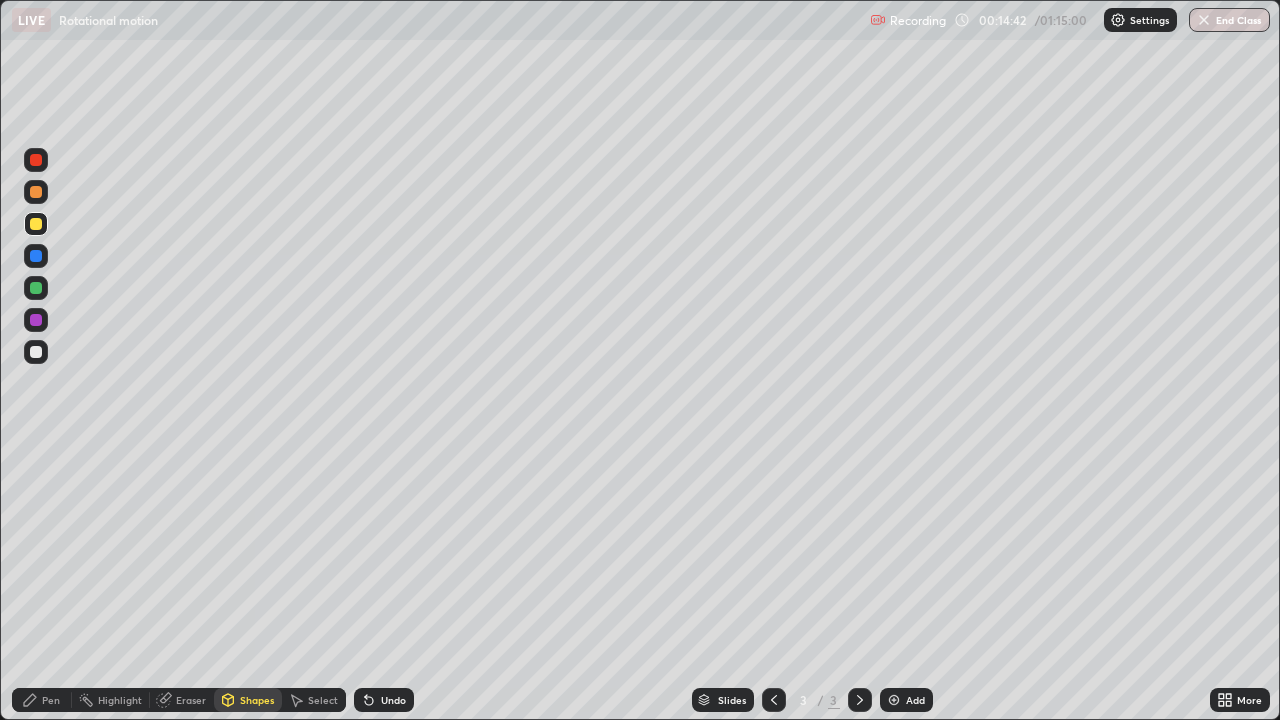 click on "Pen" at bounding box center [42, 700] 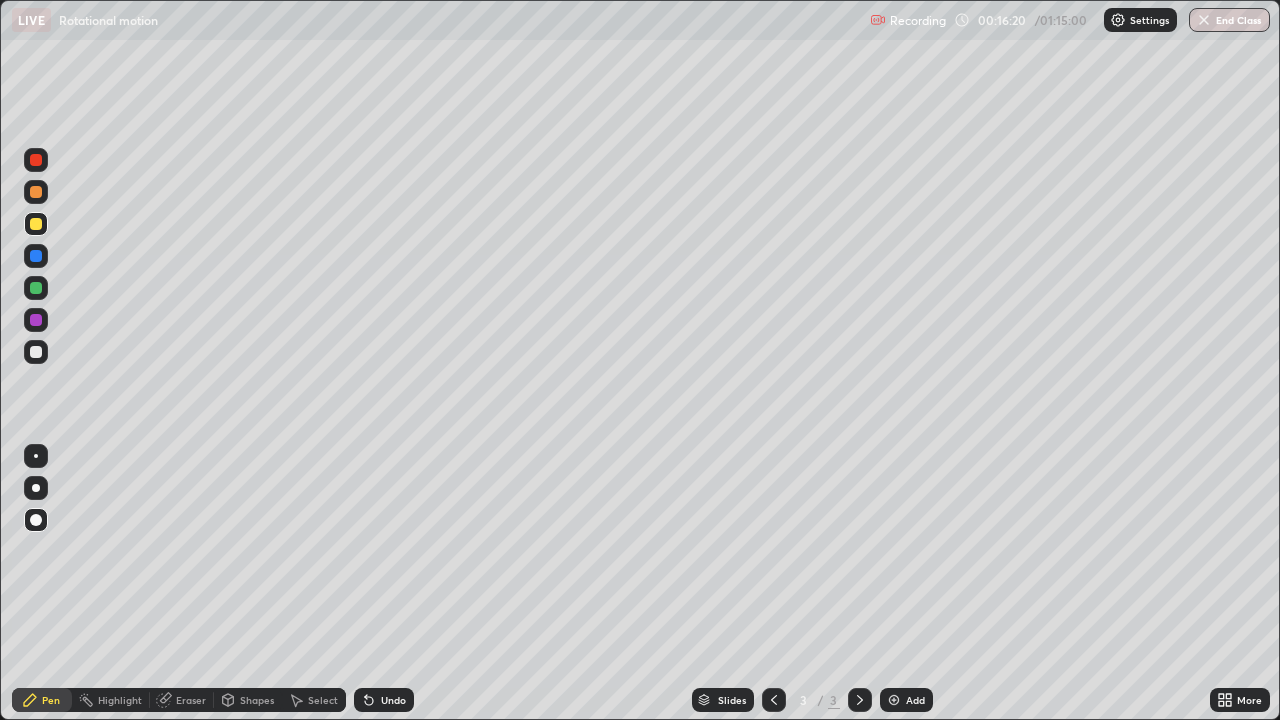click 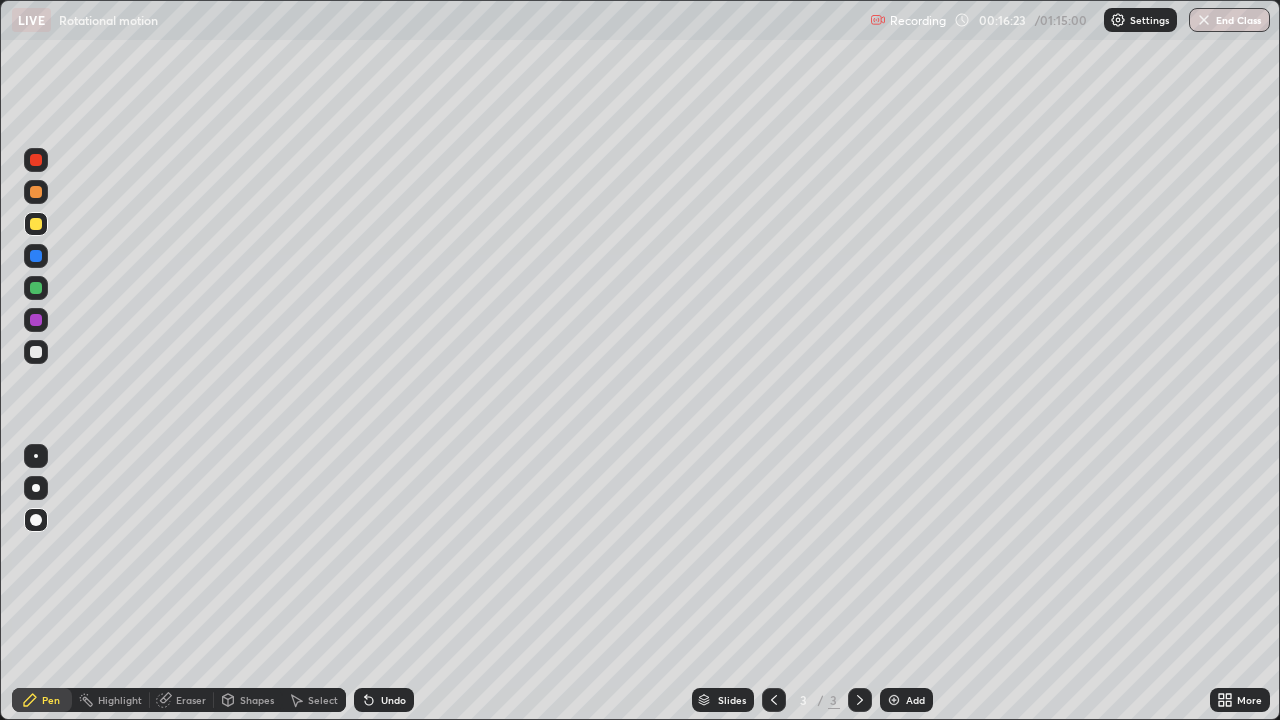 click on "Undo" at bounding box center (393, 700) 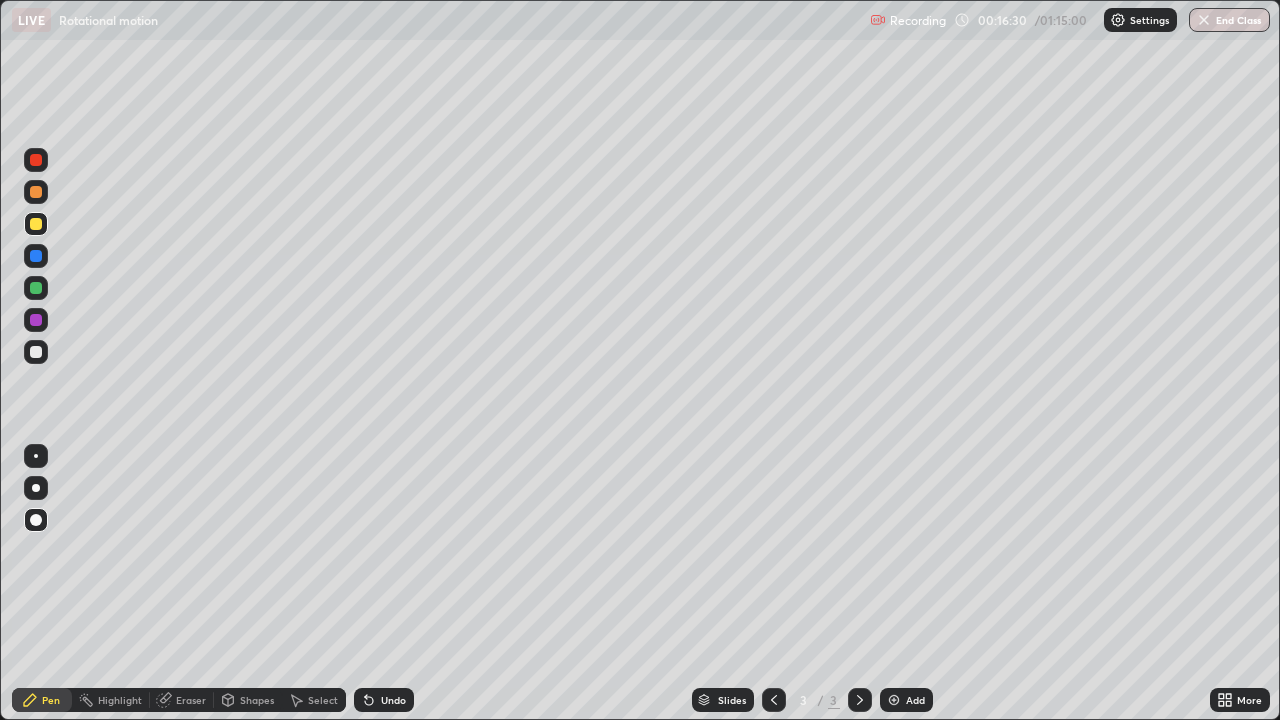 click on "Shapes" at bounding box center (248, 700) 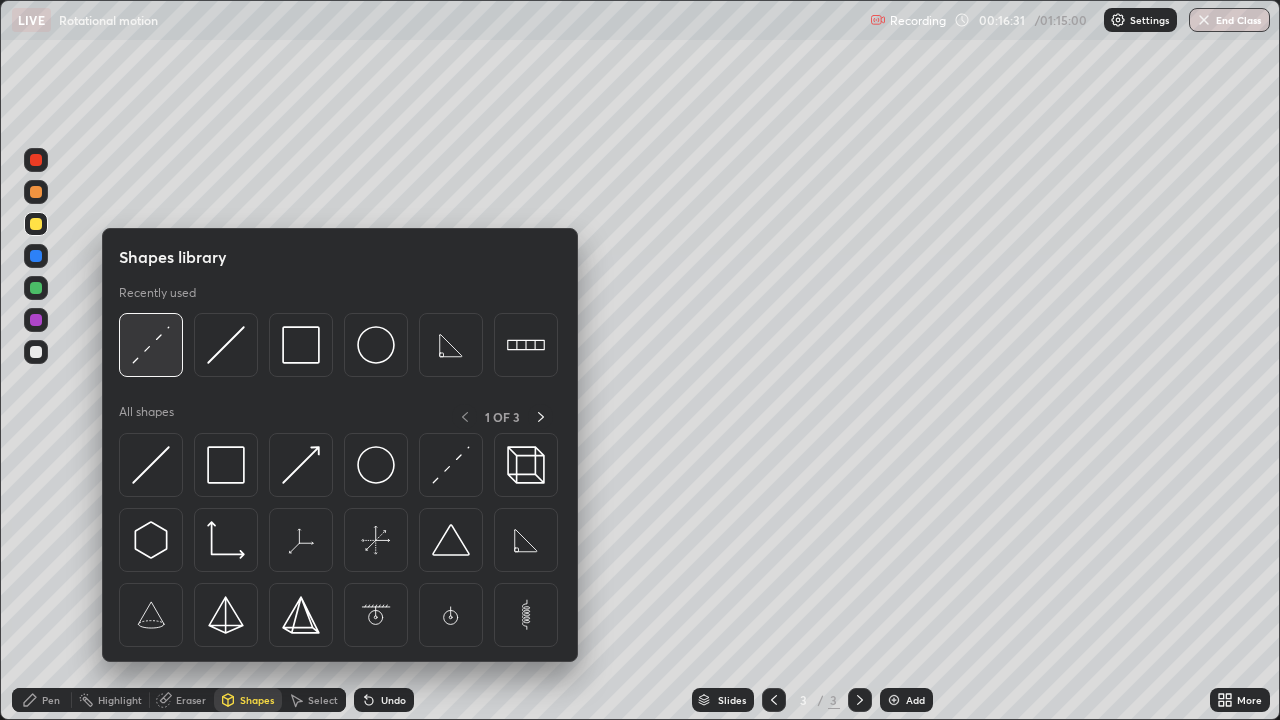 click at bounding box center [151, 345] 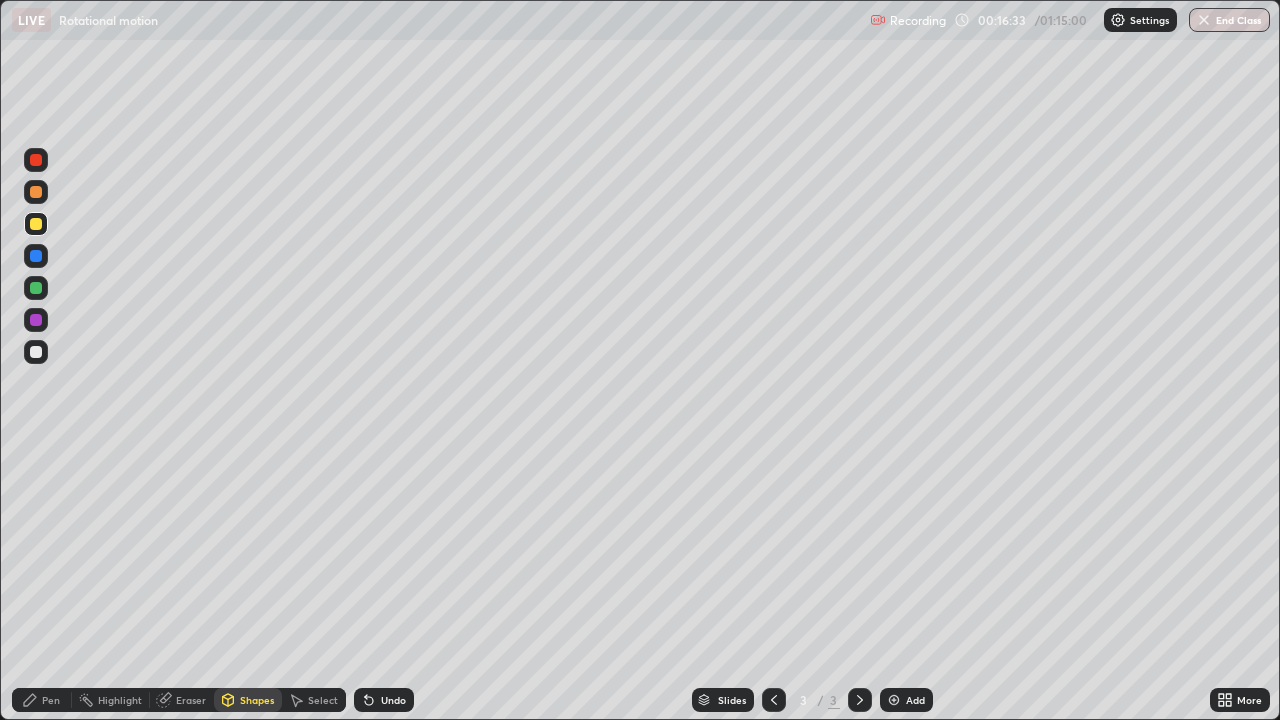 click on "Pen" at bounding box center [42, 700] 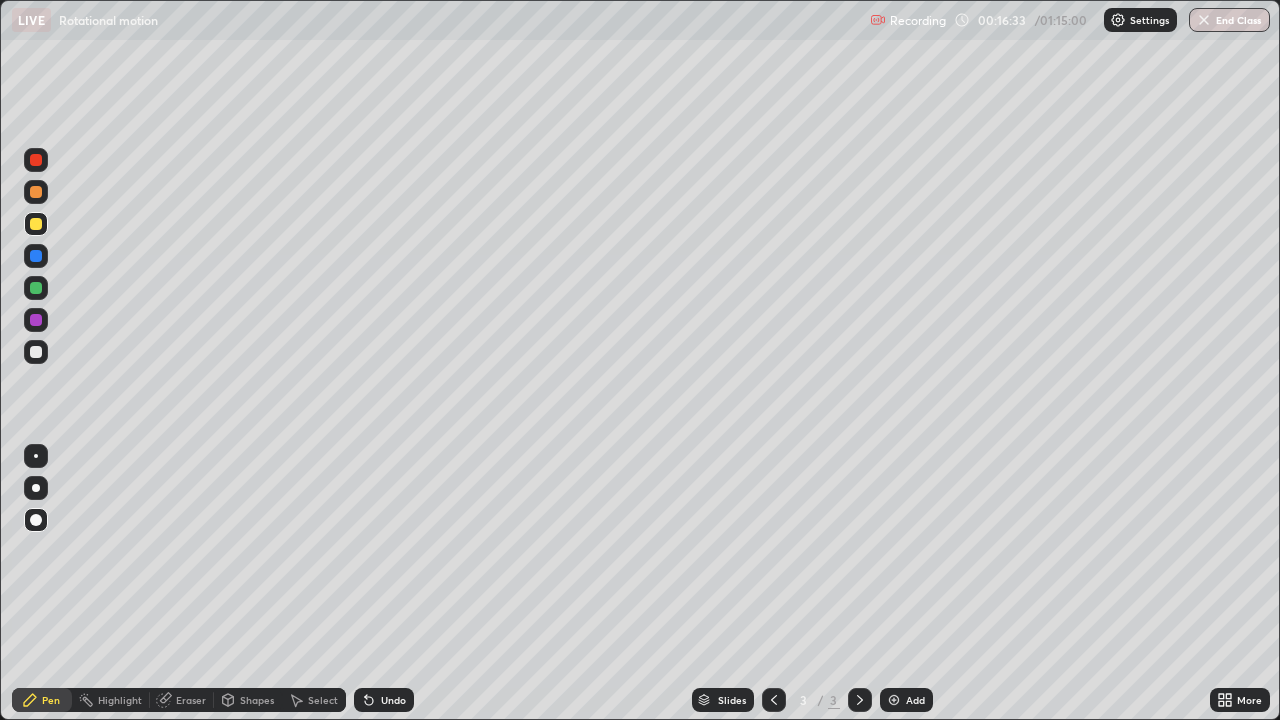 click at bounding box center [36, 352] 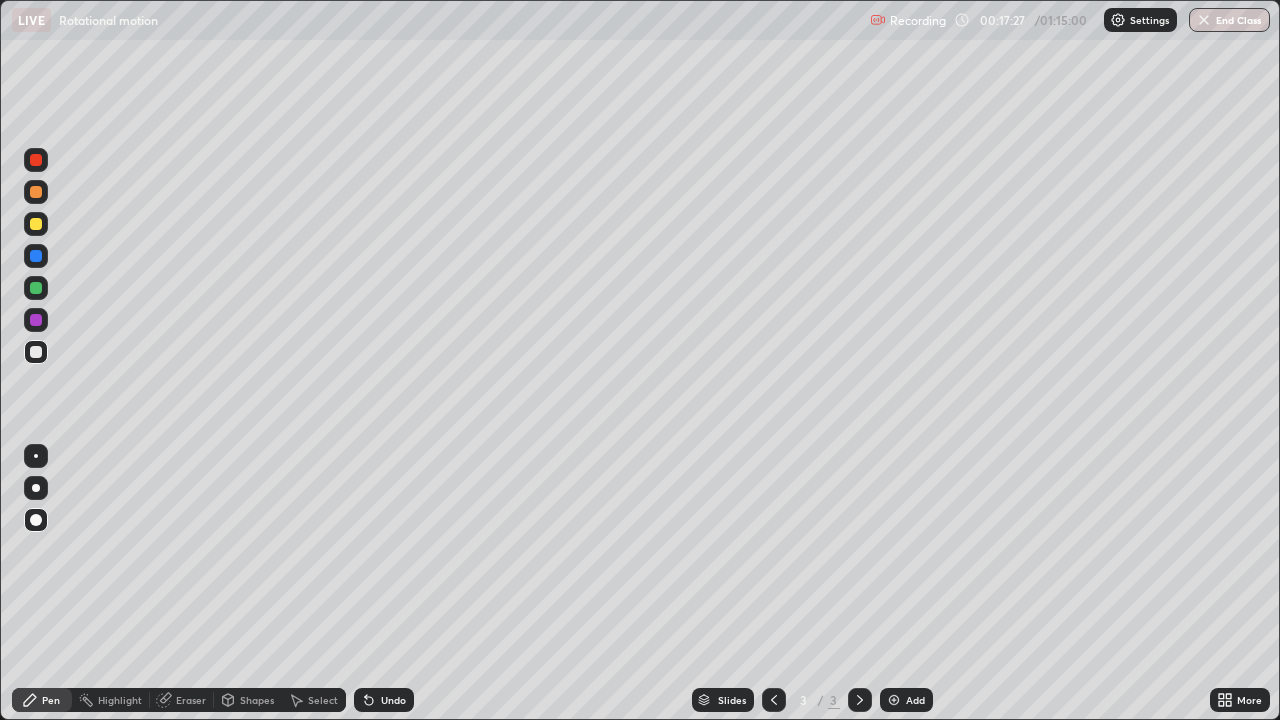 click on "Shapes" at bounding box center (257, 700) 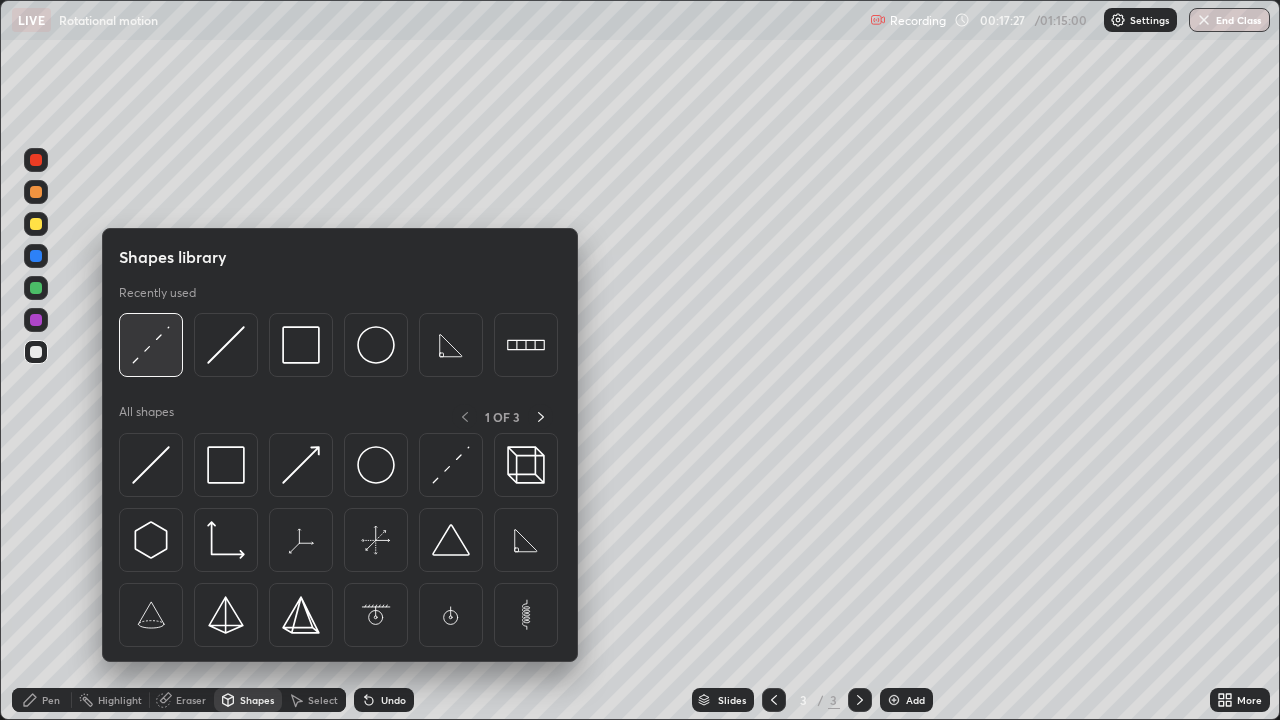 click at bounding box center (151, 345) 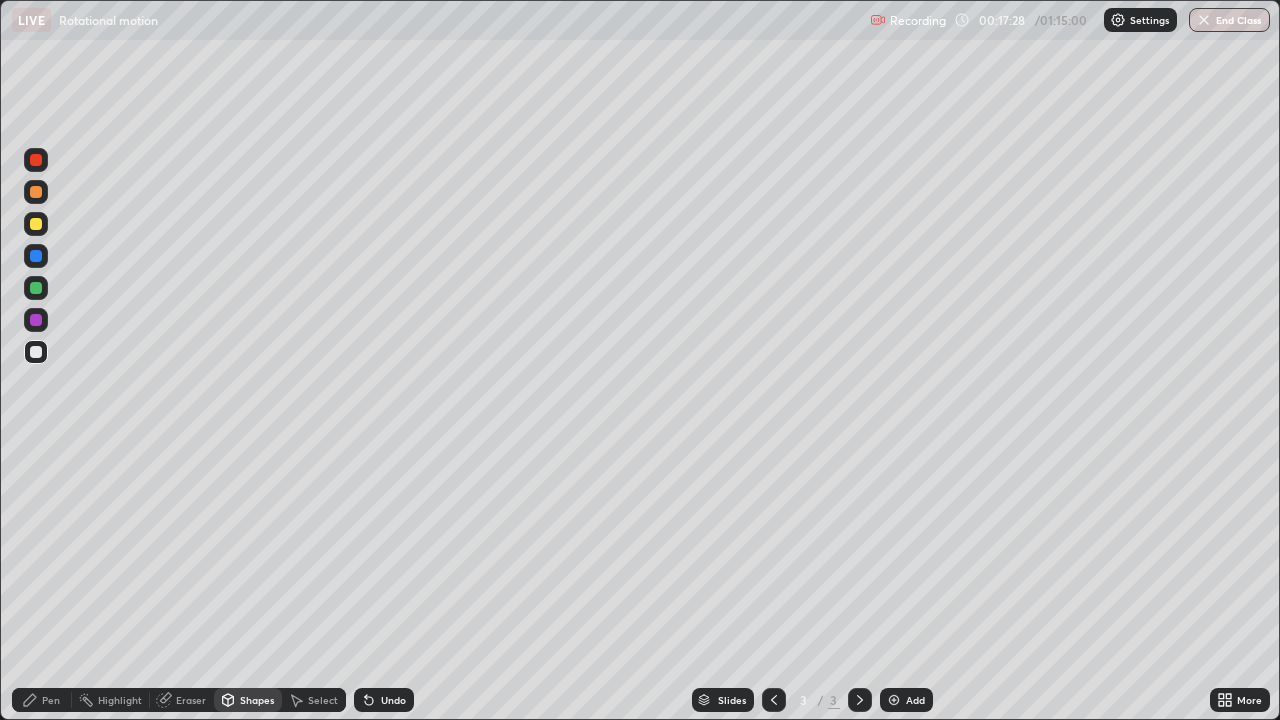 click at bounding box center [36, 224] 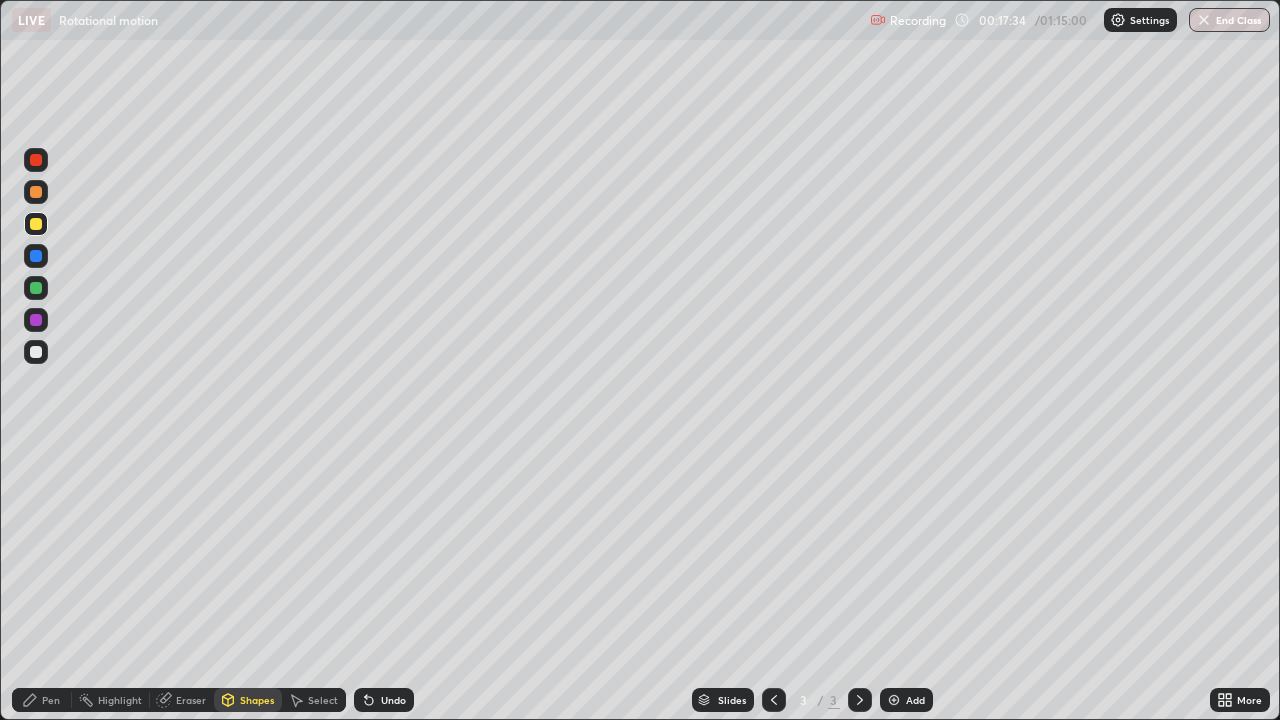 click on "Pen" at bounding box center [42, 700] 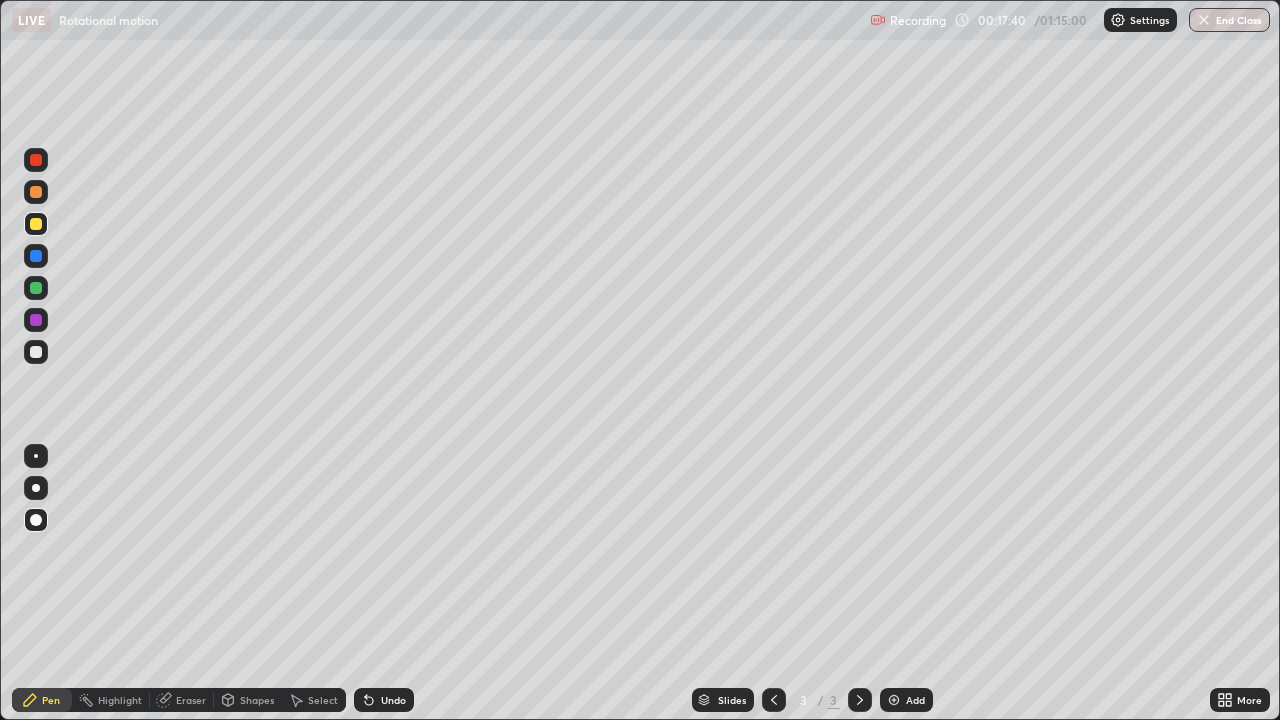 click at bounding box center [36, 352] 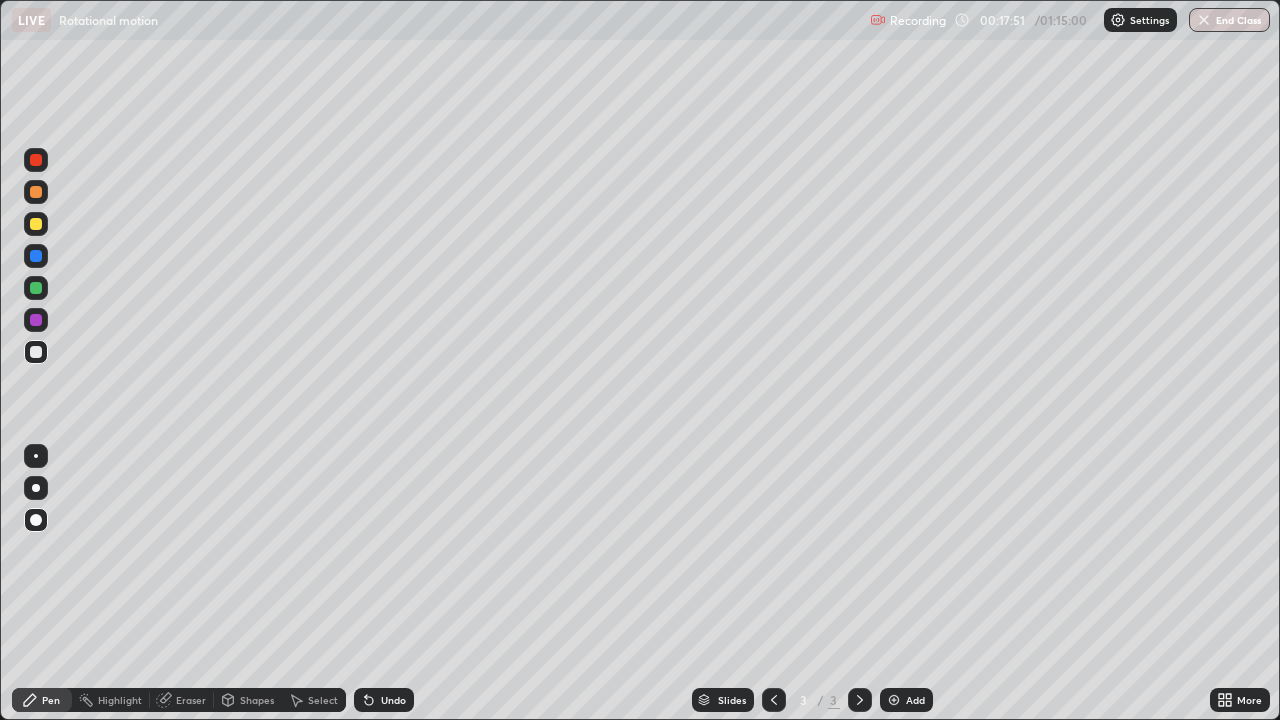 click on "Shapes" at bounding box center [257, 700] 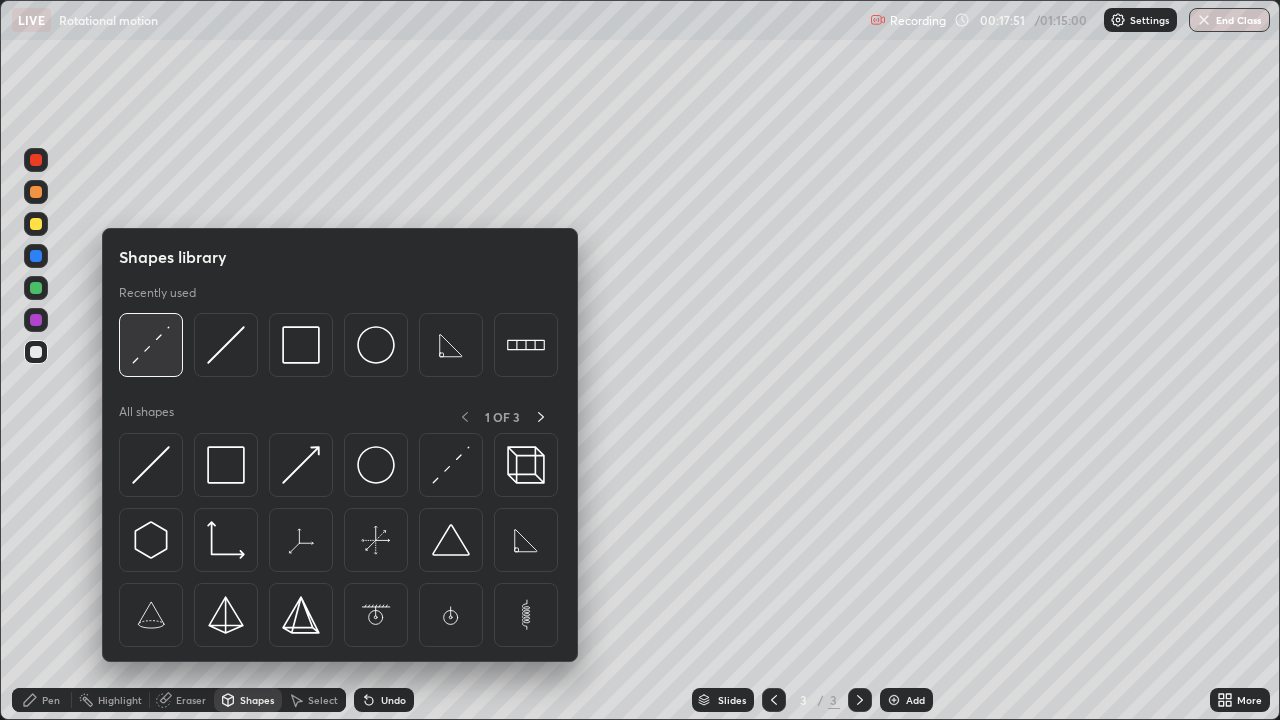 click at bounding box center (151, 345) 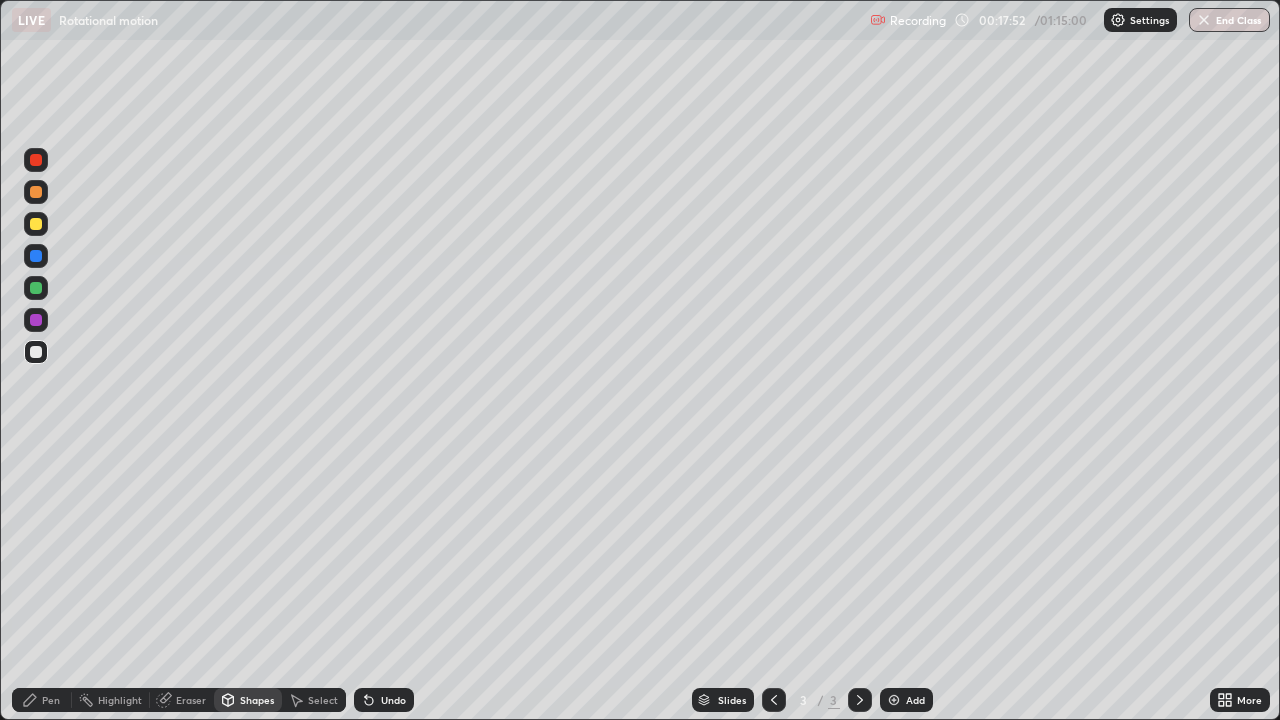 click at bounding box center [36, 224] 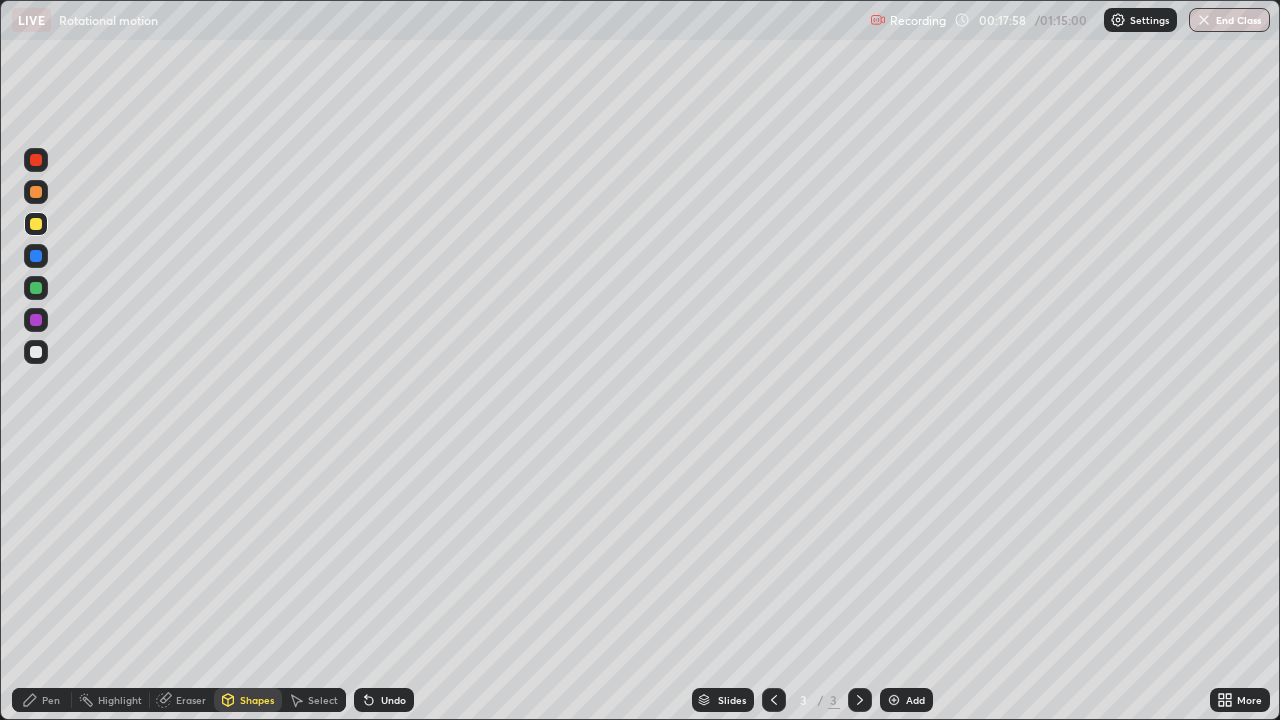click on "Slides 3 / 3 Add" at bounding box center [812, 700] 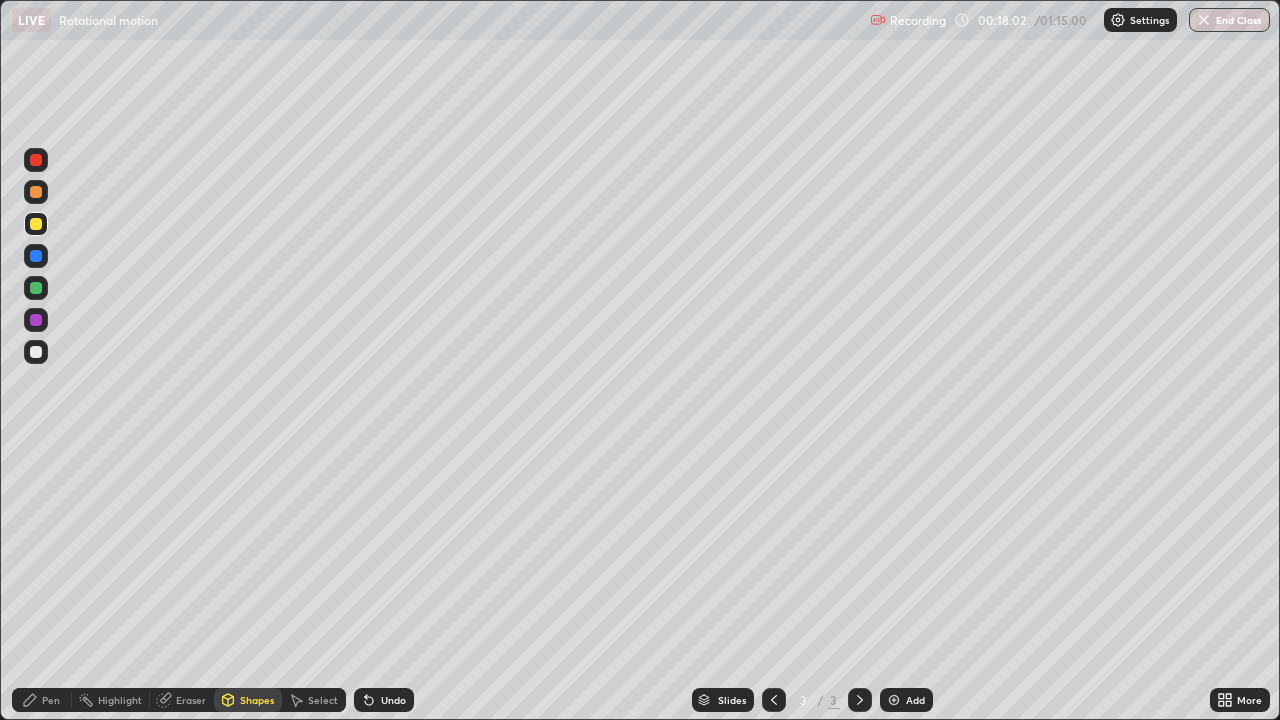 click 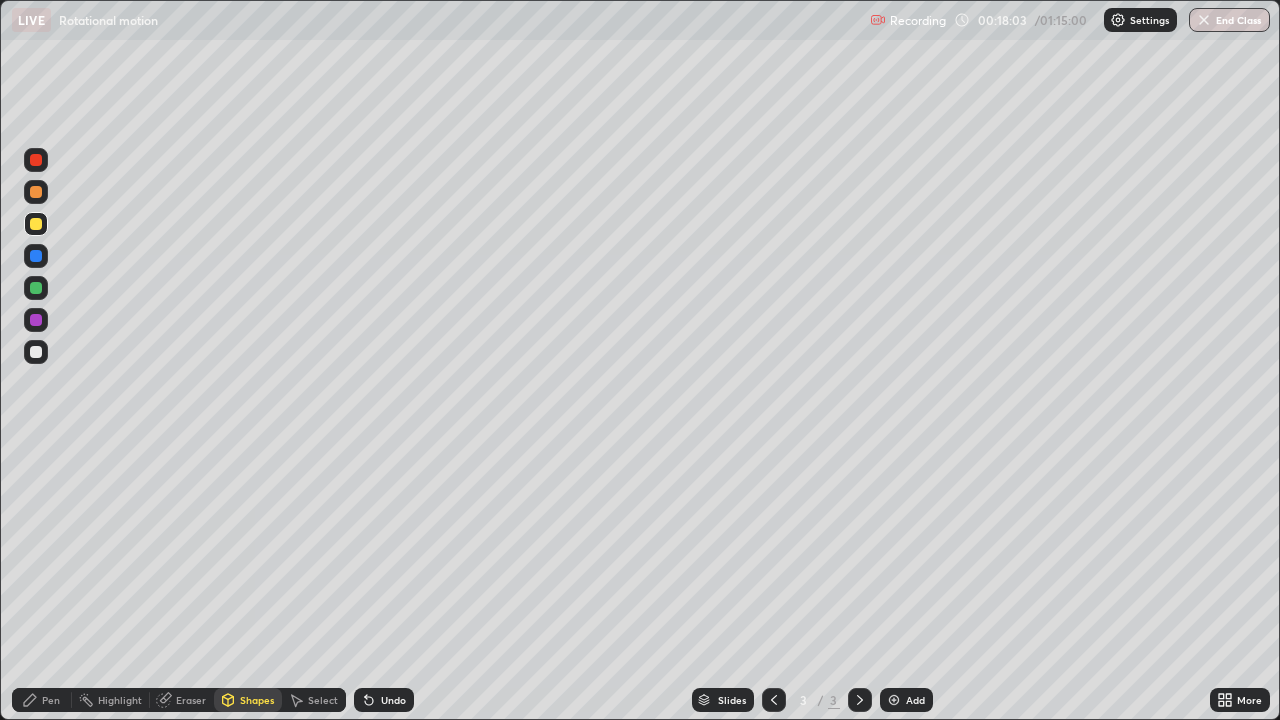 click on "Undo" at bounding box center [384, 700] 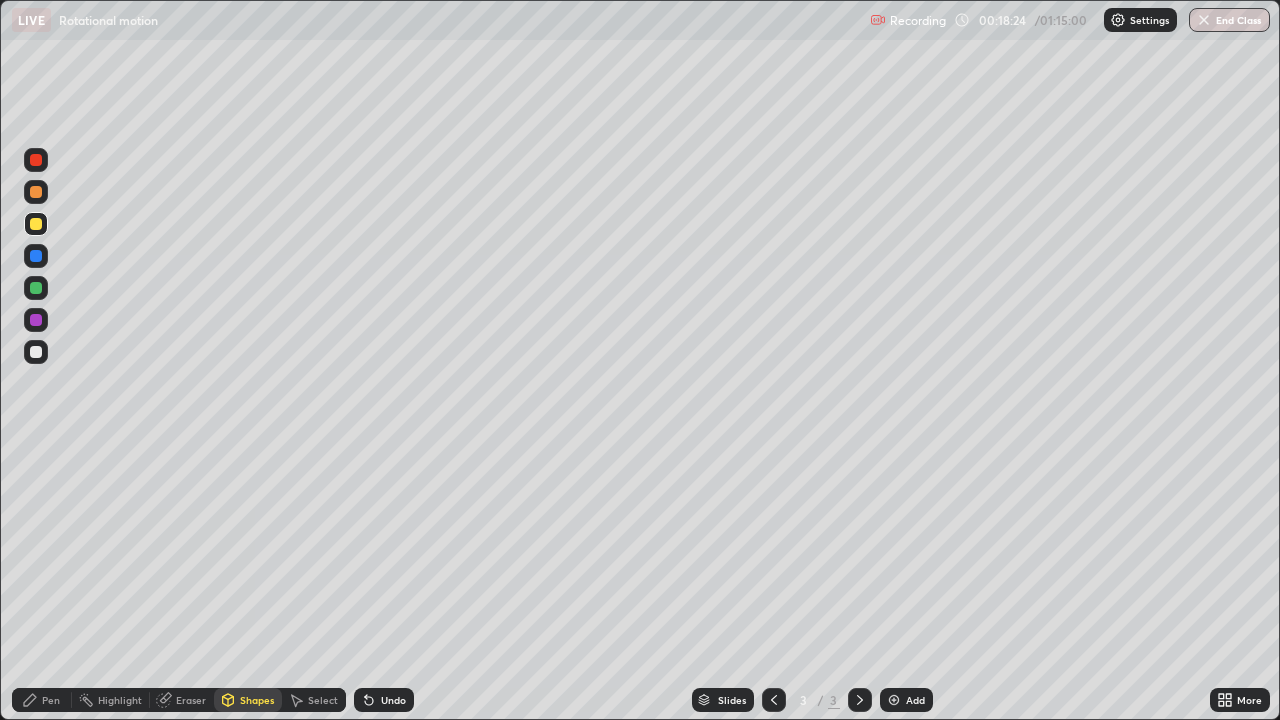 click on "Shapes" at bounding box center [257, 700] 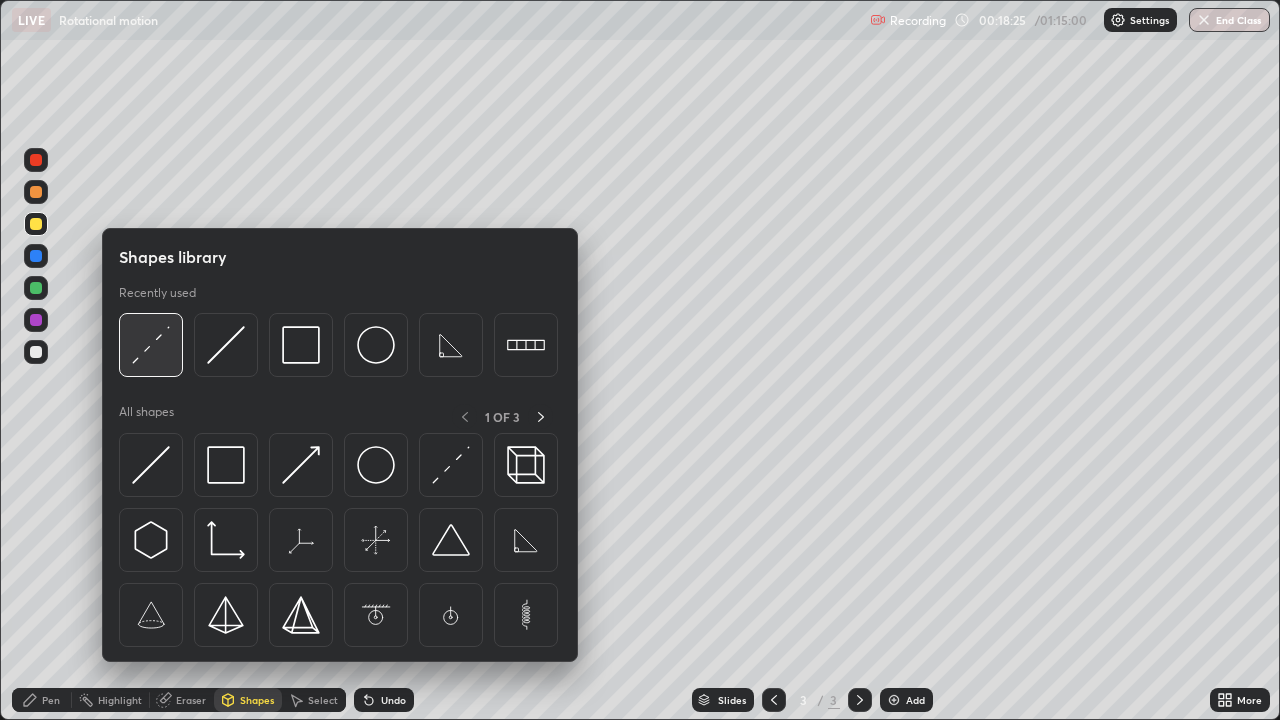 click at bounding box center (151, 345) 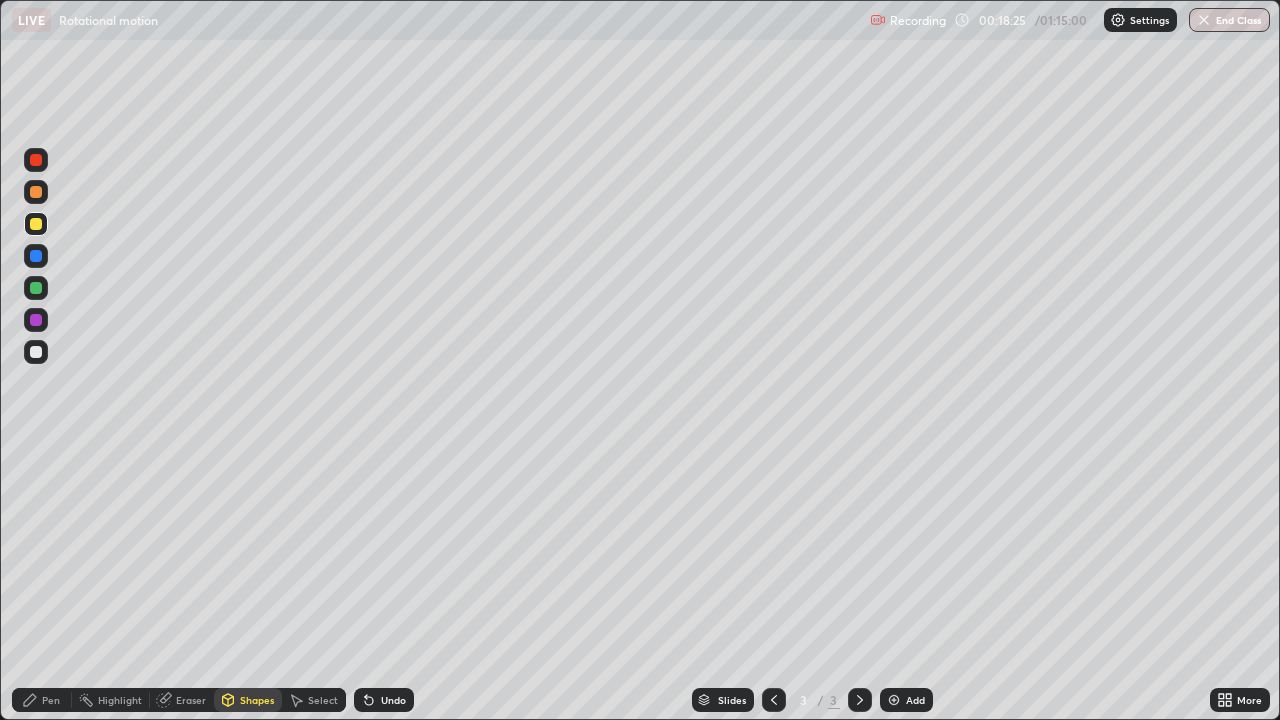 click at bounding box center [36, 352] 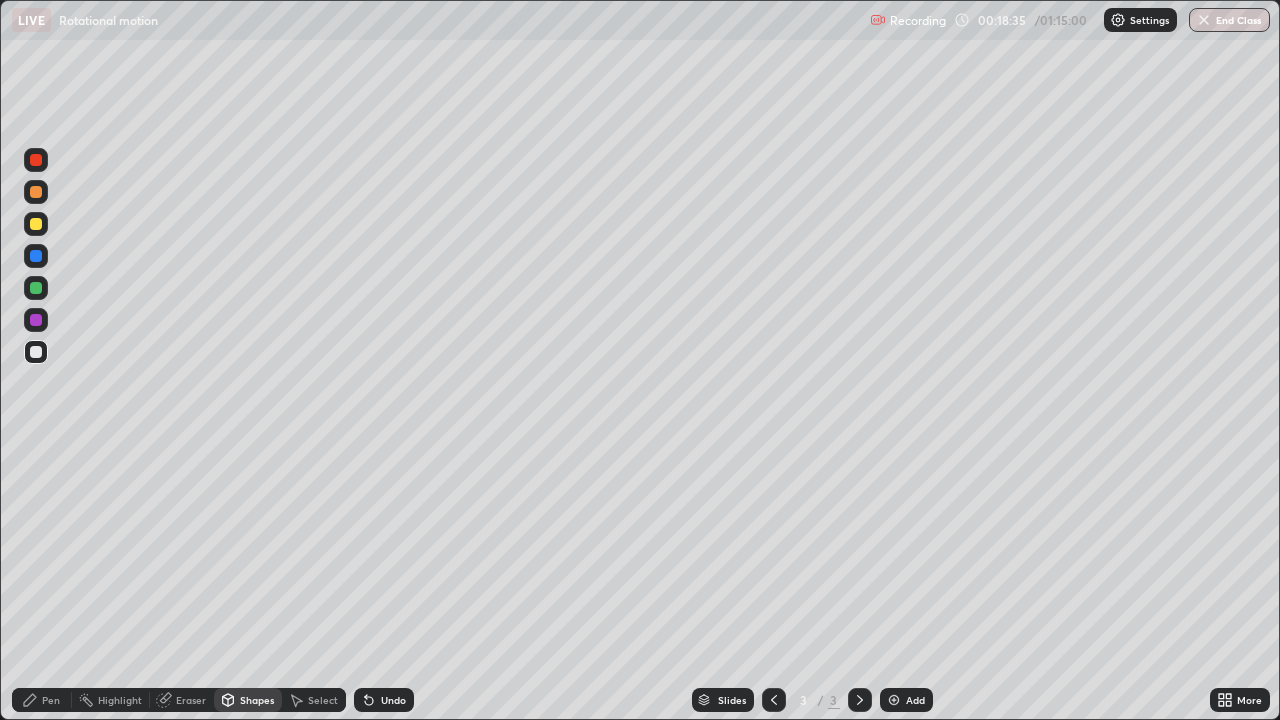 click on "Pen" at bounding box center (42, 700) 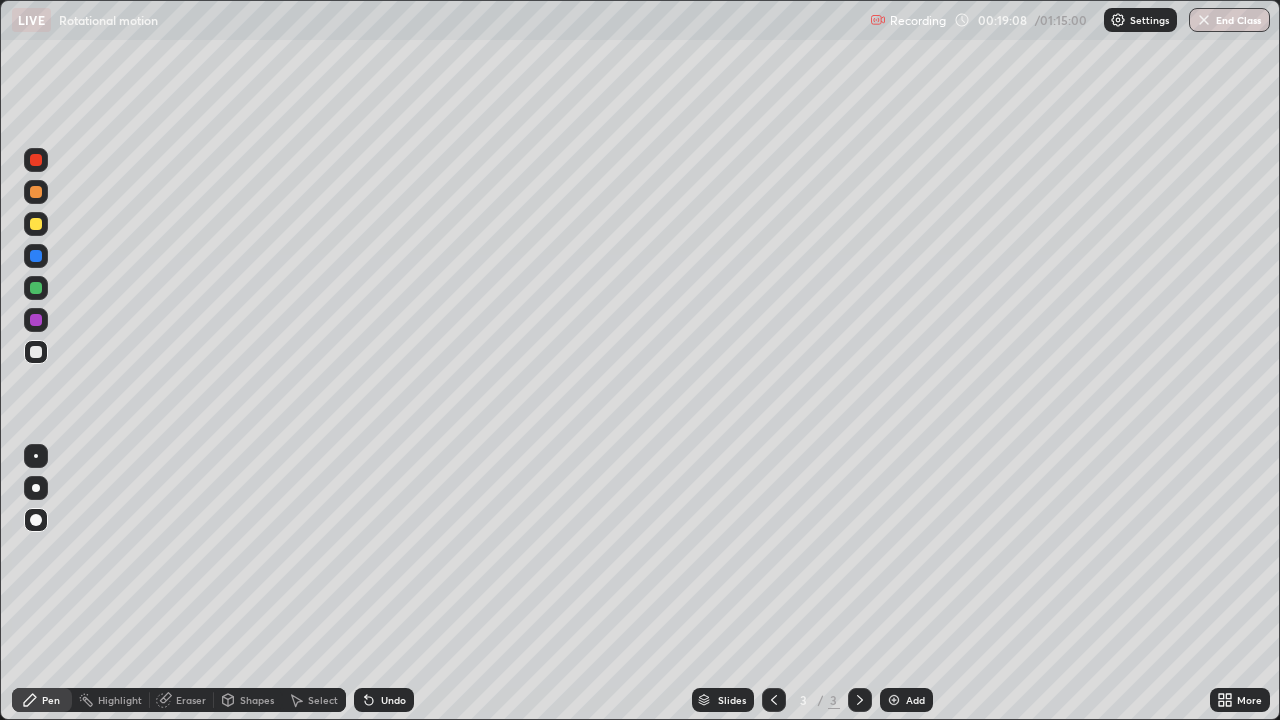 click on "Shapes" at bounding box center [248, 700] 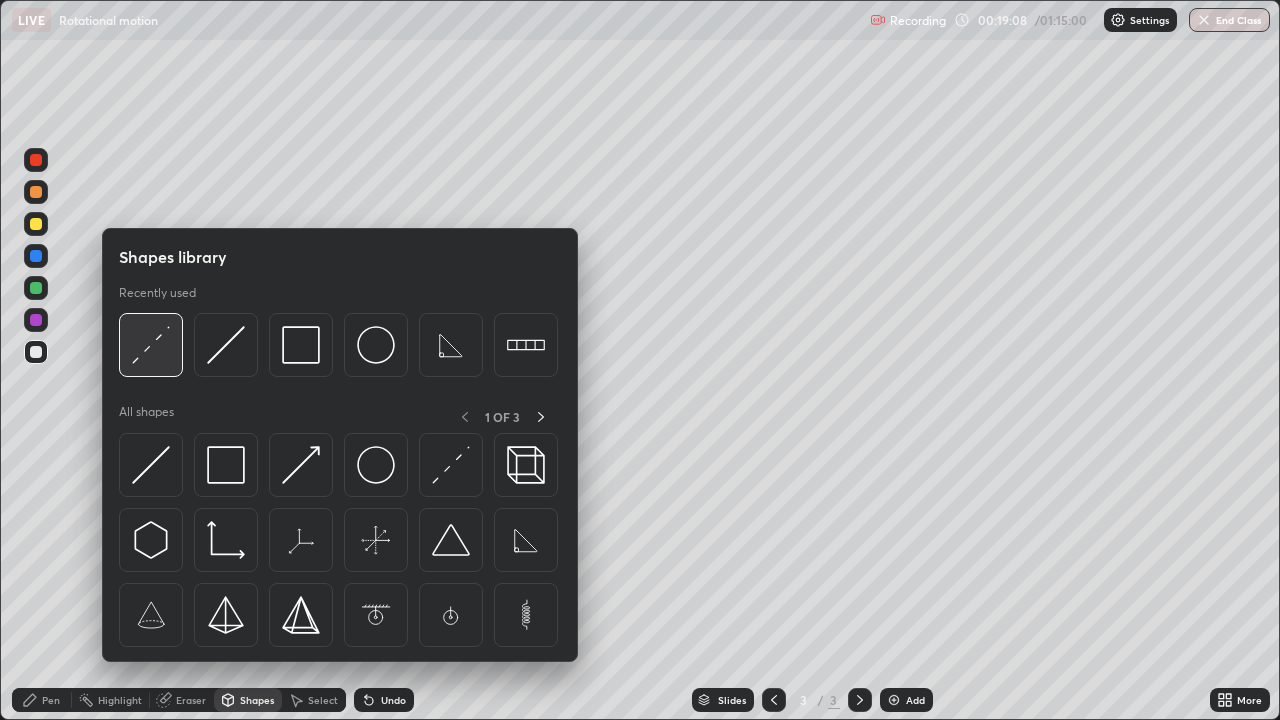 click at bounding box center [151, 345] 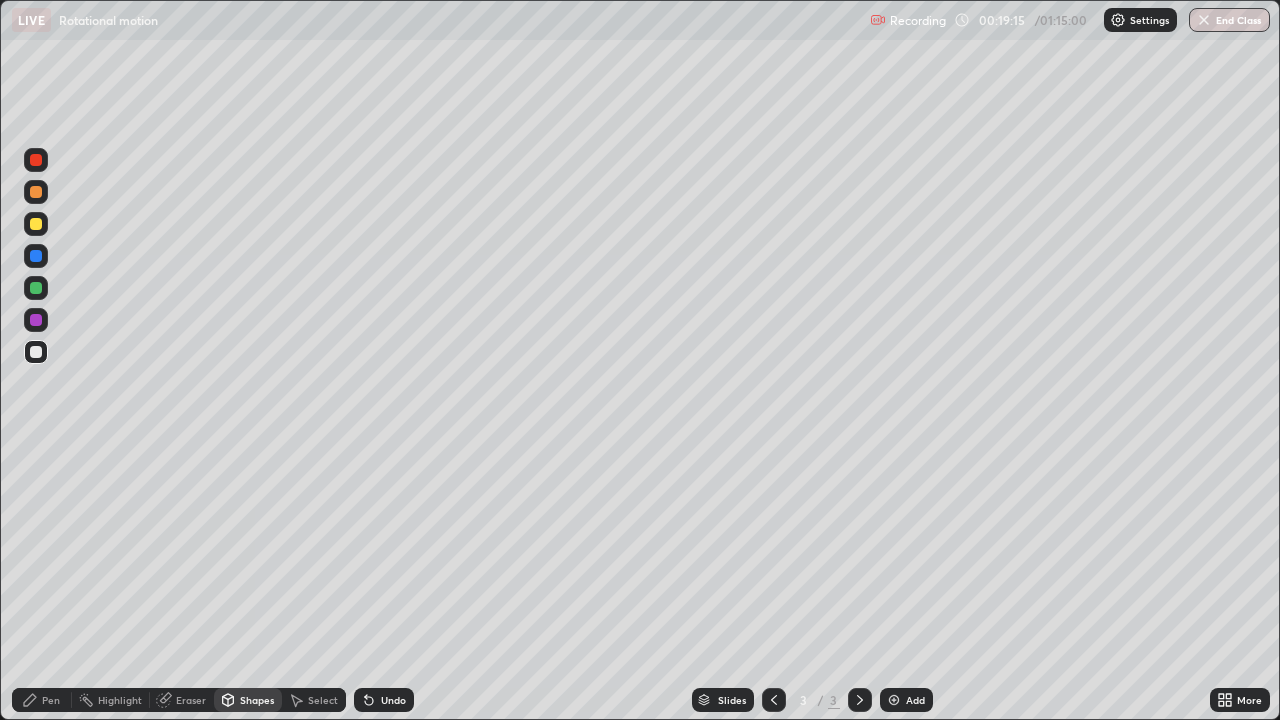 click on "Pen" at bounding box center (51, 700) 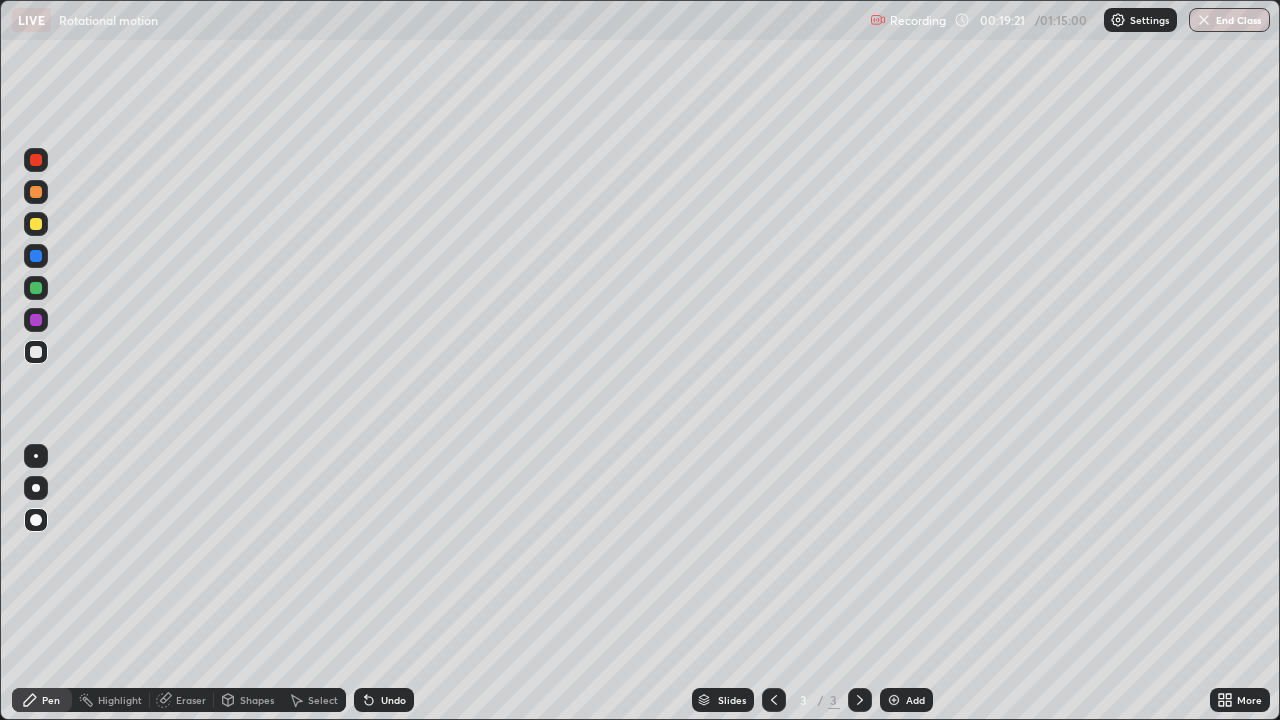 click on "Shapes" at bounding box center [257, 700] 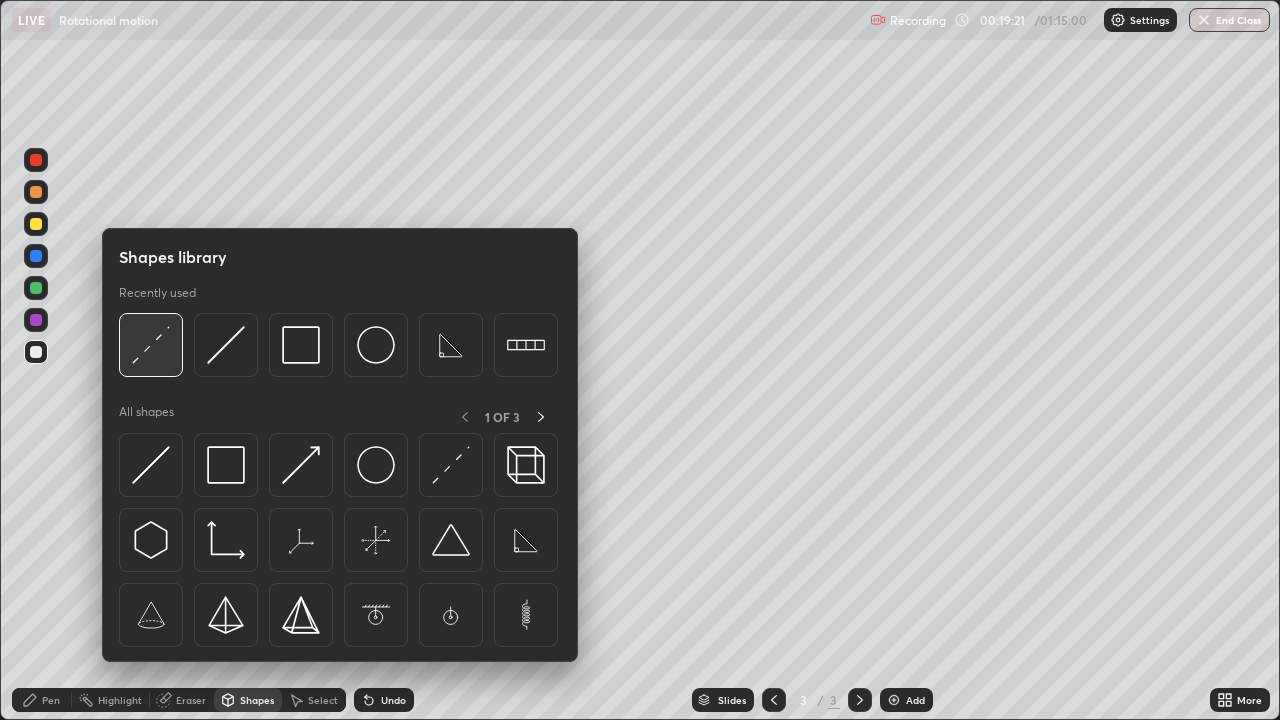 click at bounding box center (151, 345) 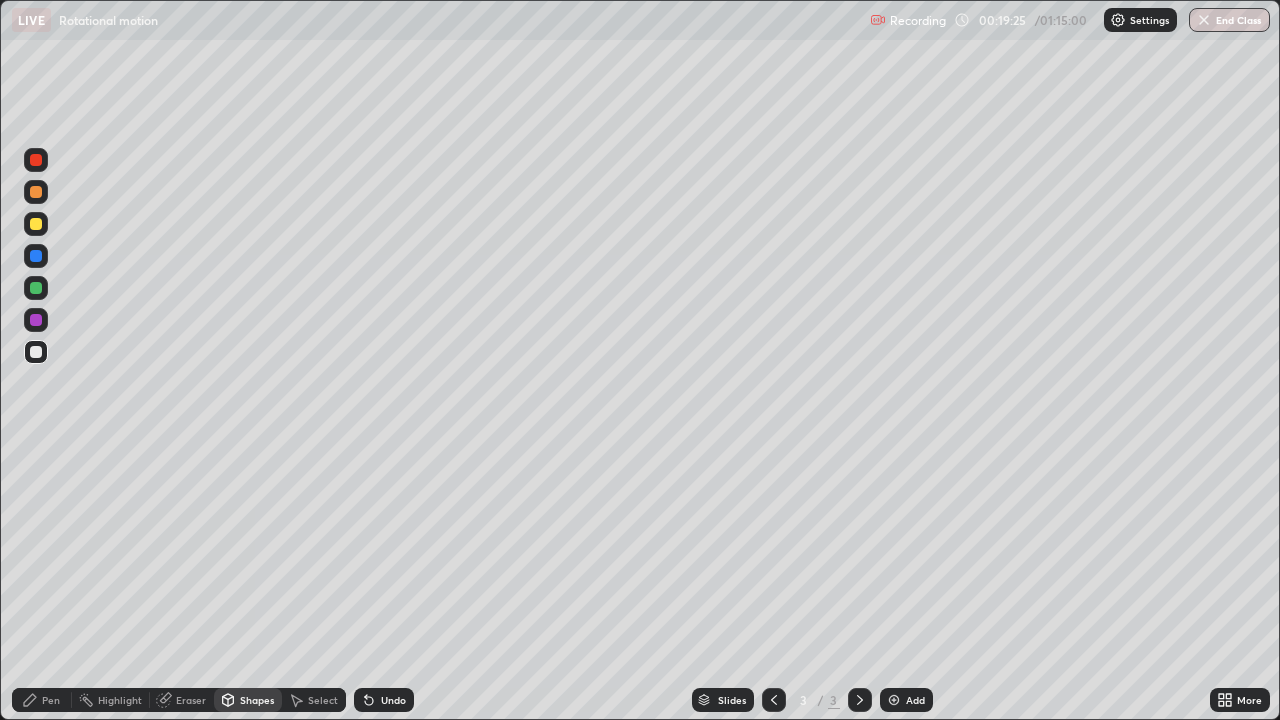 click on "Pen" at bounding box center [51, 700] 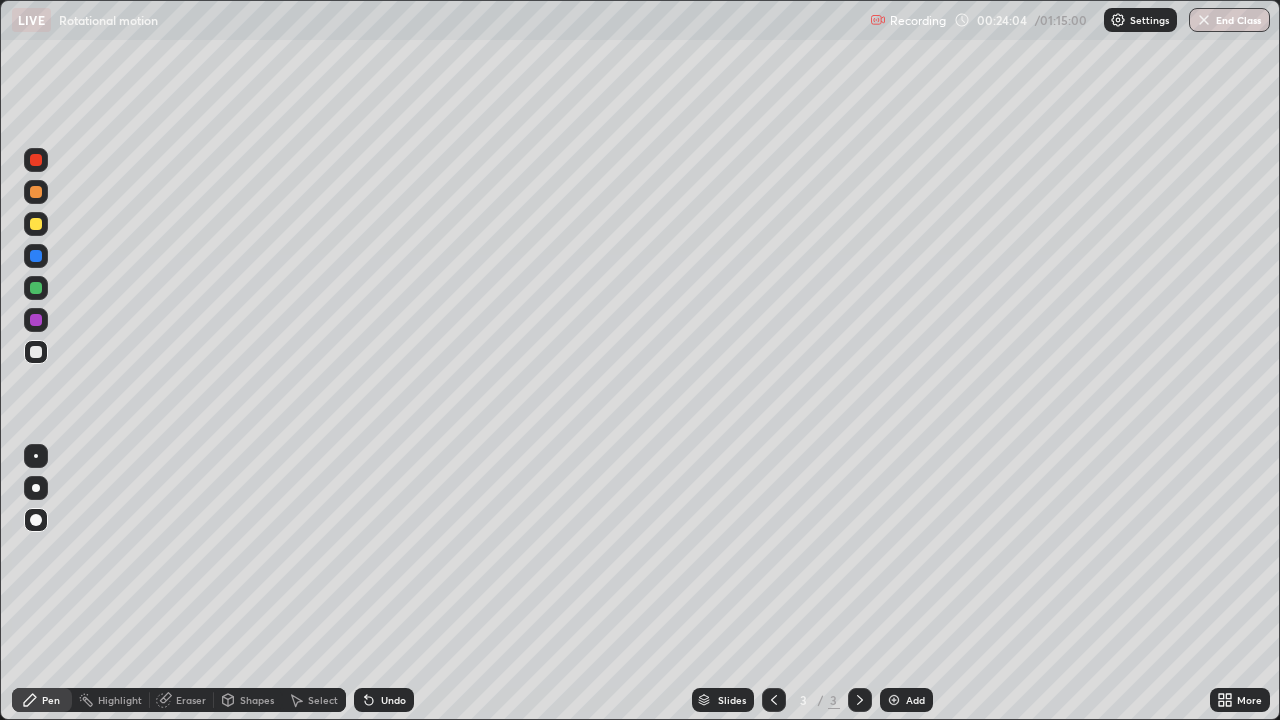 click on "Add" at bounding box center [906, 700] 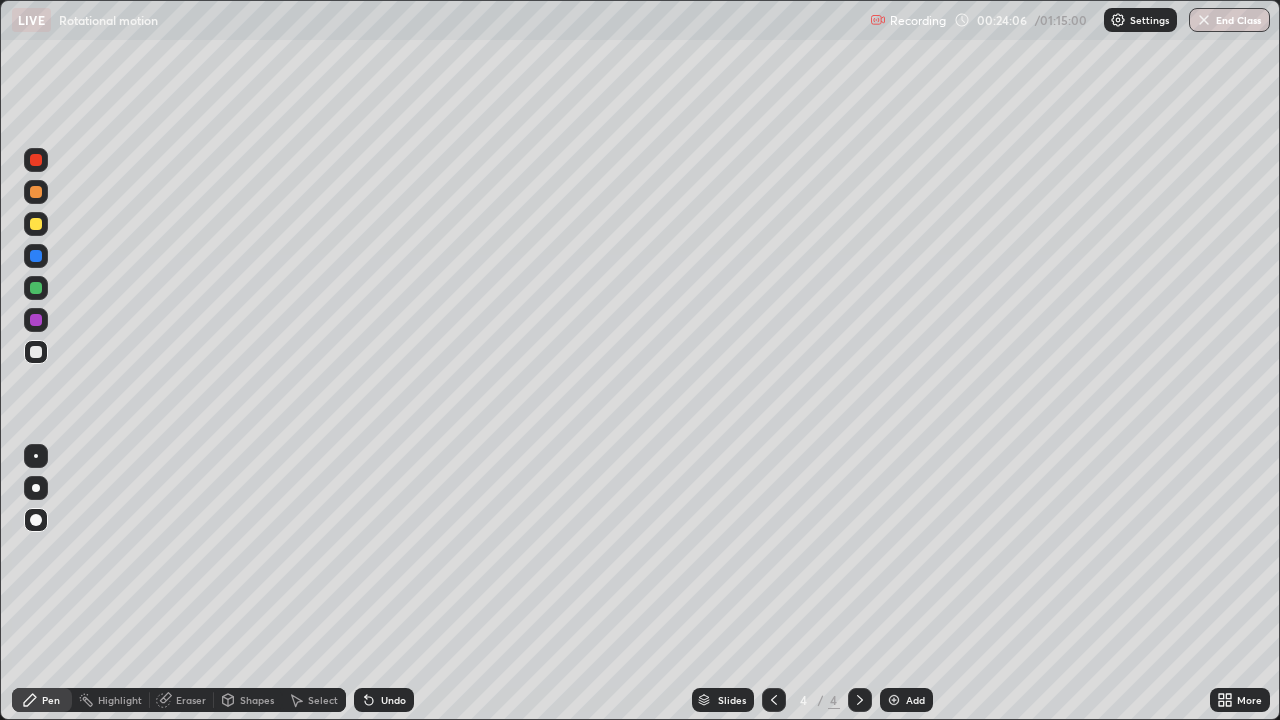 click on "Pen" at bounding box center (51, 700) 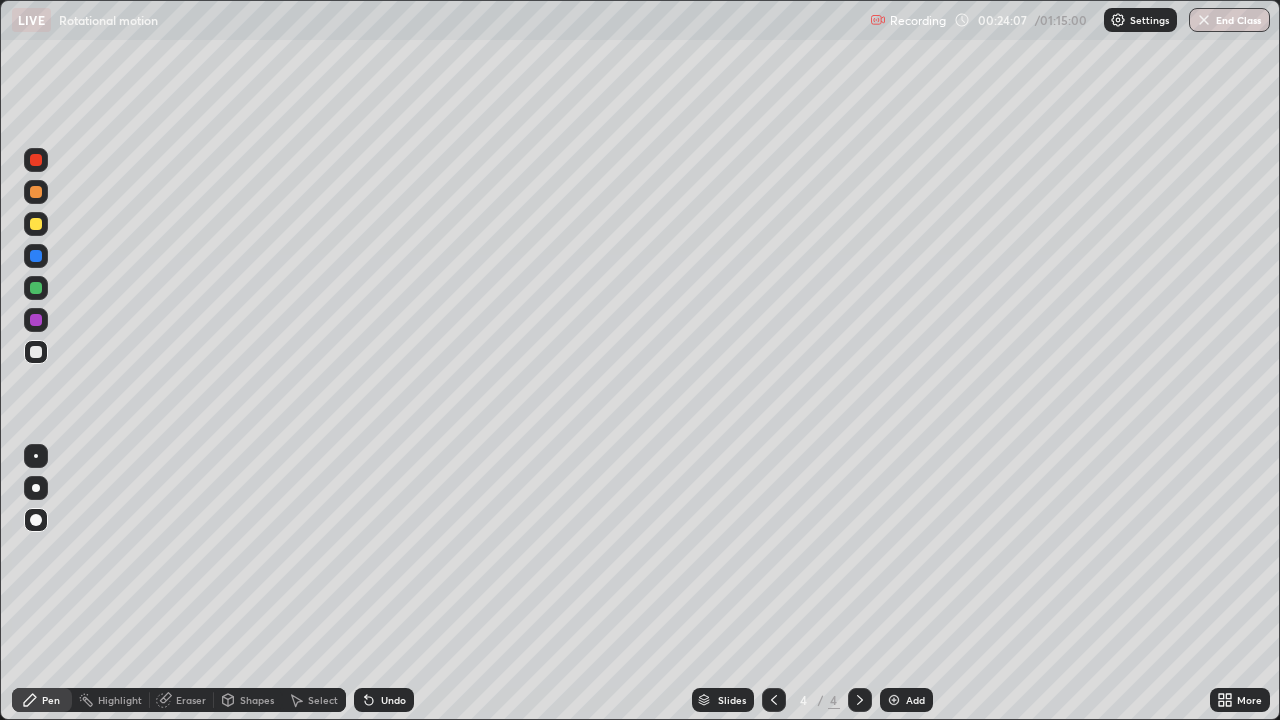 click on "Pen" at bounding box center (42, 700) 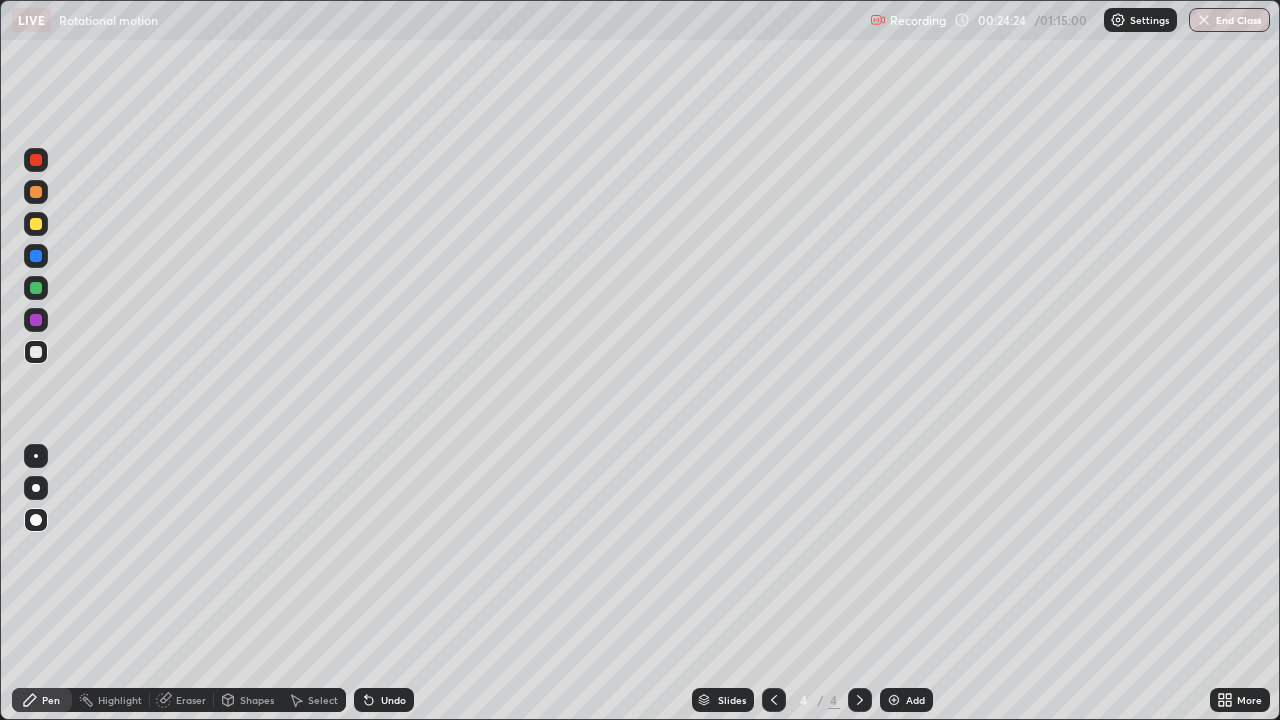 click on "Shapes" at bounding box center [257, 700] 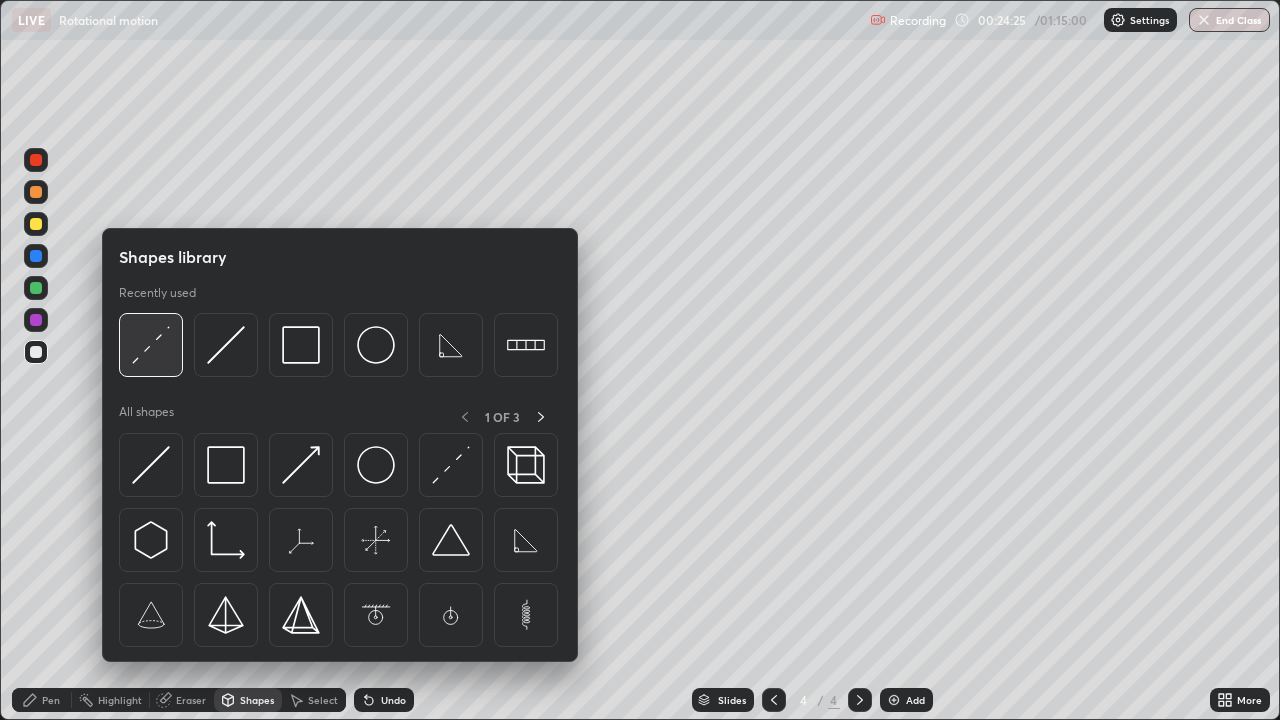 click at bounding box center [151, 345] 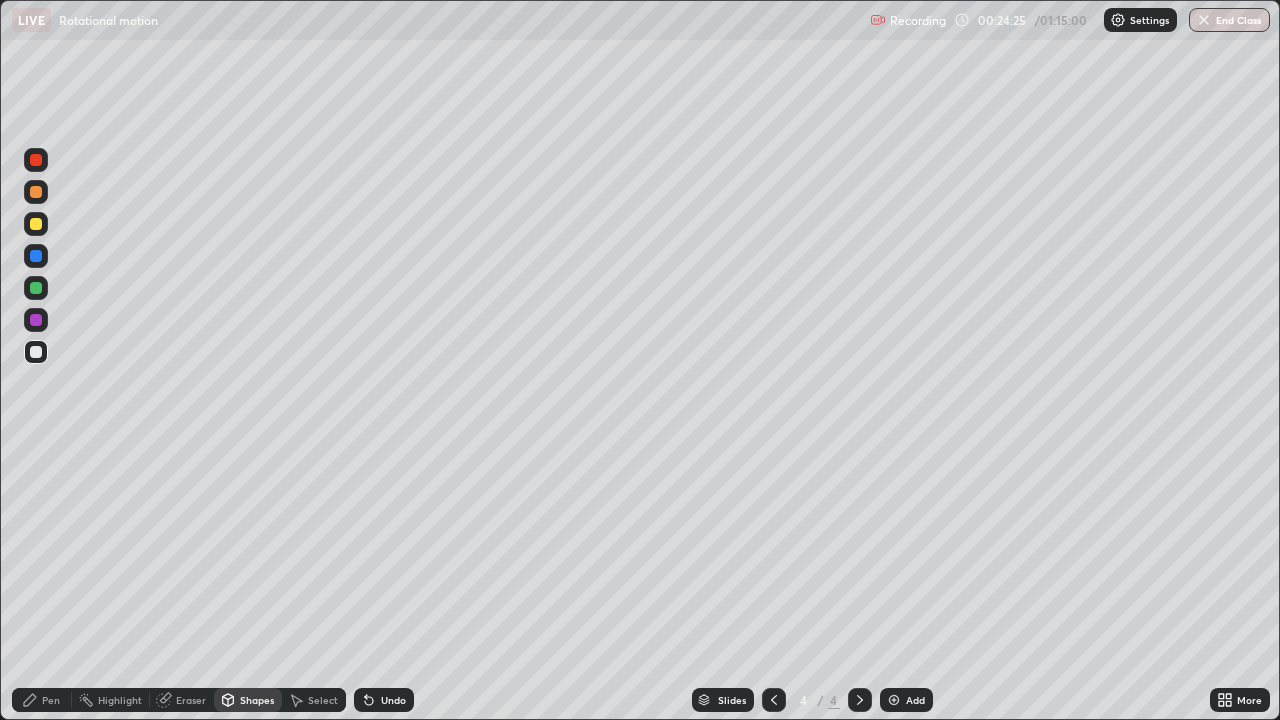 click at bounding box center (36, 224) 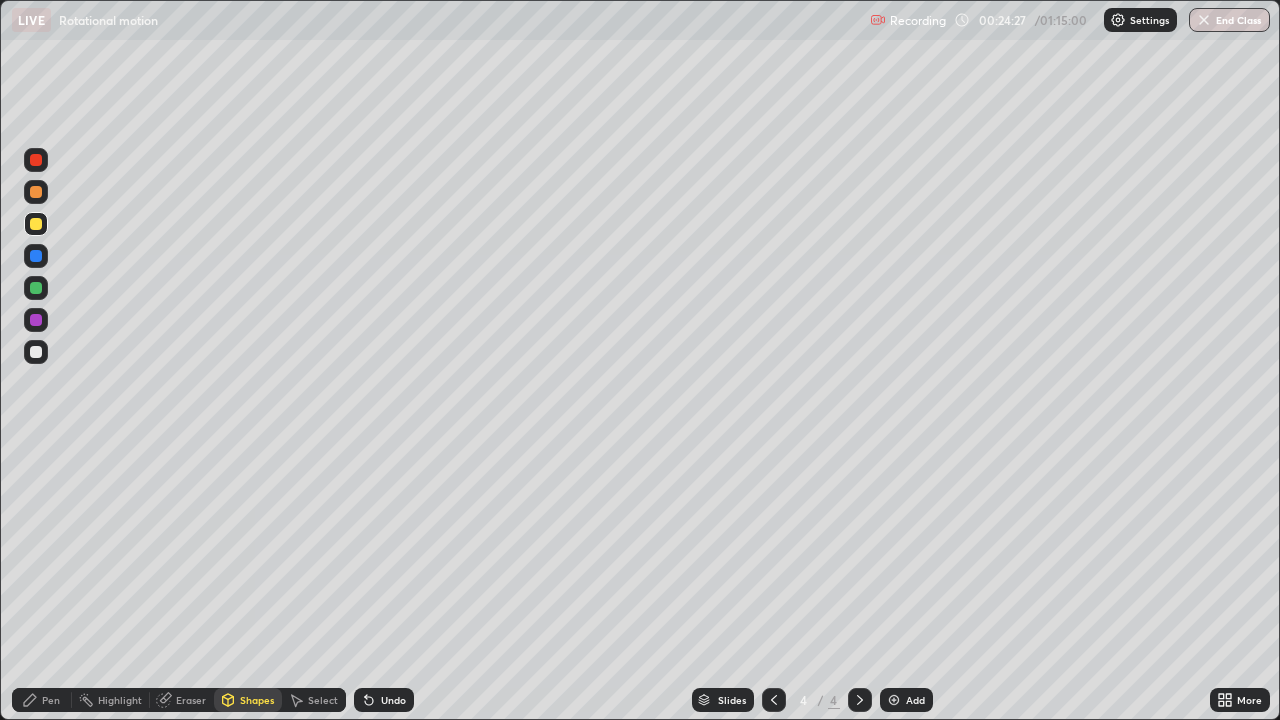 click on "Pen" at bounding box center [42, 700] 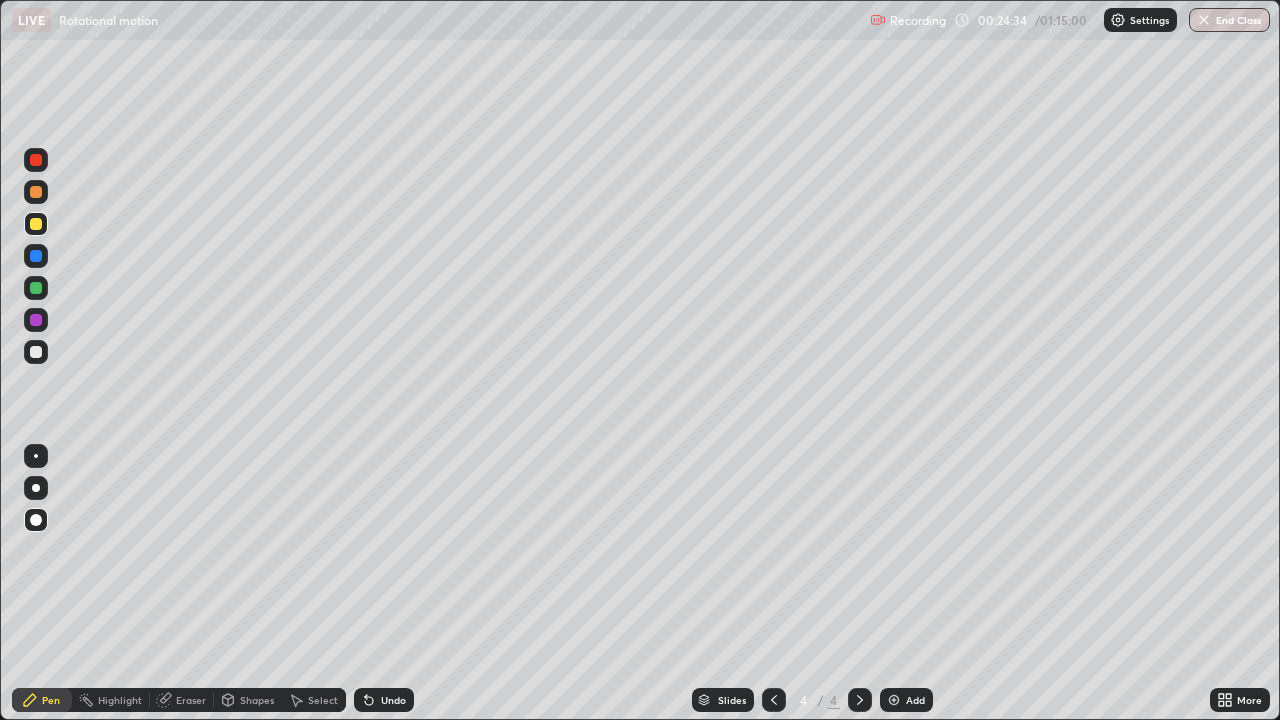 click at bounding box center [36, 352] 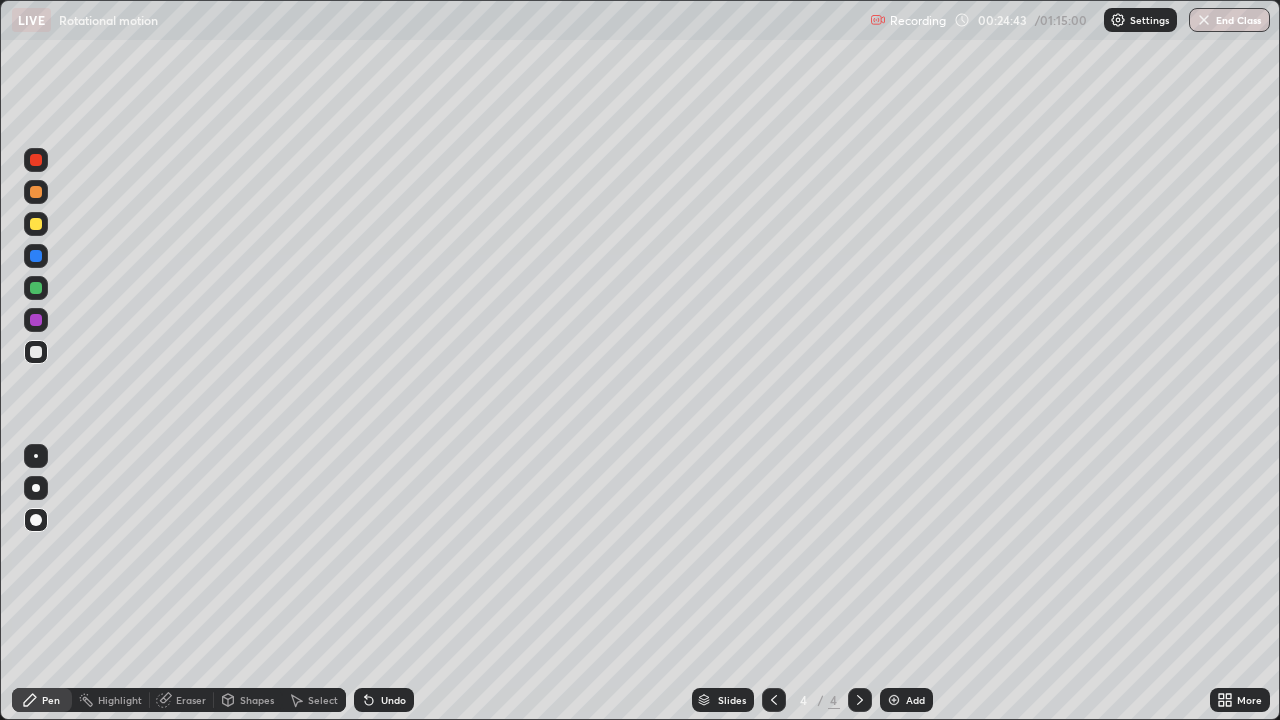 click on "Shapes" at bounding box center [257, 700] 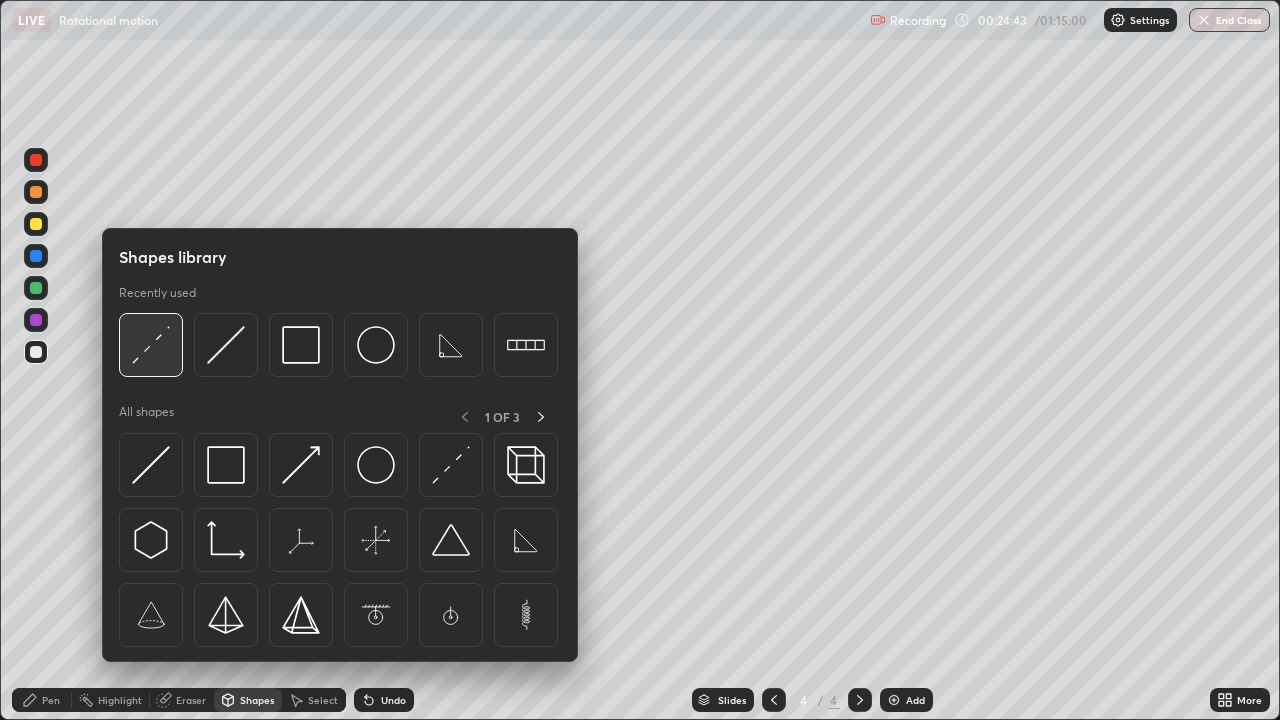 click at bounding box center (151, 345) 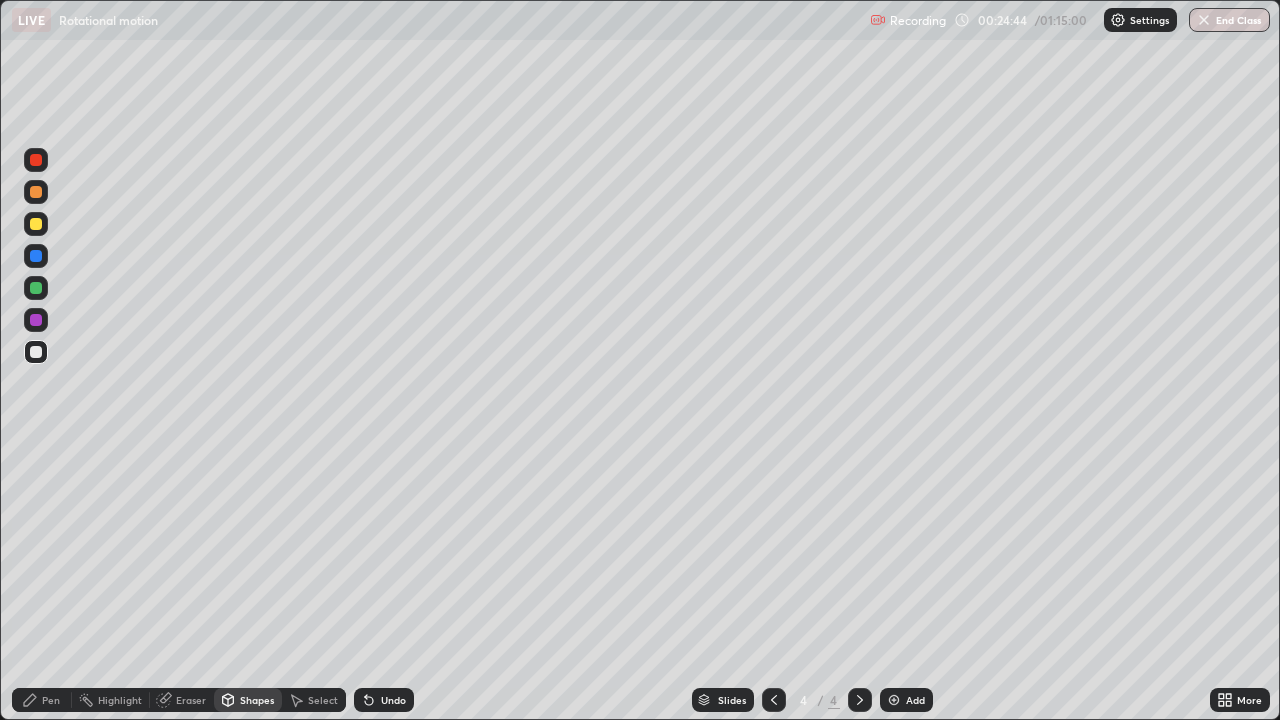 click at bounding box center [36, 256] 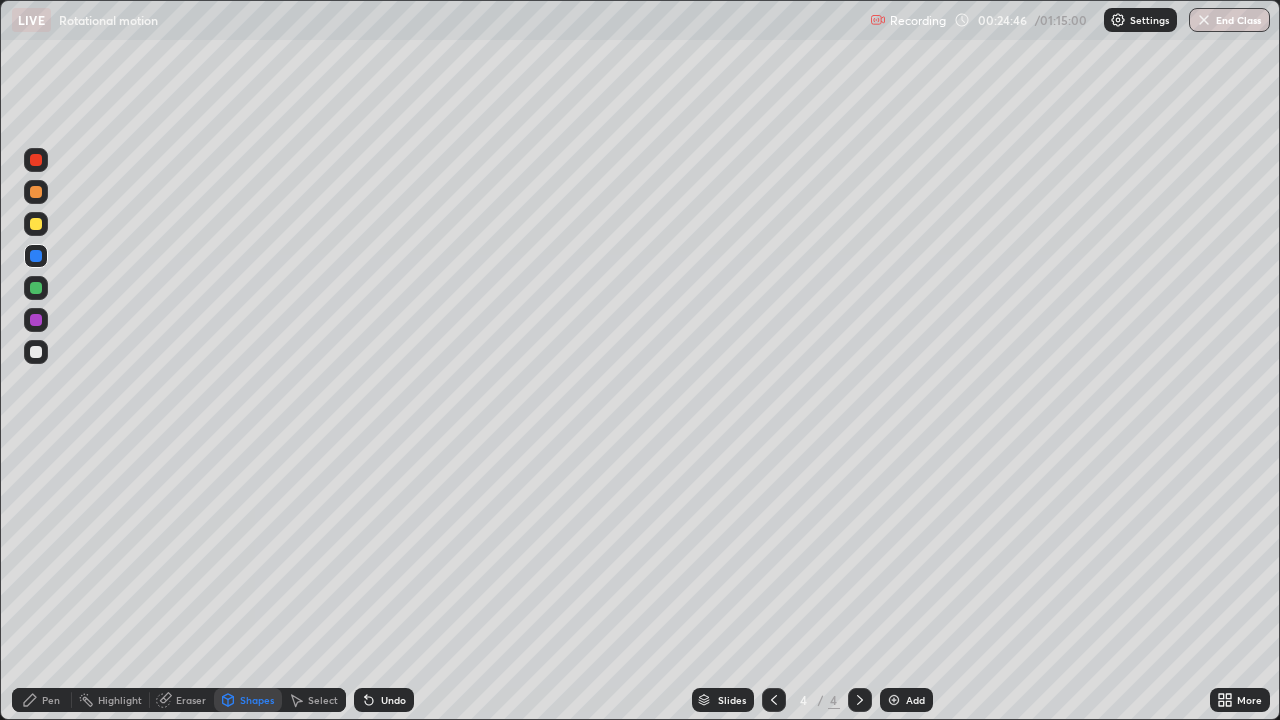 click on "Pen" at bounding box center [42, 700] 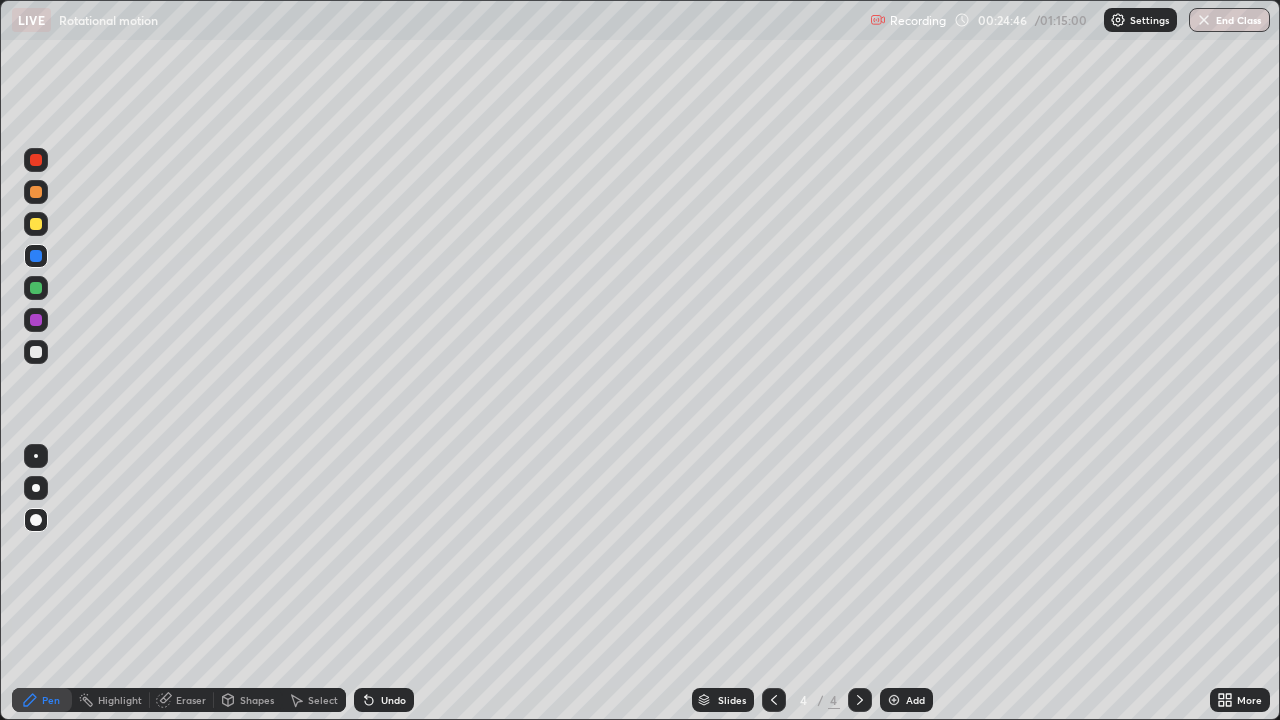 click at bounding box center (36, 352) 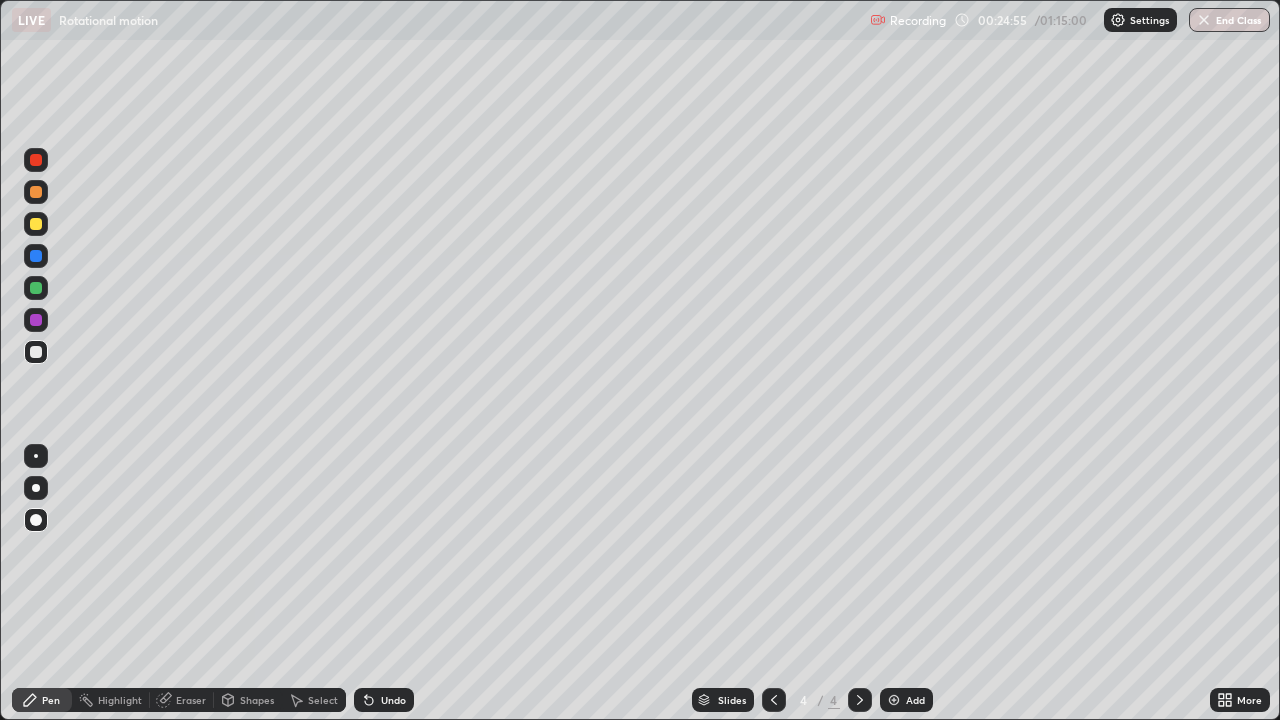 click on "Shapes" at bounding box center [257, 700] 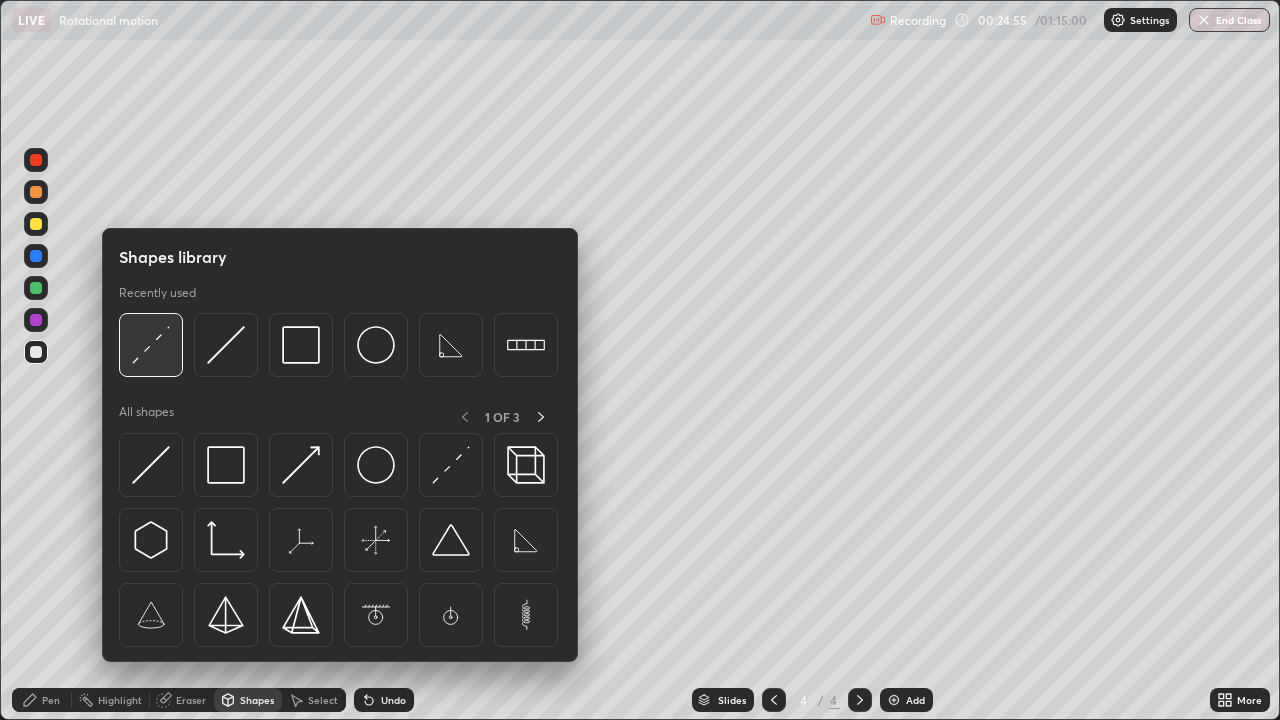 click at bounding box center [151, 345] 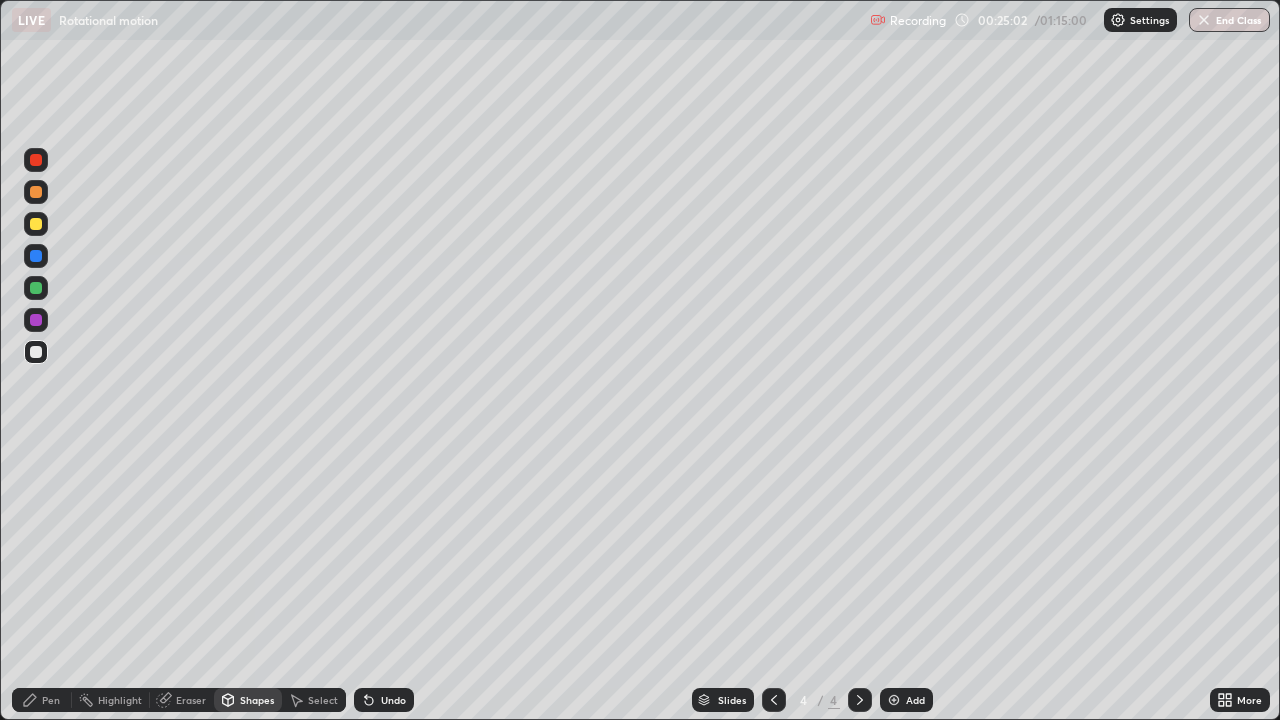 click on "Pen" at bounding box center (42, 700) 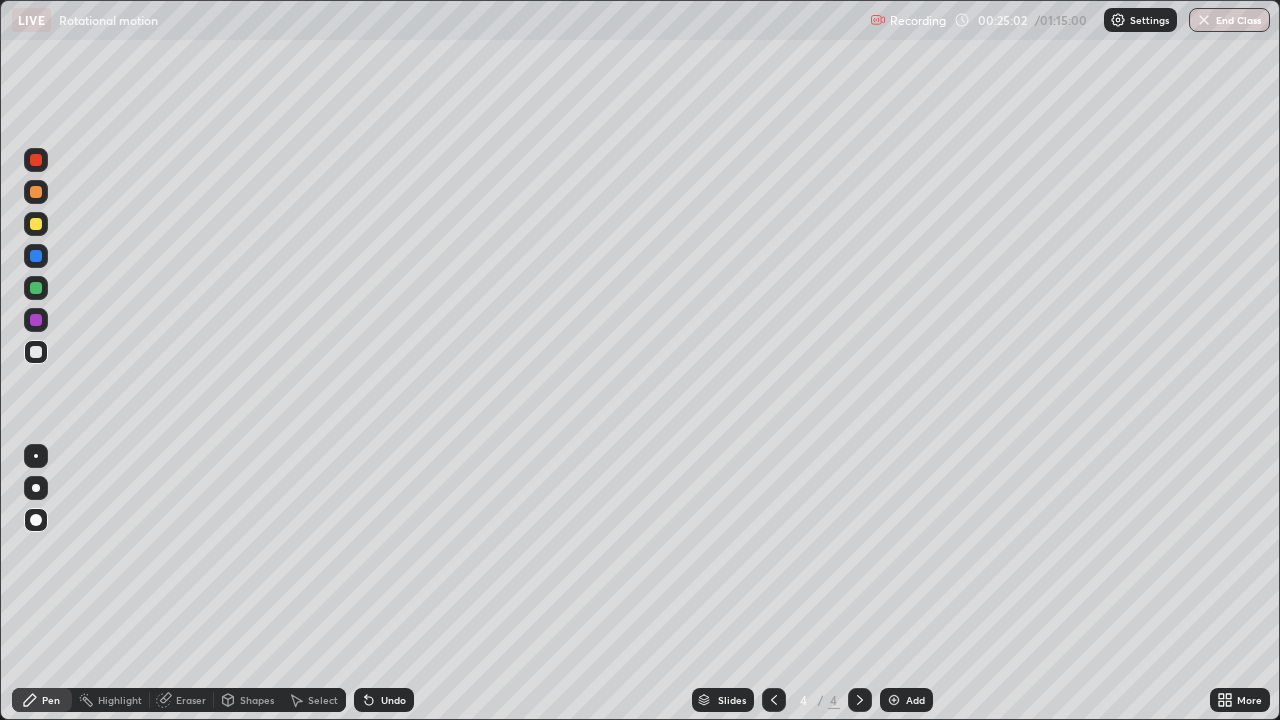 click 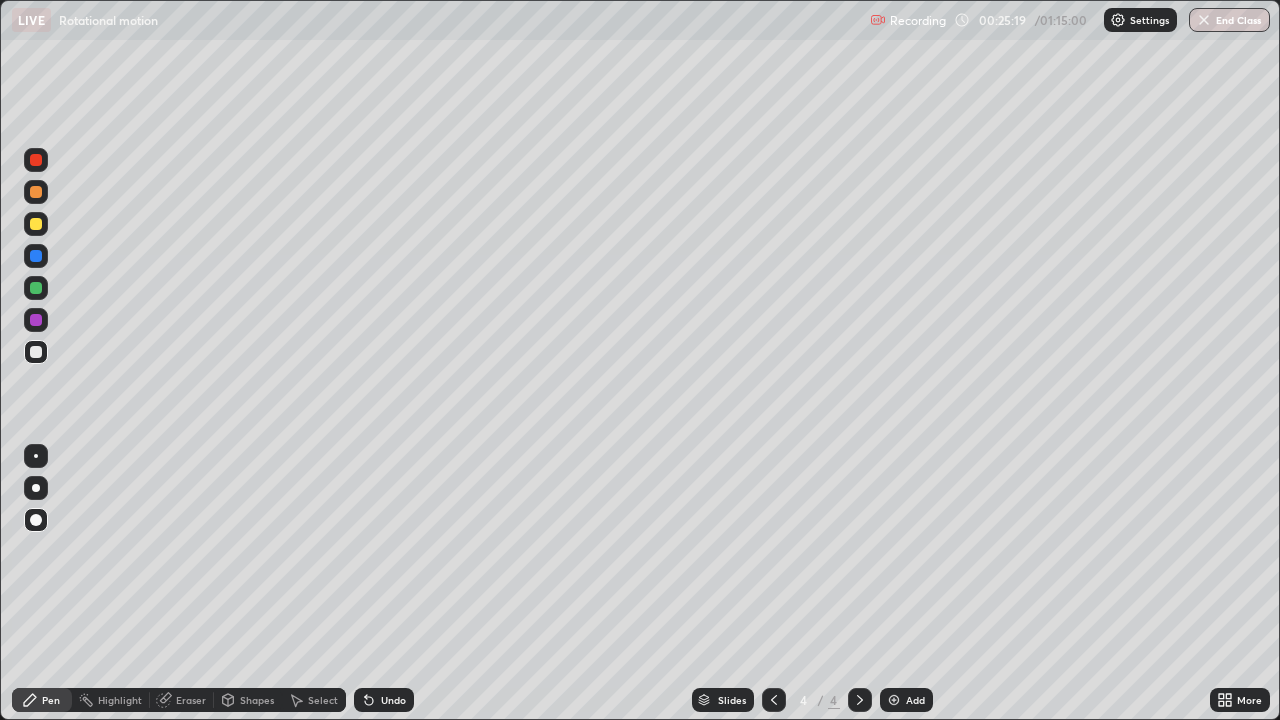 click on "Shapes" at bounding box center (257, 700) 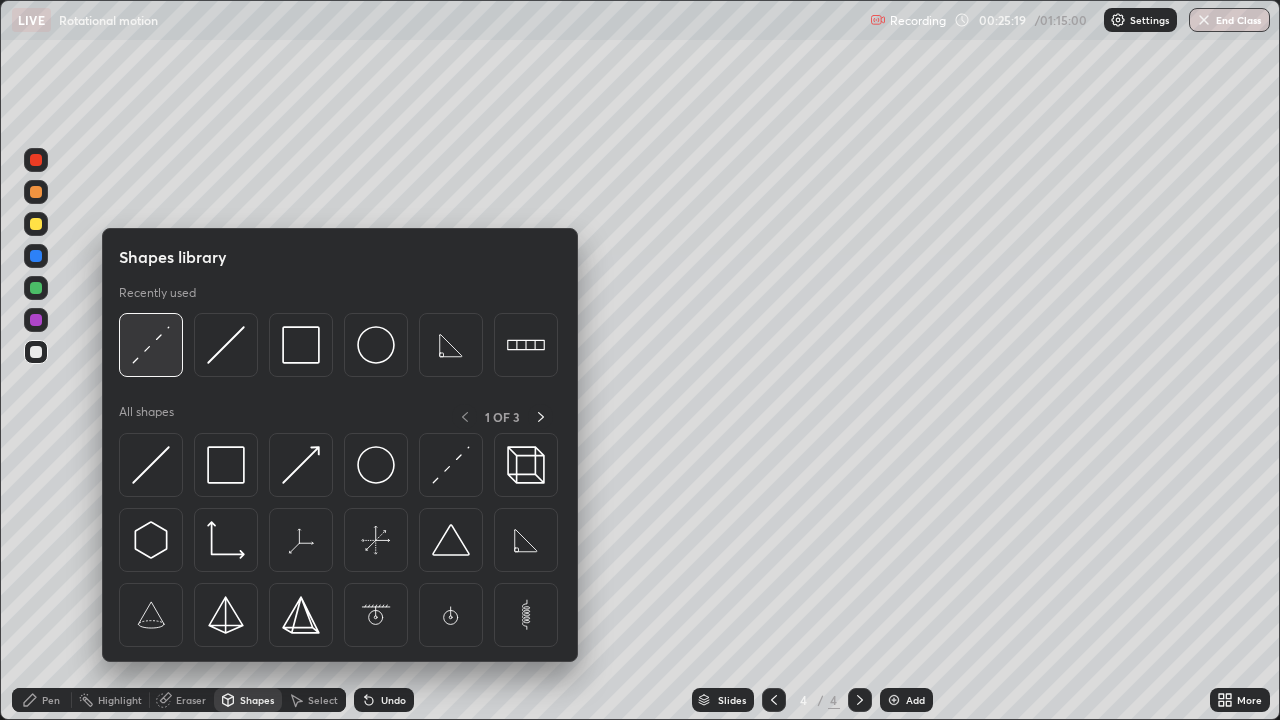 click at bounding box center [151, 345] 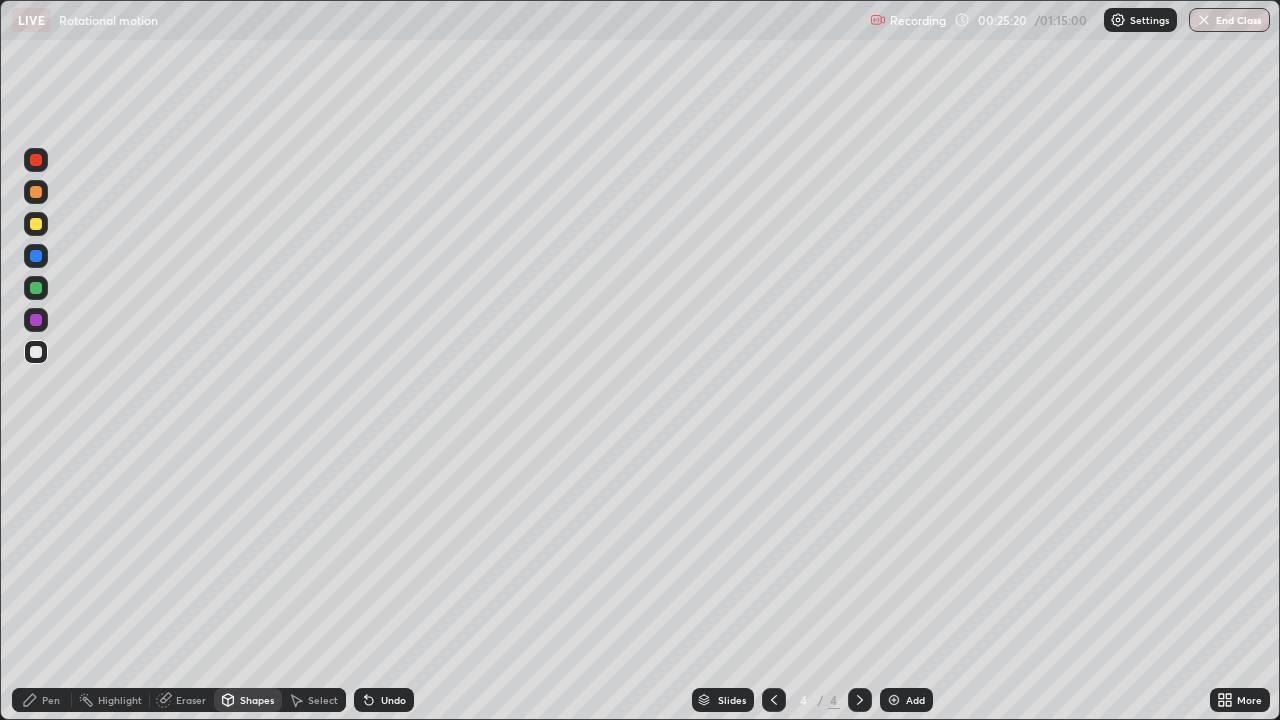 click at bounding box center [36, 256] 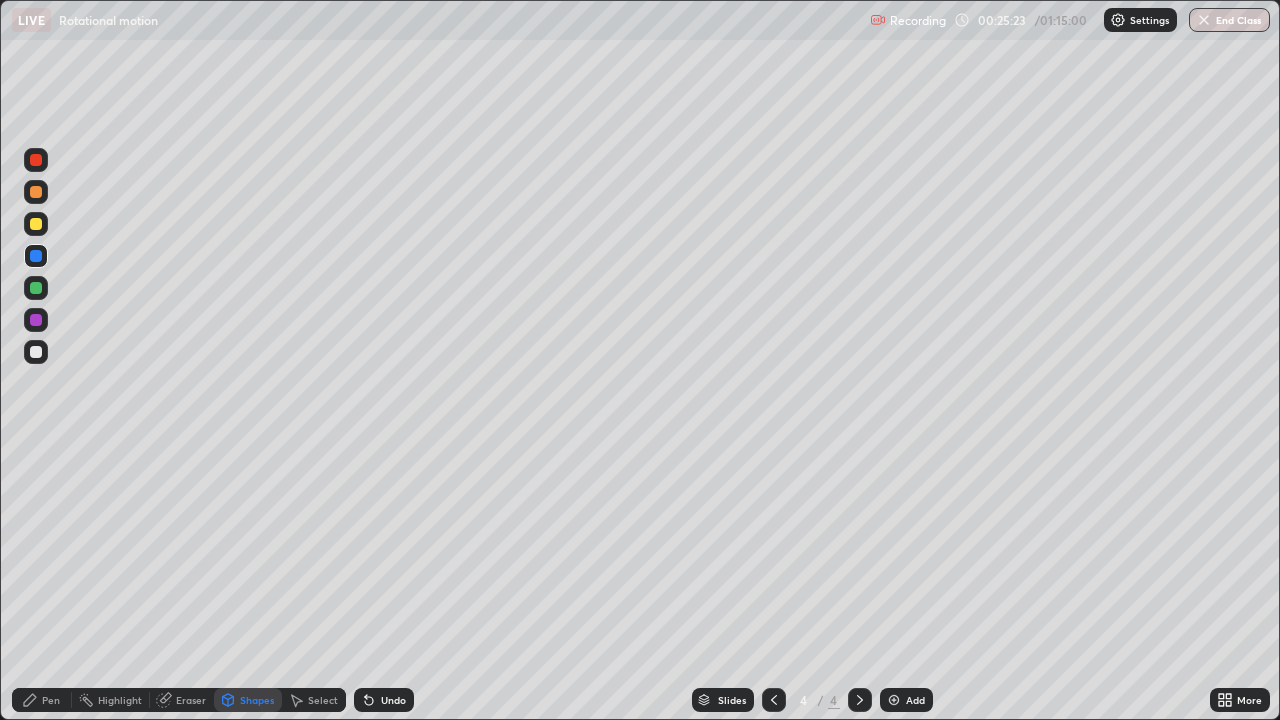 click on "Pen" at bounding box center [42, 700] 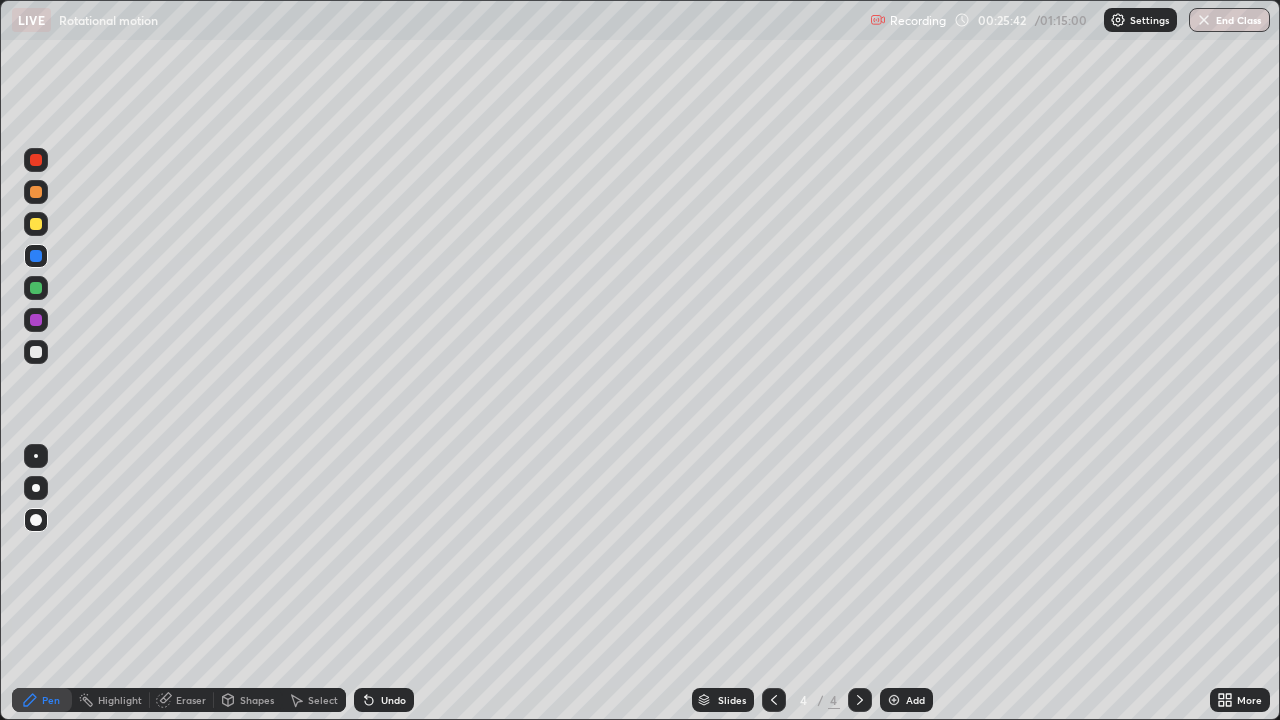 click at bounding box center [36, 352] 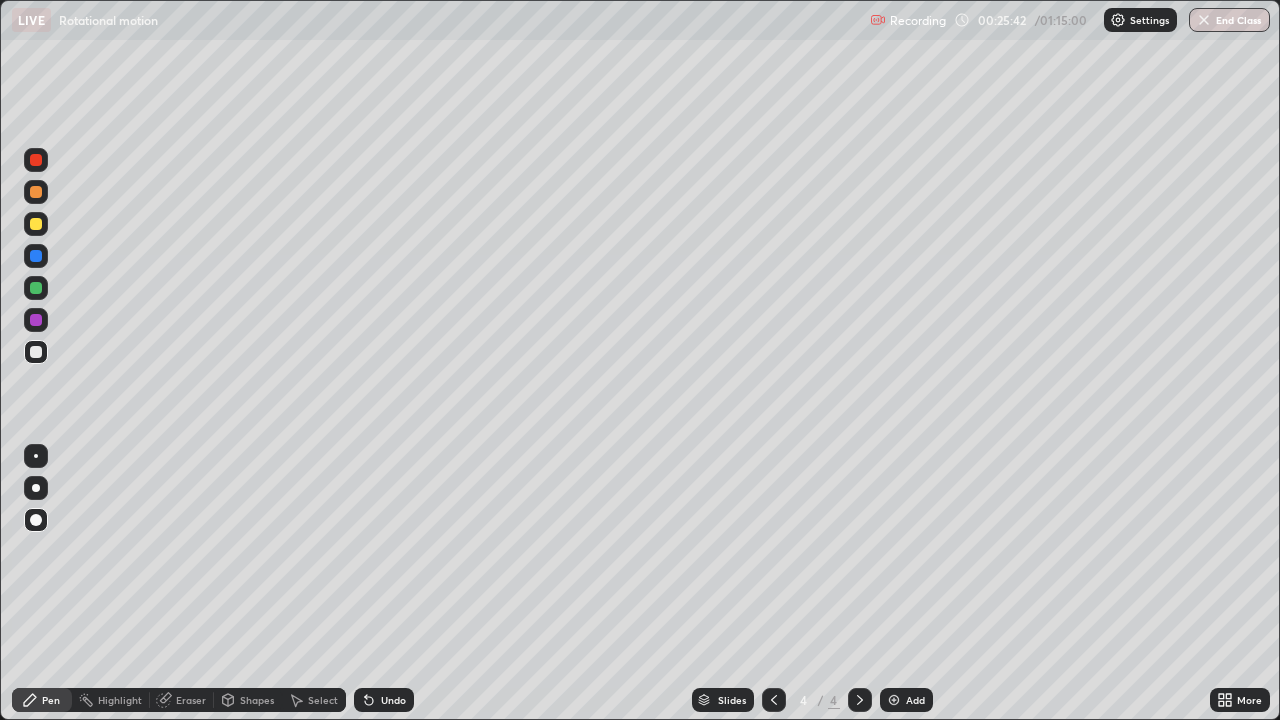 click at bounding box center [36, 352] 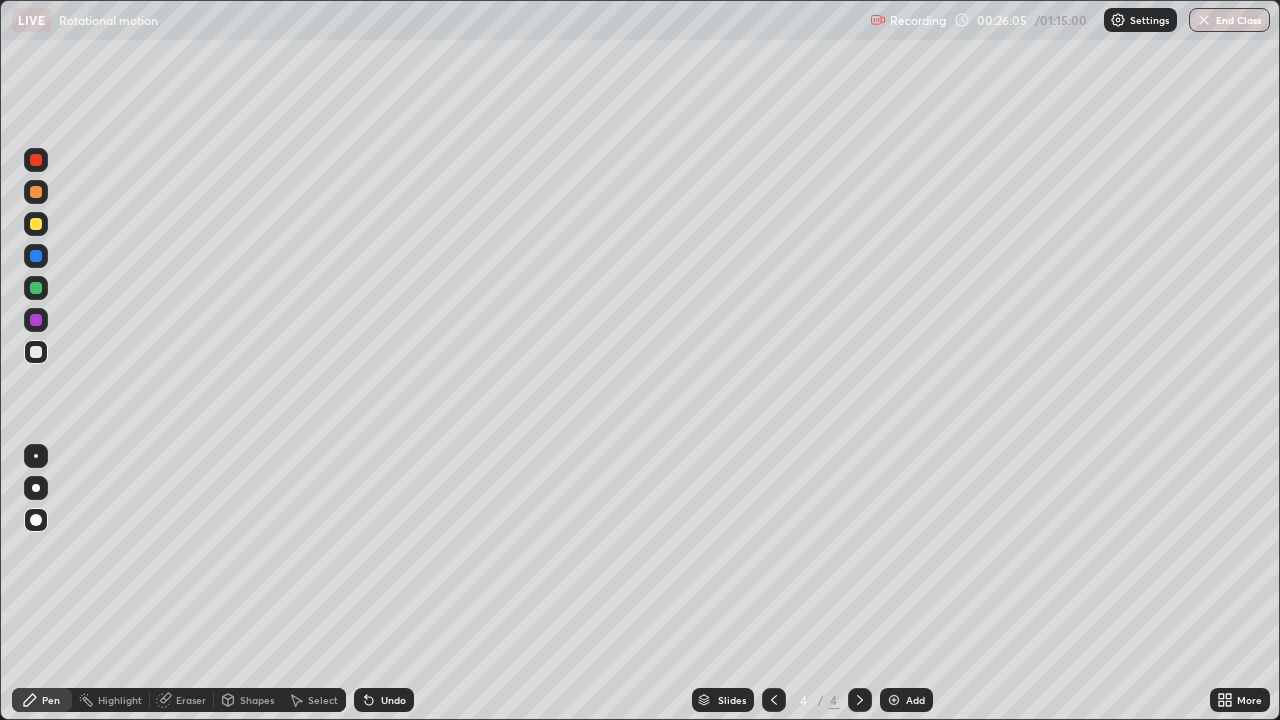click on "Undo" at bounding box center [384, 700] 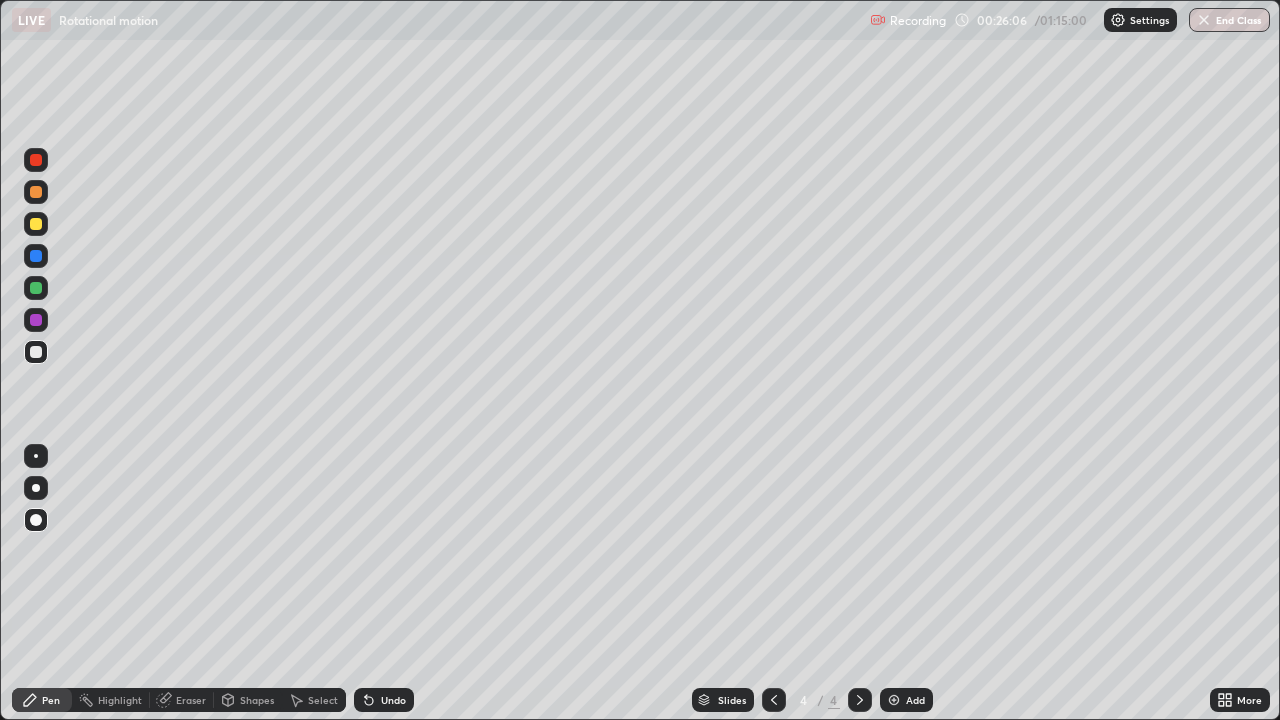click on "Undo" at bounding box center (393, 700) 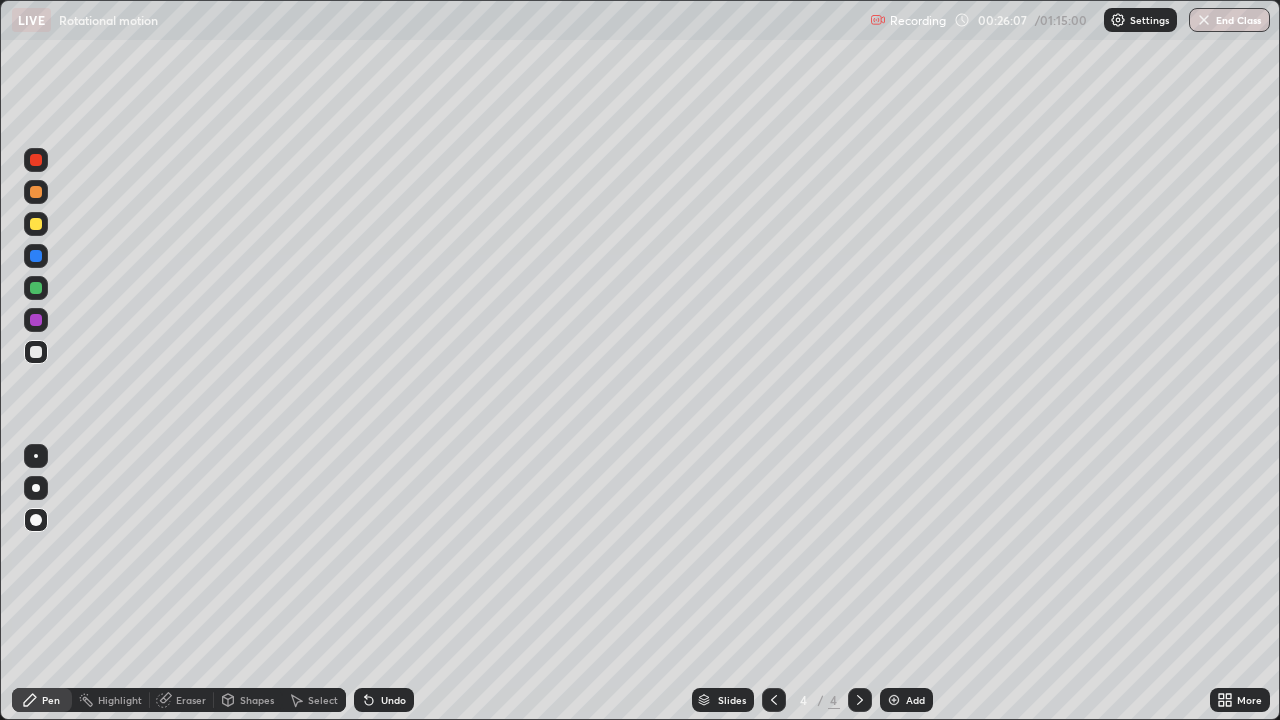 click on "Undo" at bounding box center (384, 700) 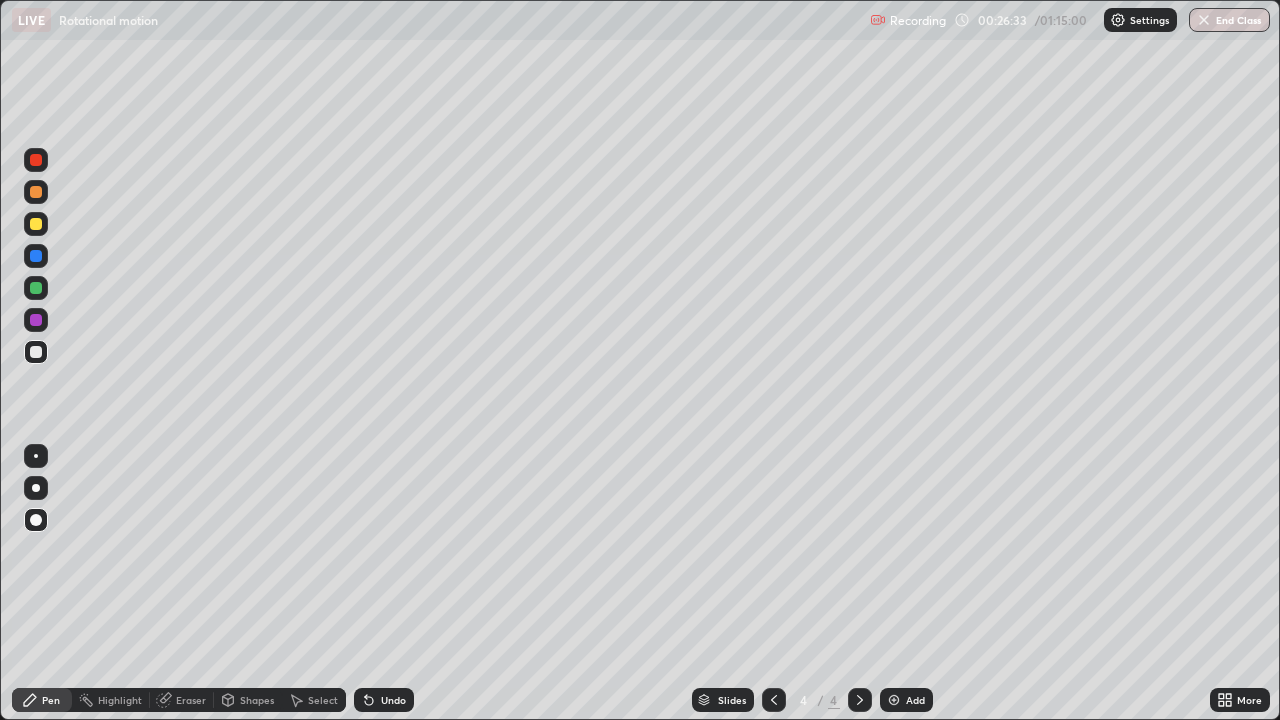 click at bounding box center (36, 352) 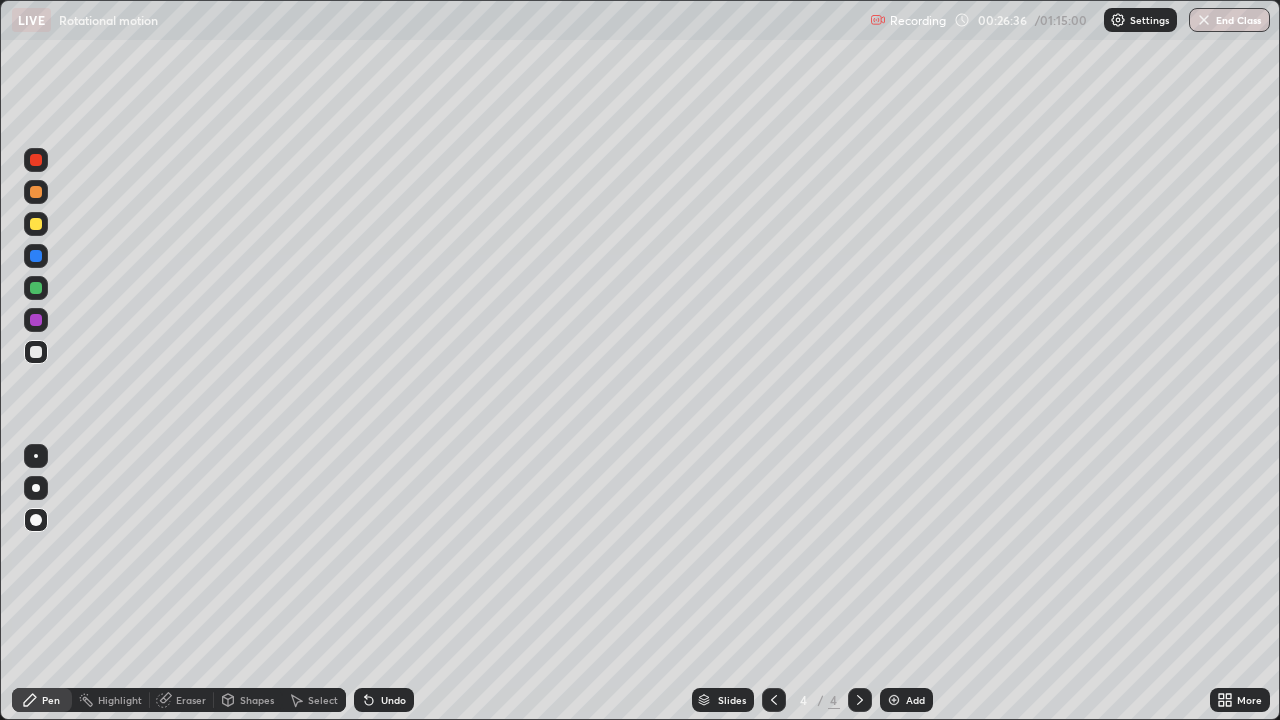 click on "Pen" at bounding box center [42, 700] 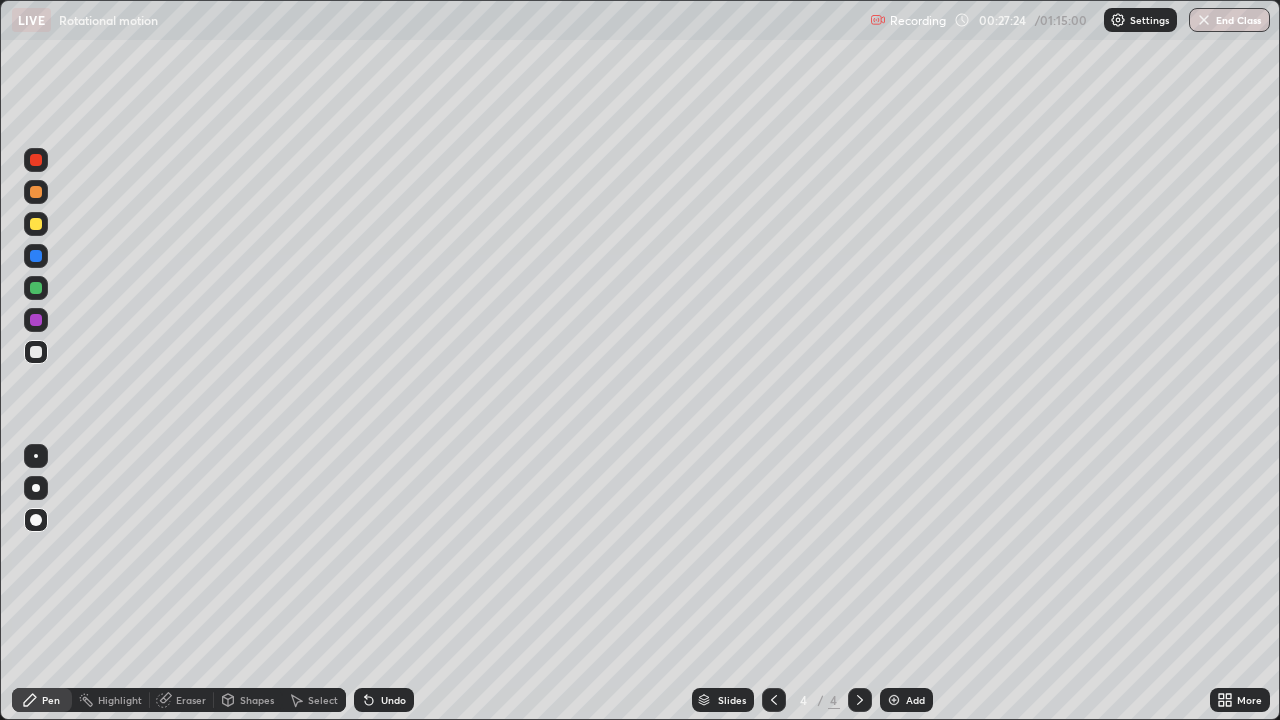 click on "Shapes" at bounding box center (248, 700) 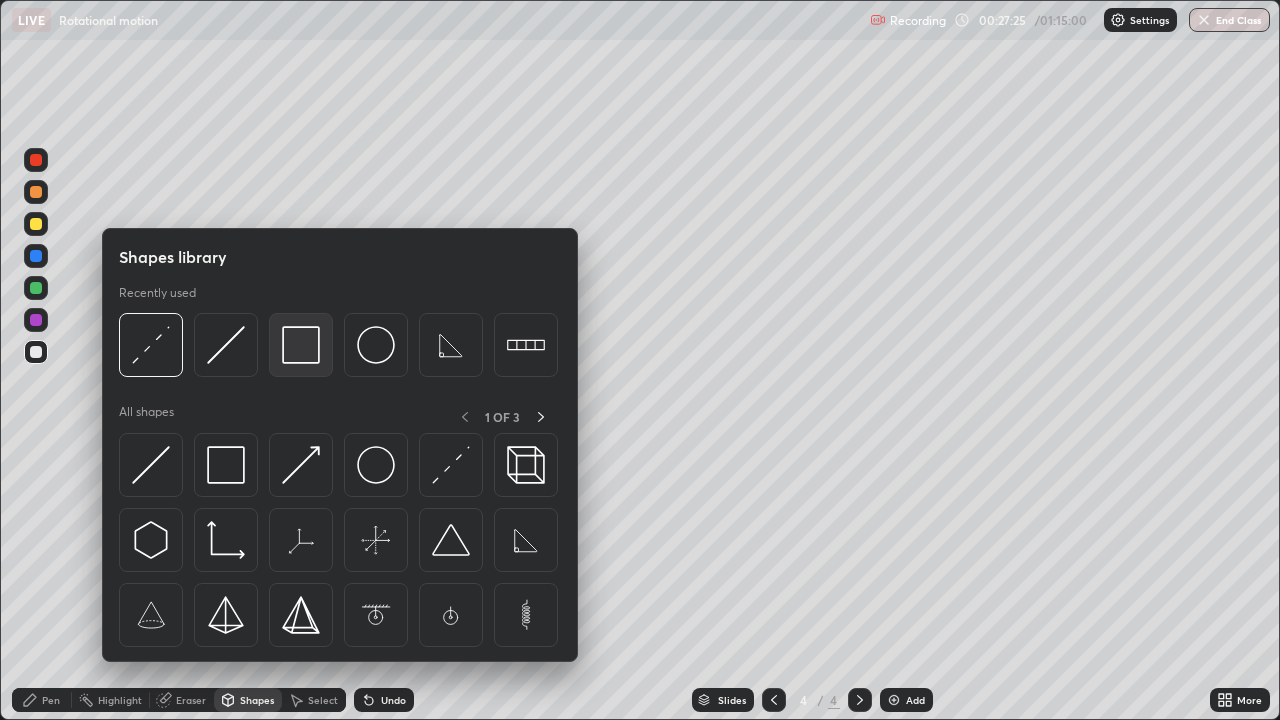 click at bounding box center [301, 345] 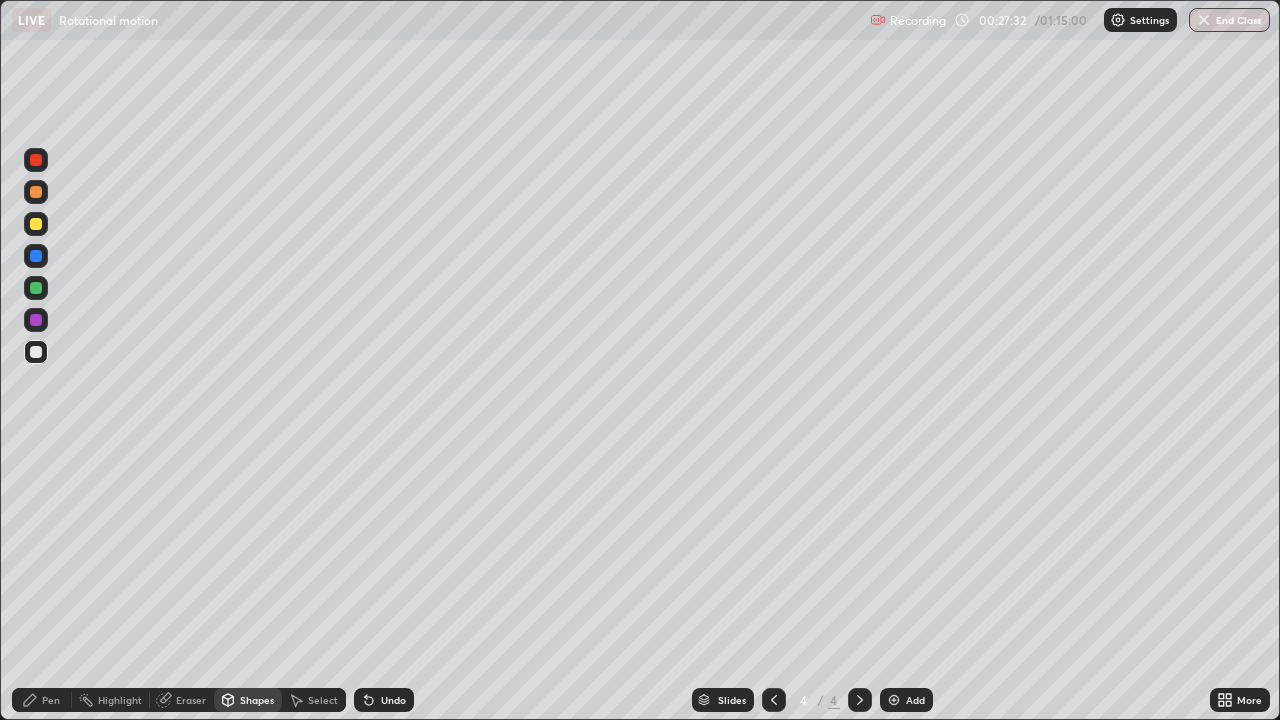 click on "Undo" at bounding box center (384, 700) 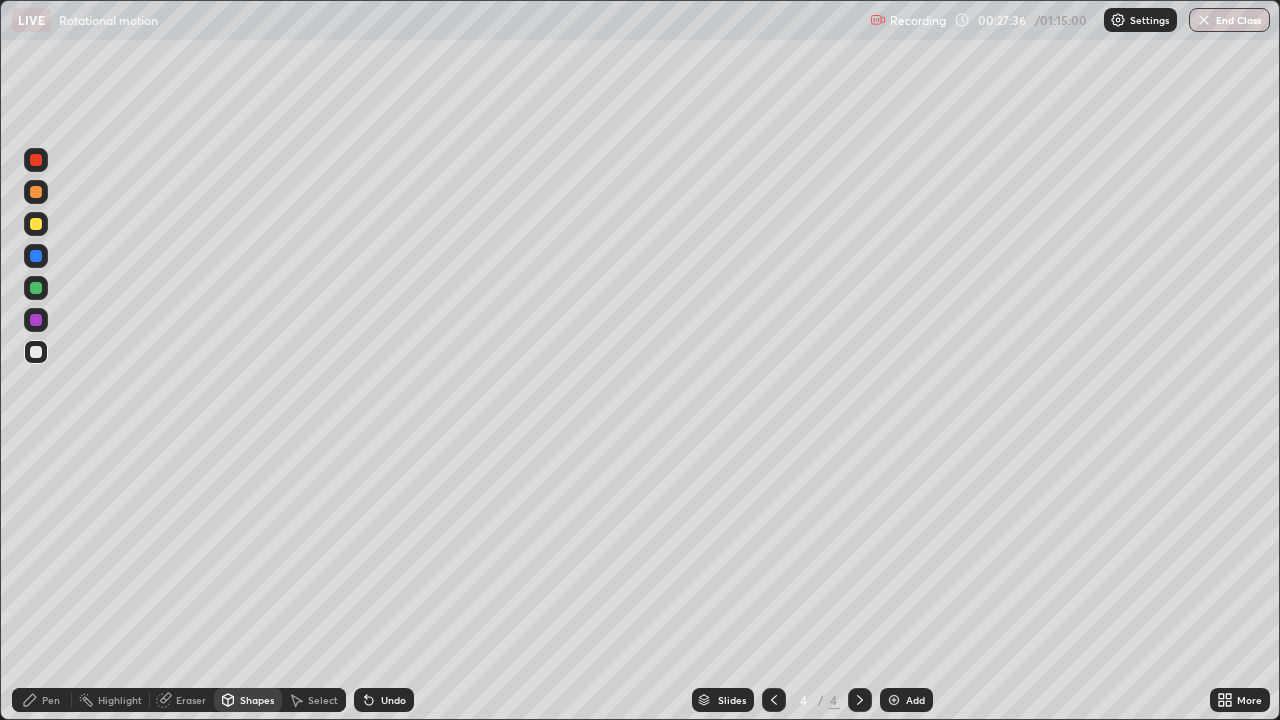 click on "Shapes" at bounding box center (248, 700) 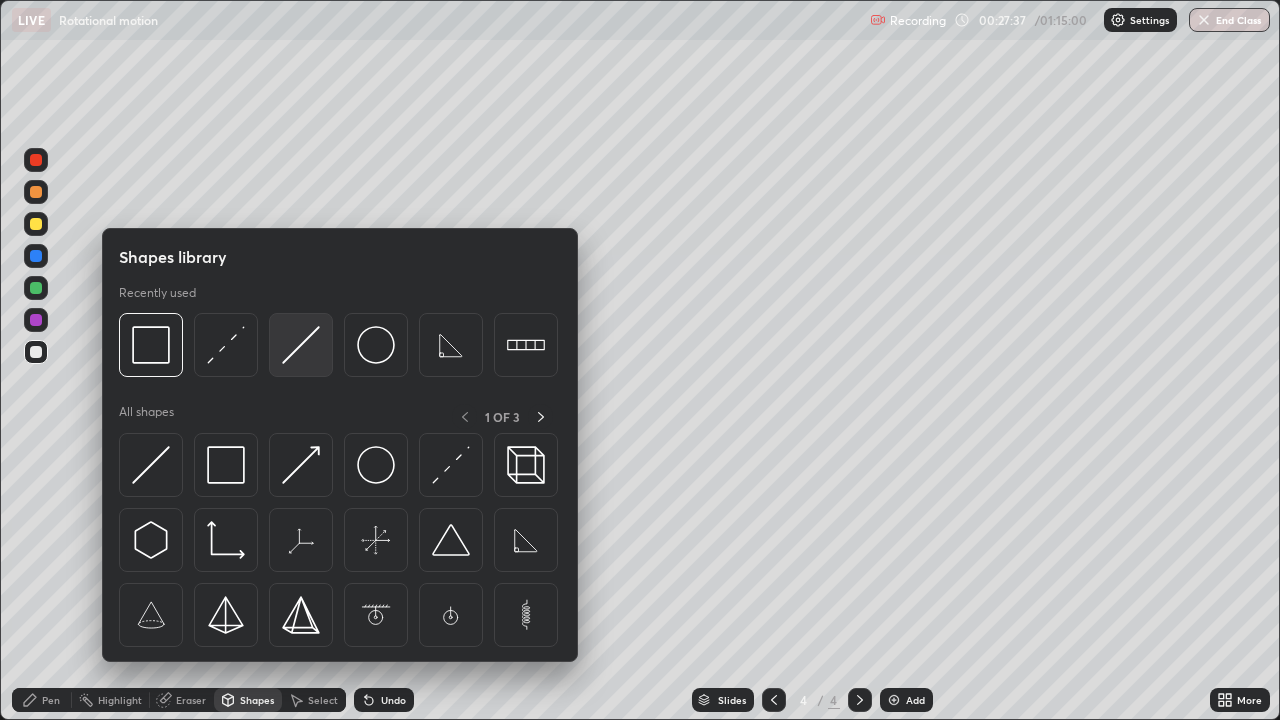 click at bounding box center [301, 345] 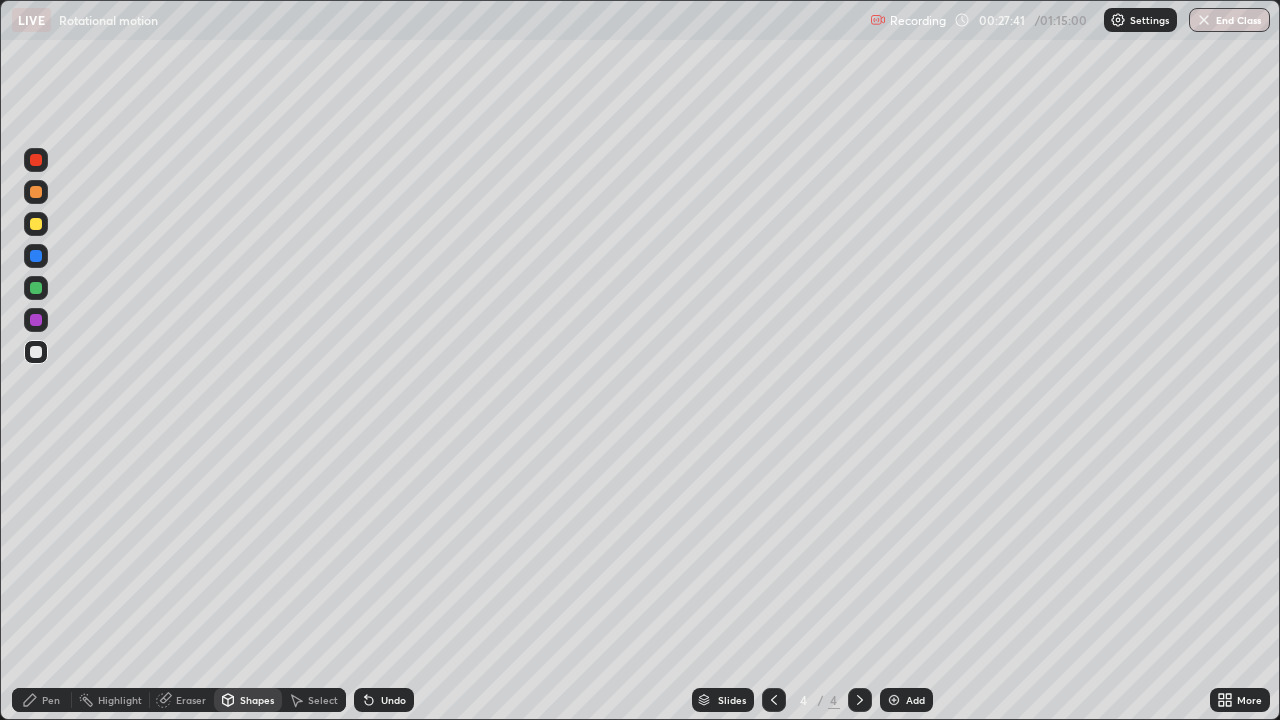 click on "Undo" at bounding box center (384, 700) 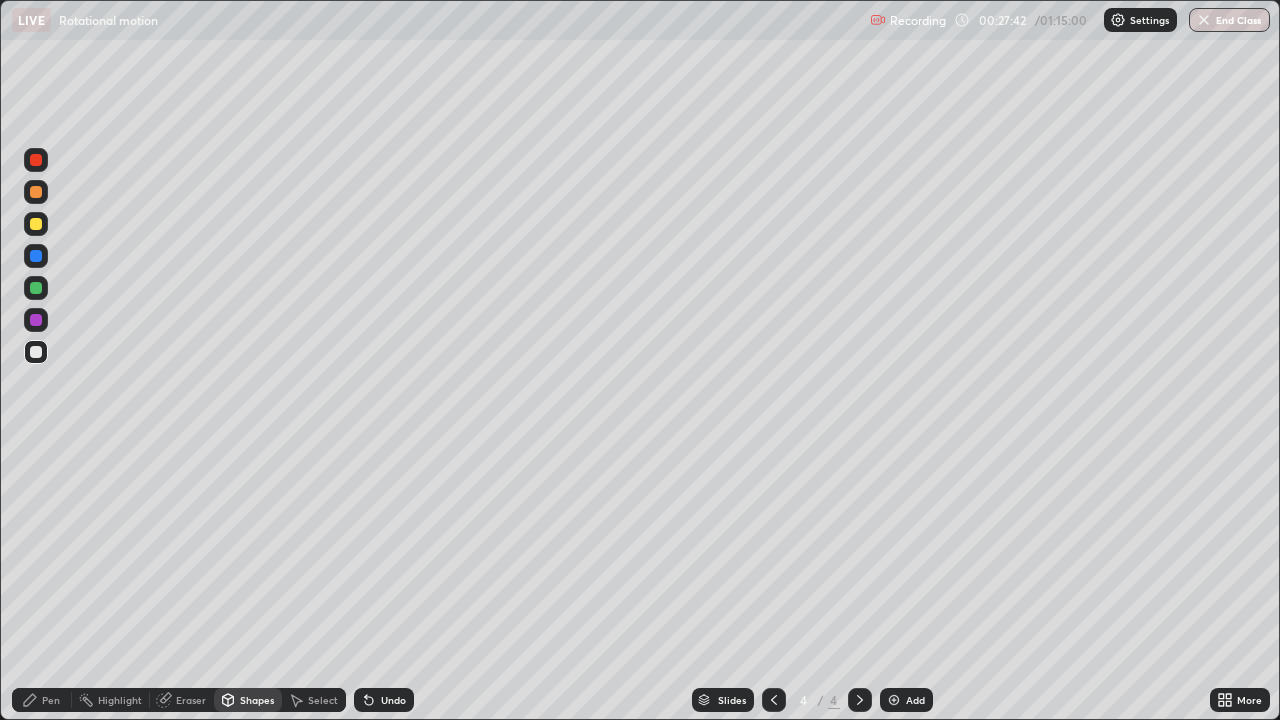 click on "Undo" at bounding box center (384, 700) 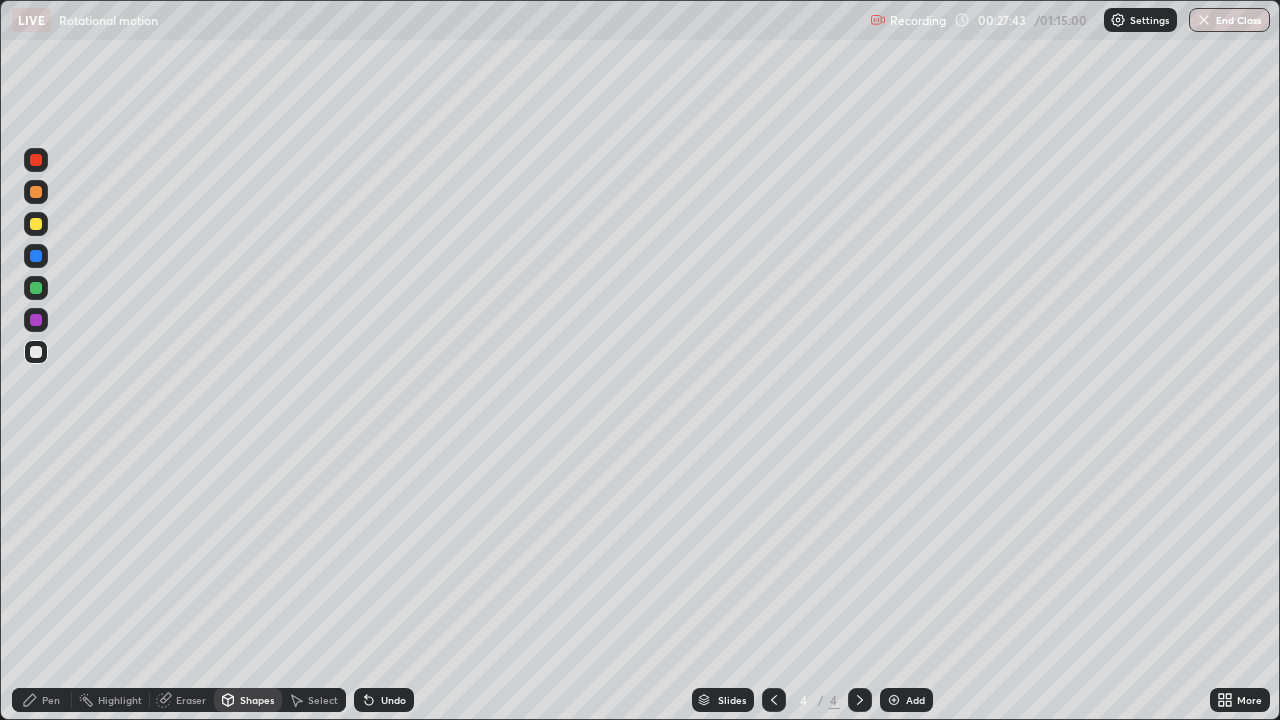 click 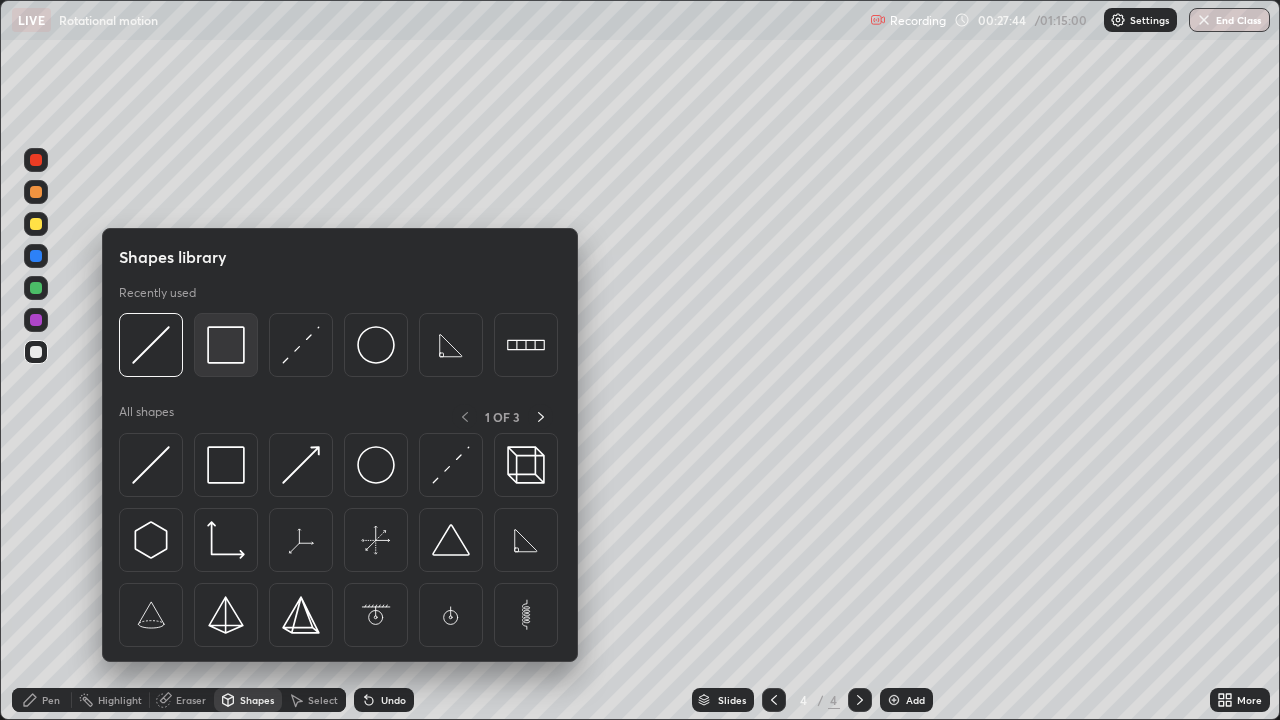 click at bounding box center (226, 345) 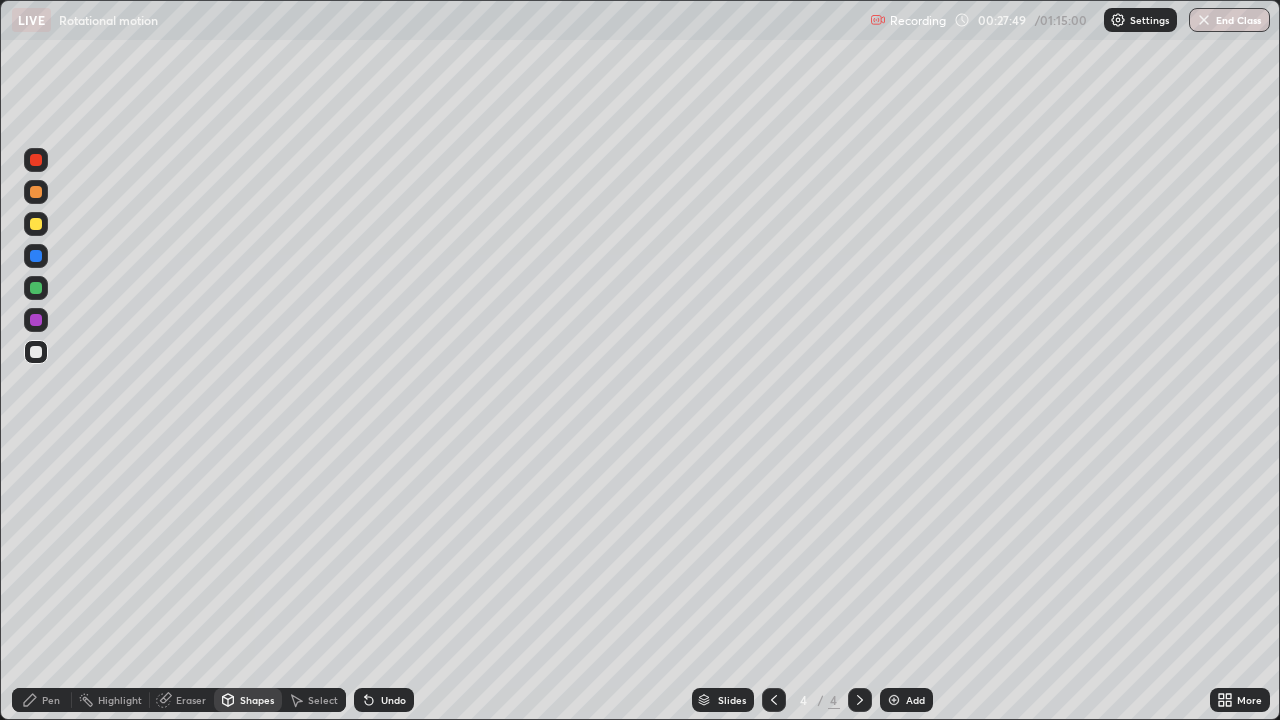 click on "Shapes" at bounding box center [257, 700] 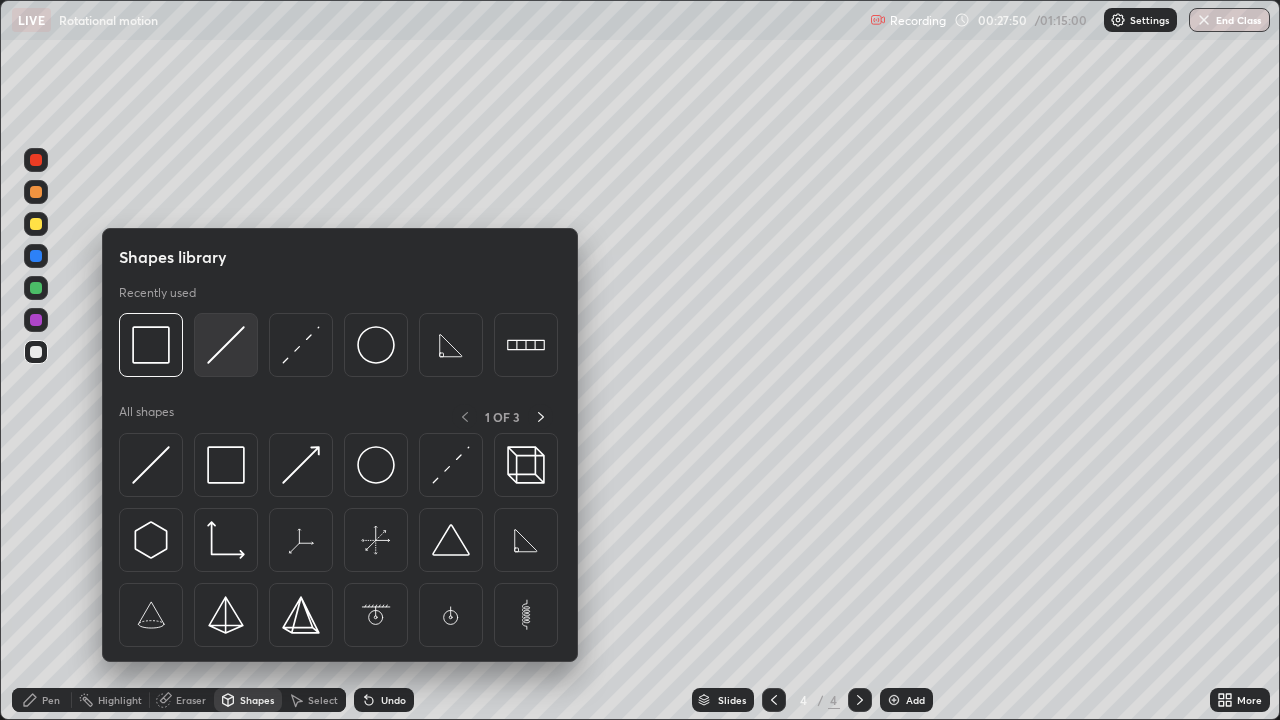 click at bounding box center [226, 345] 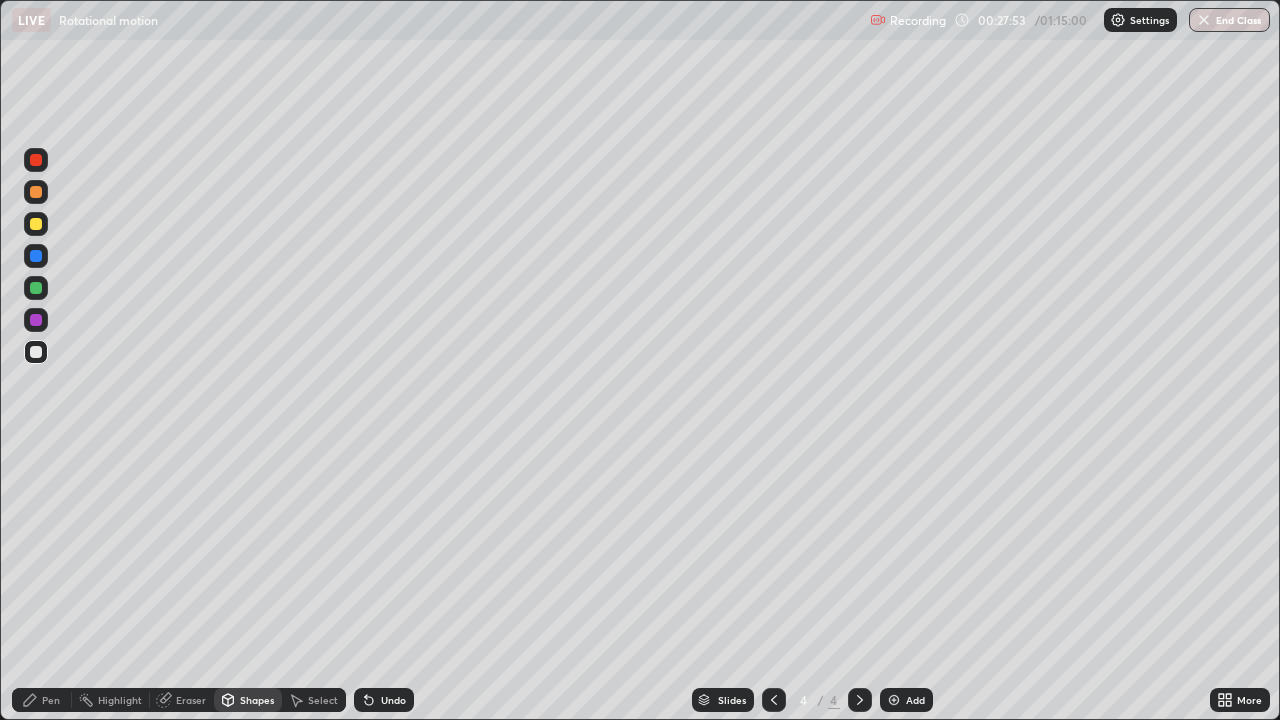 click on "Pen" at bounding box center [51, 700] 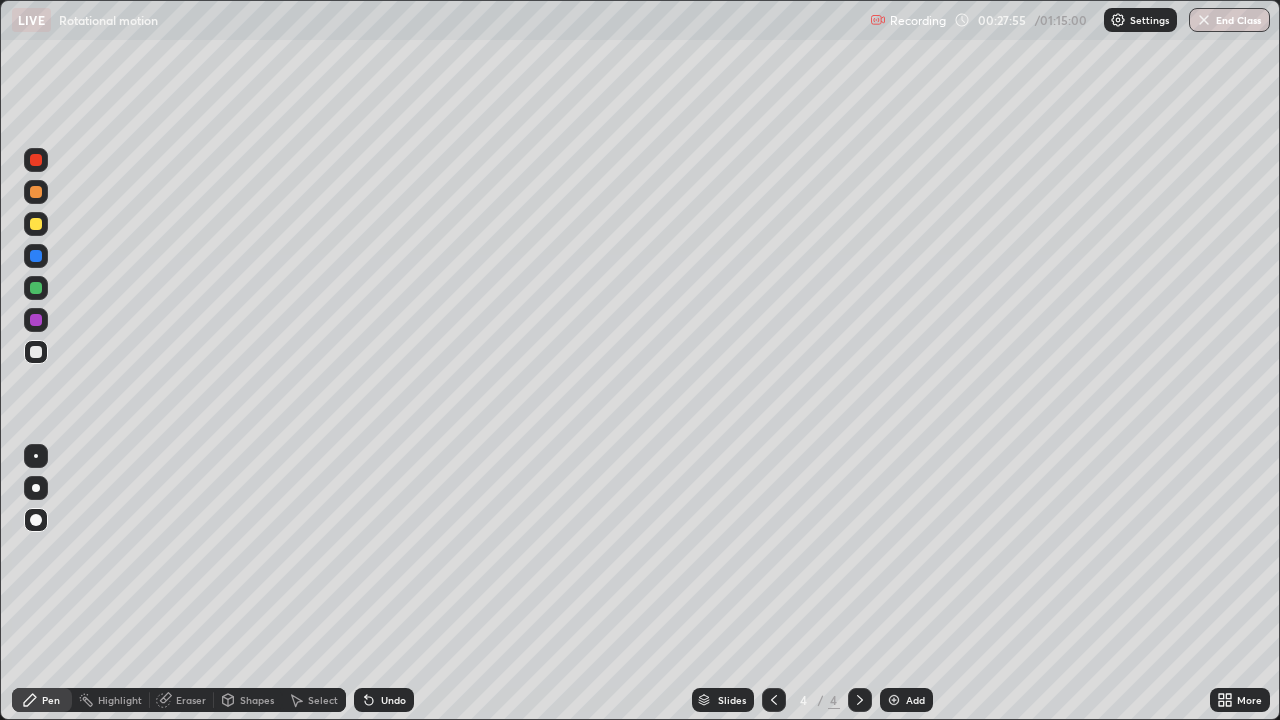 click on "Shapes" at bounding box center (257, 700) 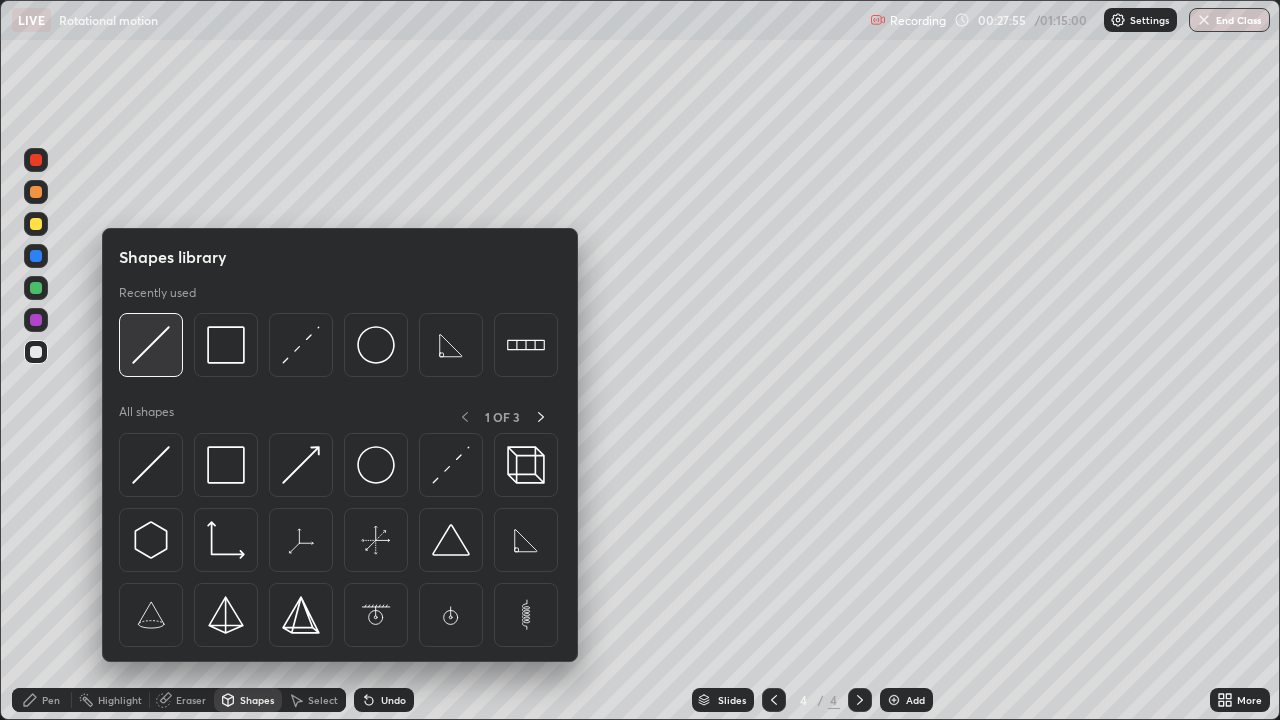 click at bounding box center [151, 345] 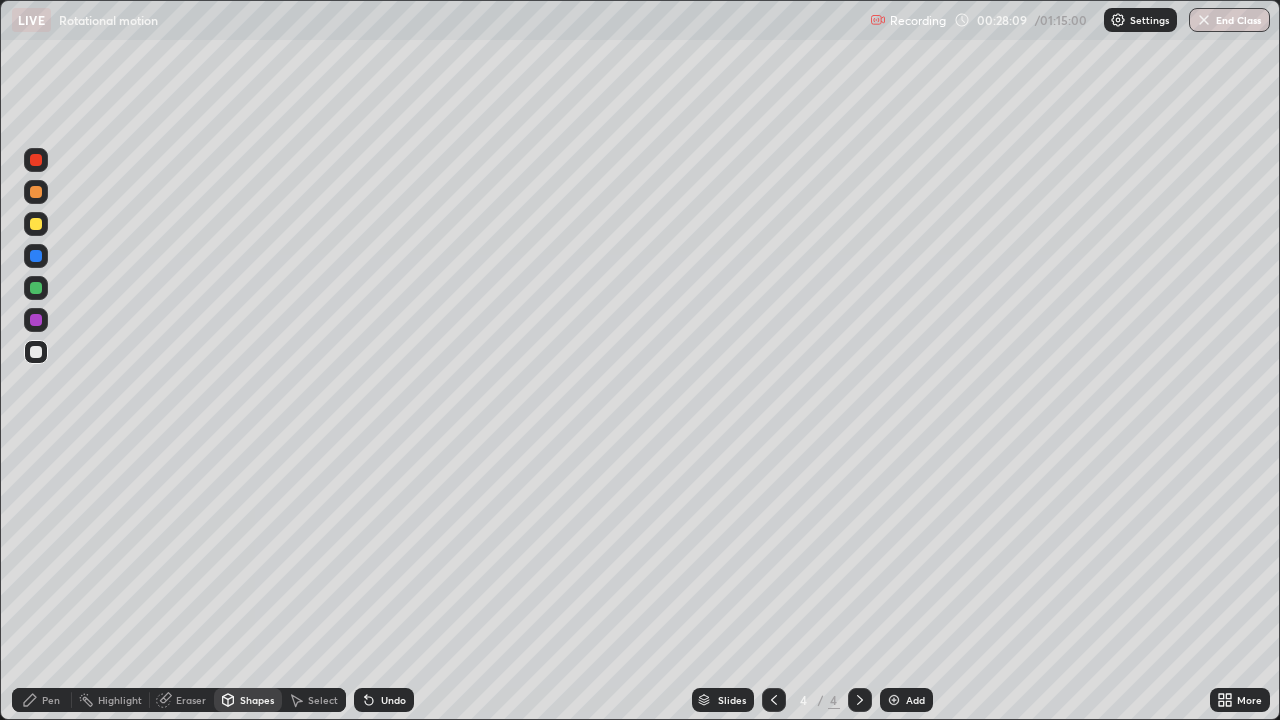 click on "Pen" at bounding box center (51, 700) 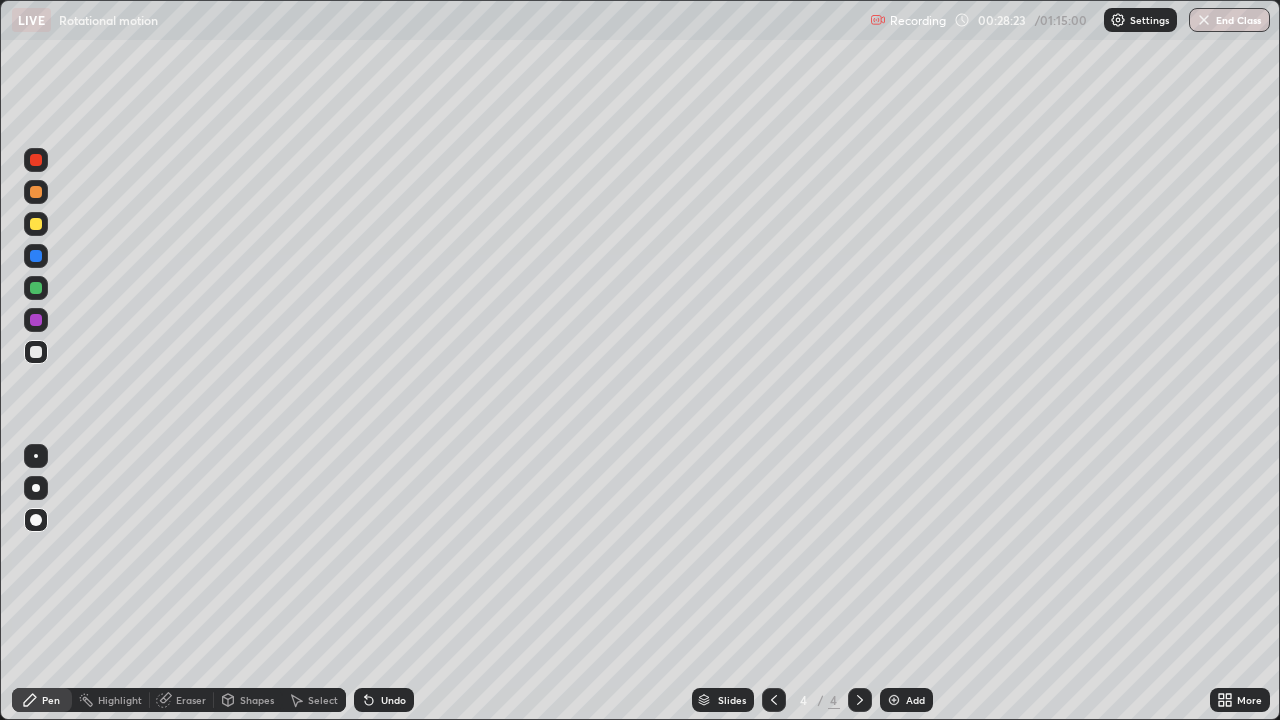 click on "Shapes" at bounding box center [248, 700] 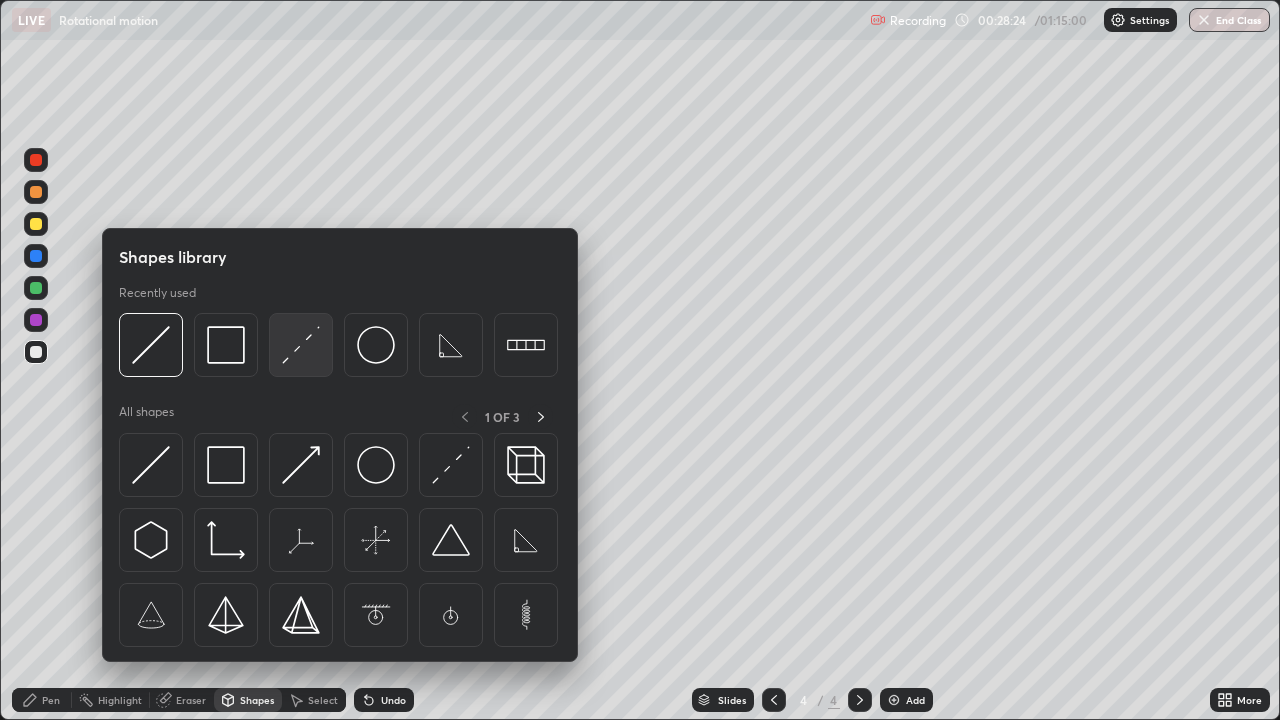 click at bounding box center (301, 345) 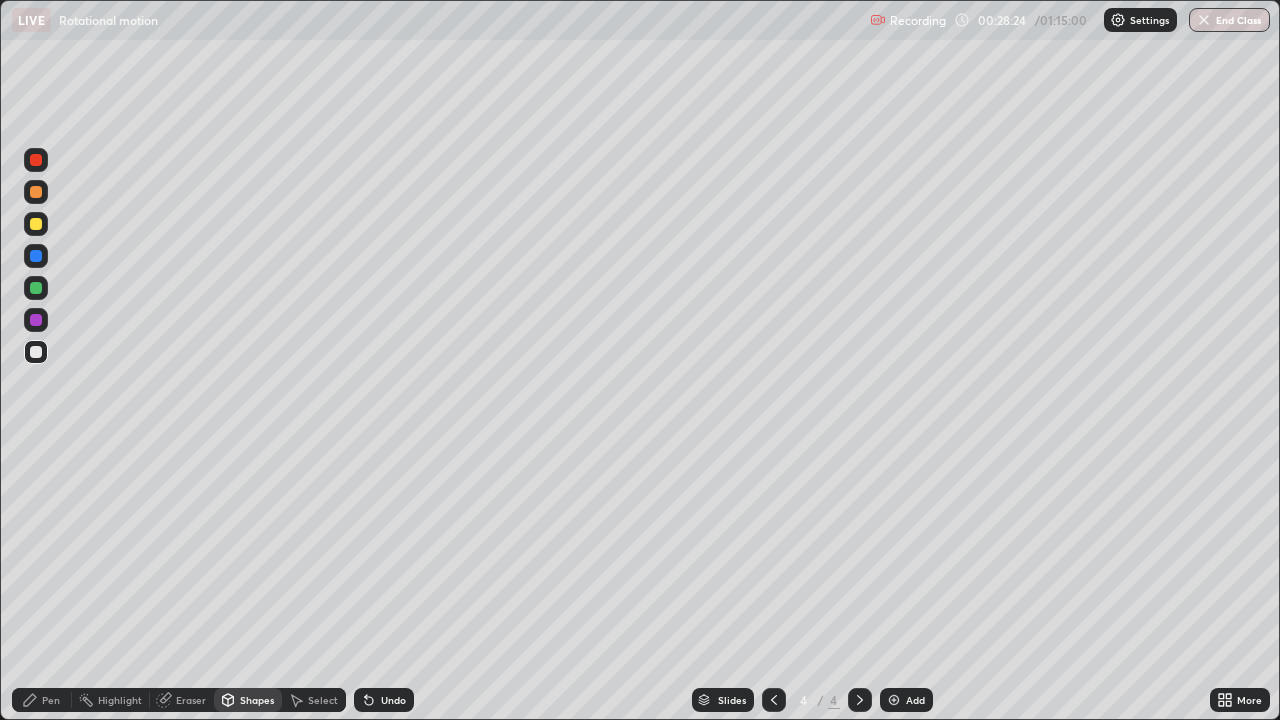 click at bounding box center (36, 256) 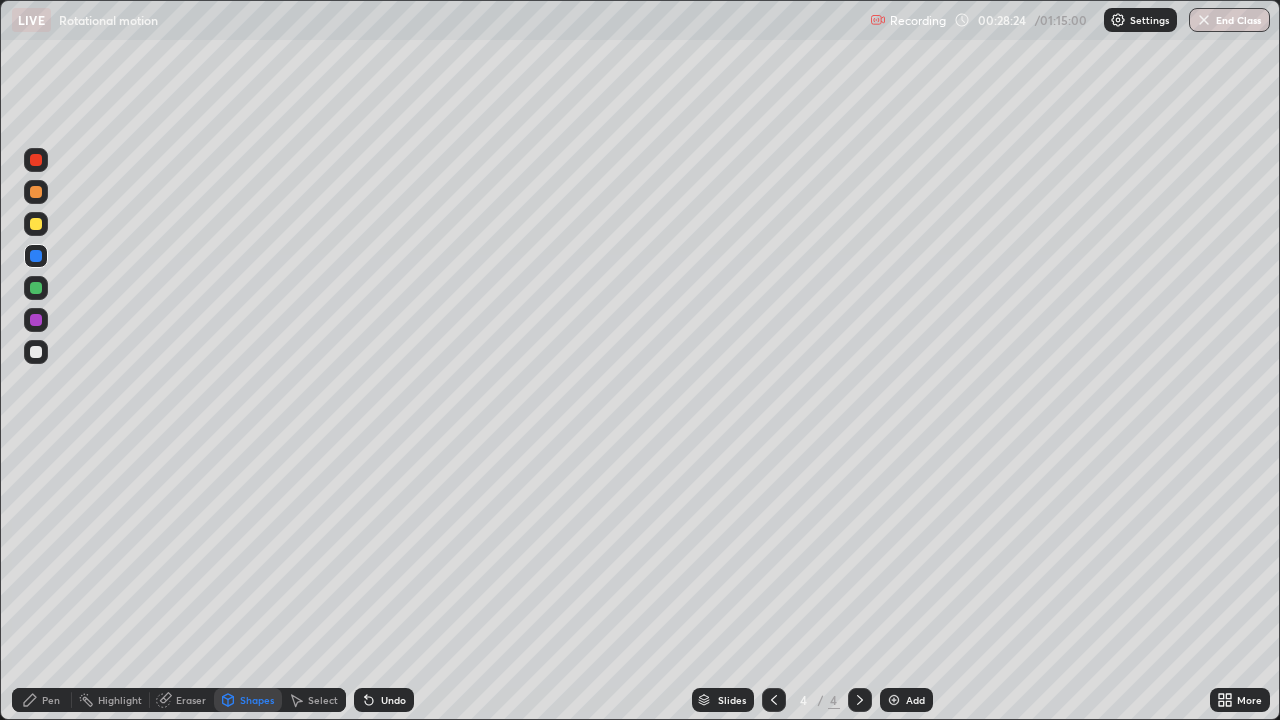 click at bounding box center [36, 224] 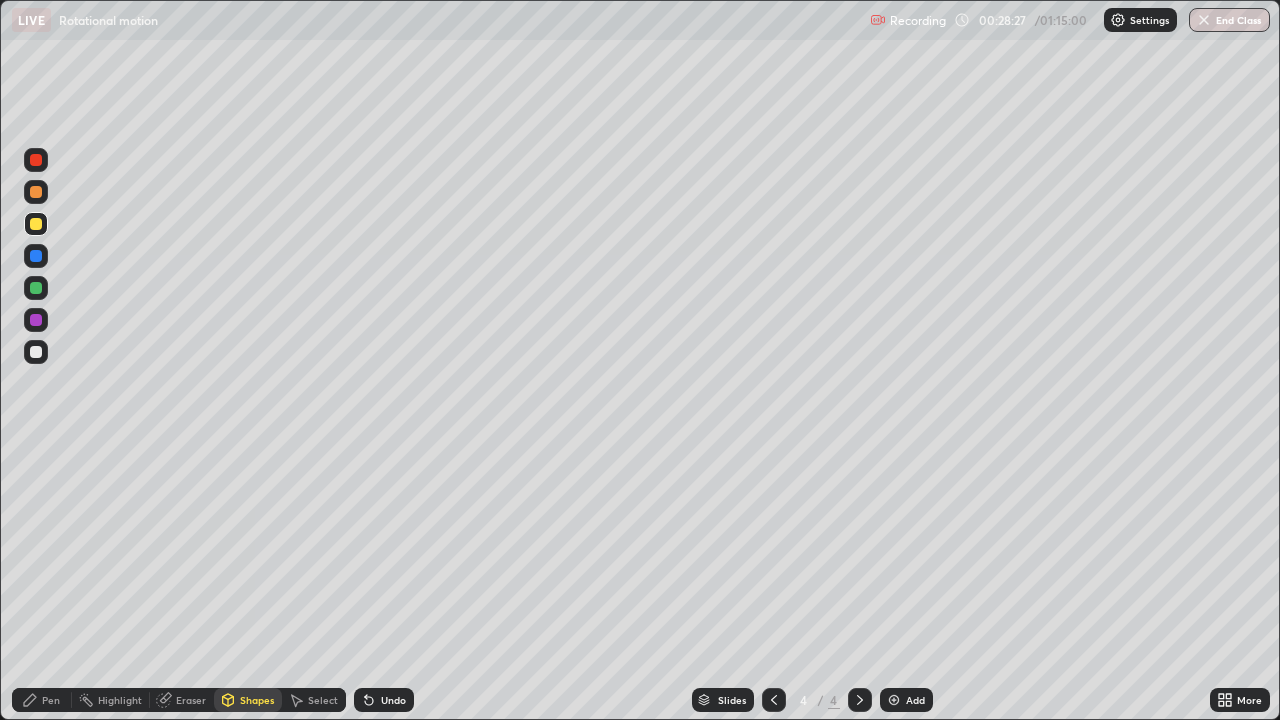 click on "Pen" at bounding box center (42, 700) 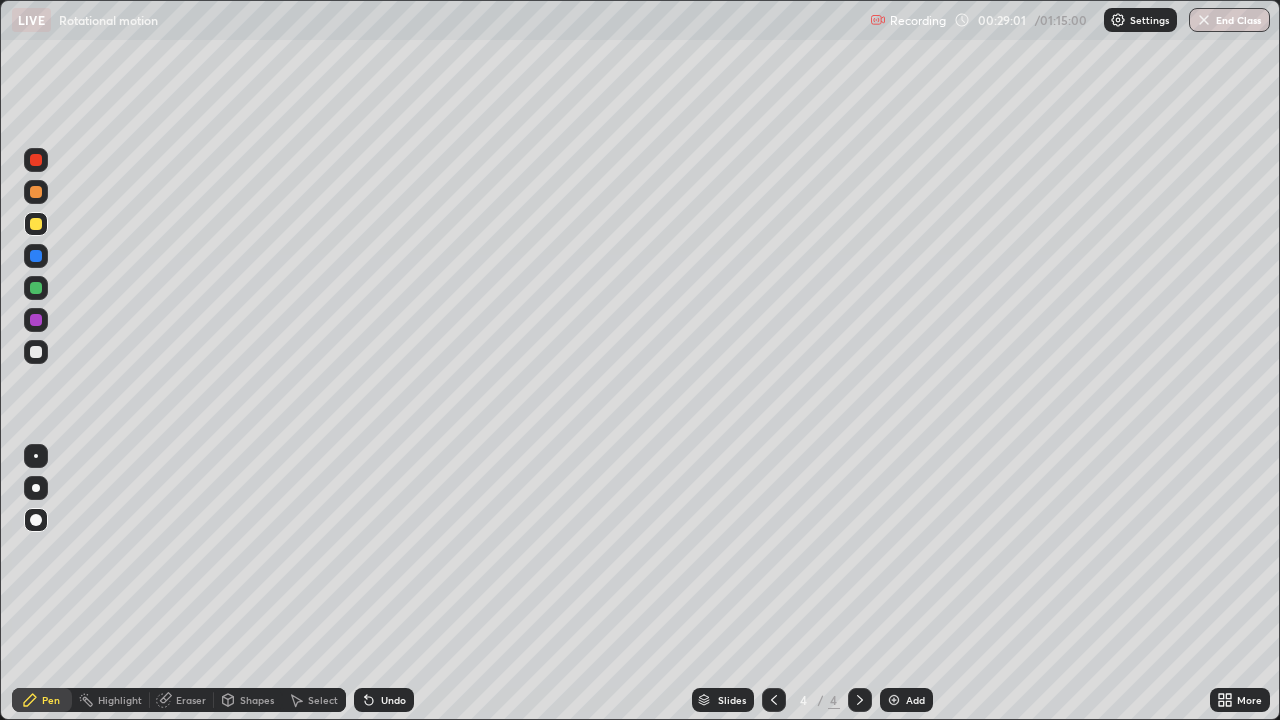 click on "Shapes" at bounding box center [257, 700] 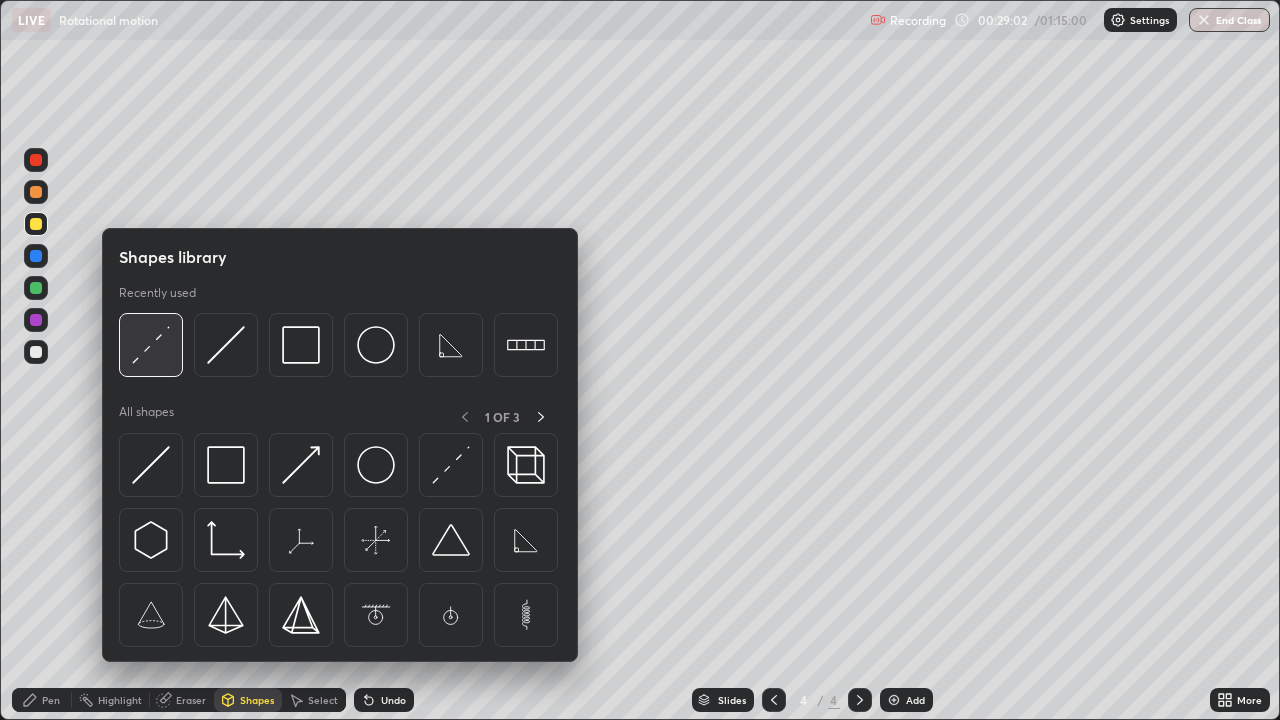 click at bounding box center (151, 345) 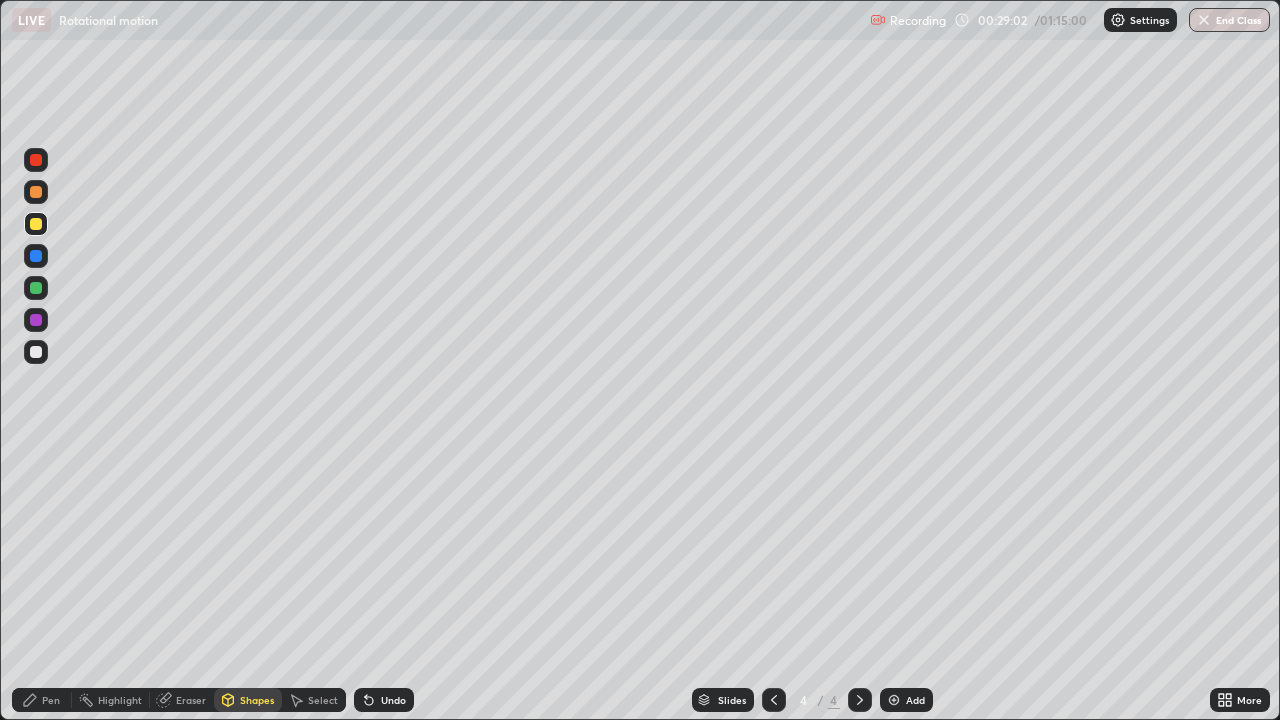 click at bounding box center (36, 352) 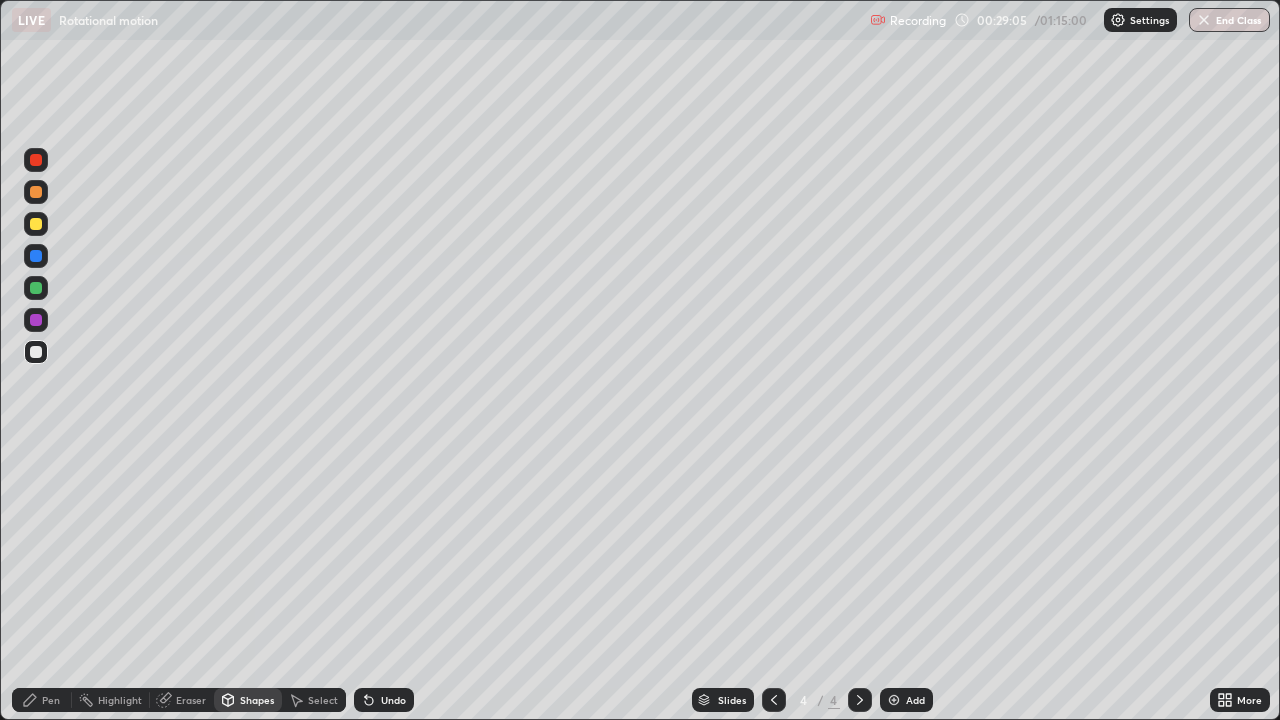 click on "Shapes" at bounding box center [257, 700] 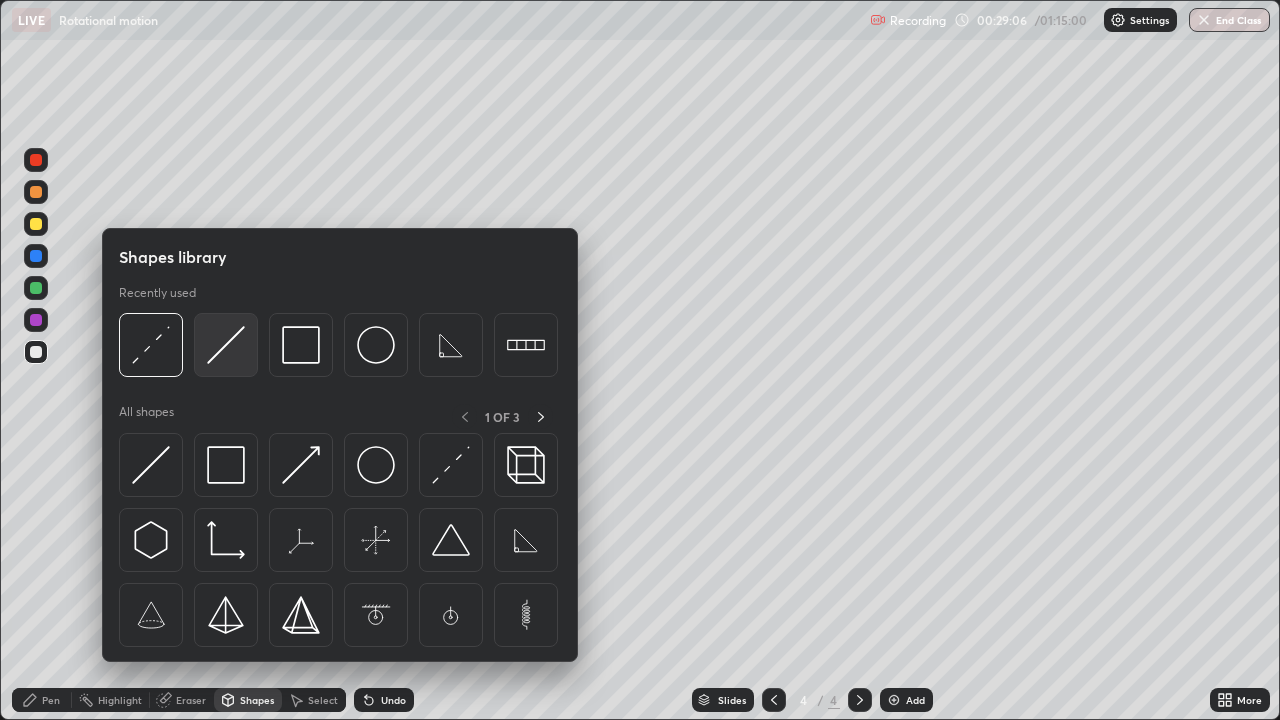 click at bounding box center [226, 345] 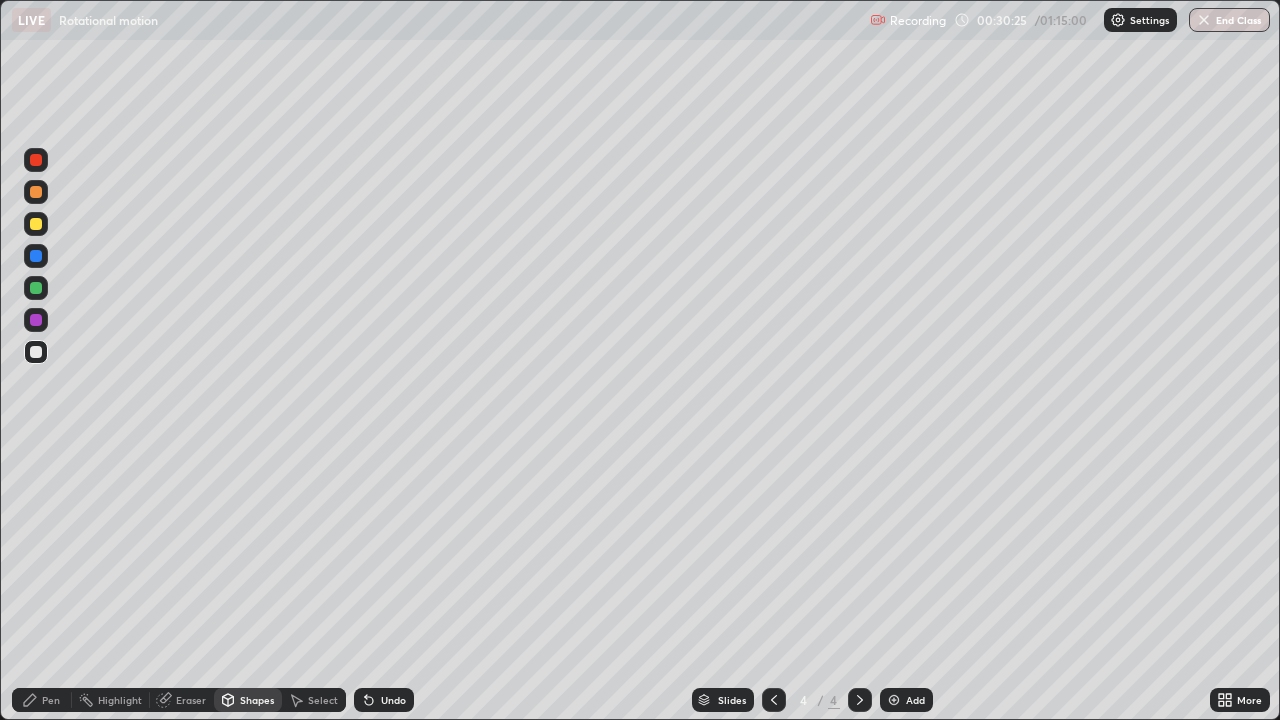 click on "Shapes" at bounding box center (257, 700) 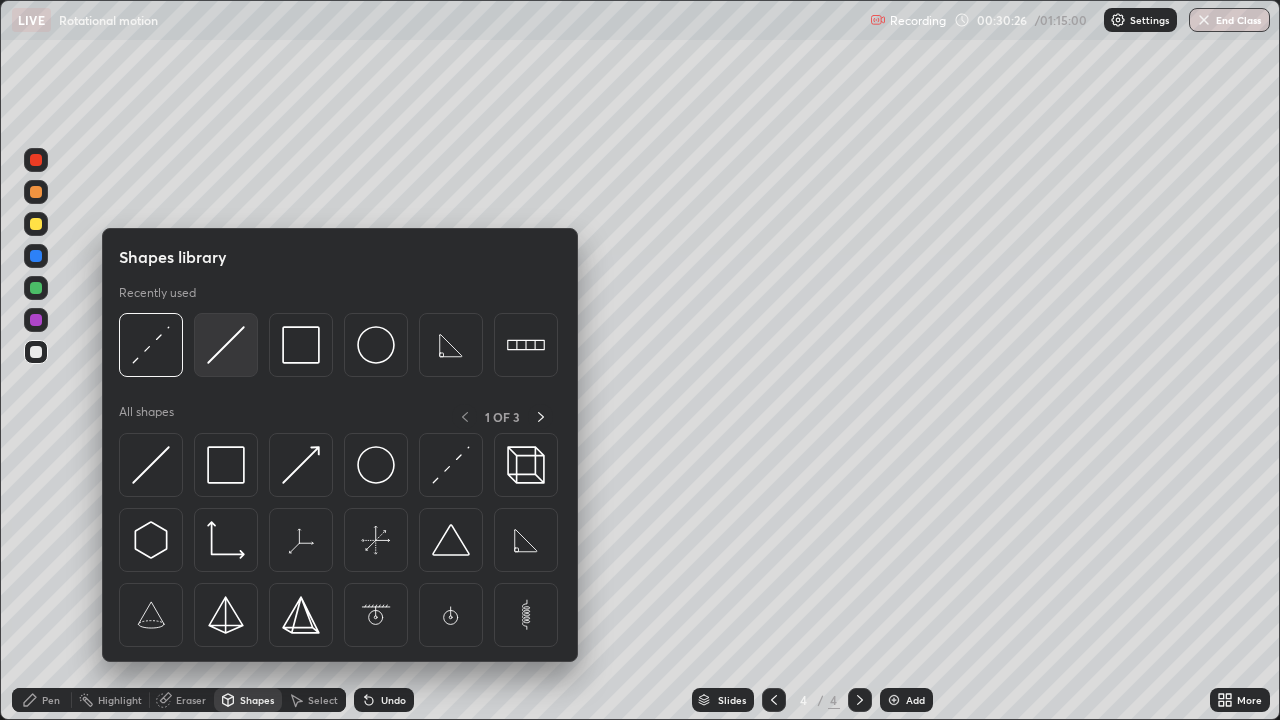 click at bounding box center [226, 345] 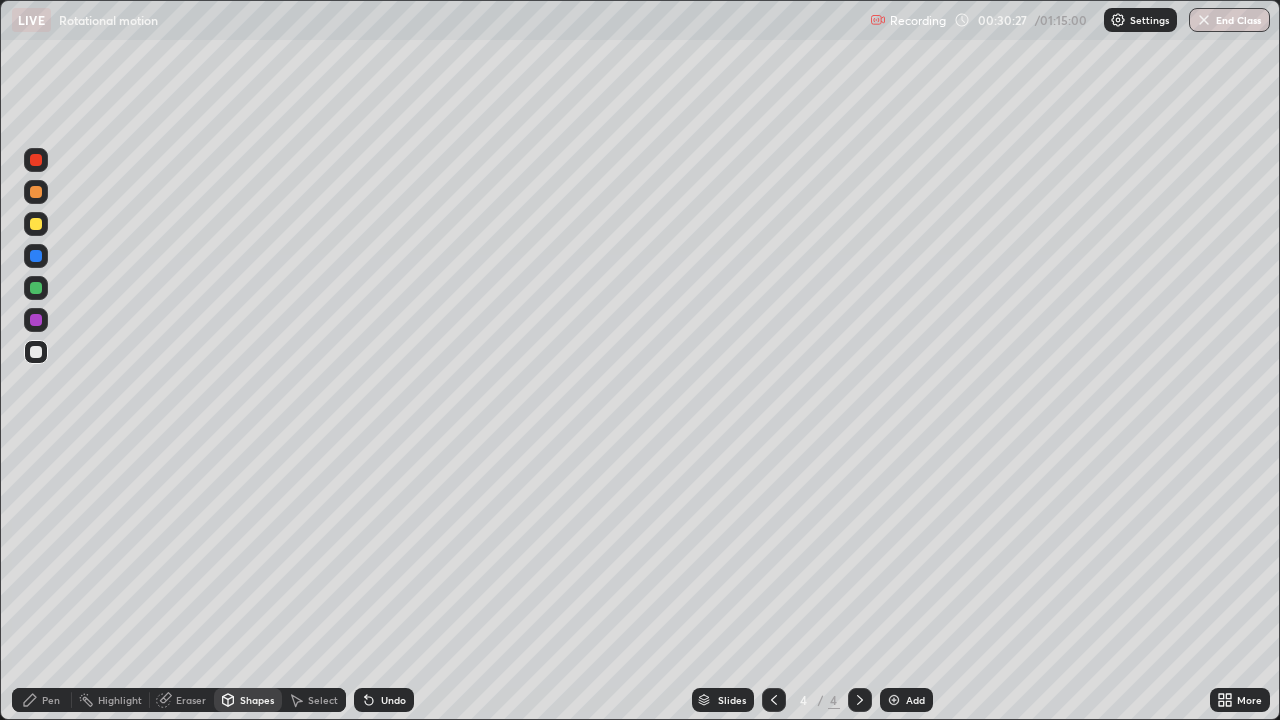 click at bounding box center [36, 224] 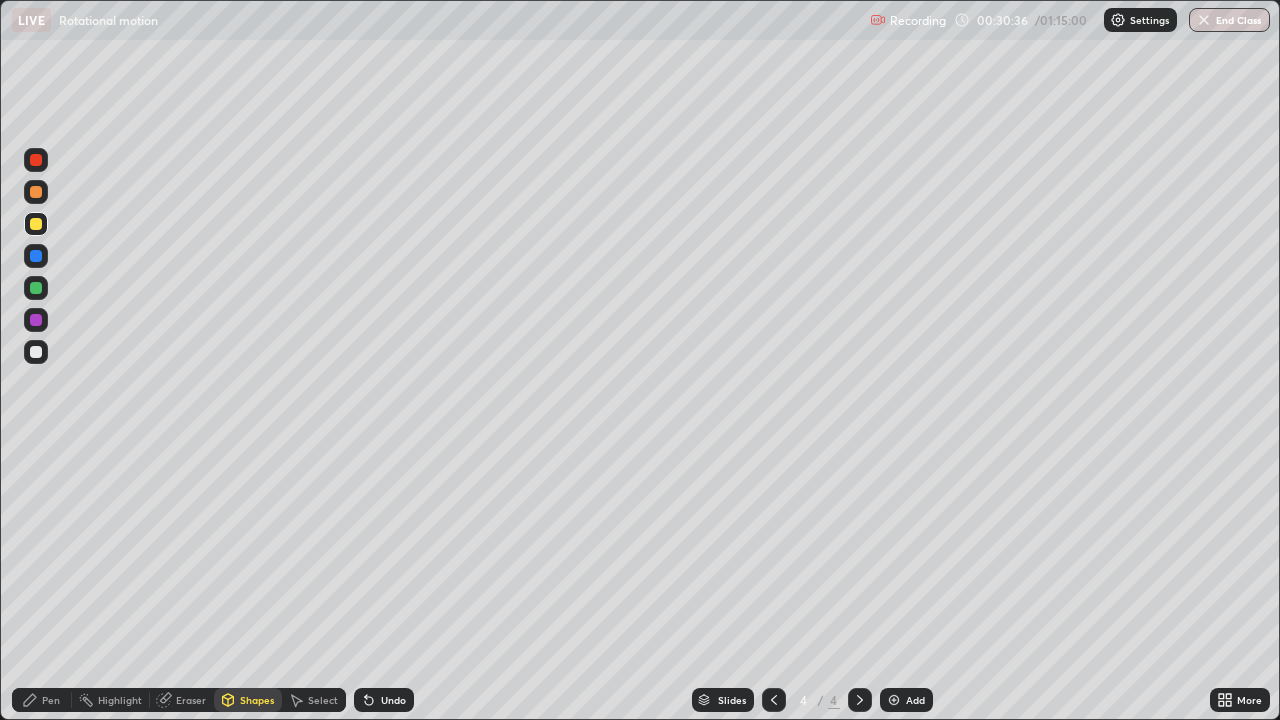 click on "Pen" at bounding box center [42, 700] 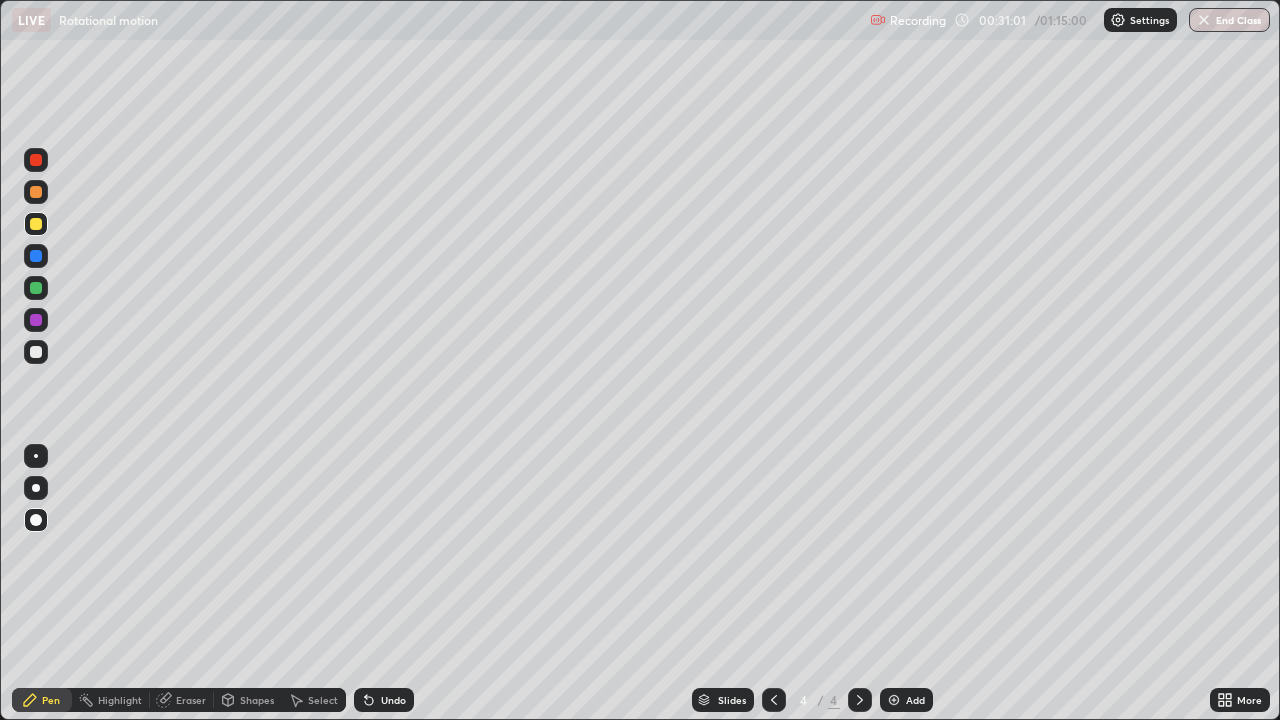 click on "Shapes" at bounding box center (248, 700) 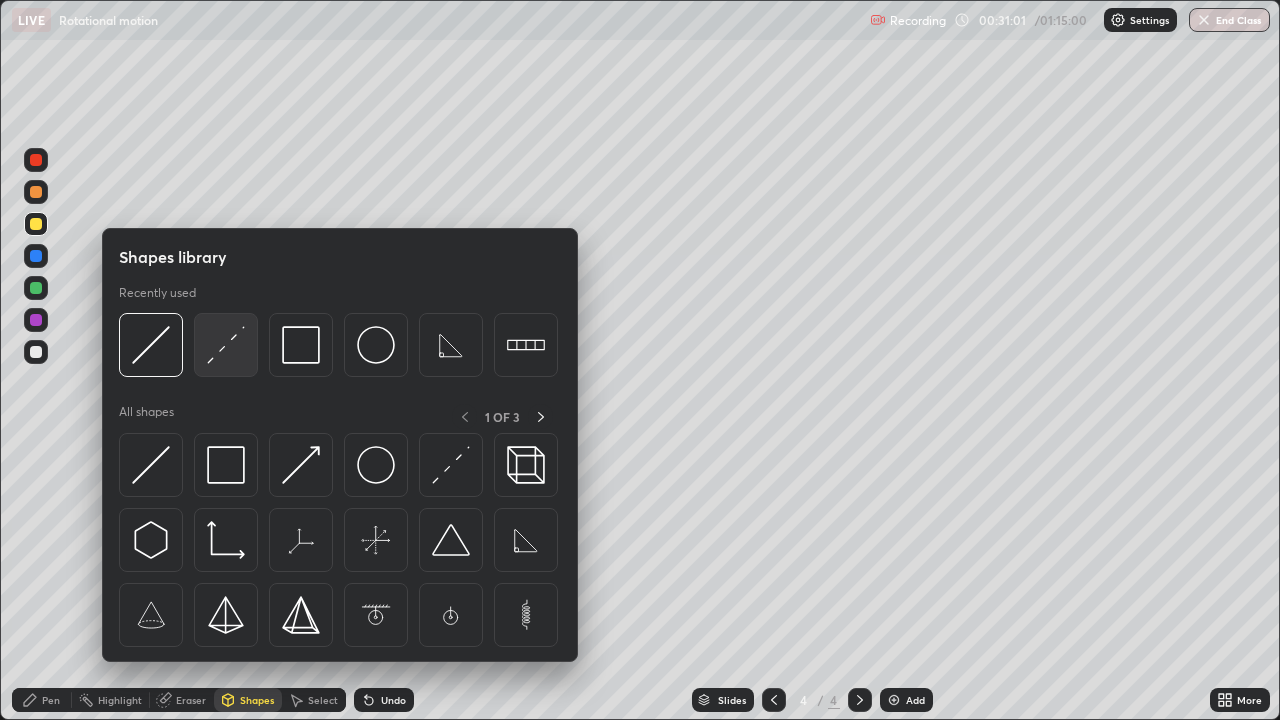 click at bounding box center (226, 345) 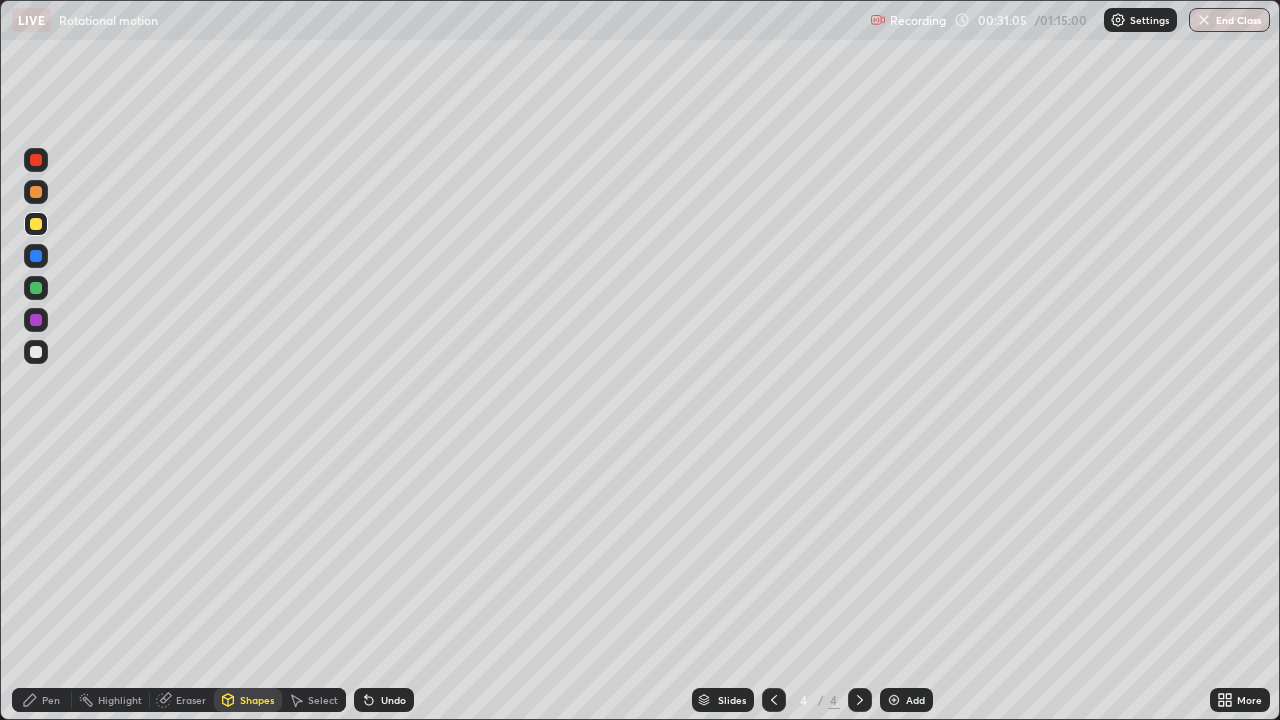 click on "Pen" at bounding box center [42, 700] 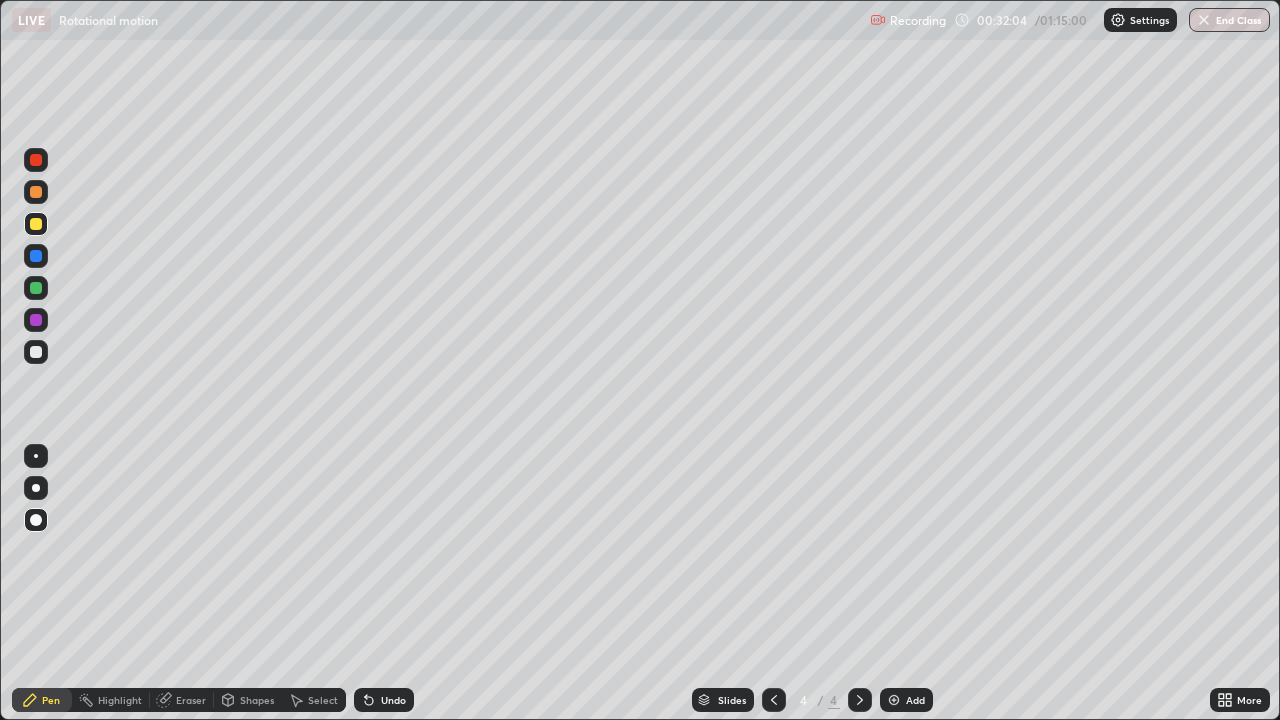 click on "Shapes" at bounding box center [257, 700] 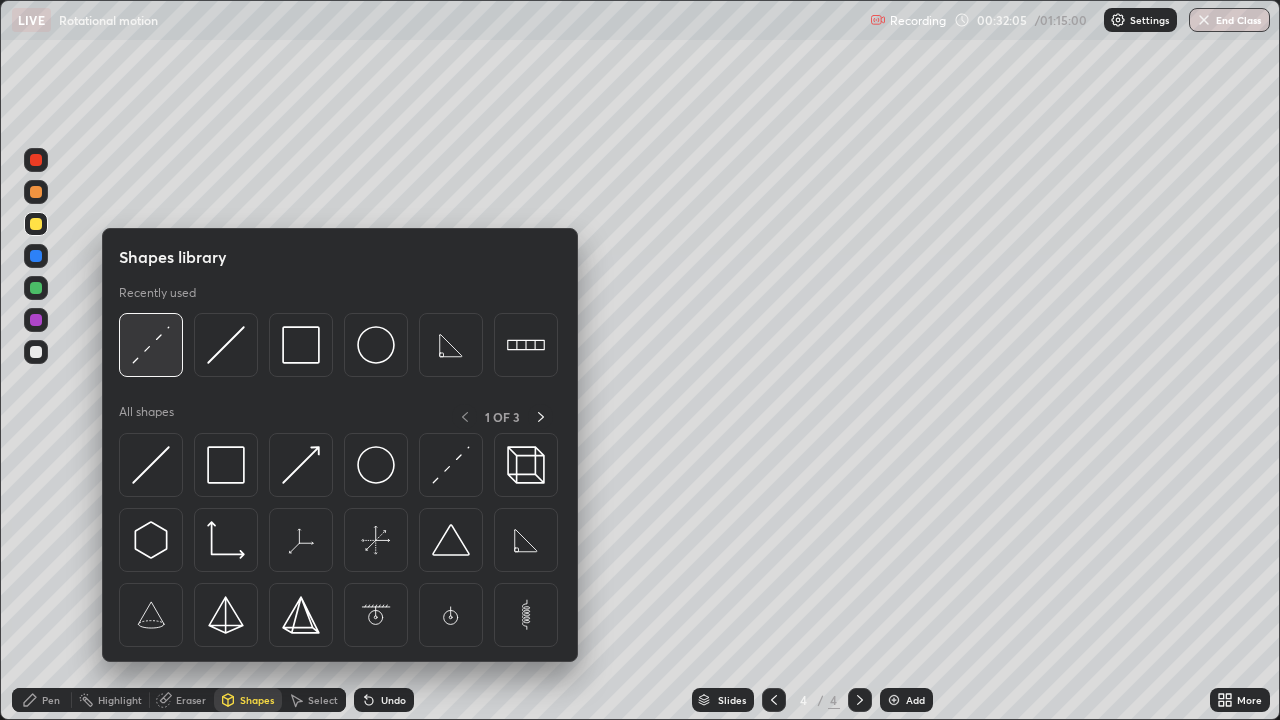 click at bounding box center [151, 345] 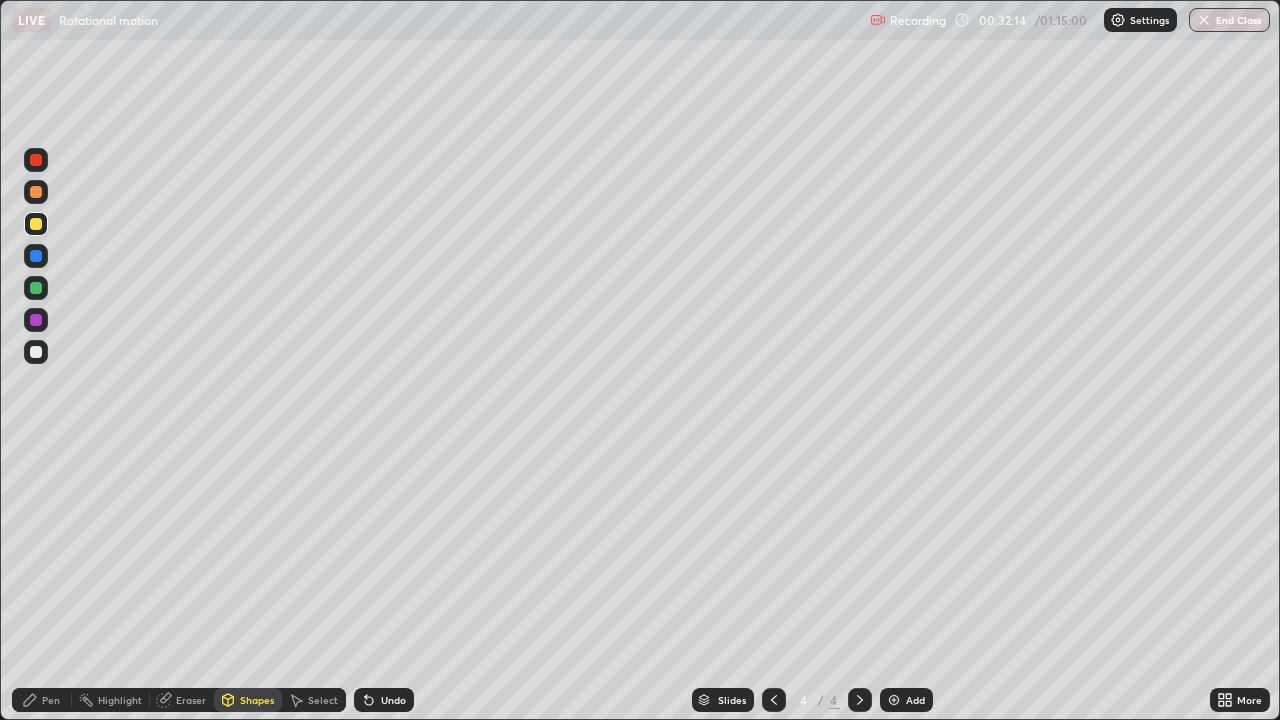 click on "Pen" at bounding box center (42, 700) 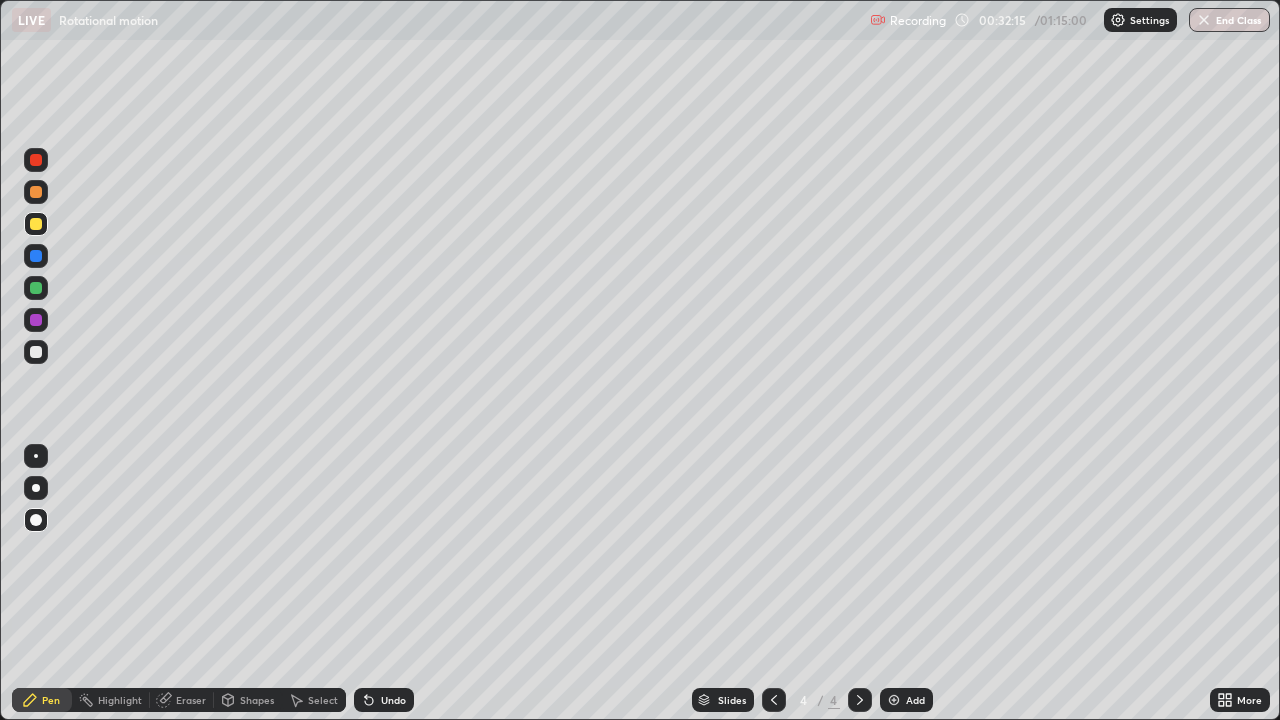 click at bounding box center [36, 352] 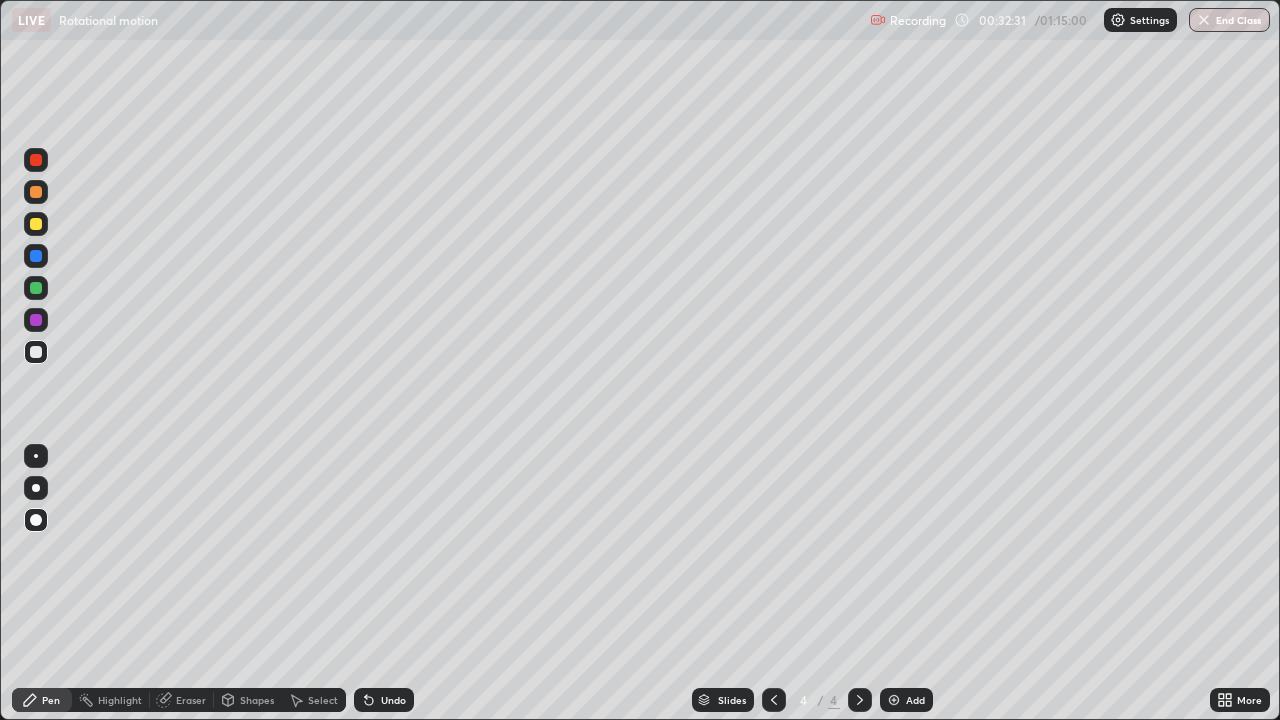 click on "Undo" at bounding box center [384, 700] 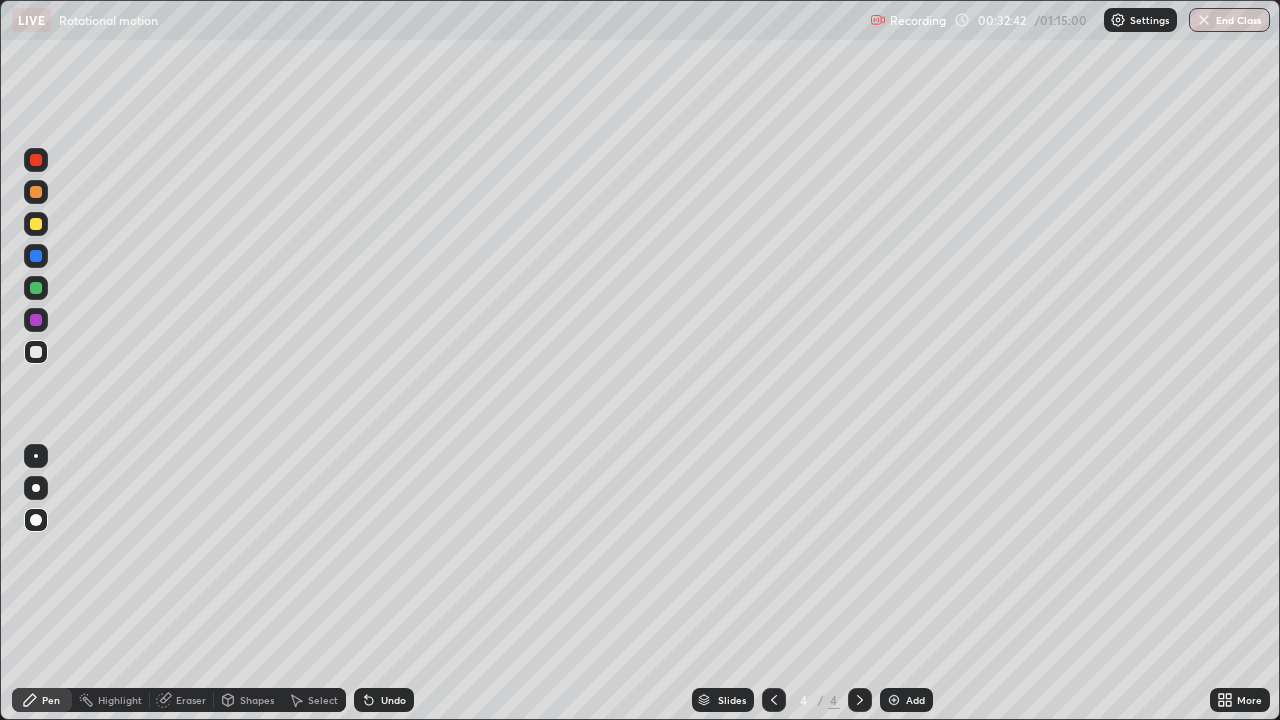 click on "Shapes" at bounding box center (257, 700) 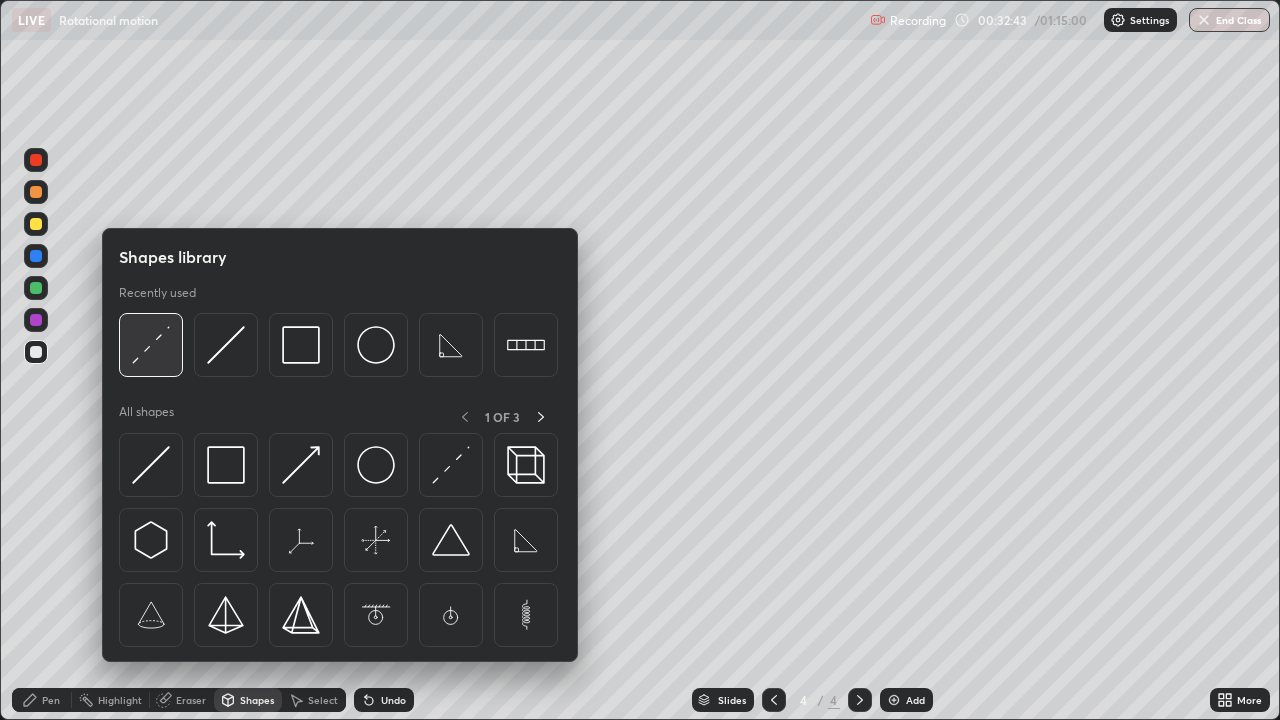 click at bounding box center [151, 345] 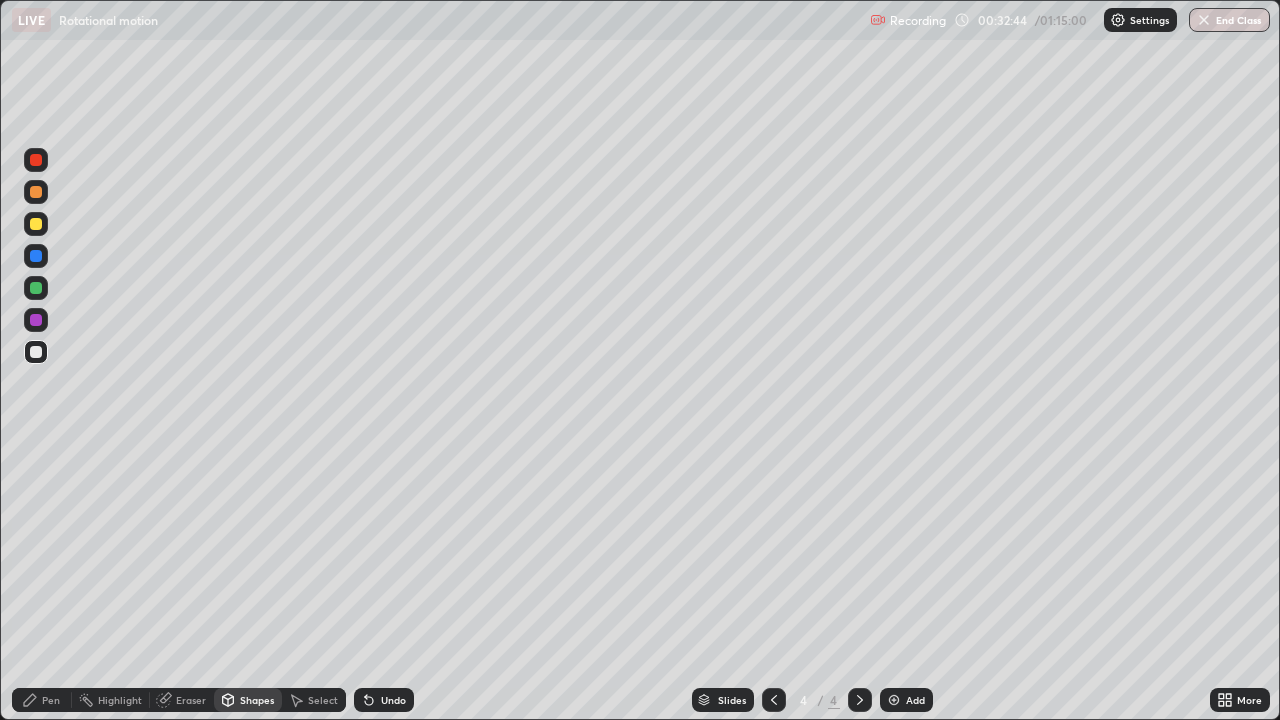 click at bounding box center [36, 224] 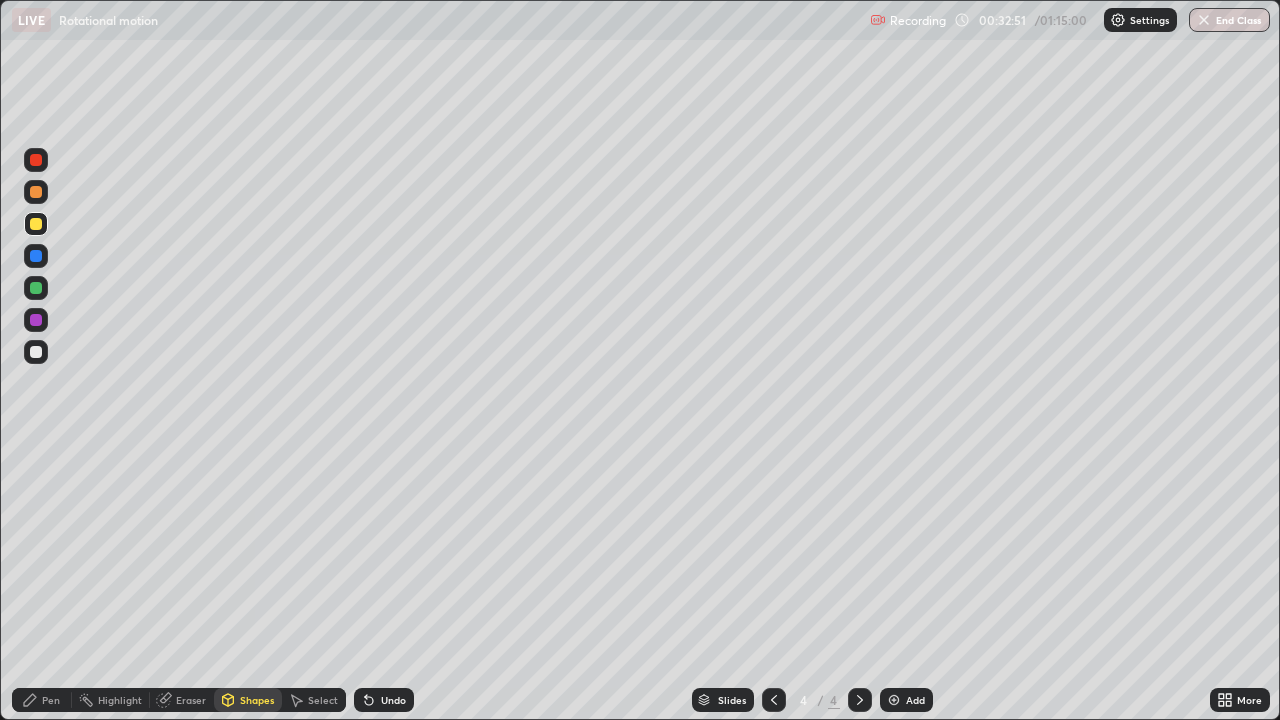 click on "Pen" at bounding box center [42, 700] 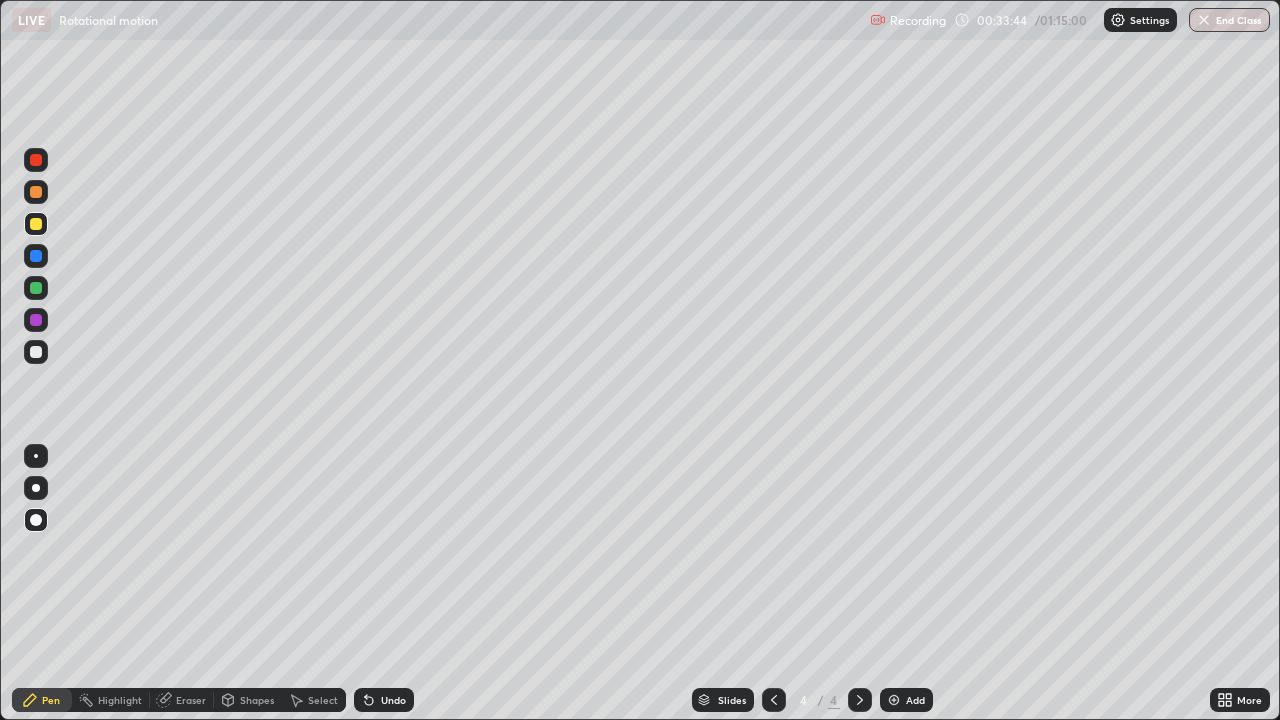 click on "Shapes" at bounding box center [257, 700] 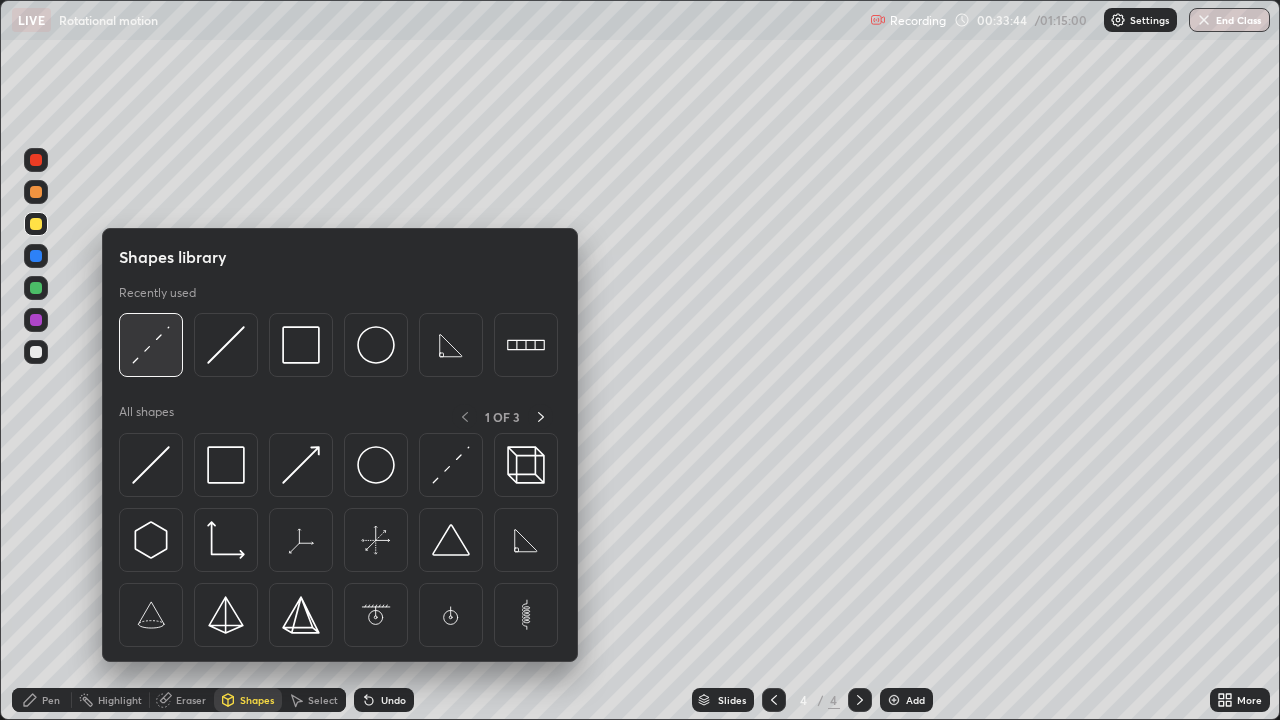 click at bounding box center [151, 345] 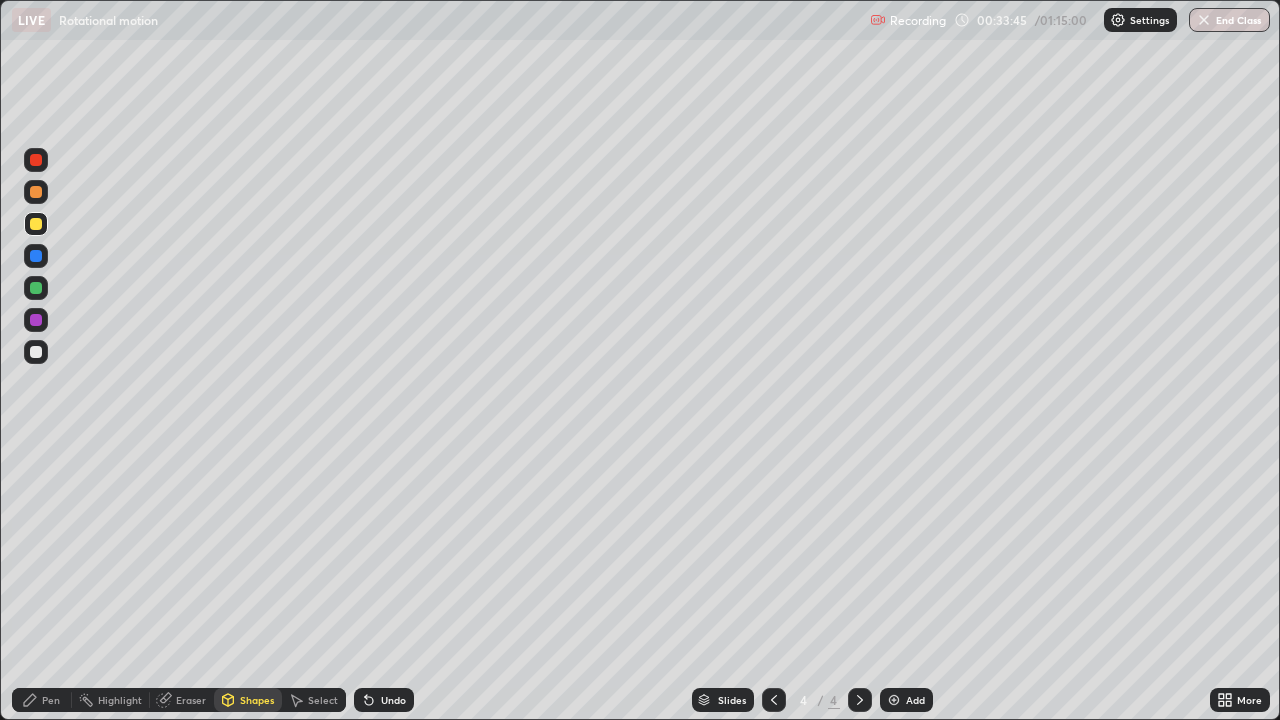 click at bounding box center (36, 352) 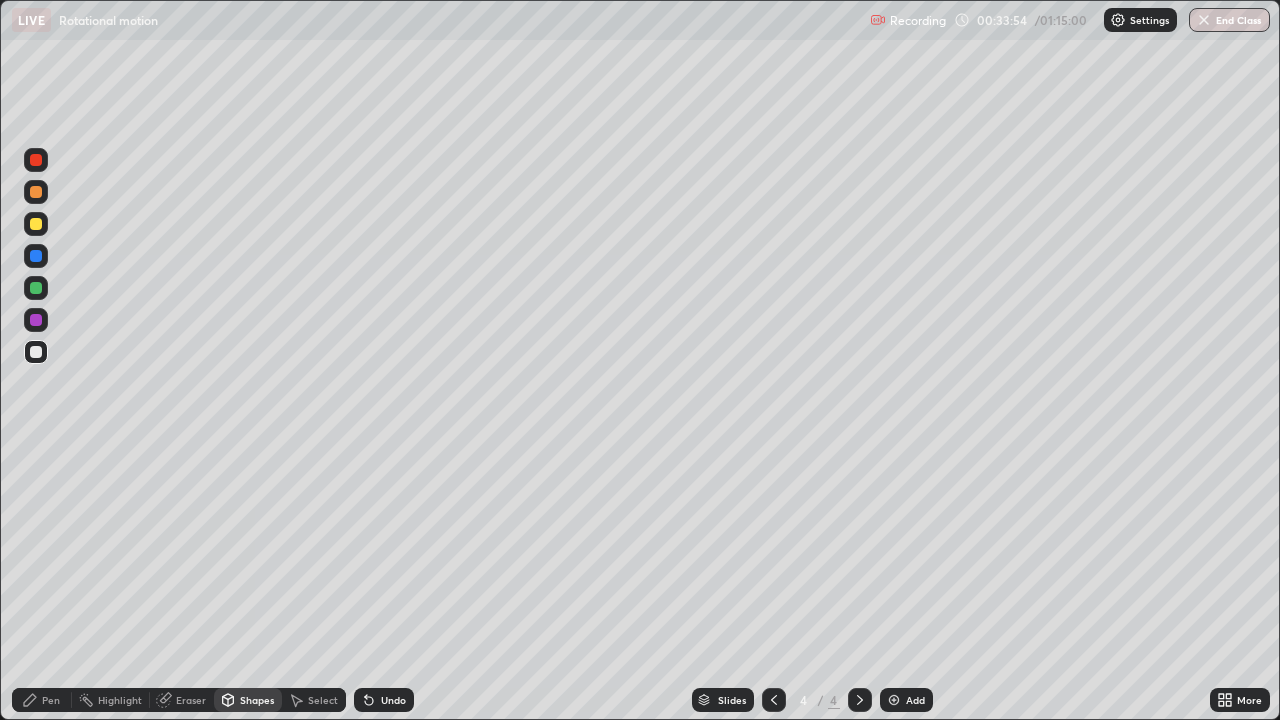 click on "Pen" at bounding box center [51, 700] 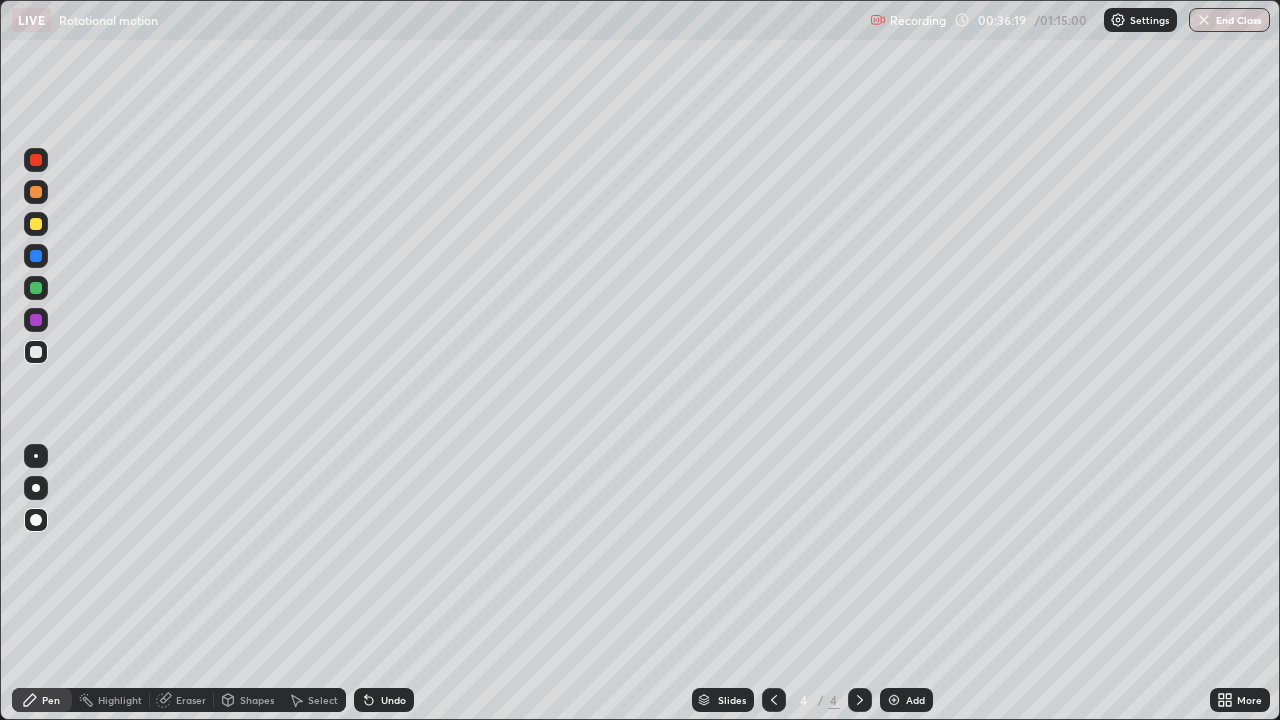 click on "Add" at bounding box center (906, 700) 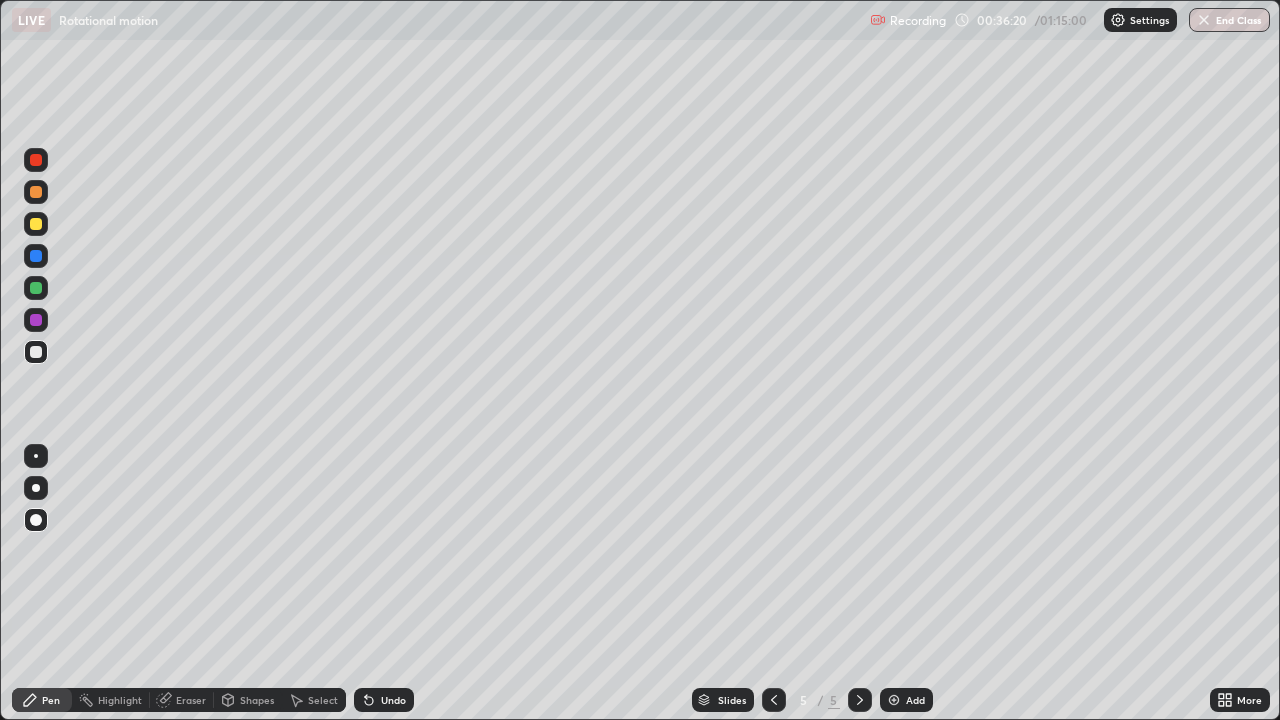 click on "Pen" at bounding box center [51, 700] 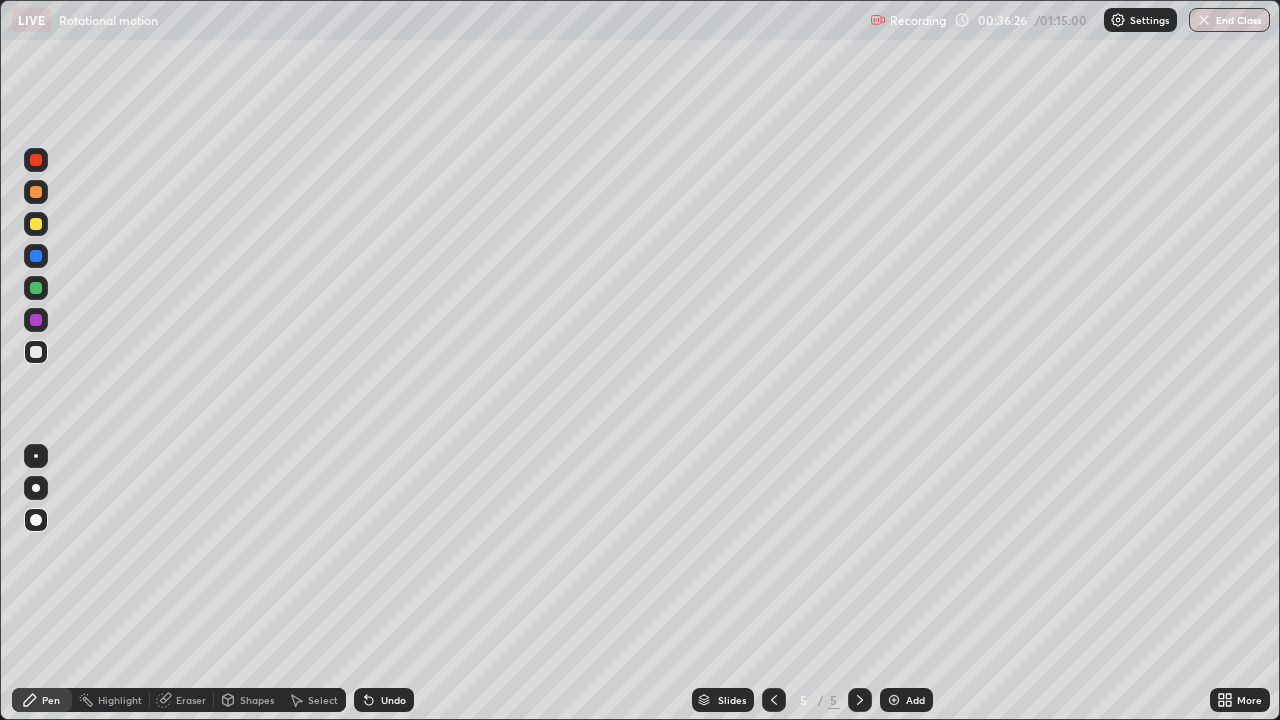 click on "Shapes" at bounding box center [248, 700] 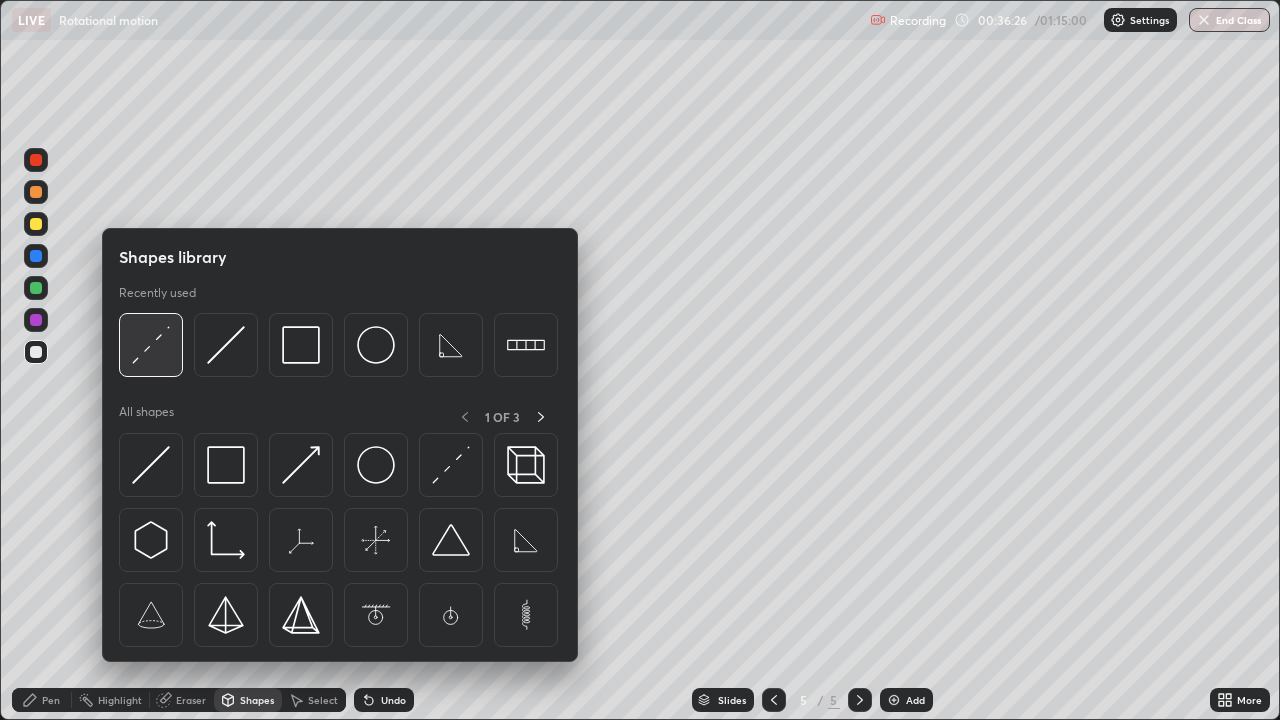 click at bounding box center [151, 345] 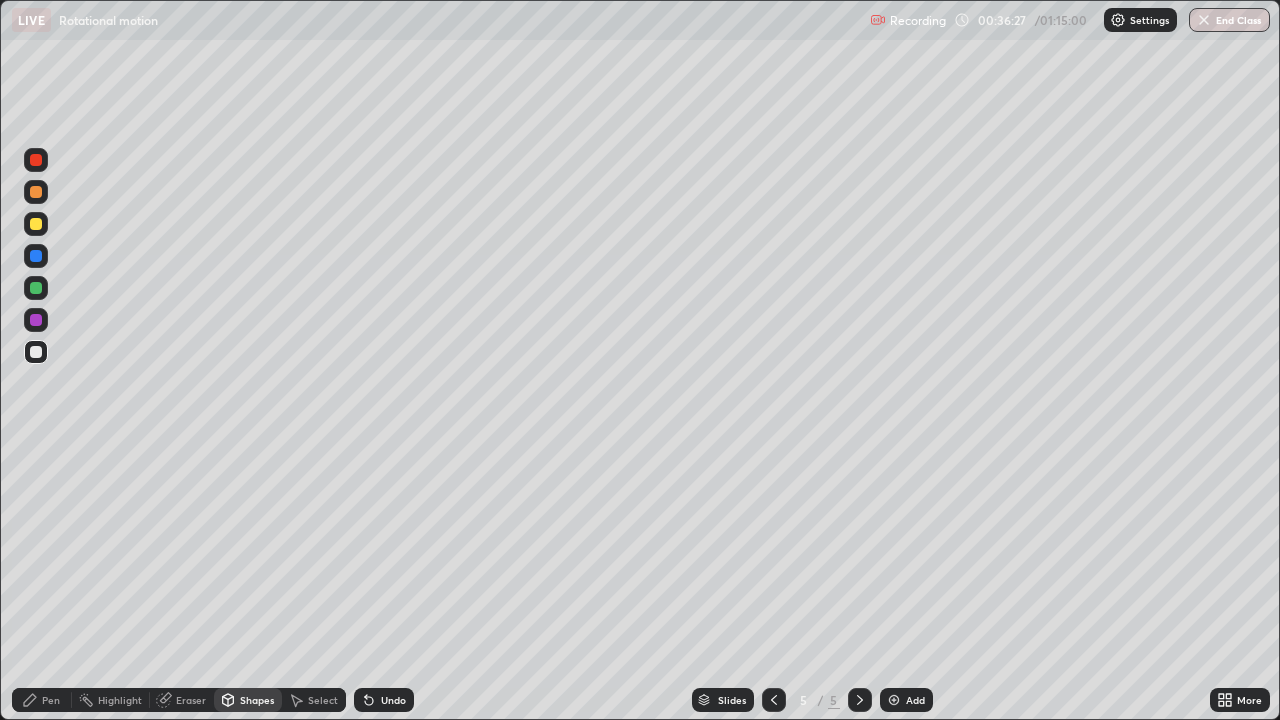 click at bounding box center (36, 224) 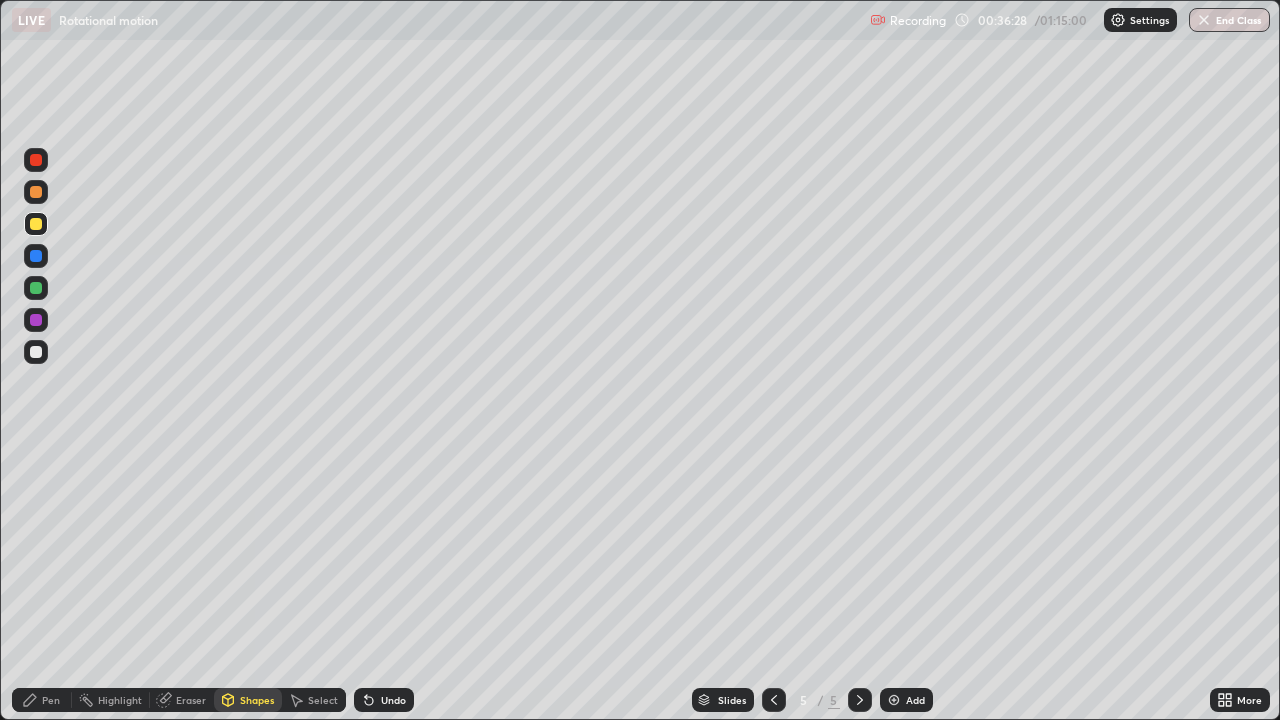 click on "Pen" at bounding box center (51, 700) 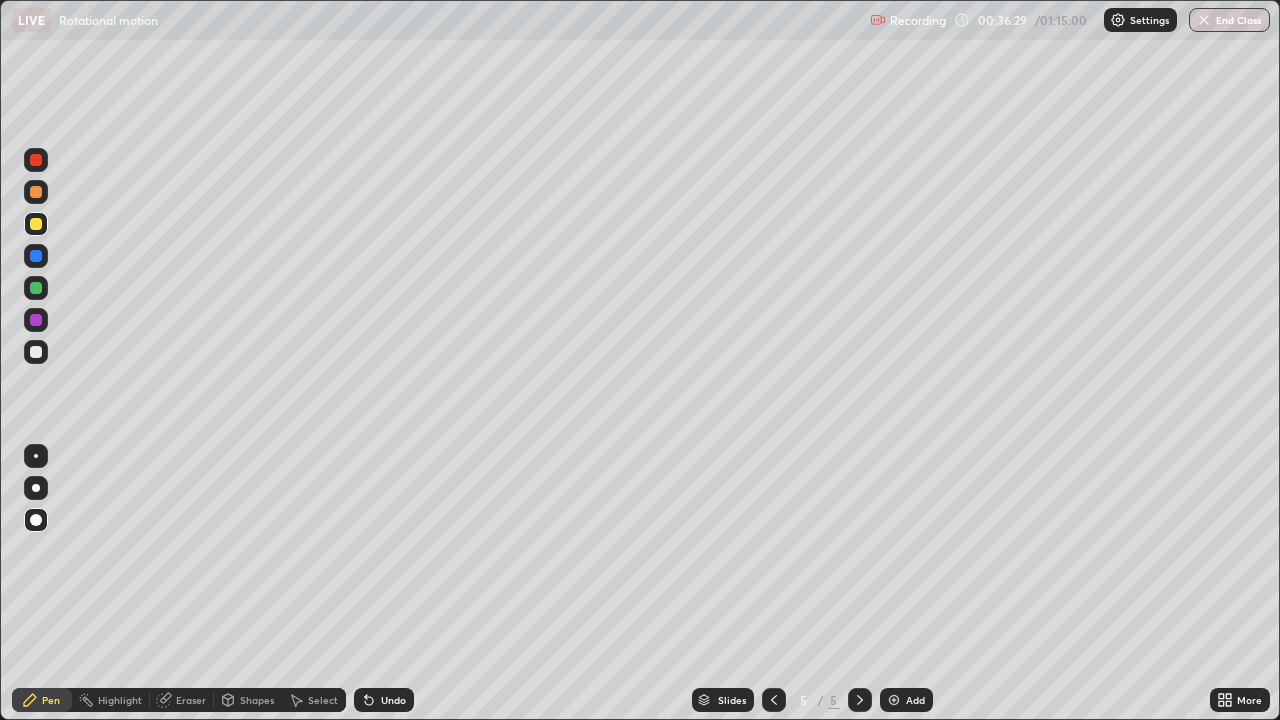 click at bounding box center (36, 352) 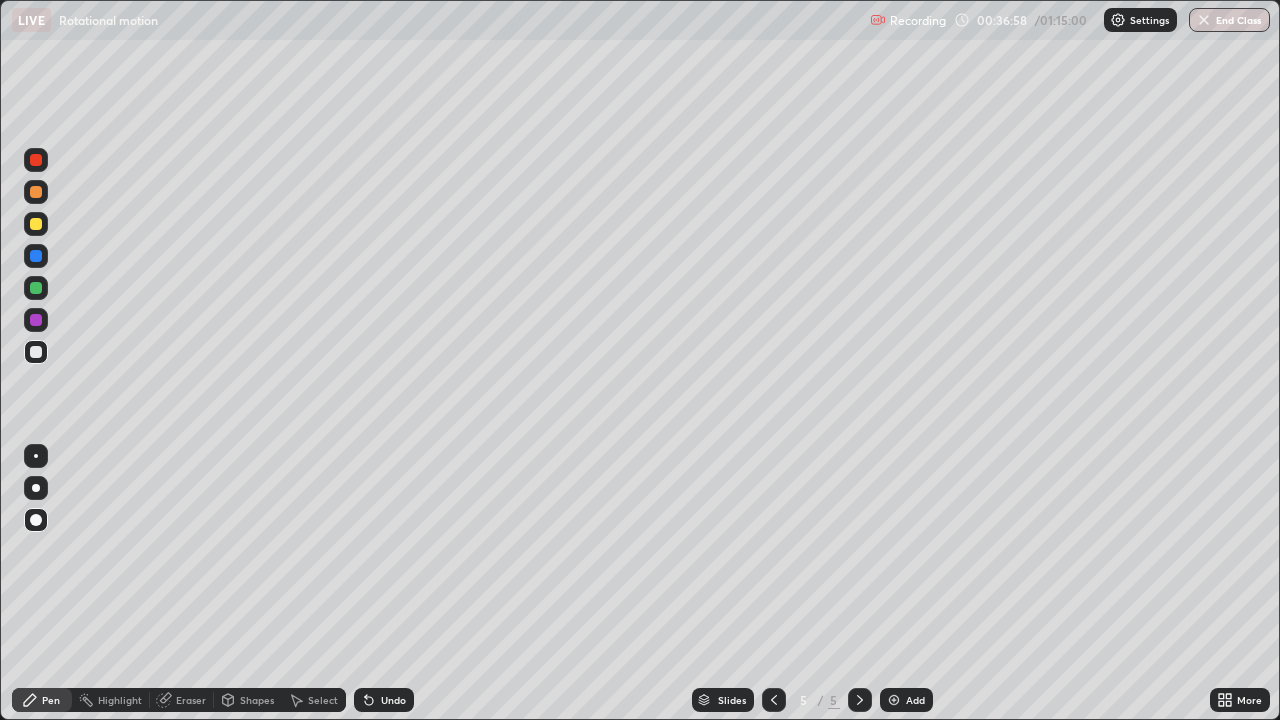 click on "Shapes" at bounding box center (257, 700) 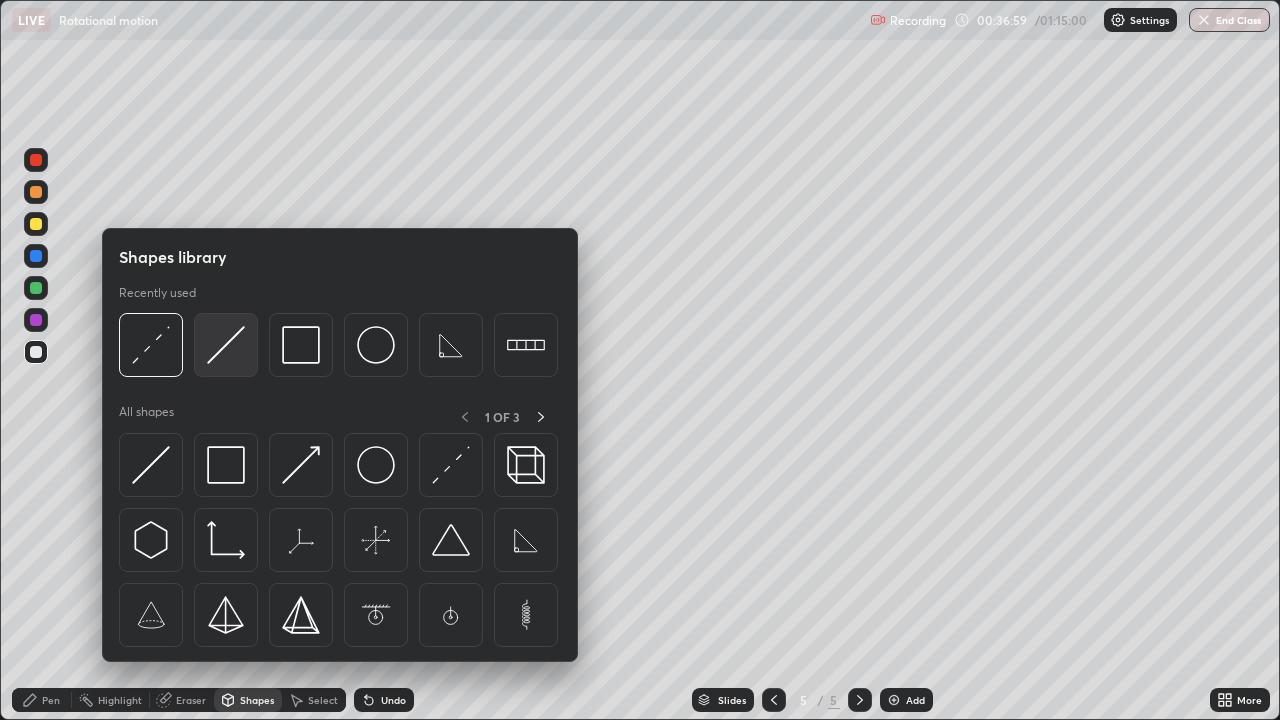 click at bounding box center (226, 345) 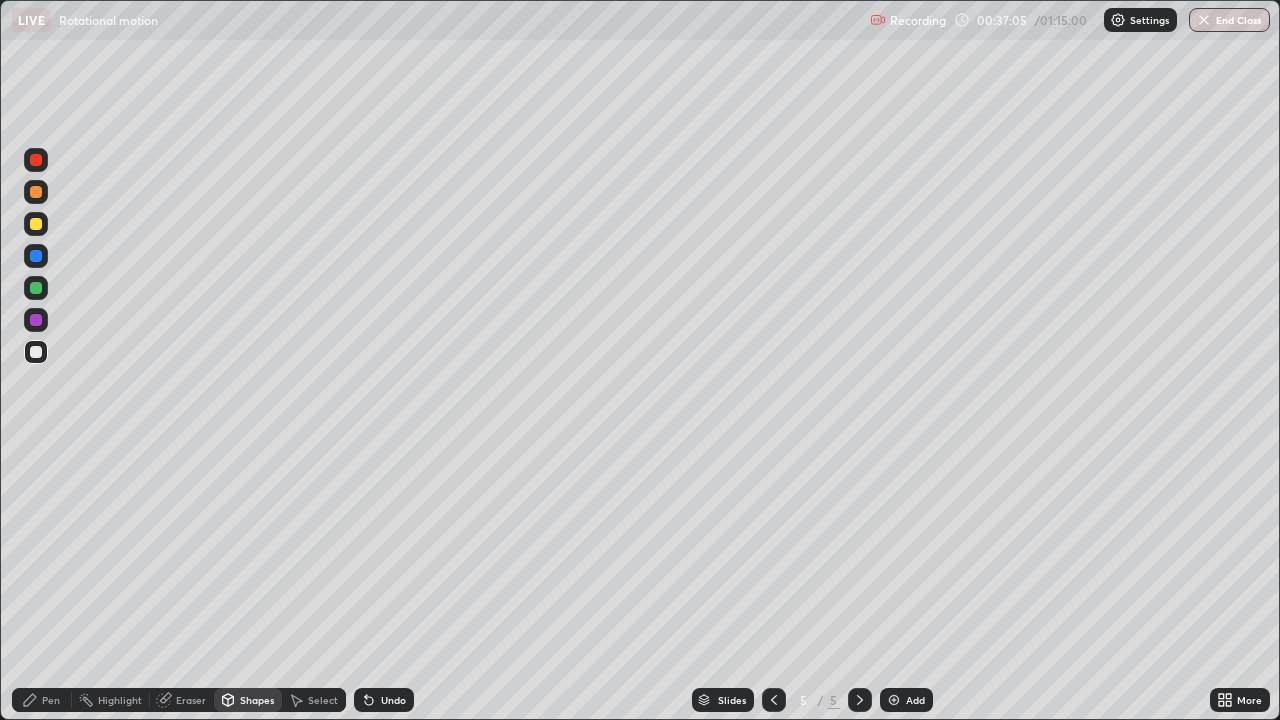 click on "Shapes" at bounding box center (248, 700) 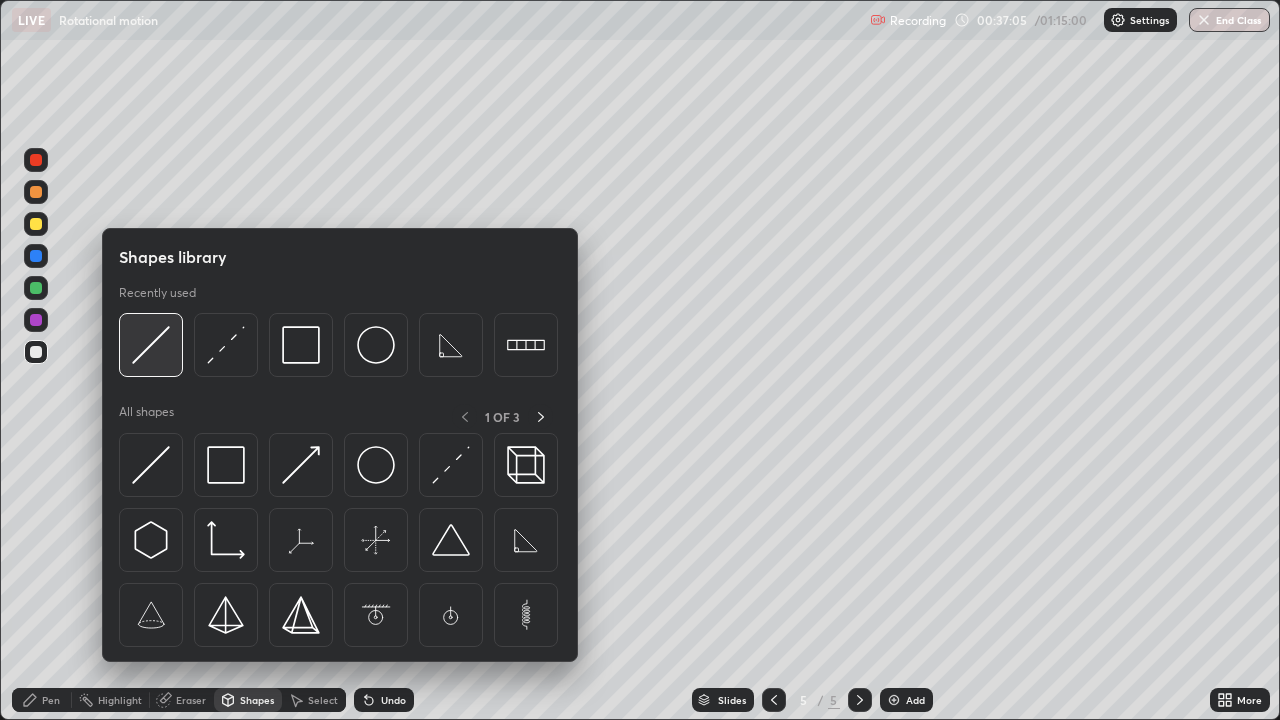 click at bounding box center (151, 345) 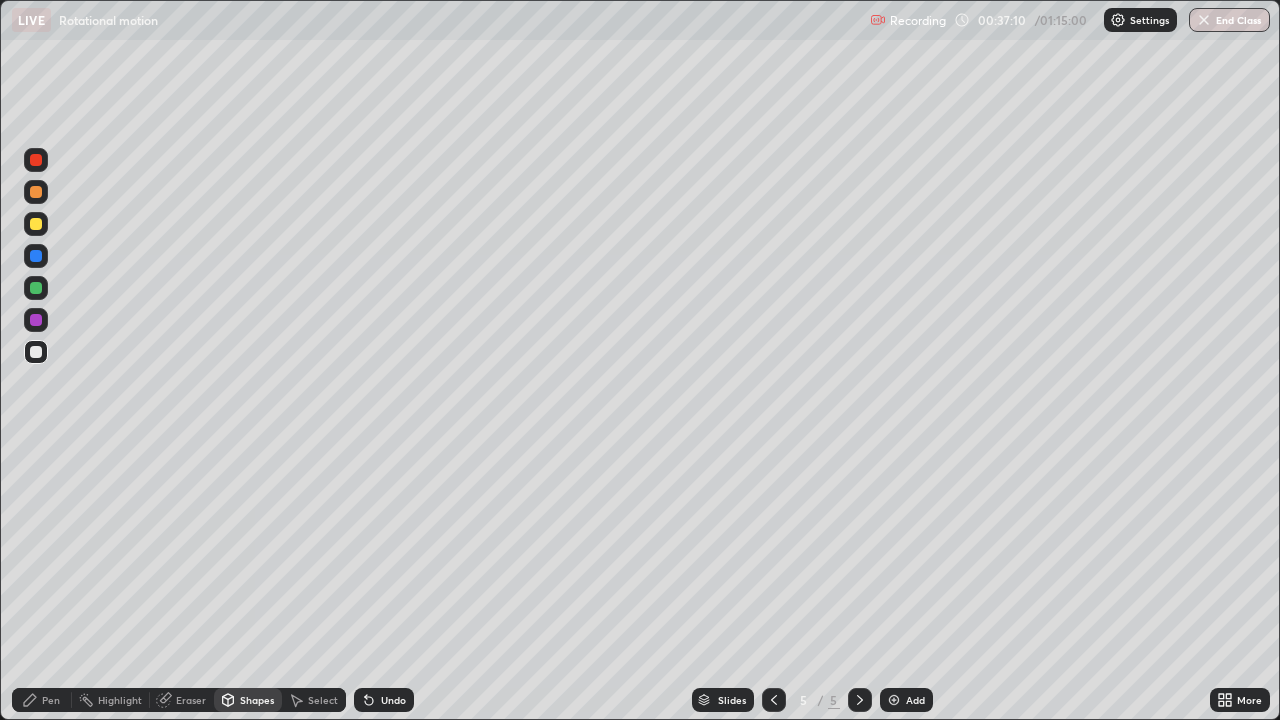 click on "Shapes" at bounding box center [248, 700] 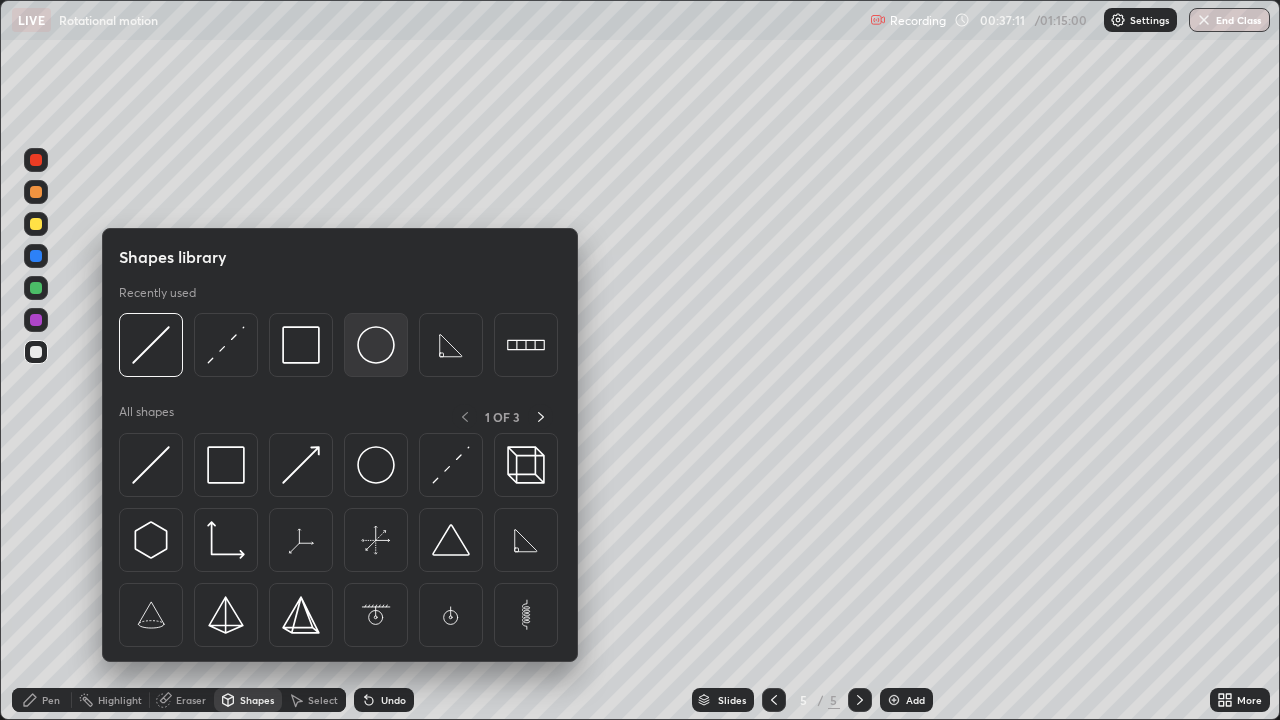click at bounding box center [376, 345] 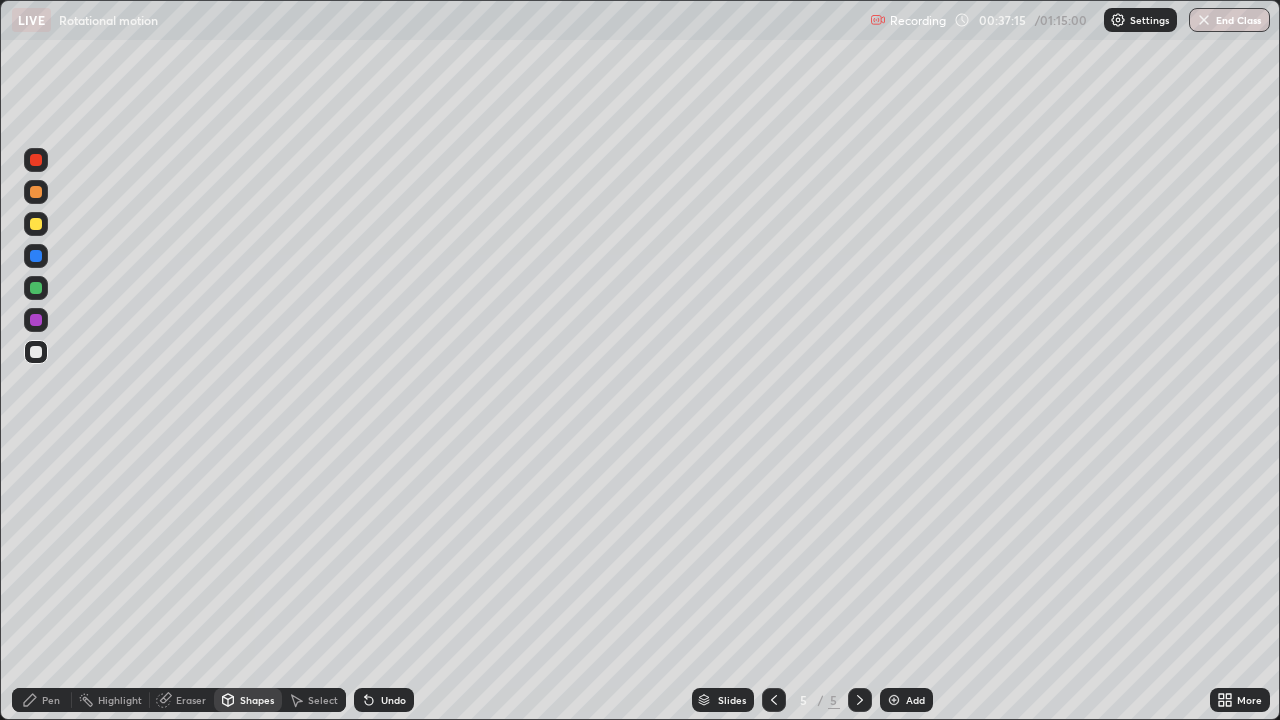click 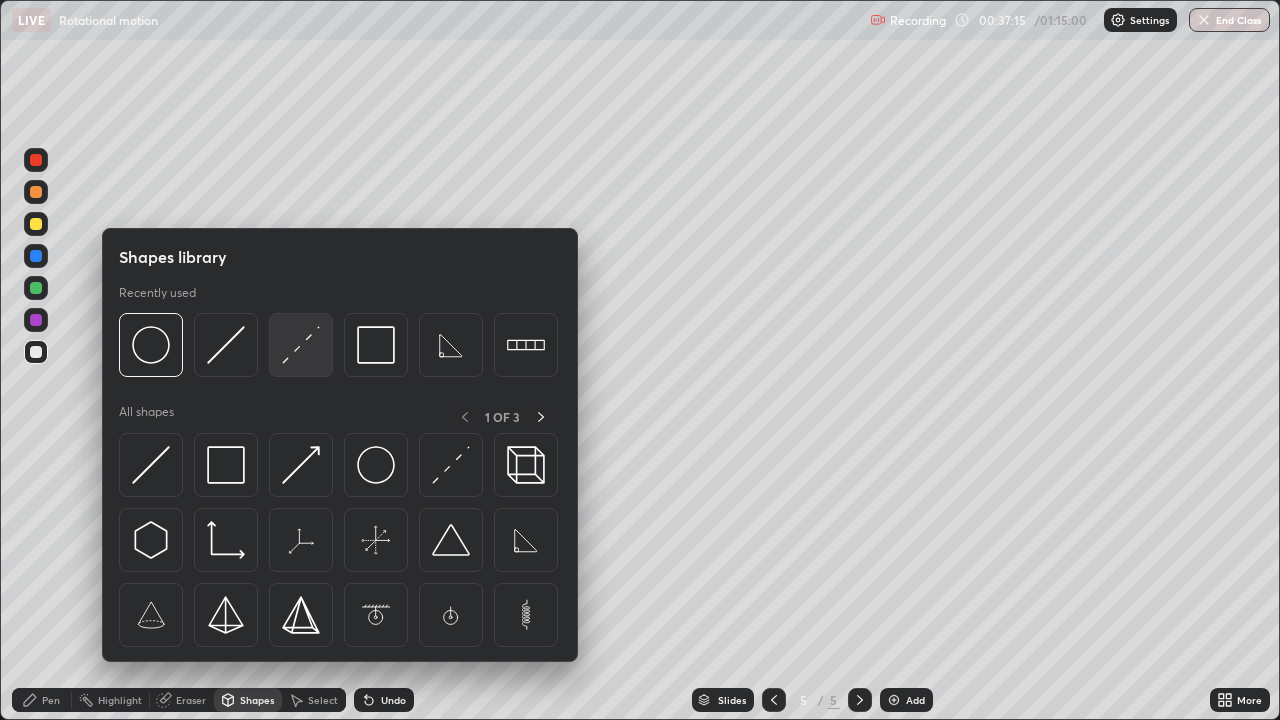 click at bounding box center (301, 345) 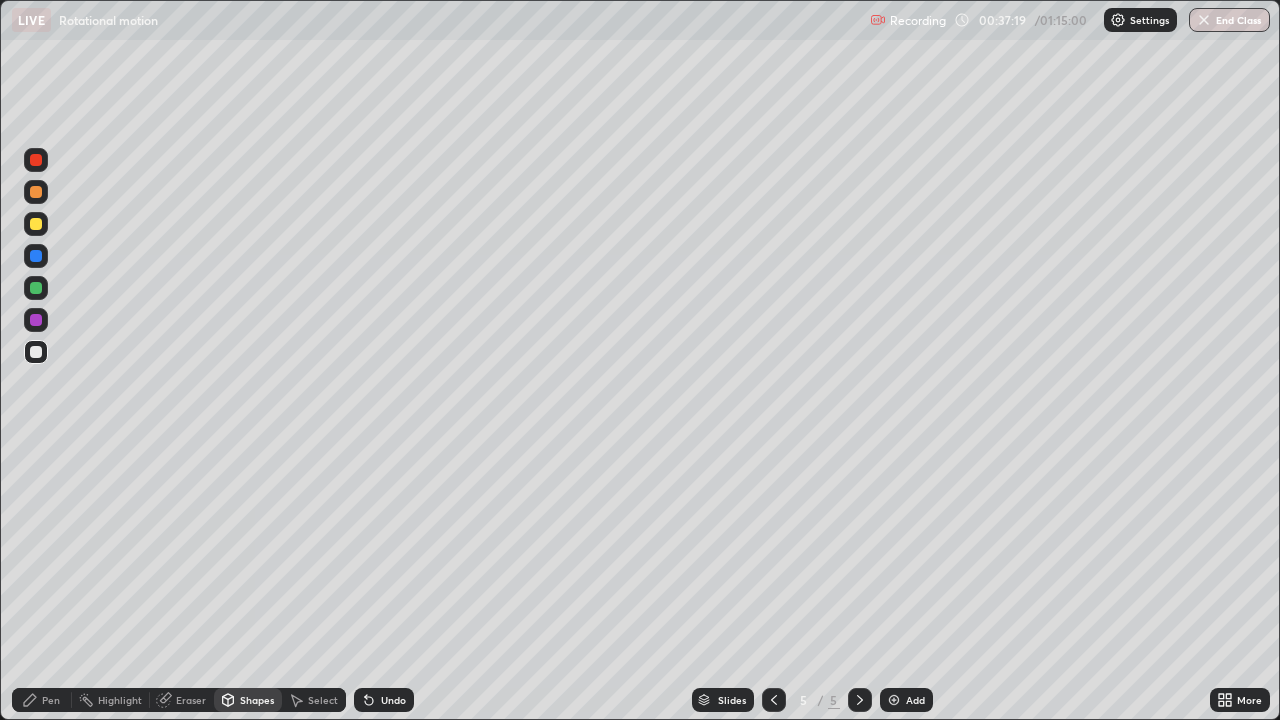 click on "Pen" at bounding box center [42, 700] 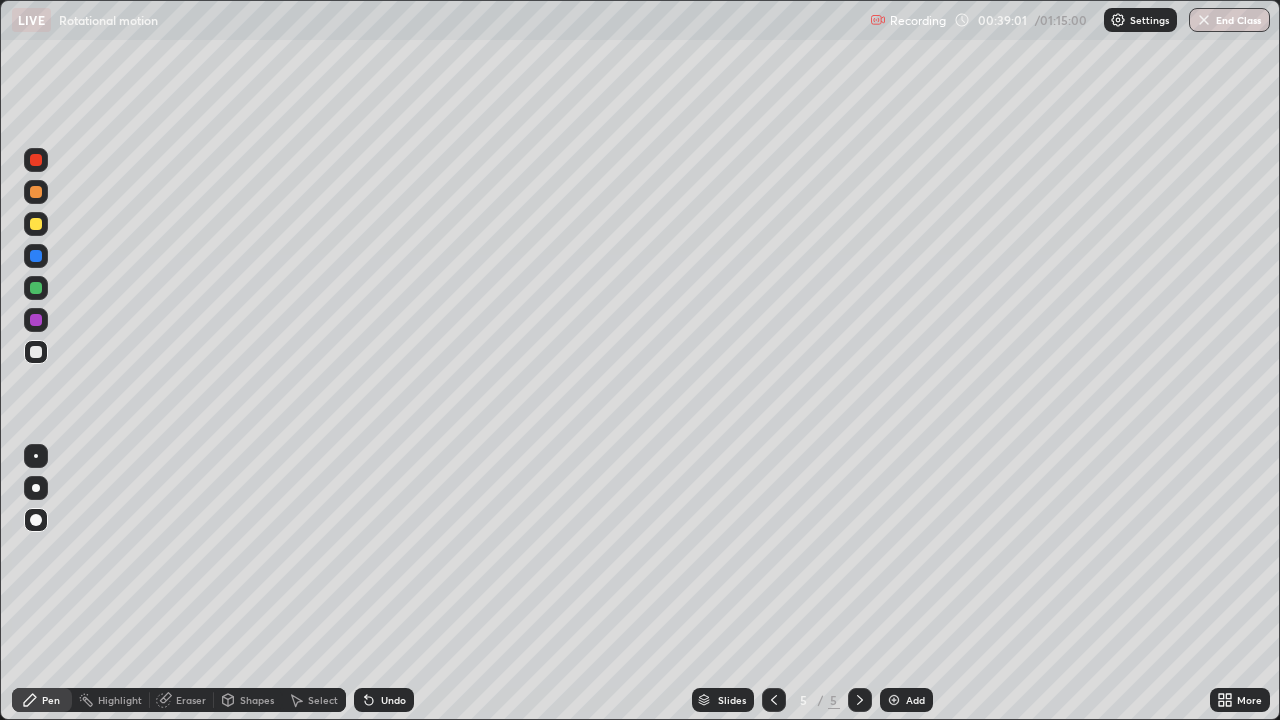 click on "Shapes" at bounding box center (257, 700) 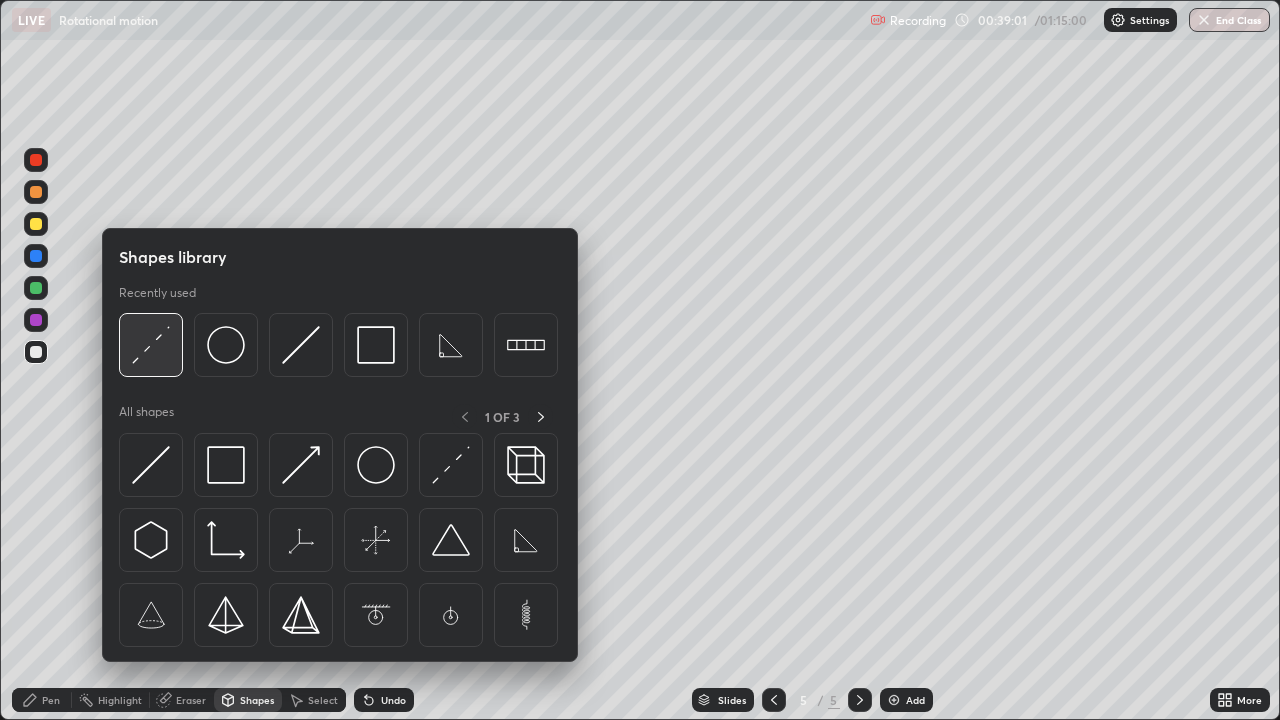 click at bounding box center (151, 345) 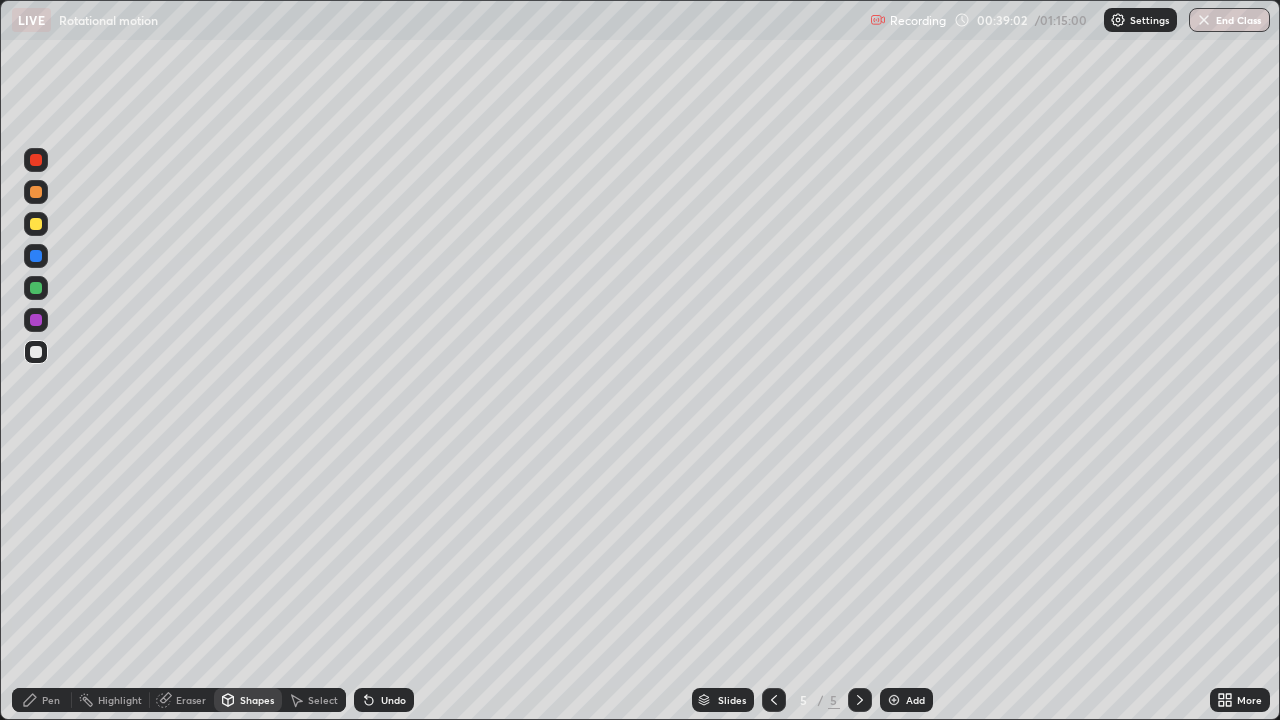 click at bounding box center [36, 224] 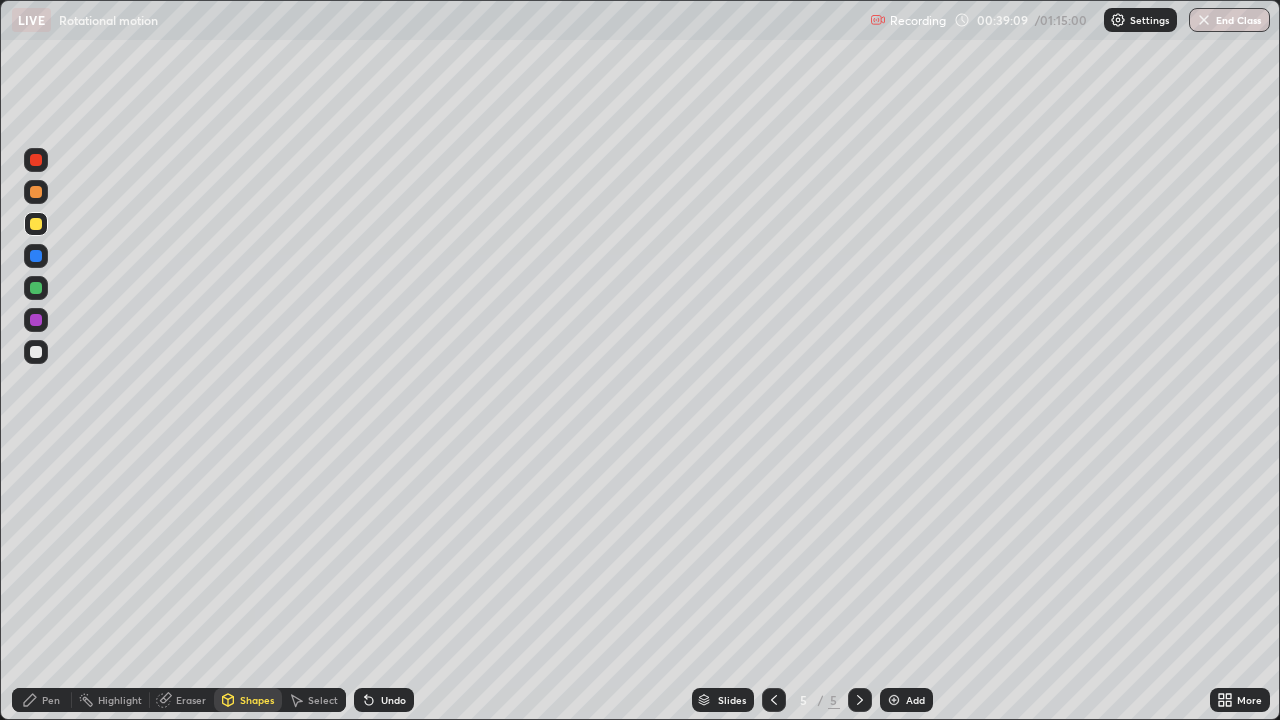 click on "Pen" at bounding box center (42, 700) 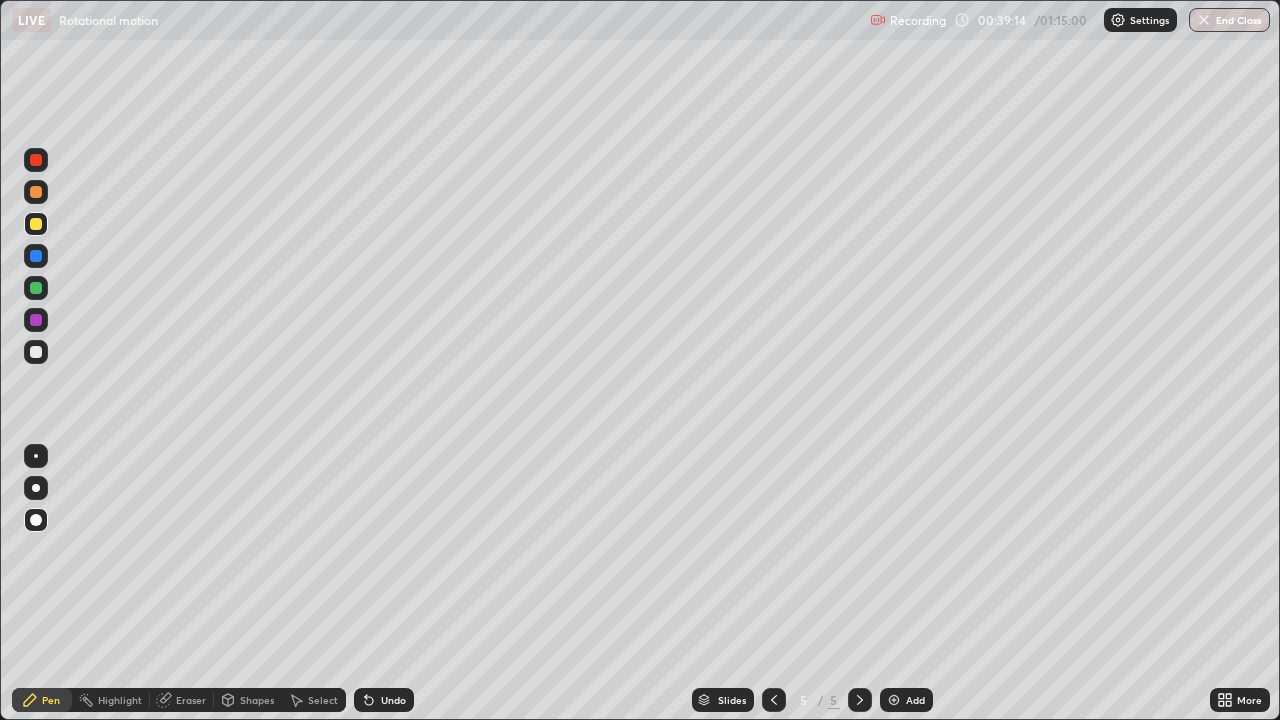 click on "Shapes" at bounding box center [248, 700] 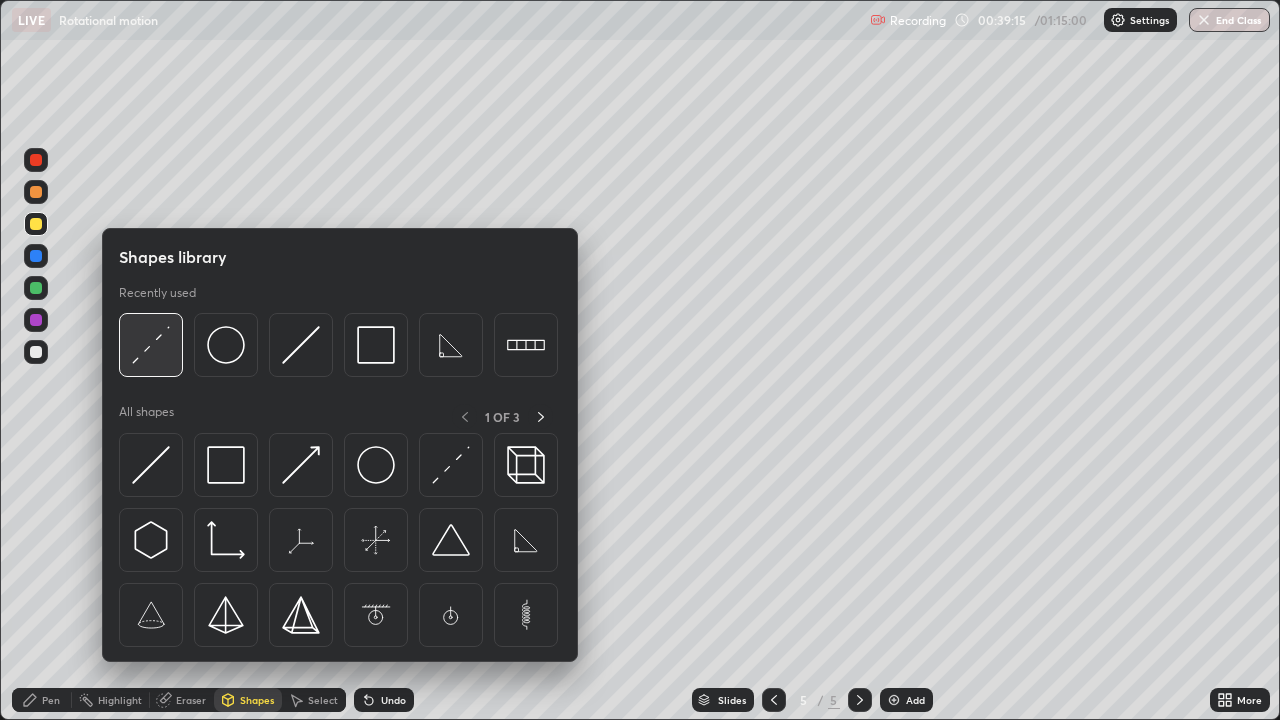 click at bounding box center [151, 345] 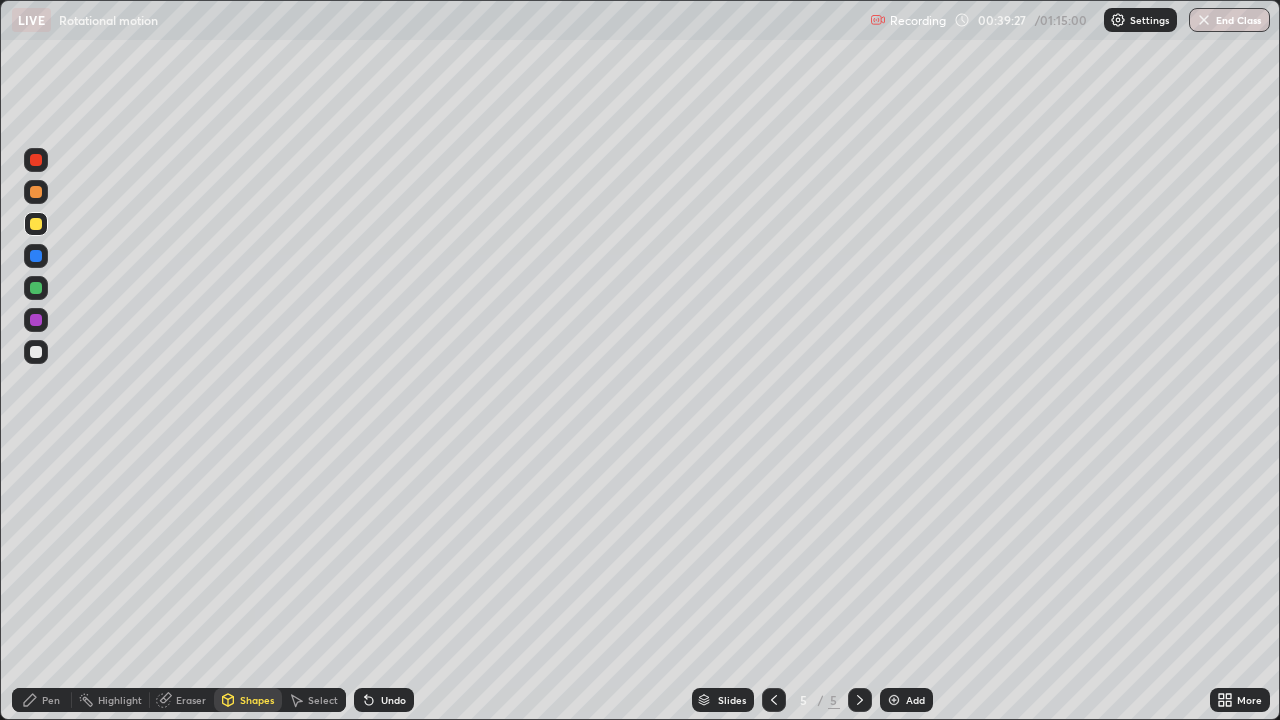 click on "Pen" at bounding box center (51, 700) 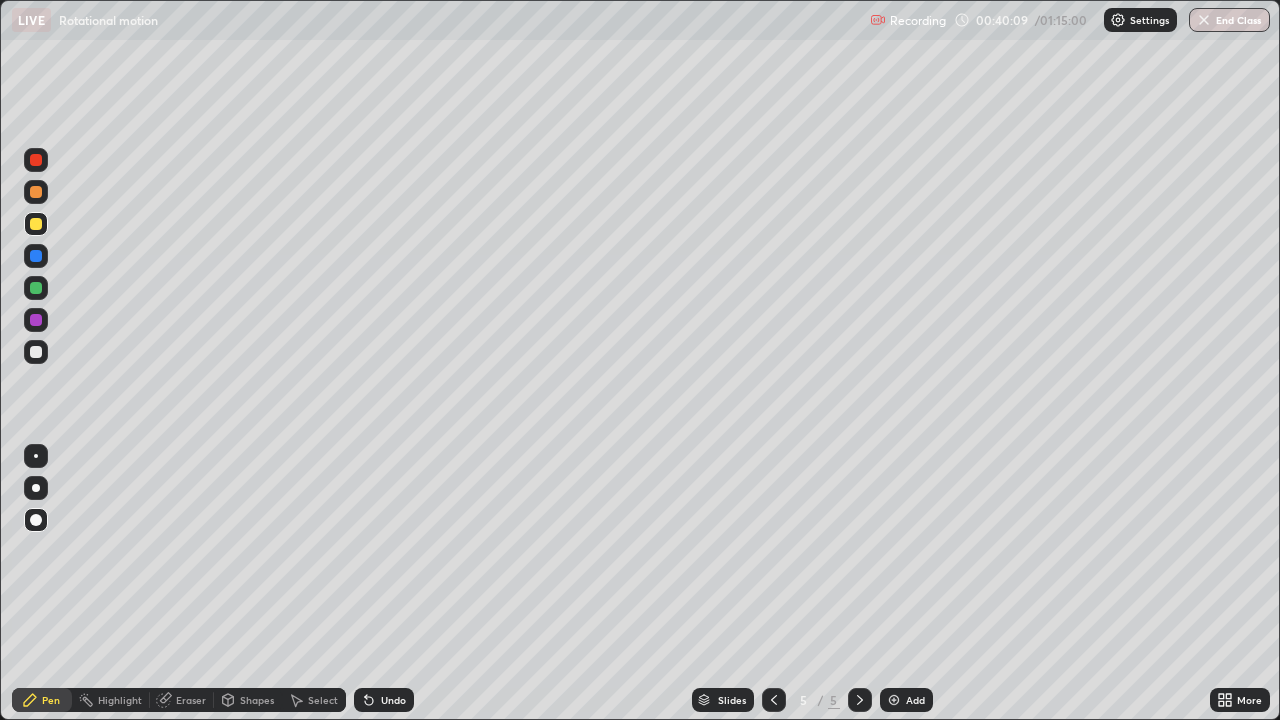 click on "Shapes" at bounding box center [248, 700] 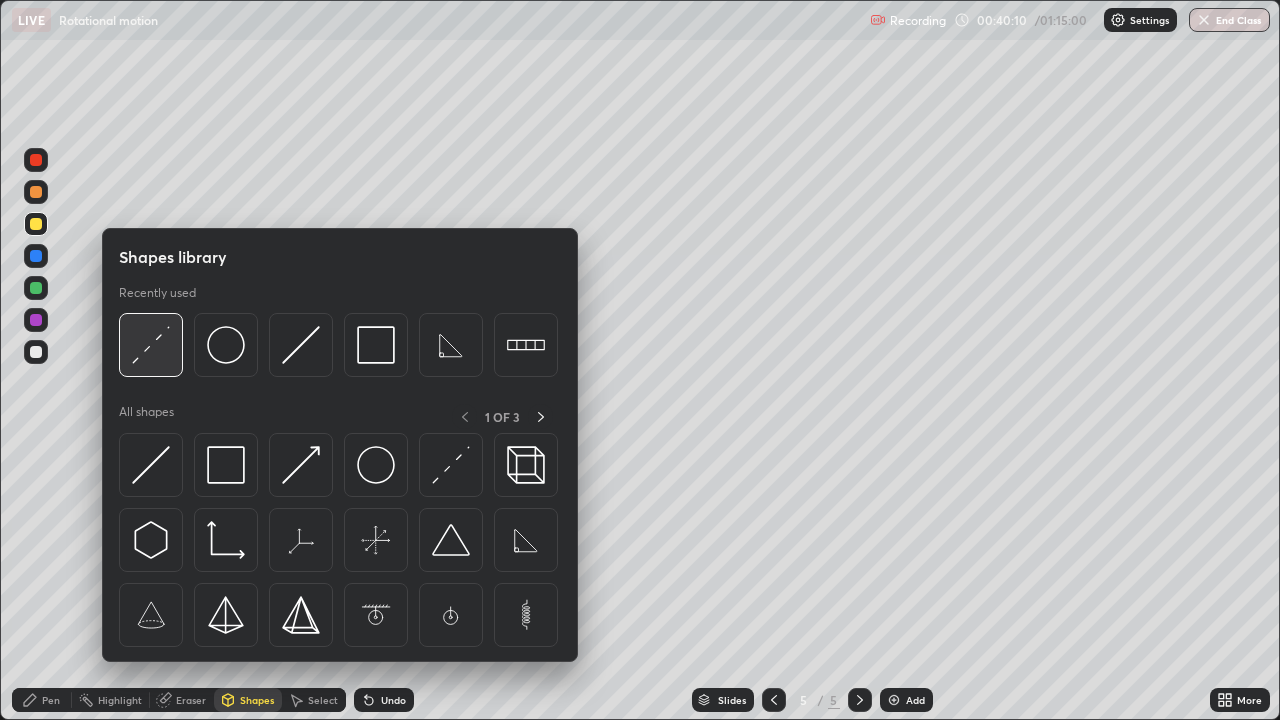 click at bounding box center [151, 345] 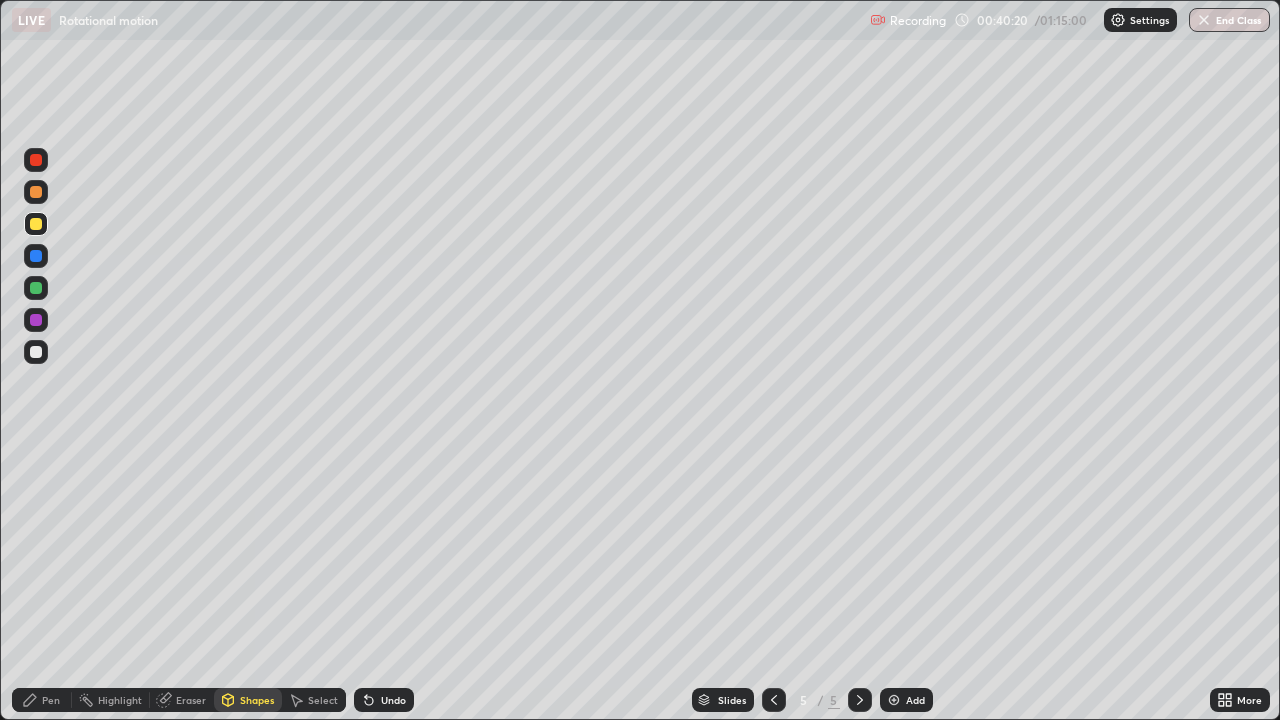 click 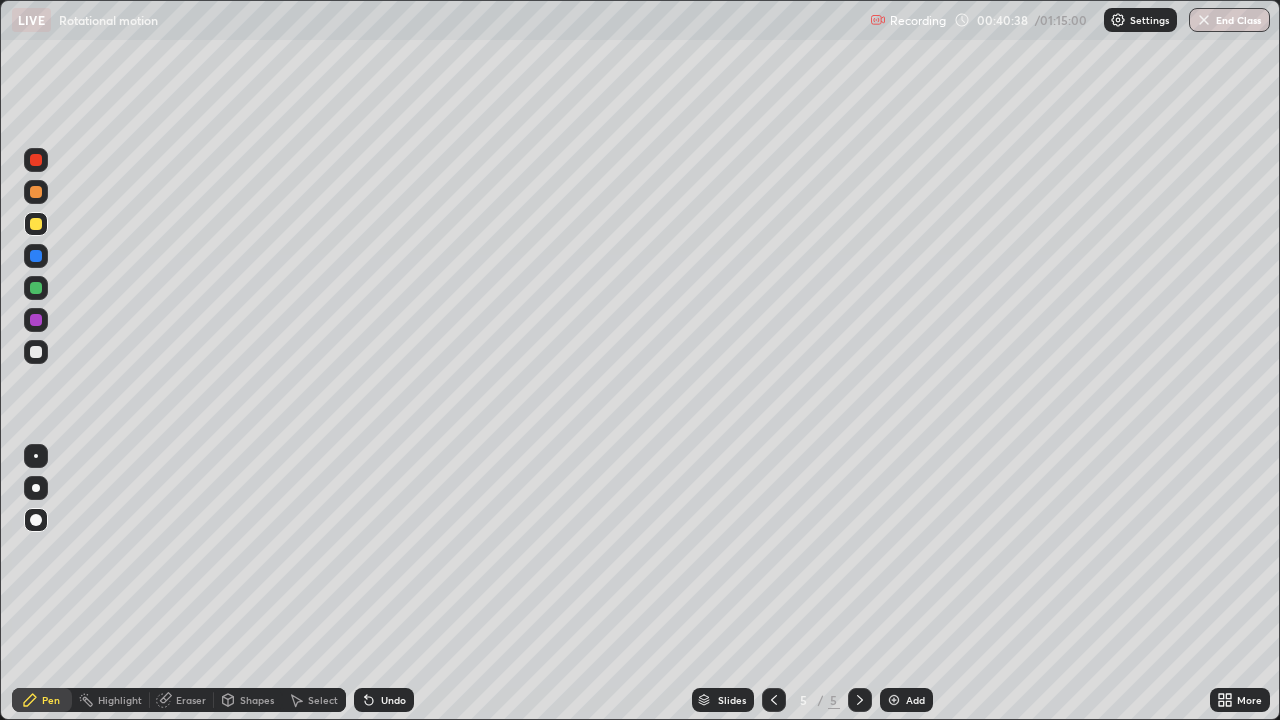 click on "Undo" at bounding box center [384, 700] 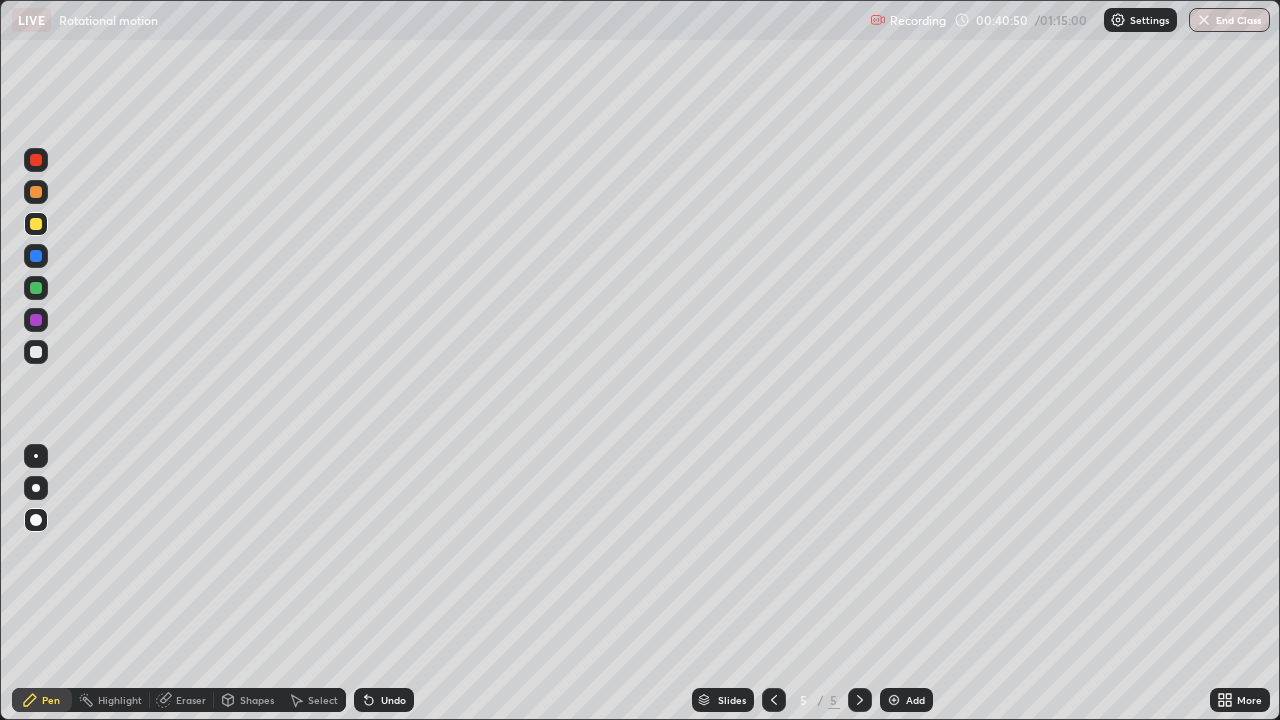 click 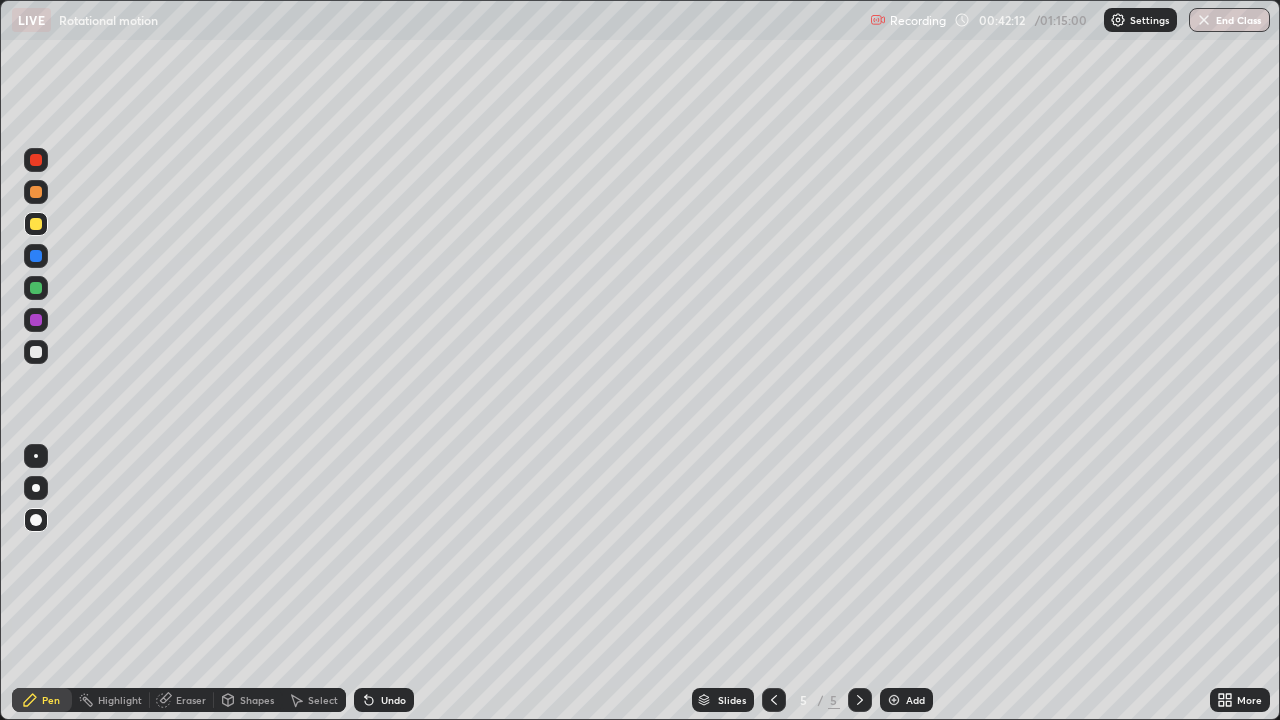 click on "Shapes" at bounding box center (248, 700) 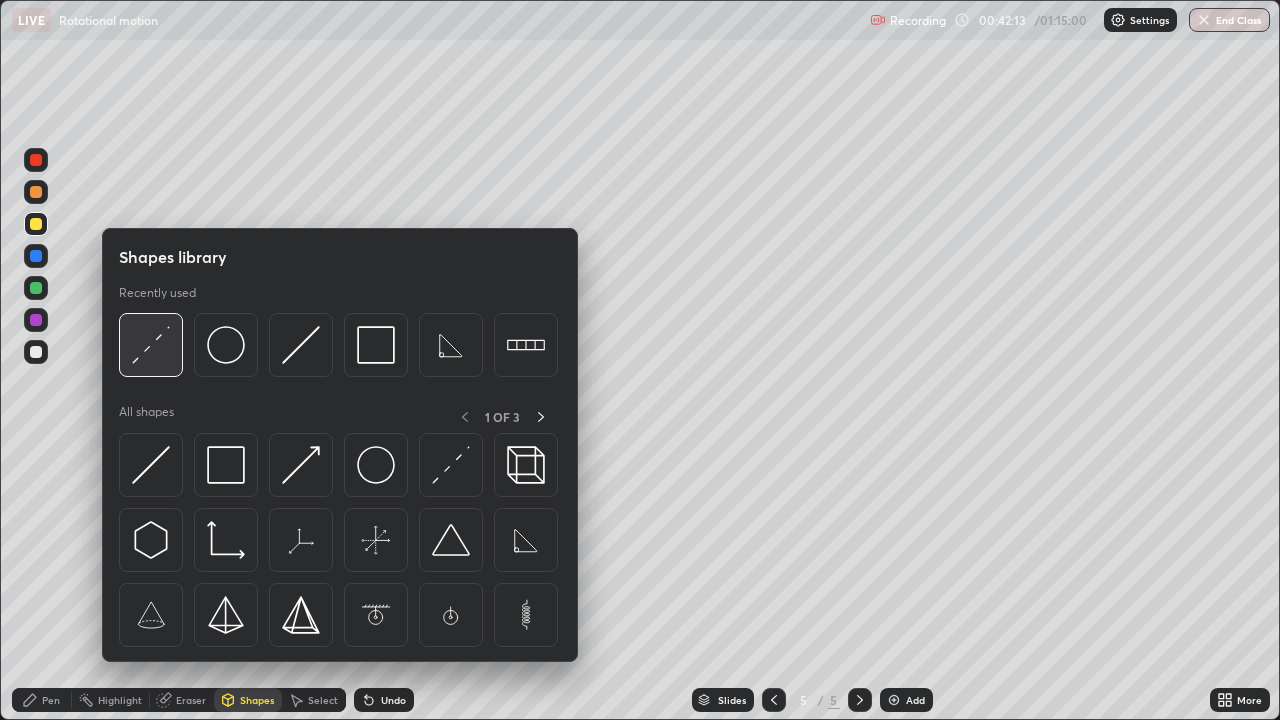click at bounding box center [151, 345] 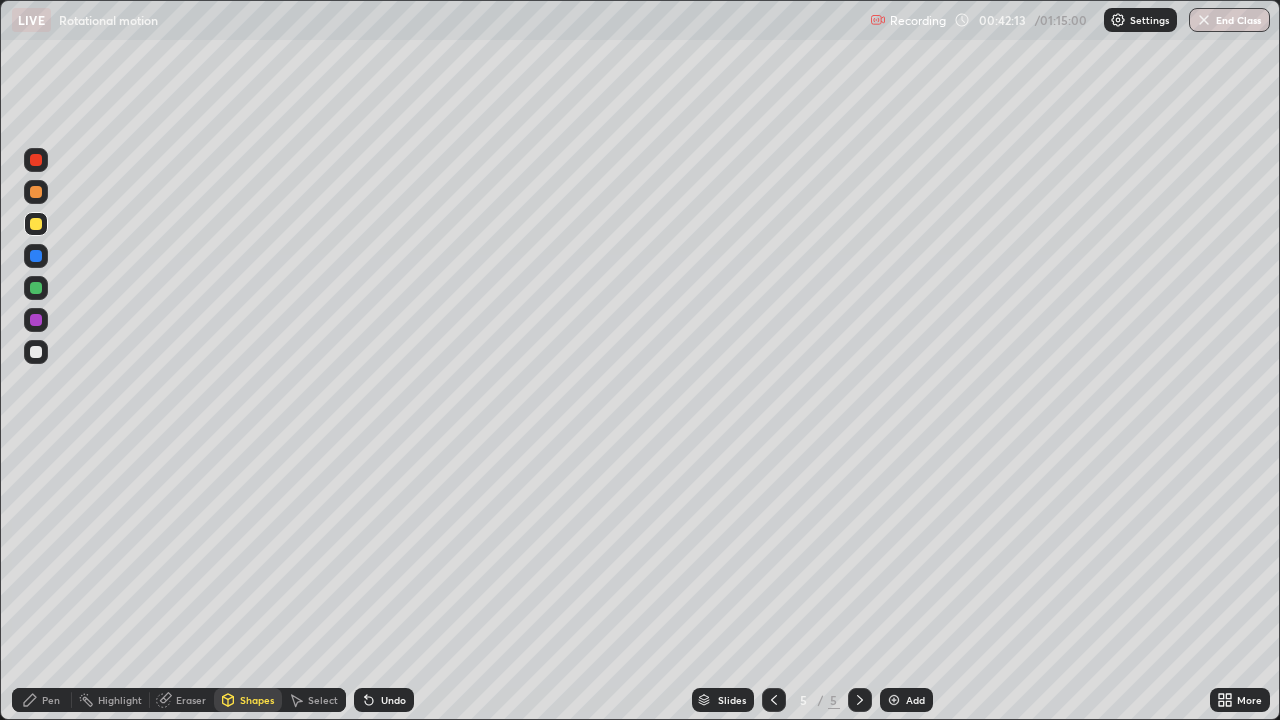 click at bounding box center [36, 352] 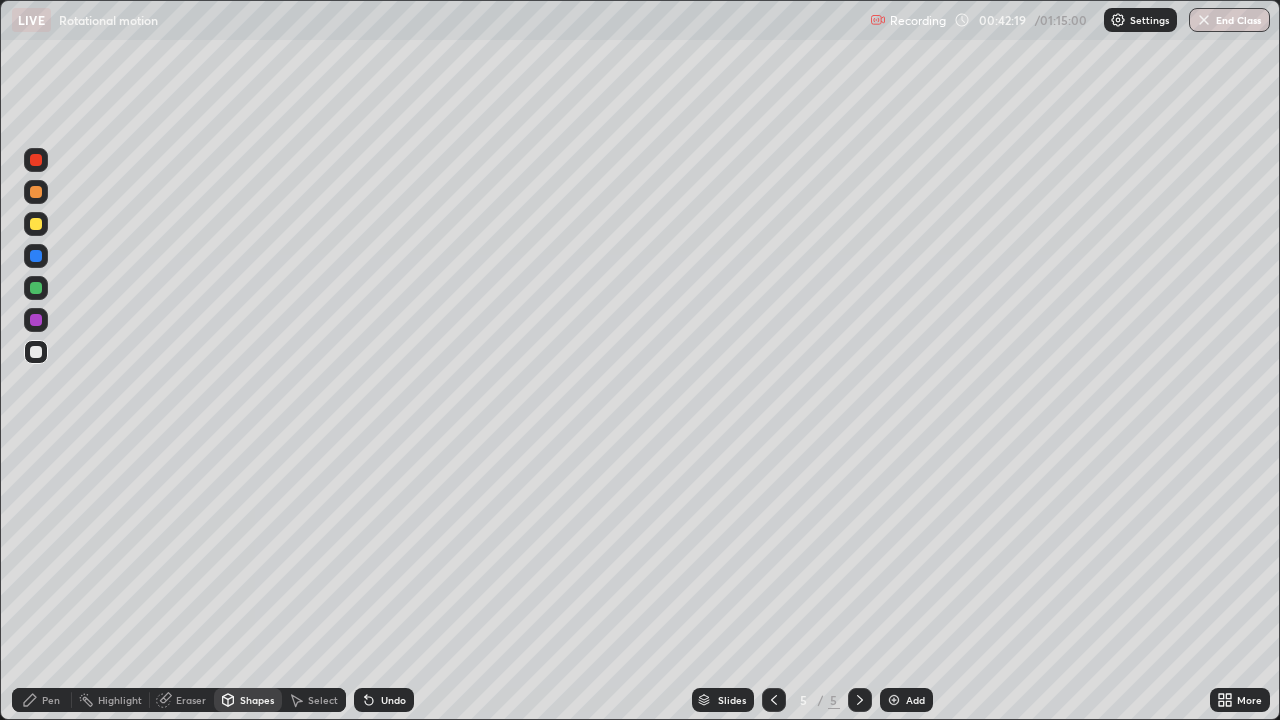 click 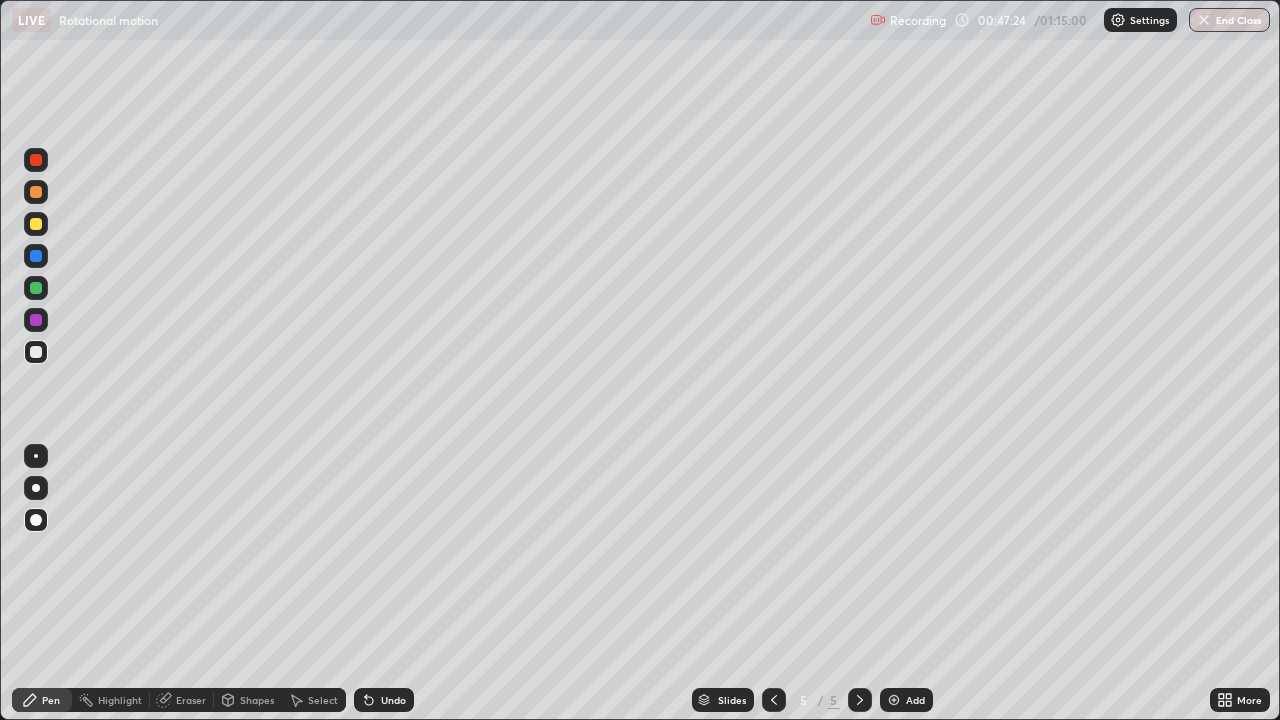 click on "Add" at bounding box center [906, 700] 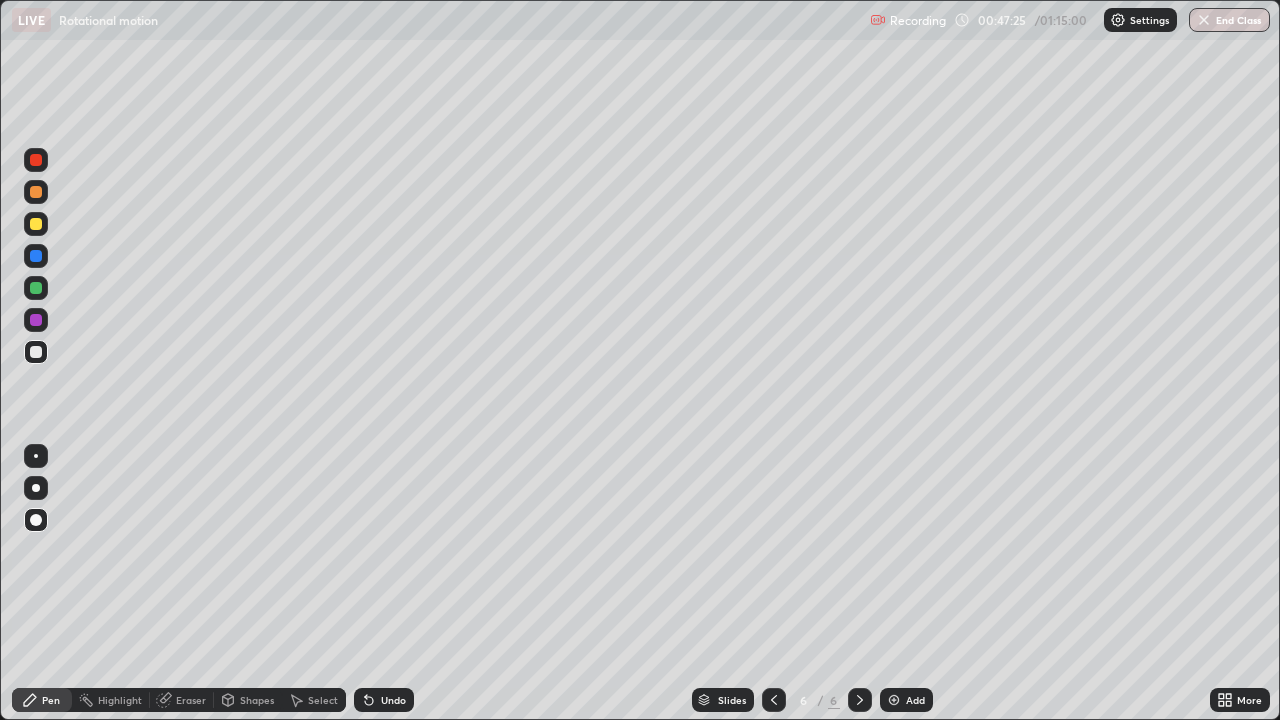 click on "Pen" at bounding box center (51, 700) 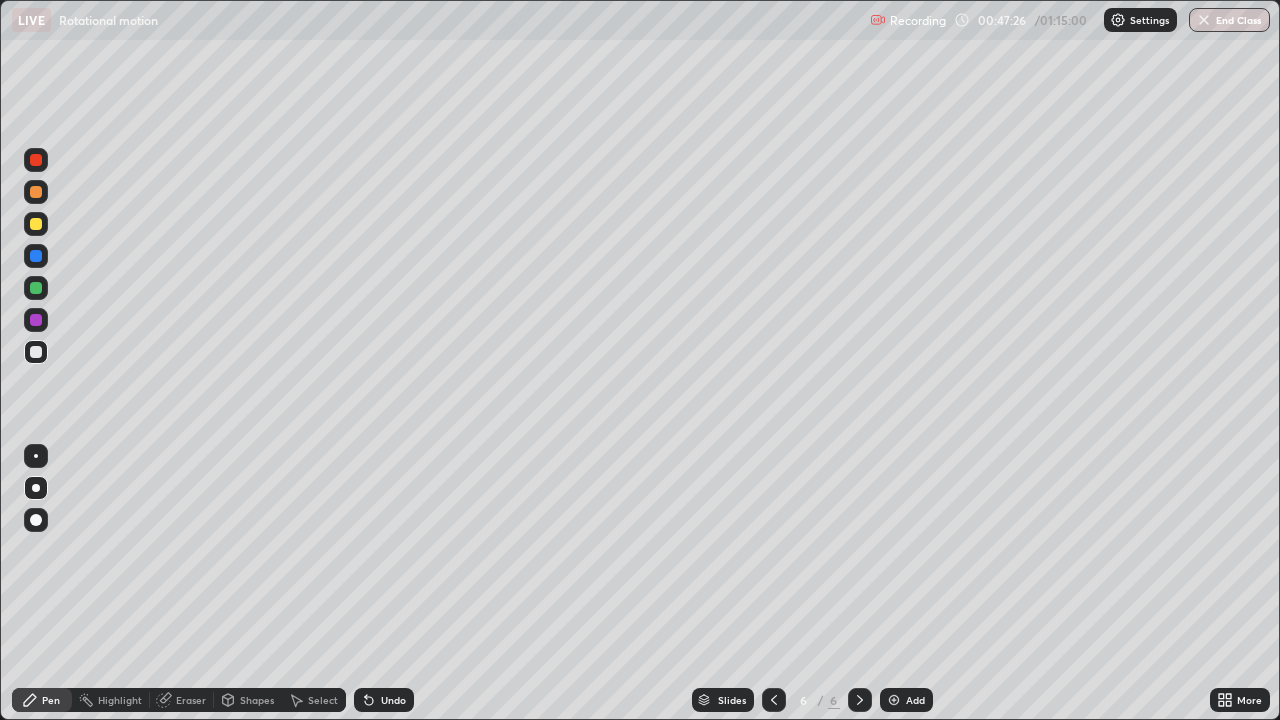 click on "Shapes" at bounding box center [257, 700] 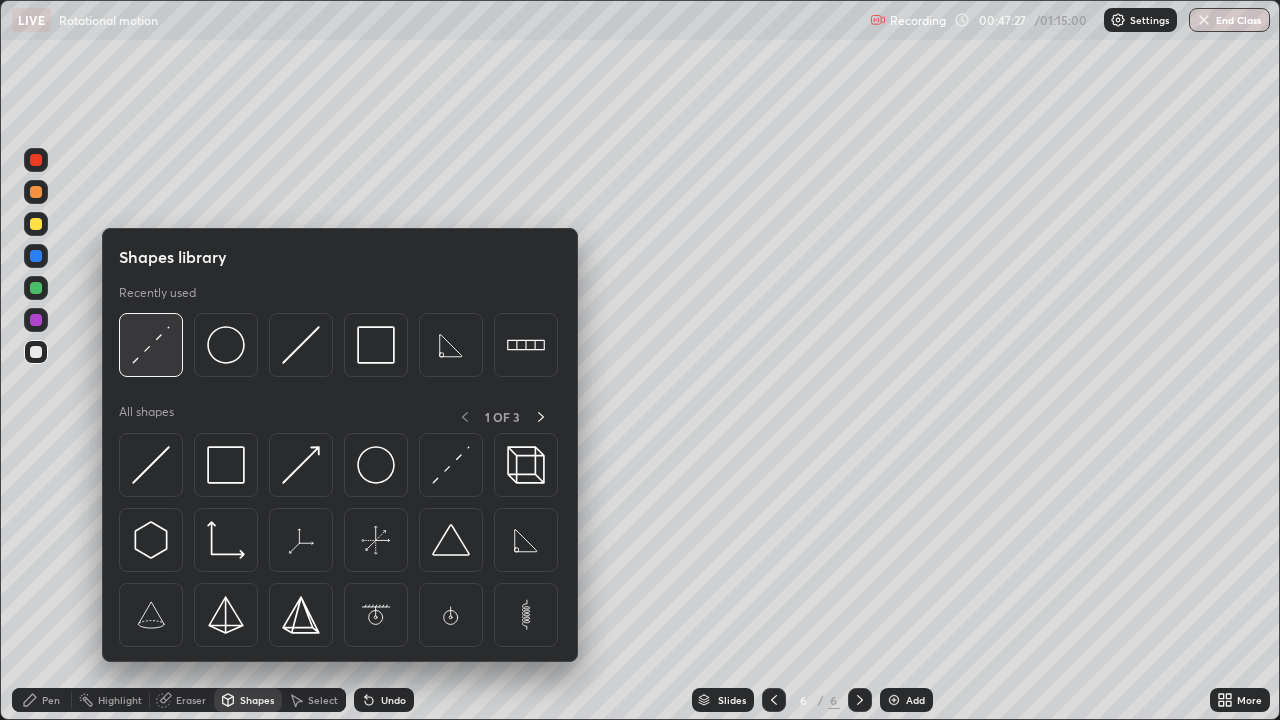 click at bounding box center [151, 345] 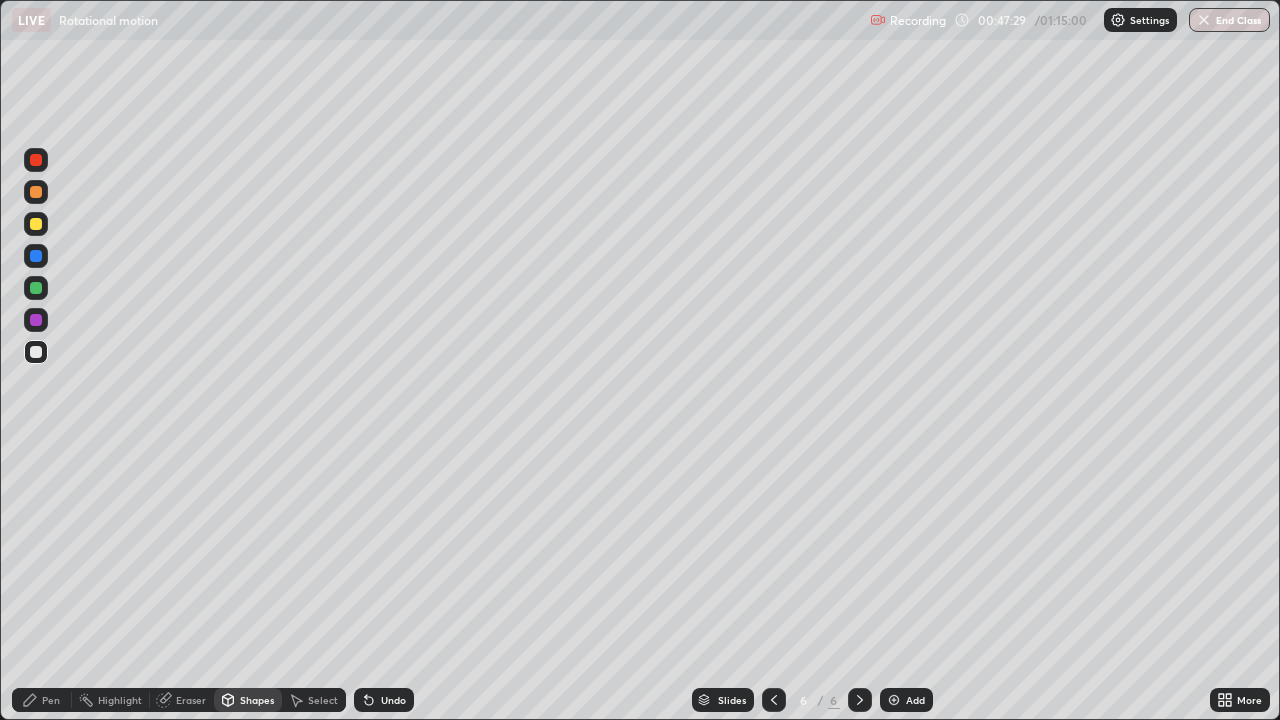 click on "Slides 6 / 6 Add" at bounding box center (812, 700) 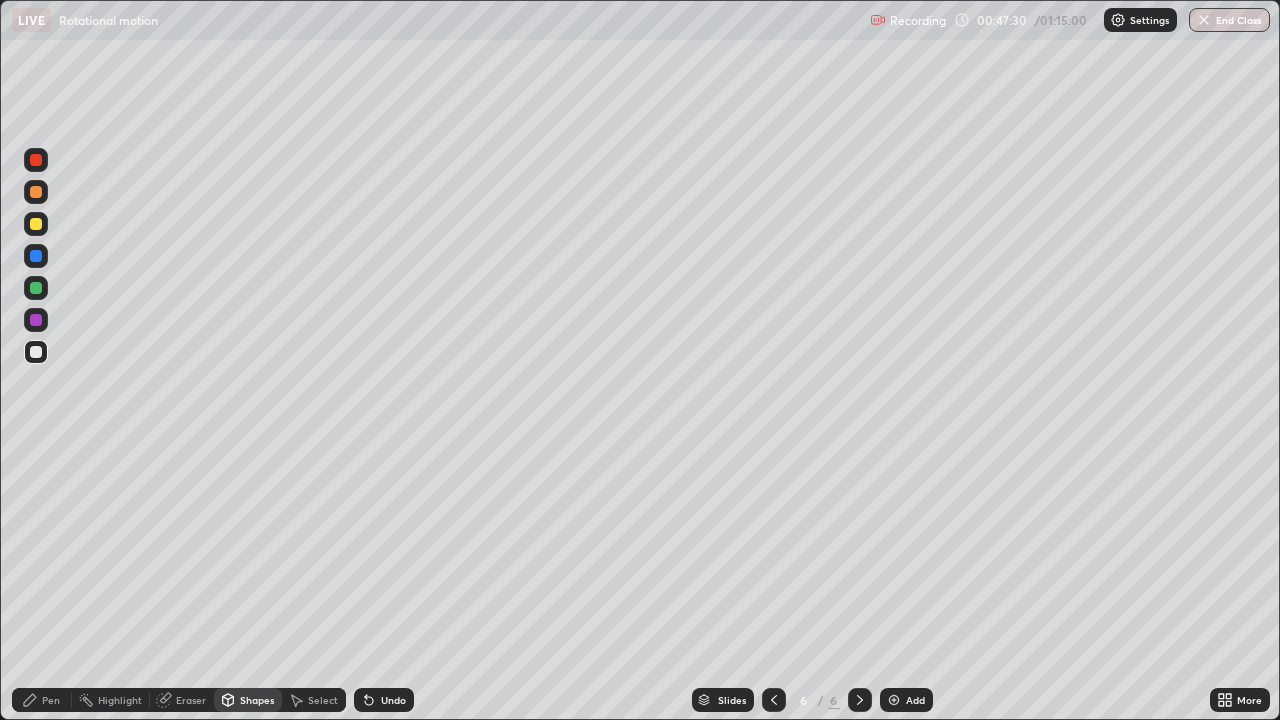 click on "Pen" at bounding box center (42, 700) 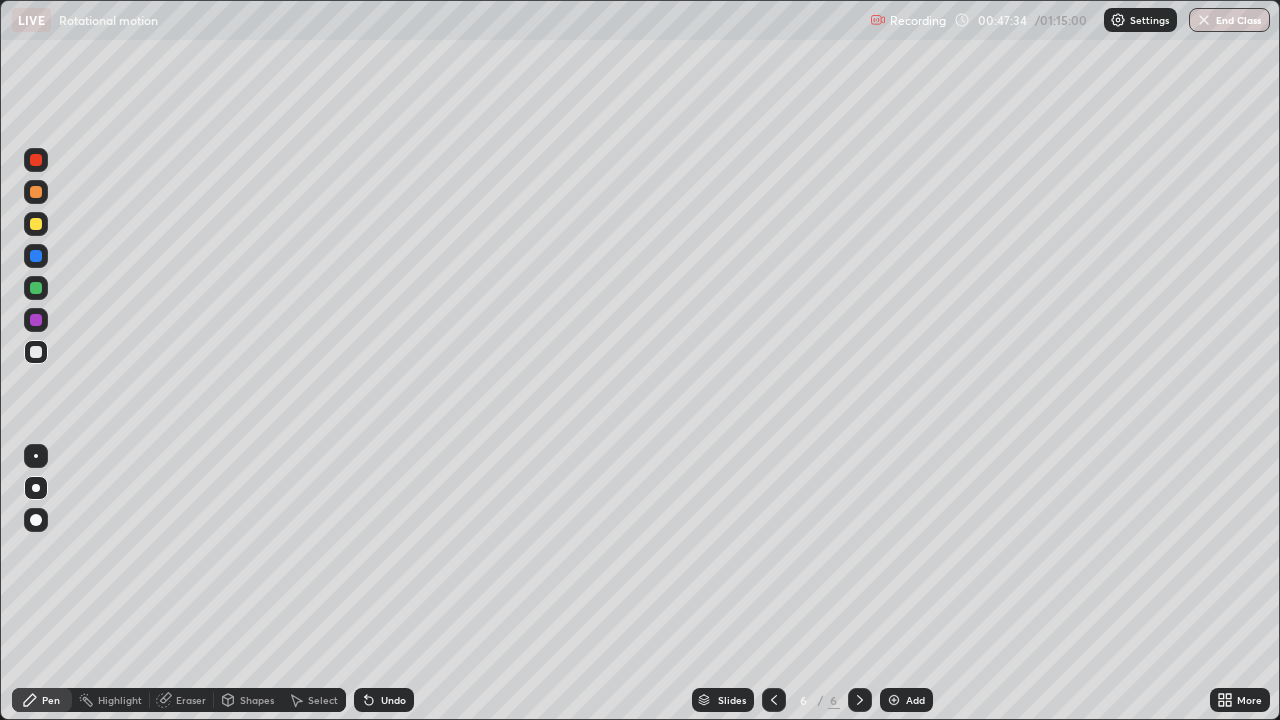 click at bounding box center (36, 520) 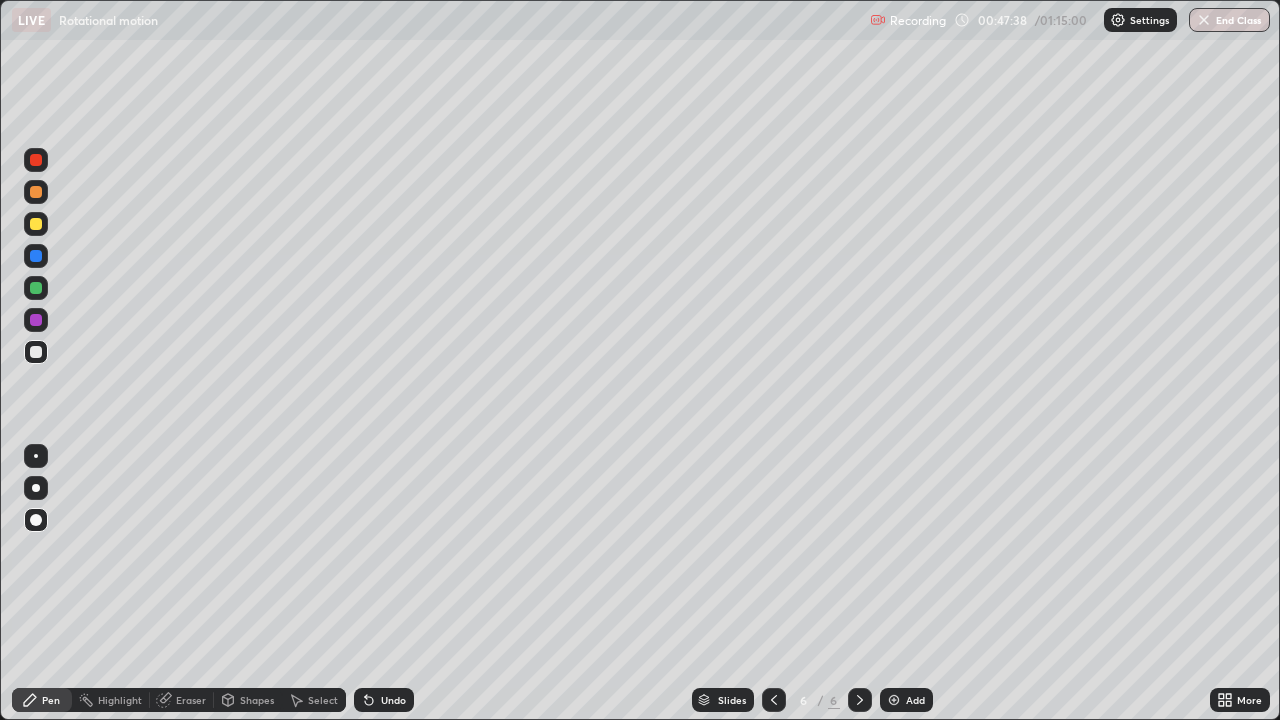 click 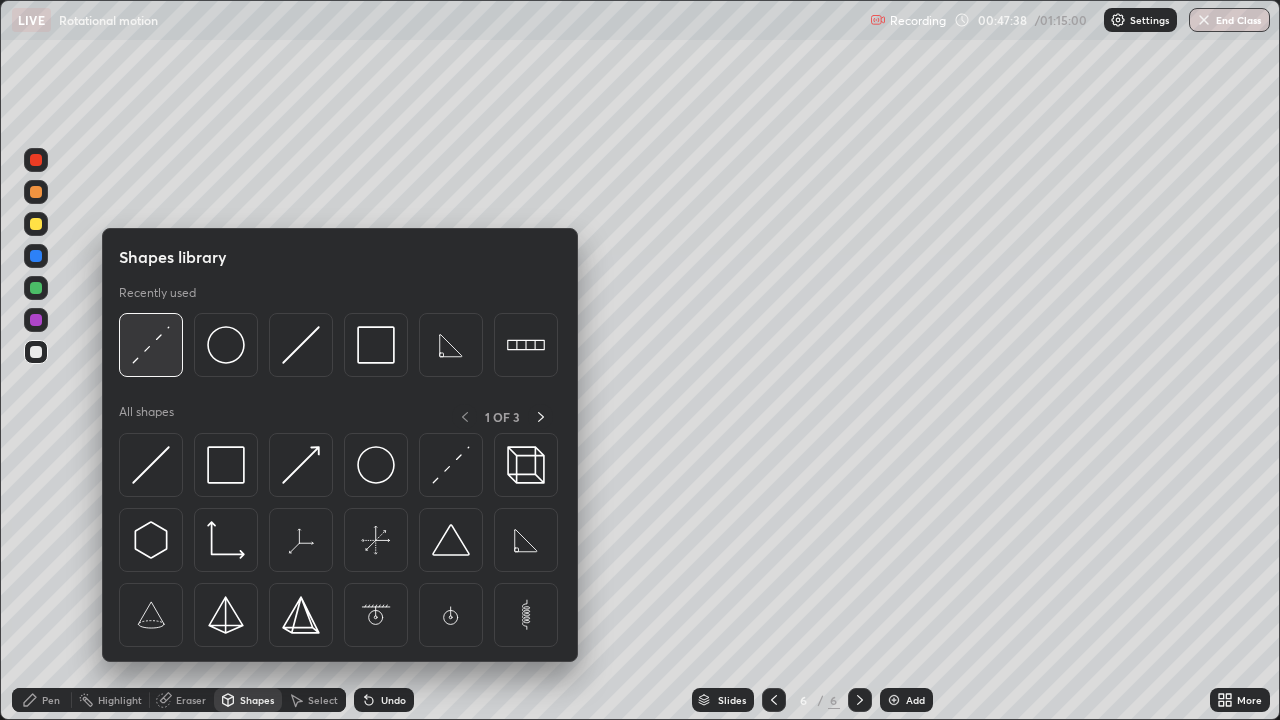 click at bounding box center [151, 345] 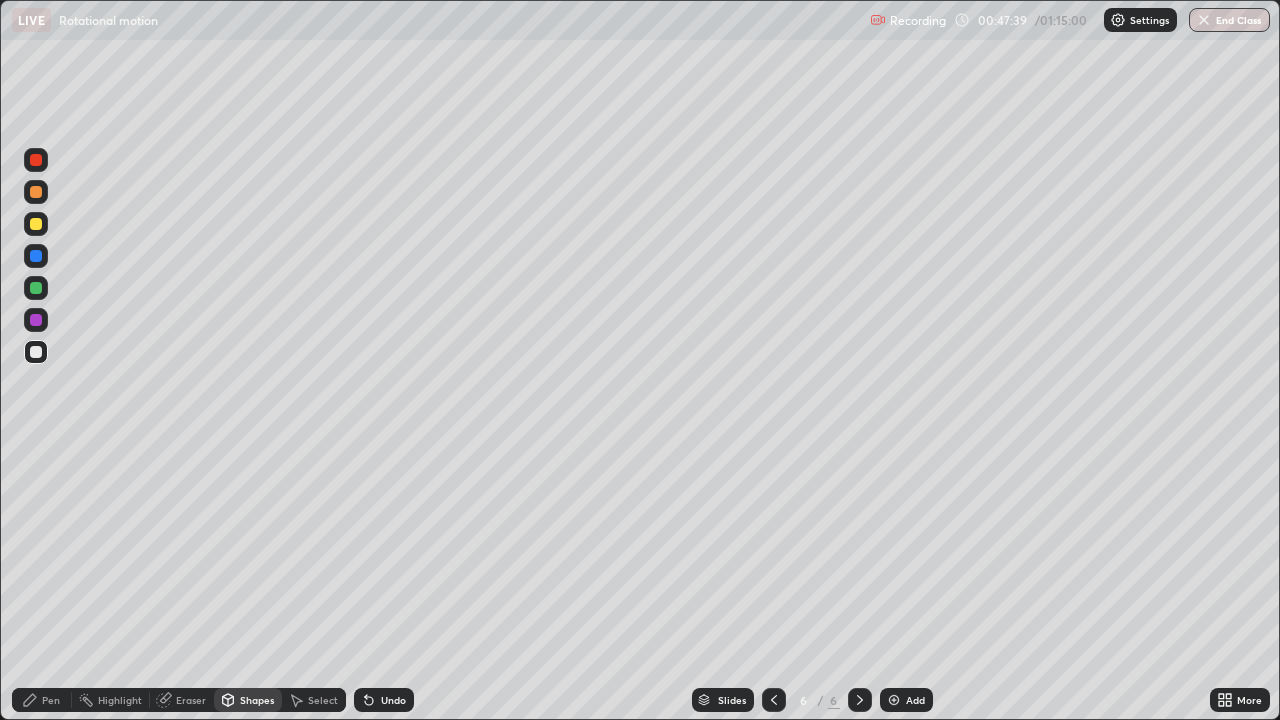 click at bounding box center (36, 224) 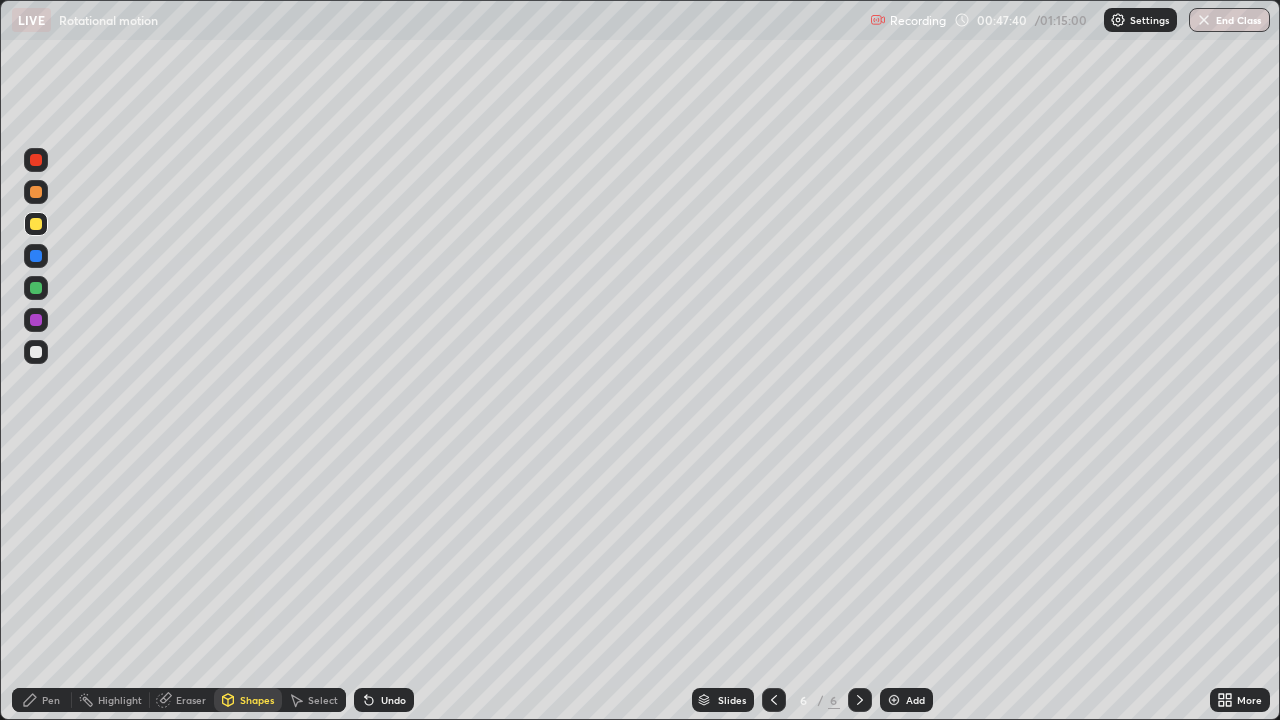 click on "Pen" at bounding box center (51, 700) 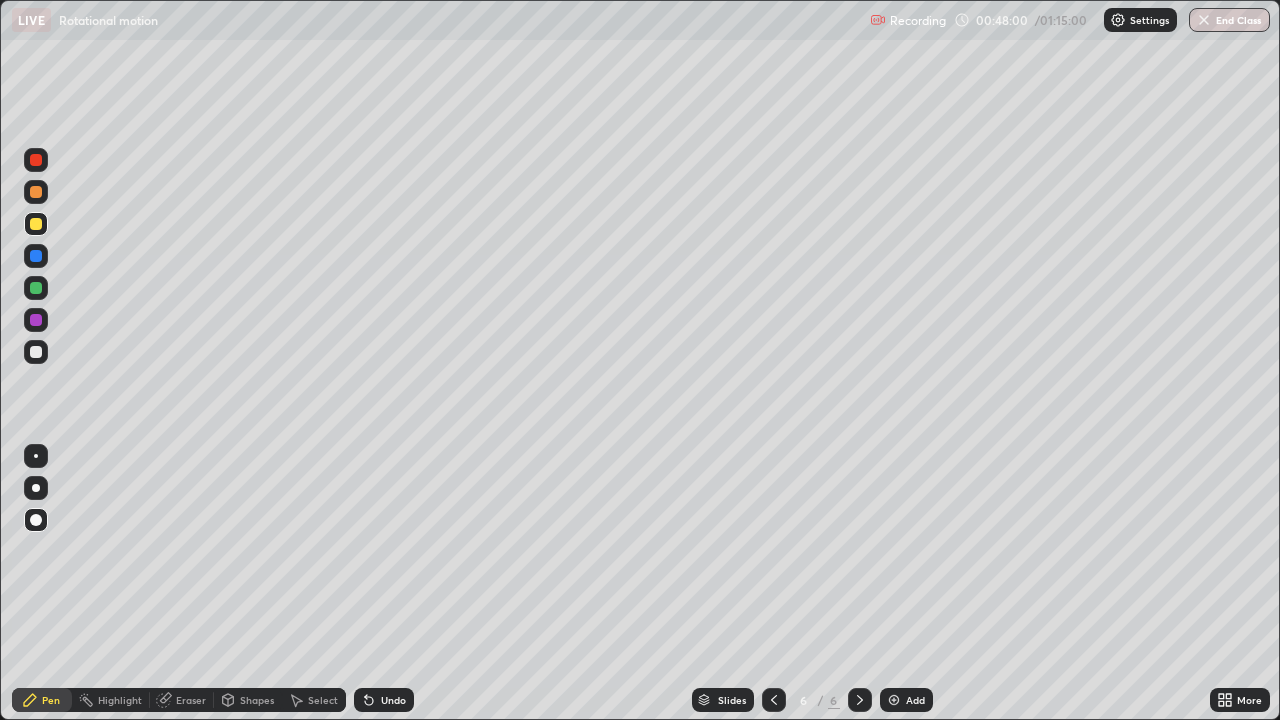 click on "Undo" at bounding box center (393, 700) 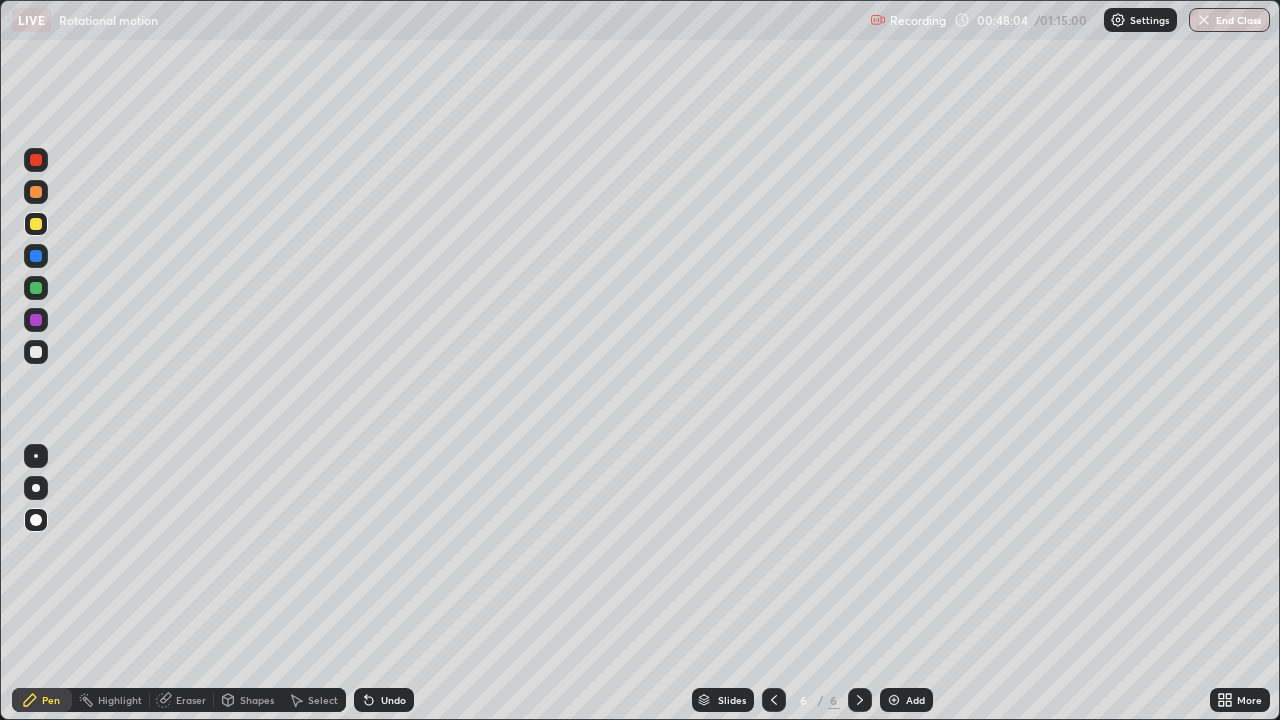 click on "Shapes" at bounding box center (257, 700) 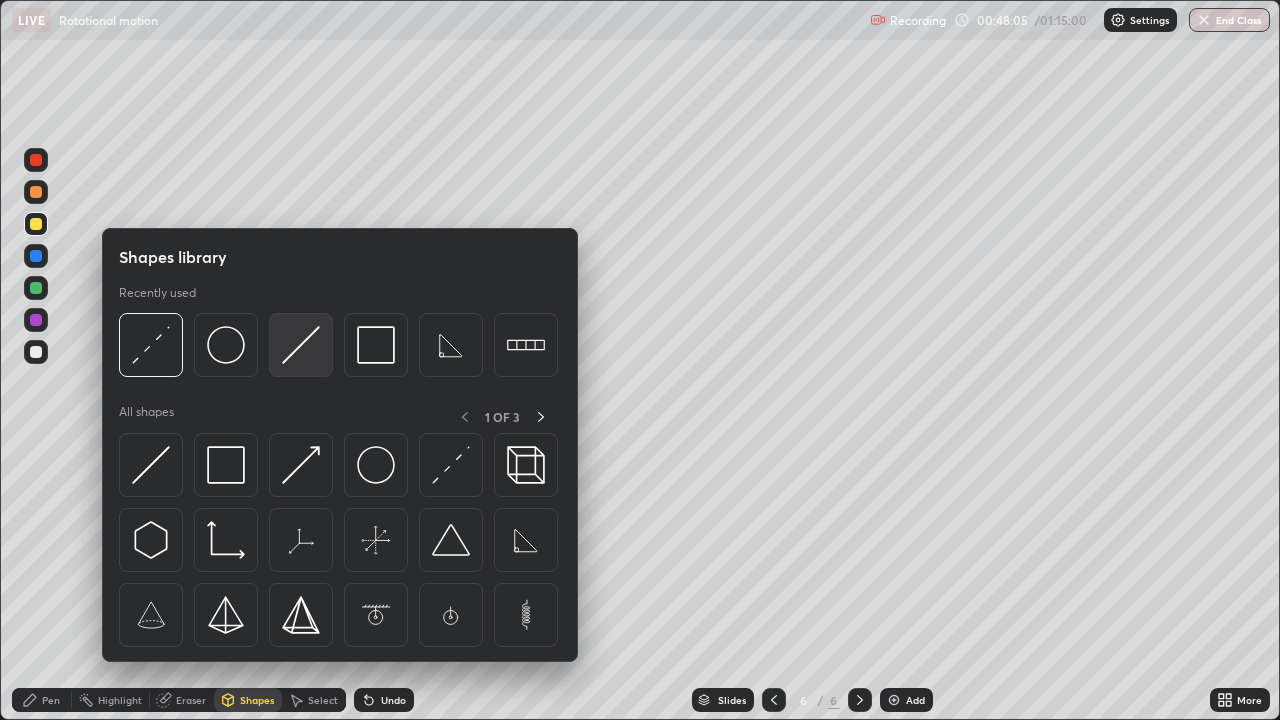 click at bounding box center [301, 345] 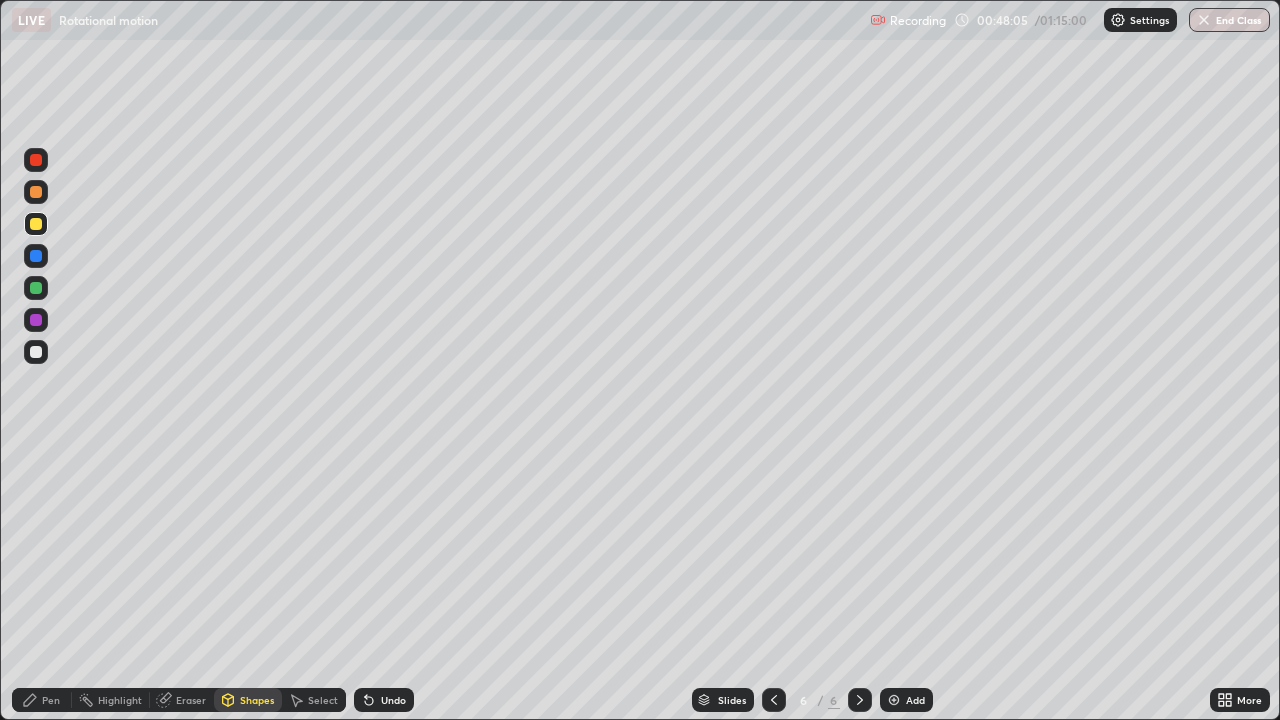 click at bounding box center [36, 352] 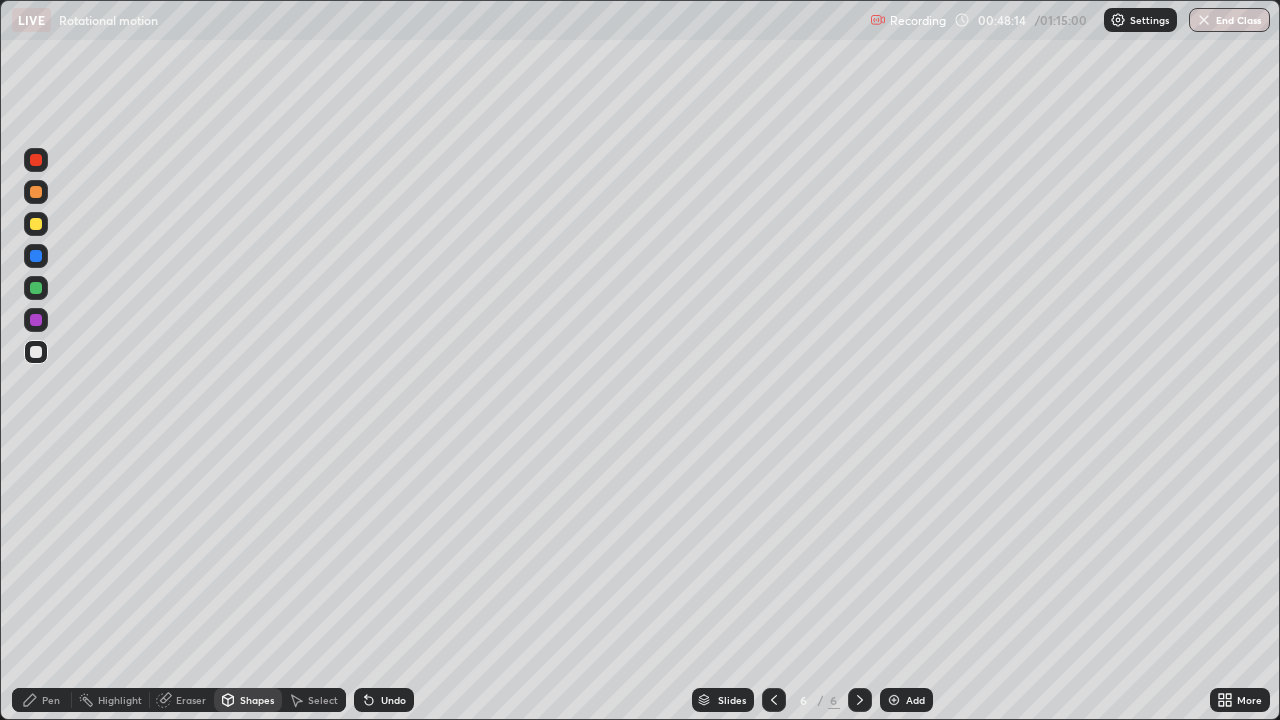 click on "Pen" at bounding box center (42, 700) 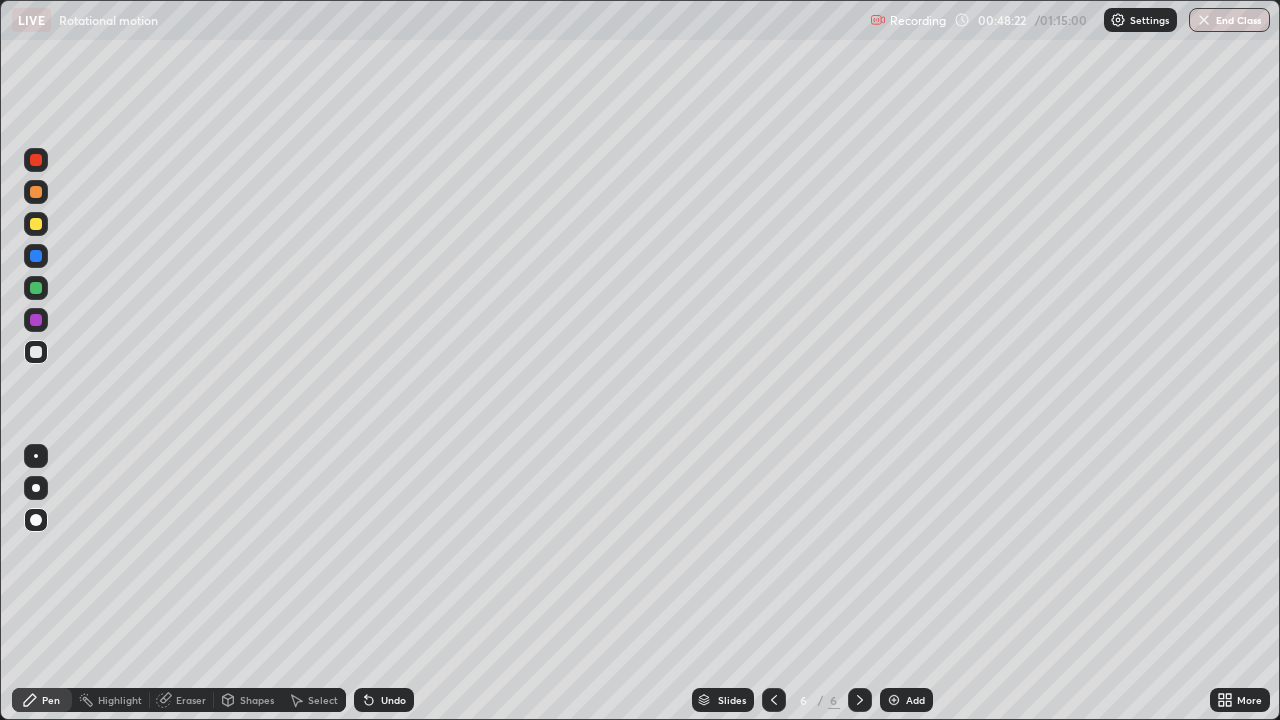 click on "Pen" at bounding box center (51, 700) 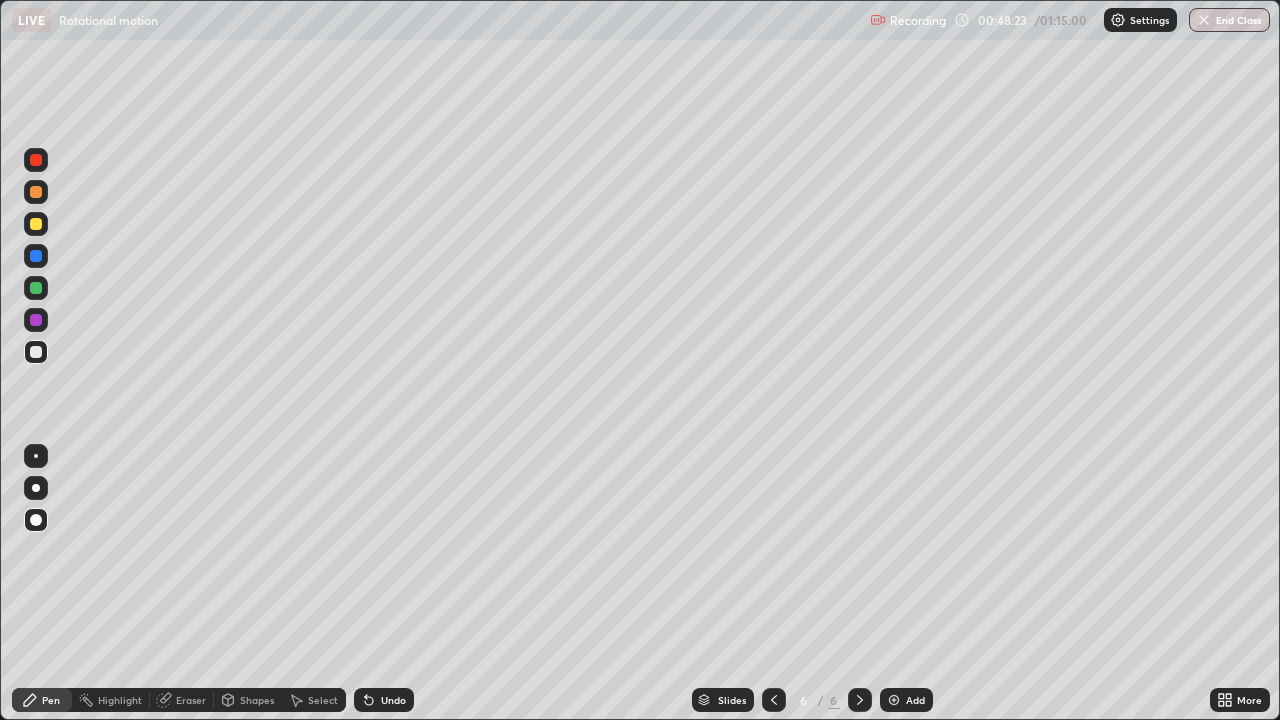 click on "Shapes" at bounding box center [248, 700] 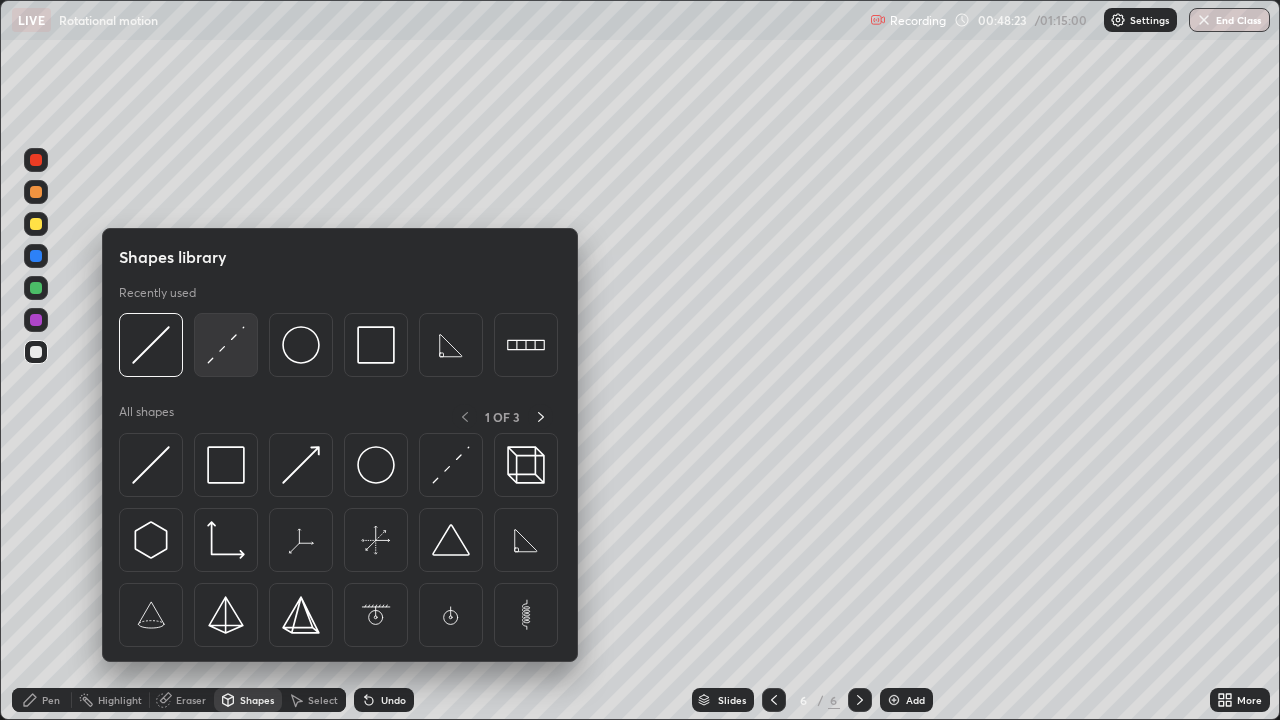 click at bounding box center [226, 345] 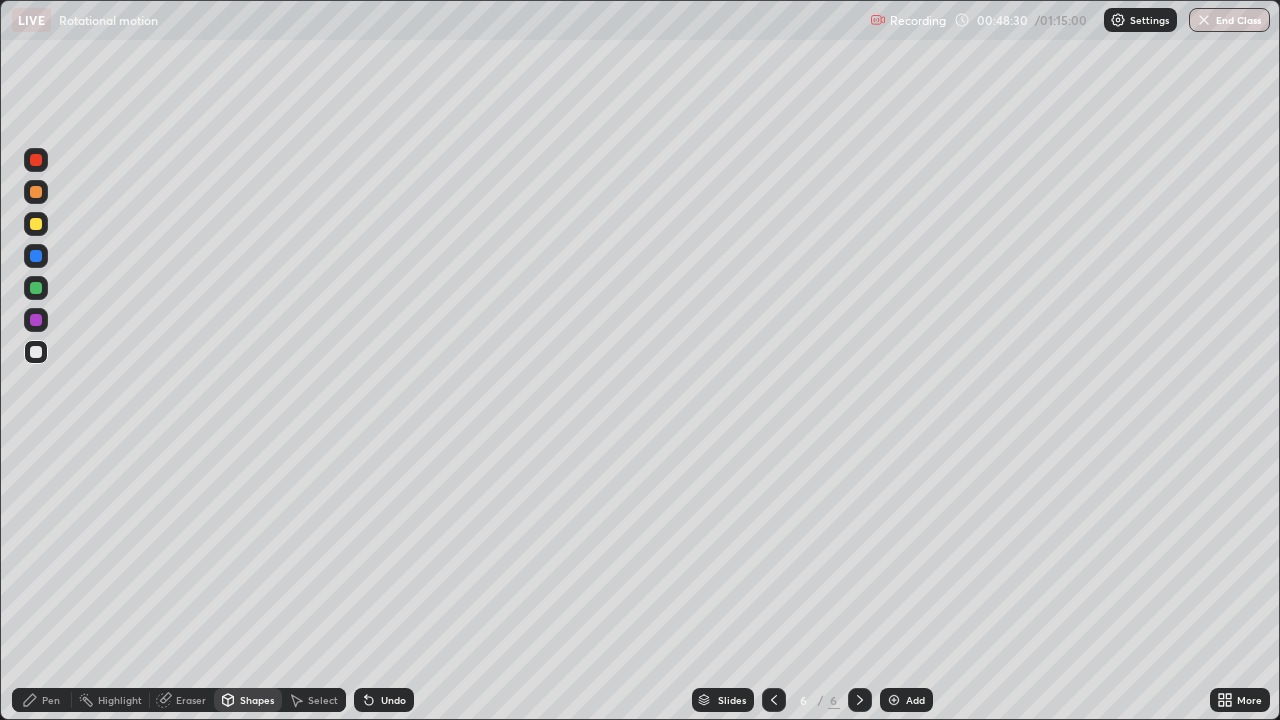 click on "Undo" at bounding box center [393, 700] 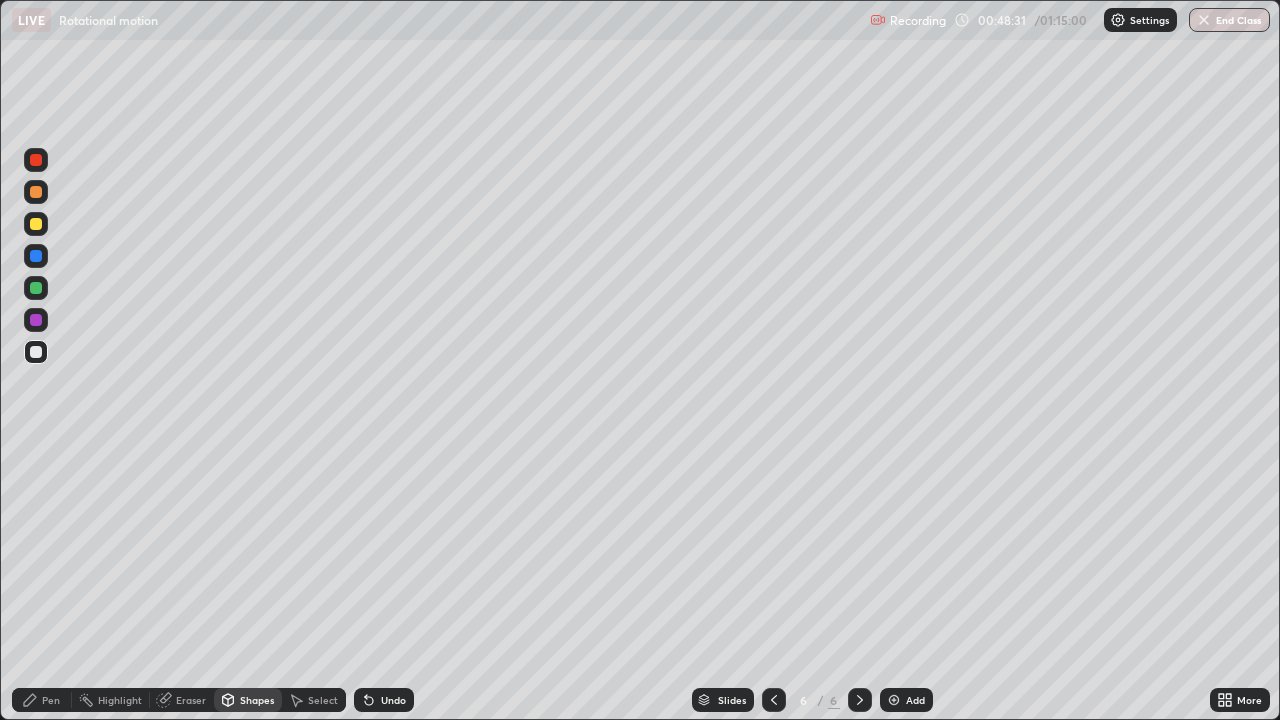 click on "Undo" at bounding box center [384, 700] 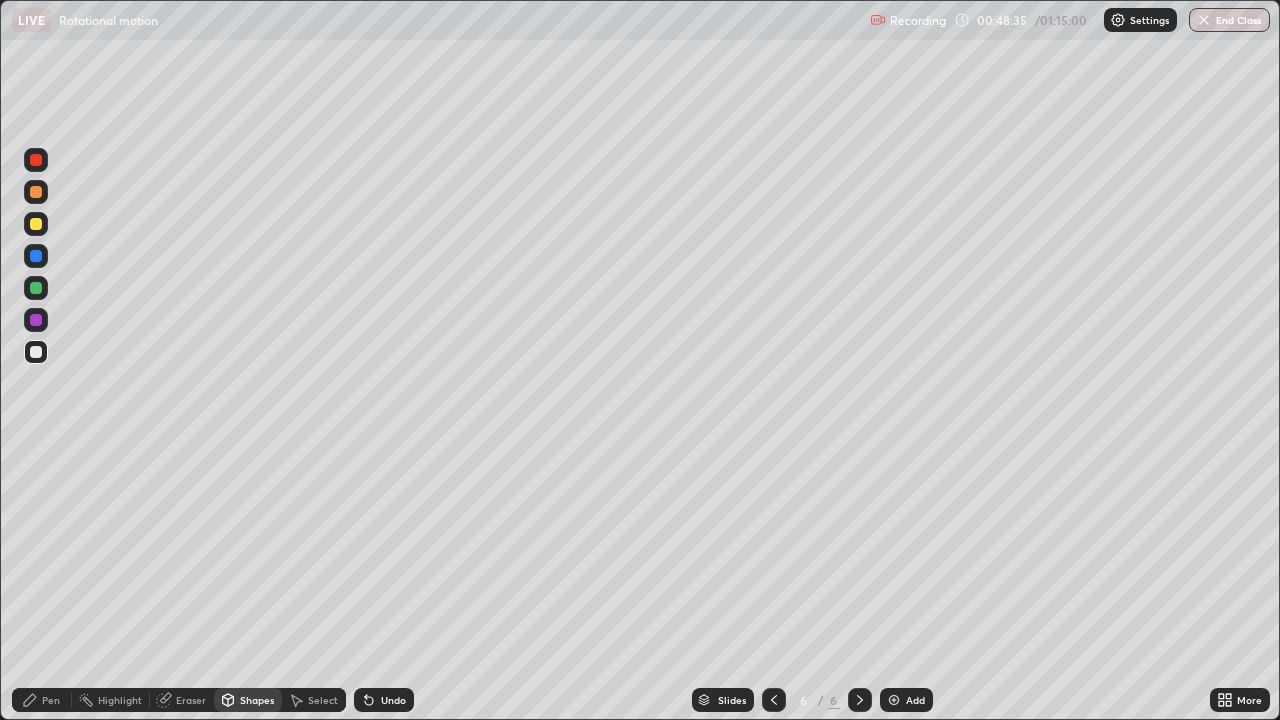 click on "Pen" at bounding box center [51, 700] 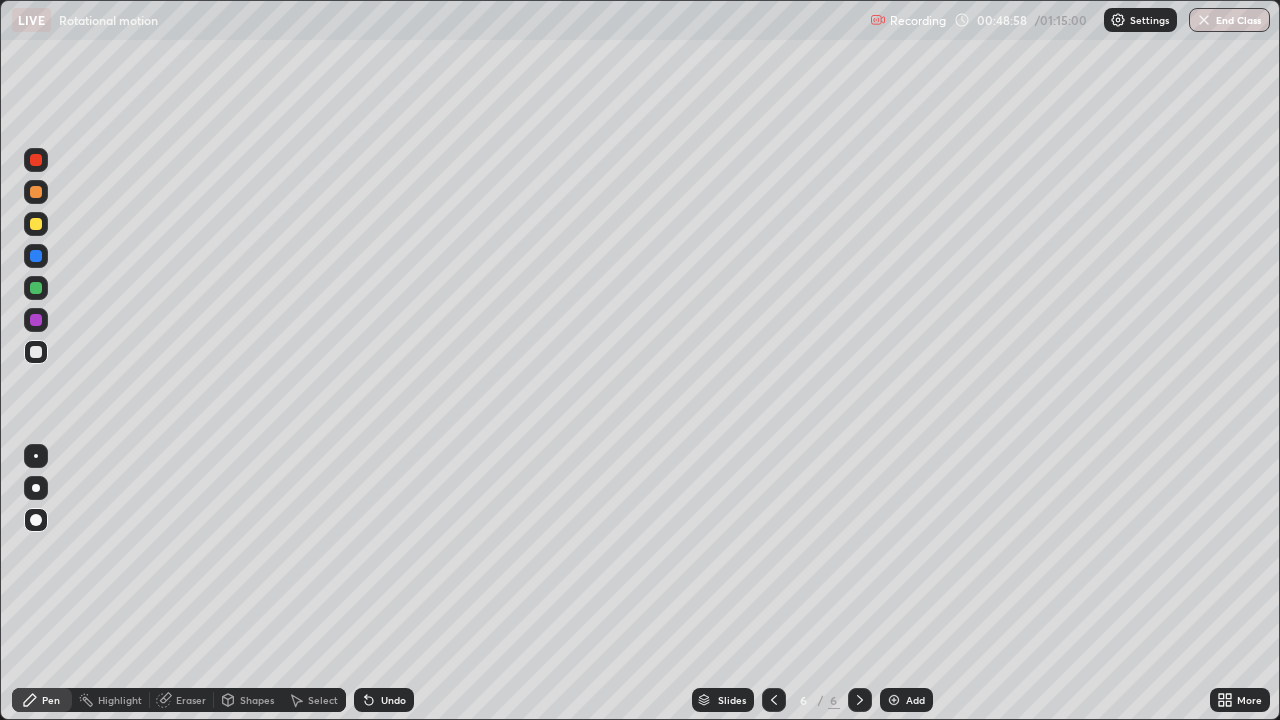 click on "Shapes" at bounding box center [257, 700] 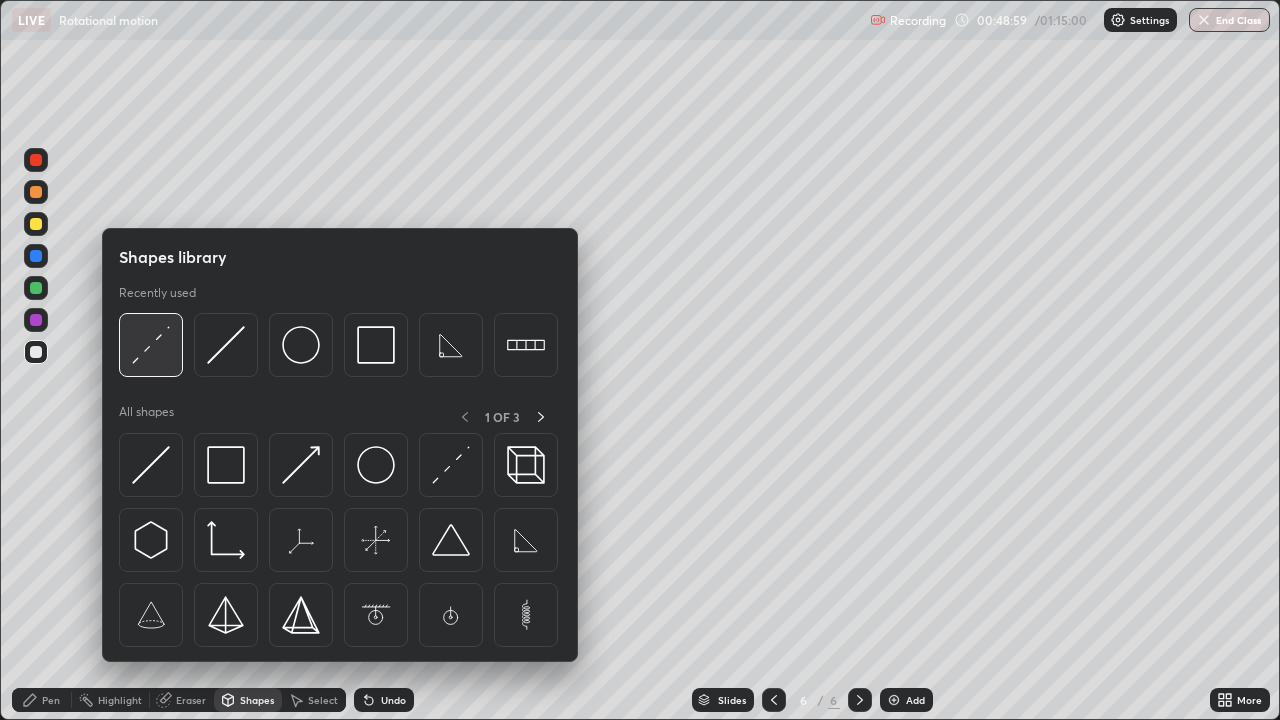 click at bounding box center [151, 345] 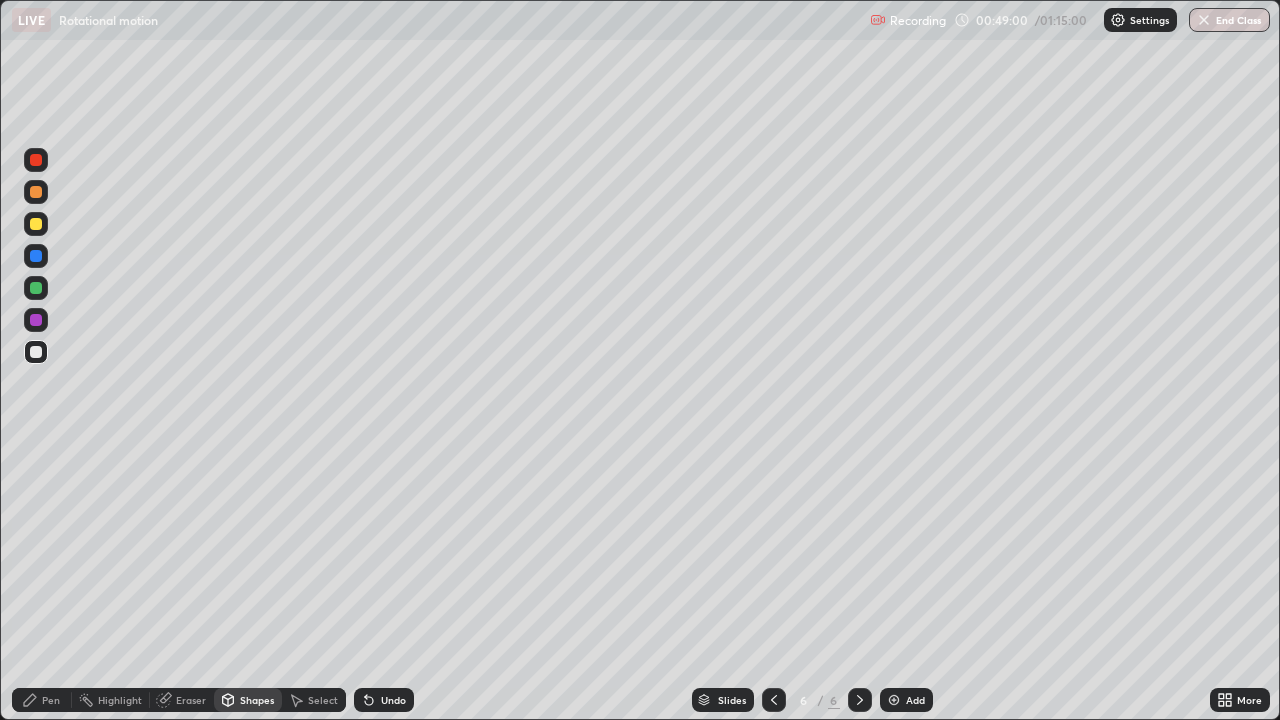 click at bounding box center [36, 224] 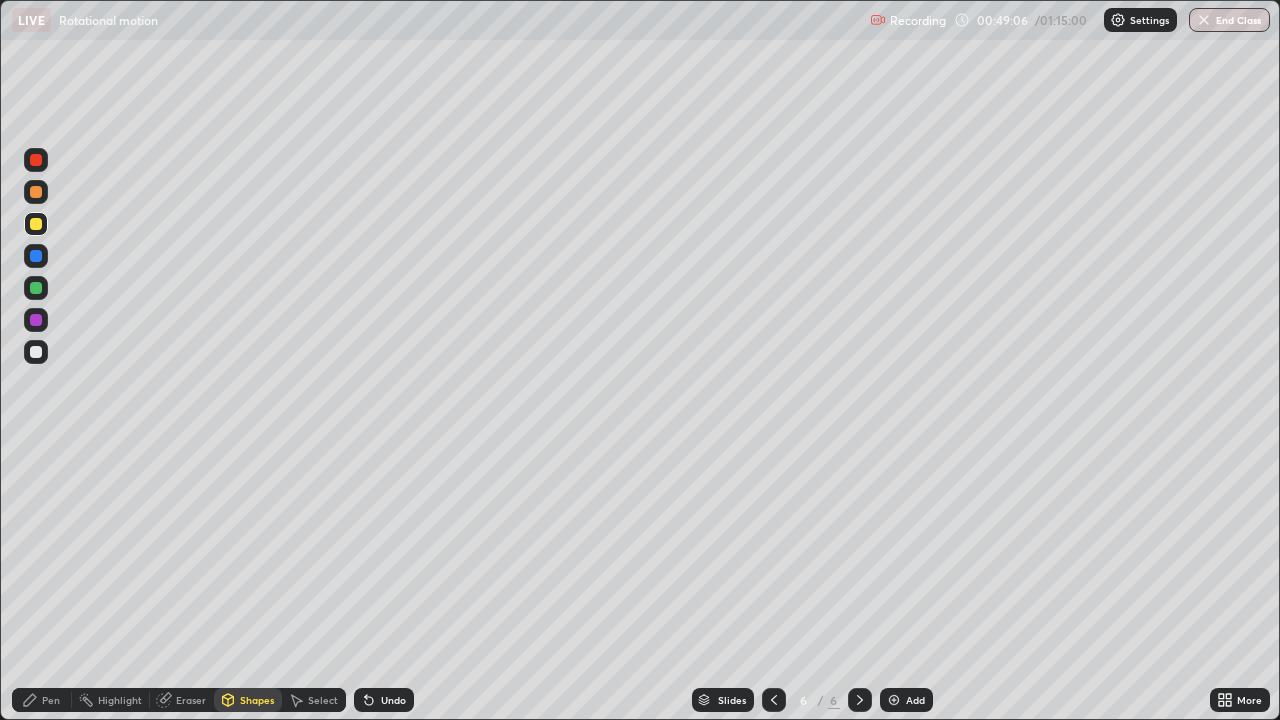 click on "Pen" at bounding box center (51, 700) 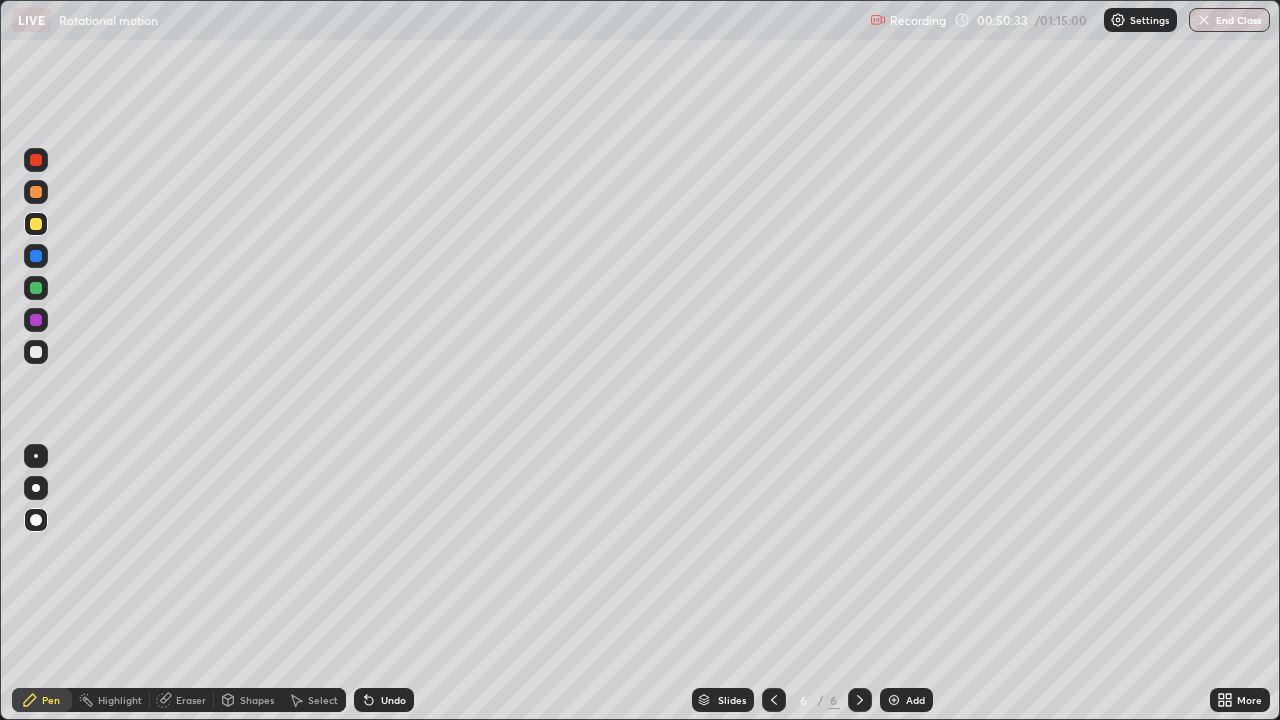 click on "Pen" at bounding box center [51, 700] 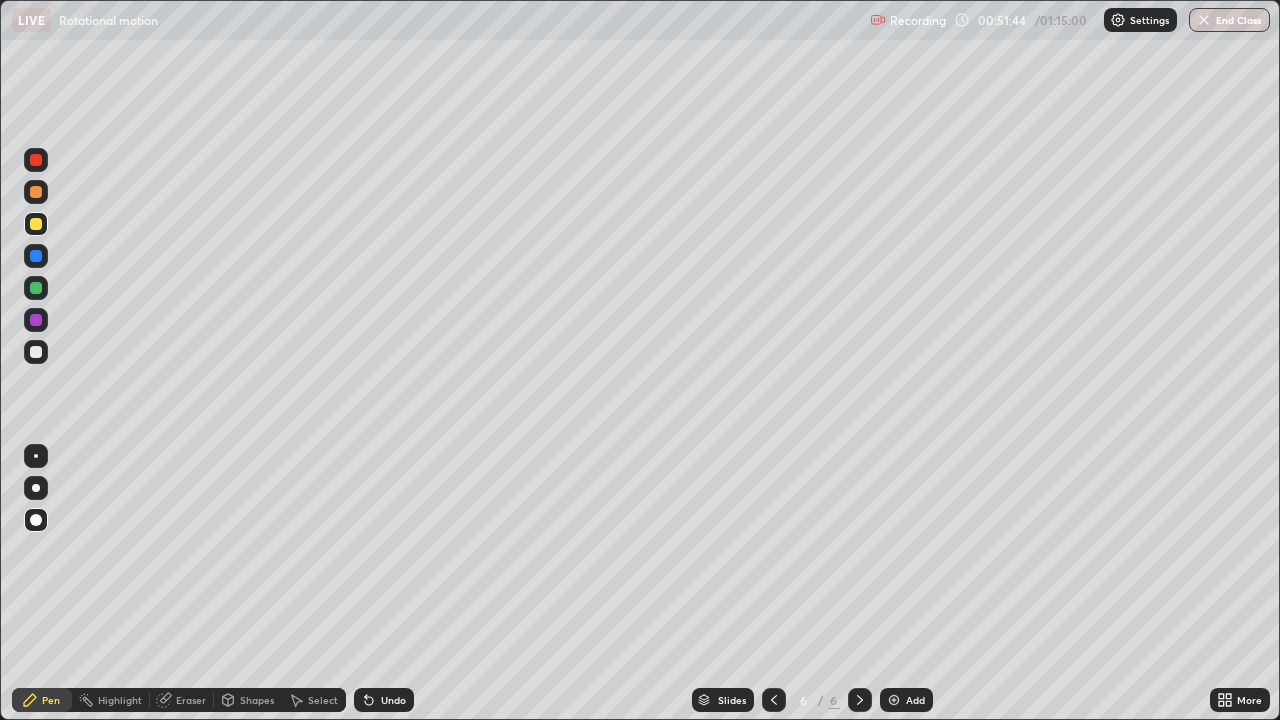 click 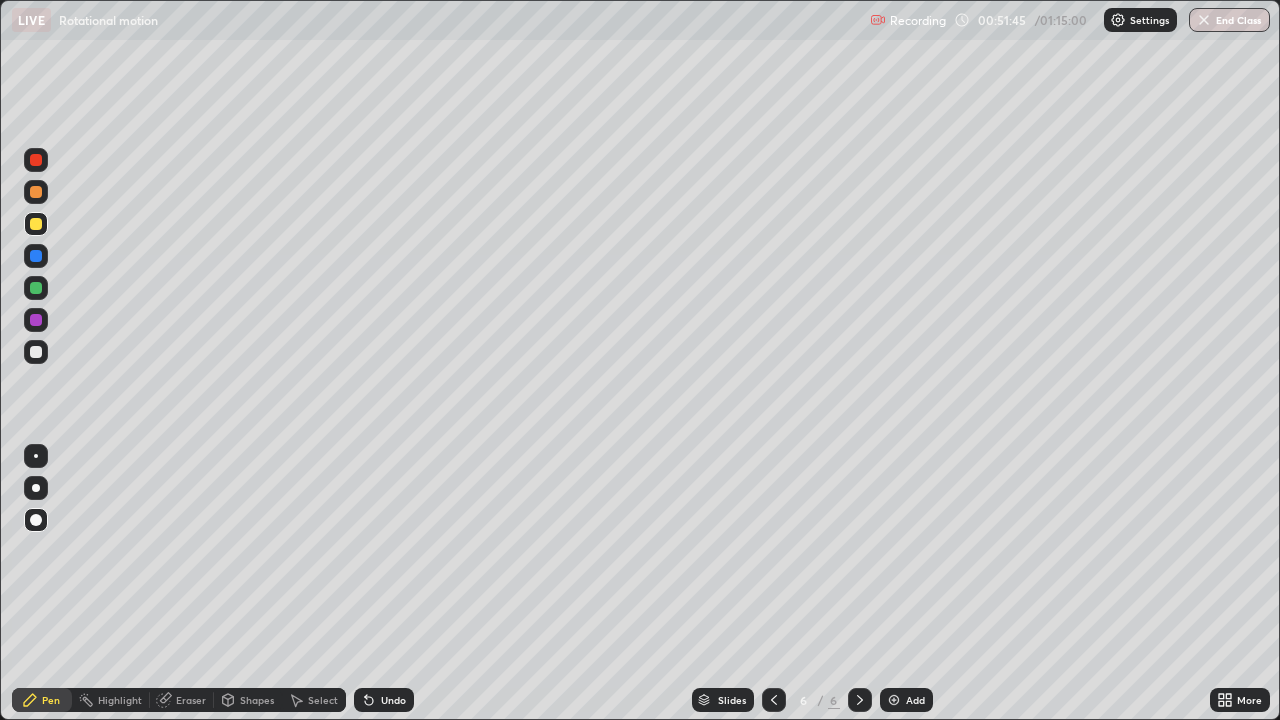 click at bounding box center [36, 352] 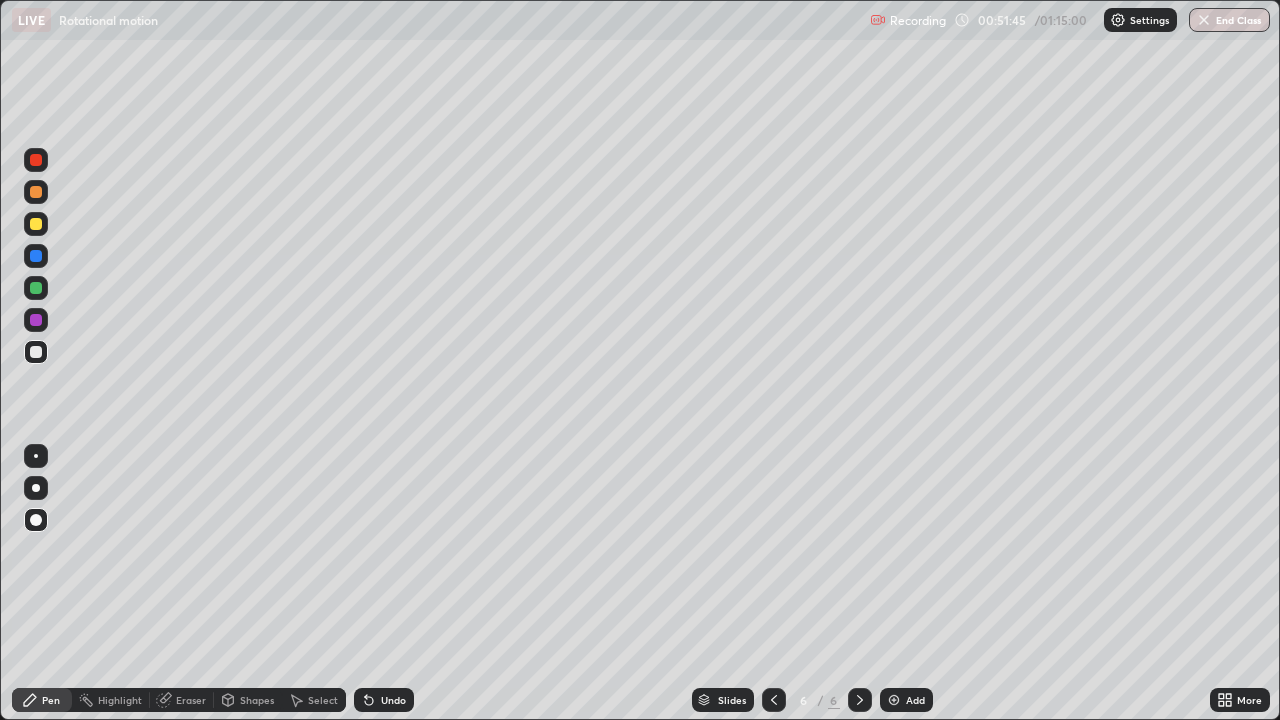 click on "Pen" at bounding box center (42, 700) 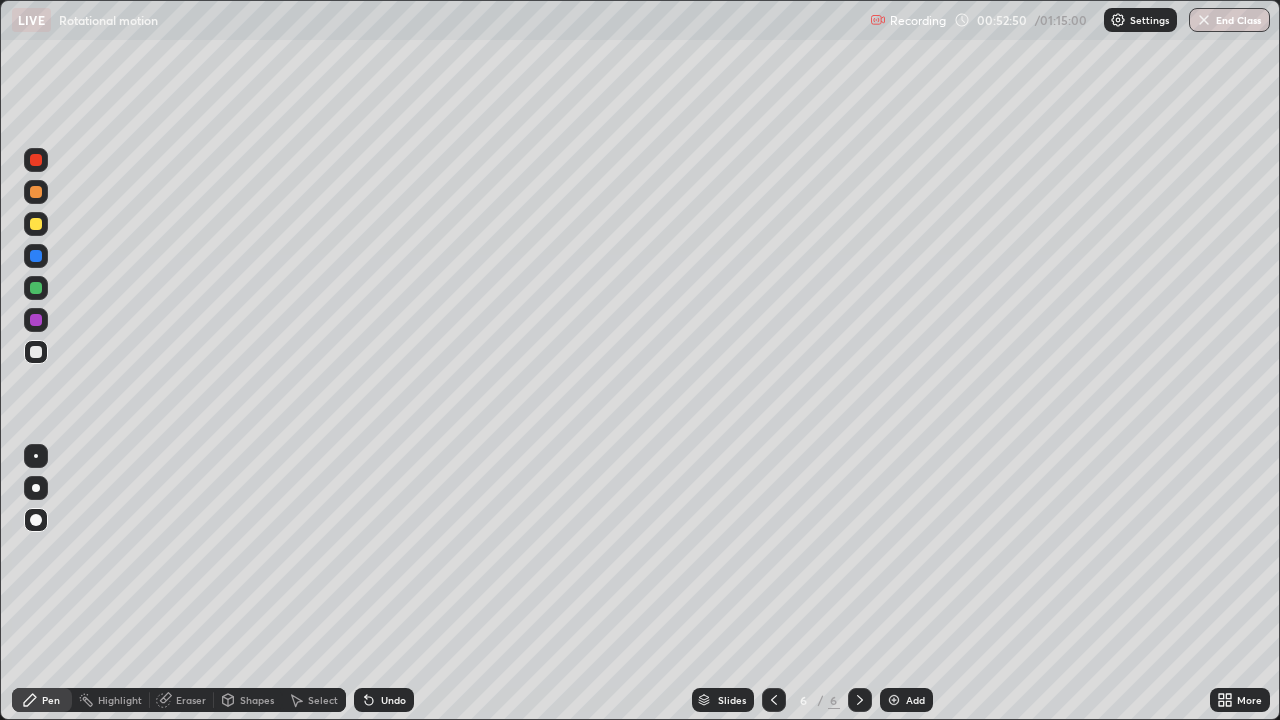 click on "Undo" at bounding box center (393, 700) 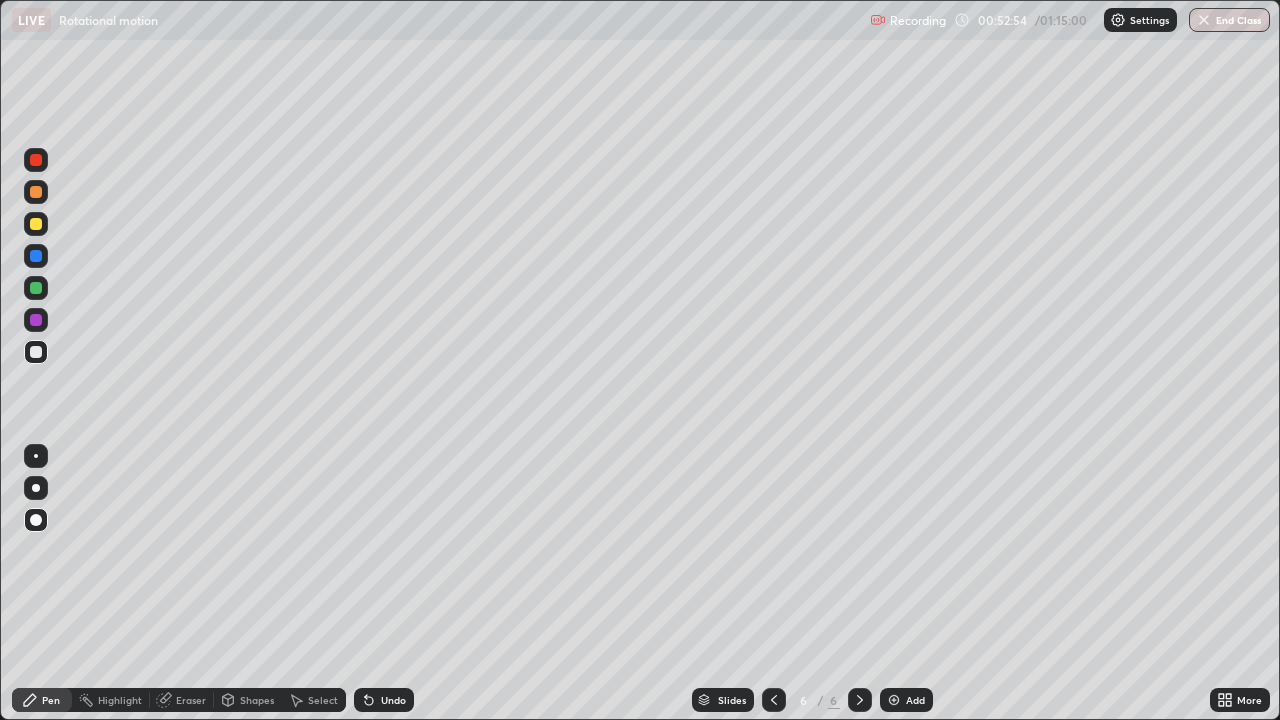 click on "Pen" at bounding box center [42, 700] 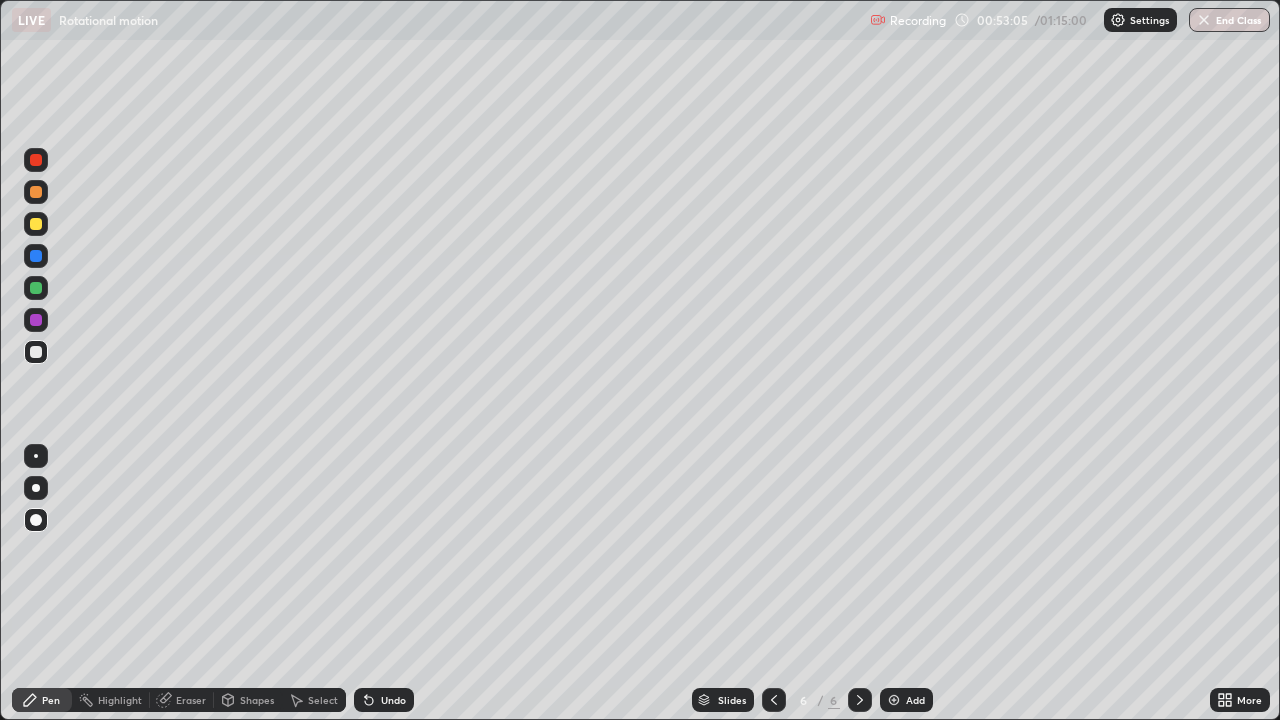 click on "Undo" at bounding box center (393, 700) 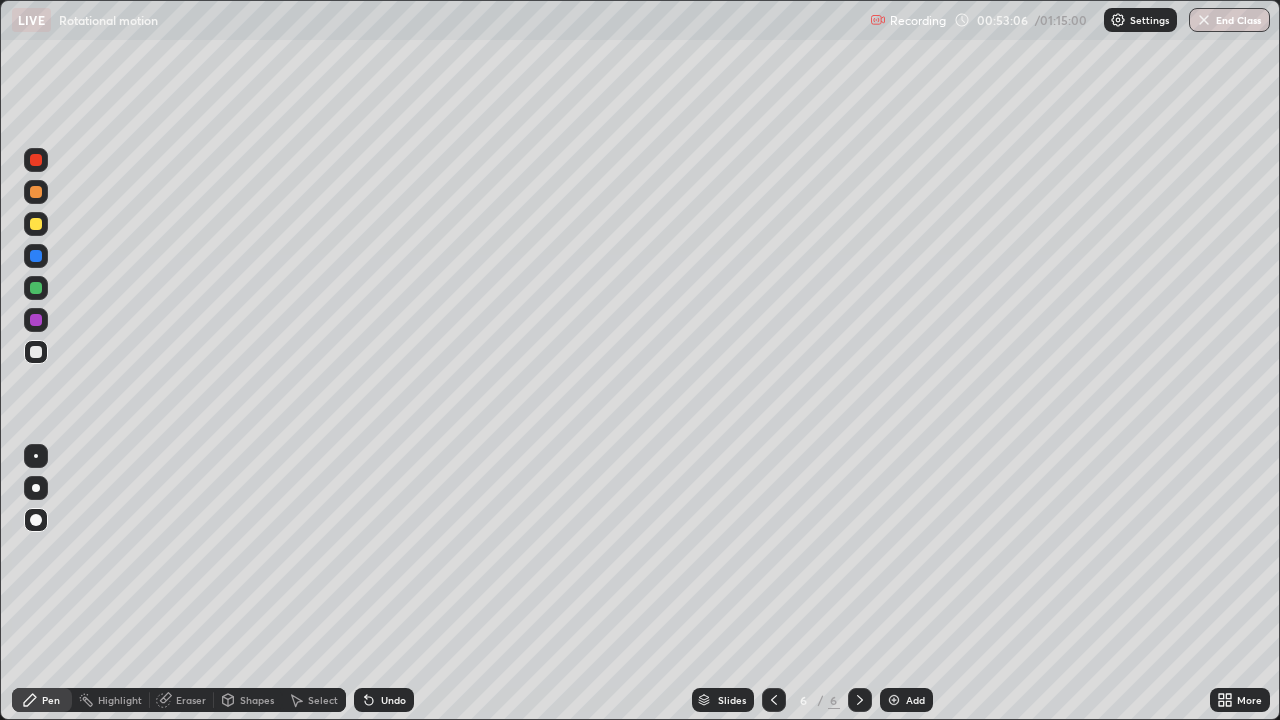 click on "Undo" at bounding box center [384, 700] 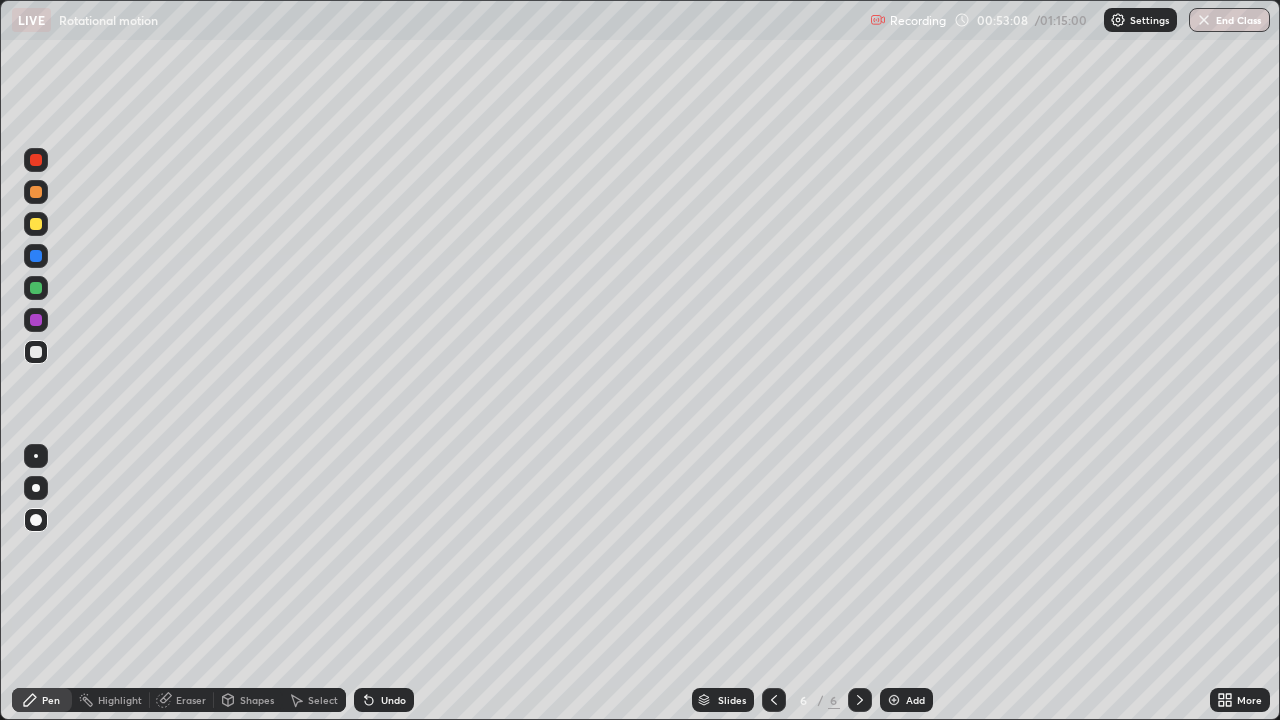 click on "Shapes" at bounding box center [257, 700] 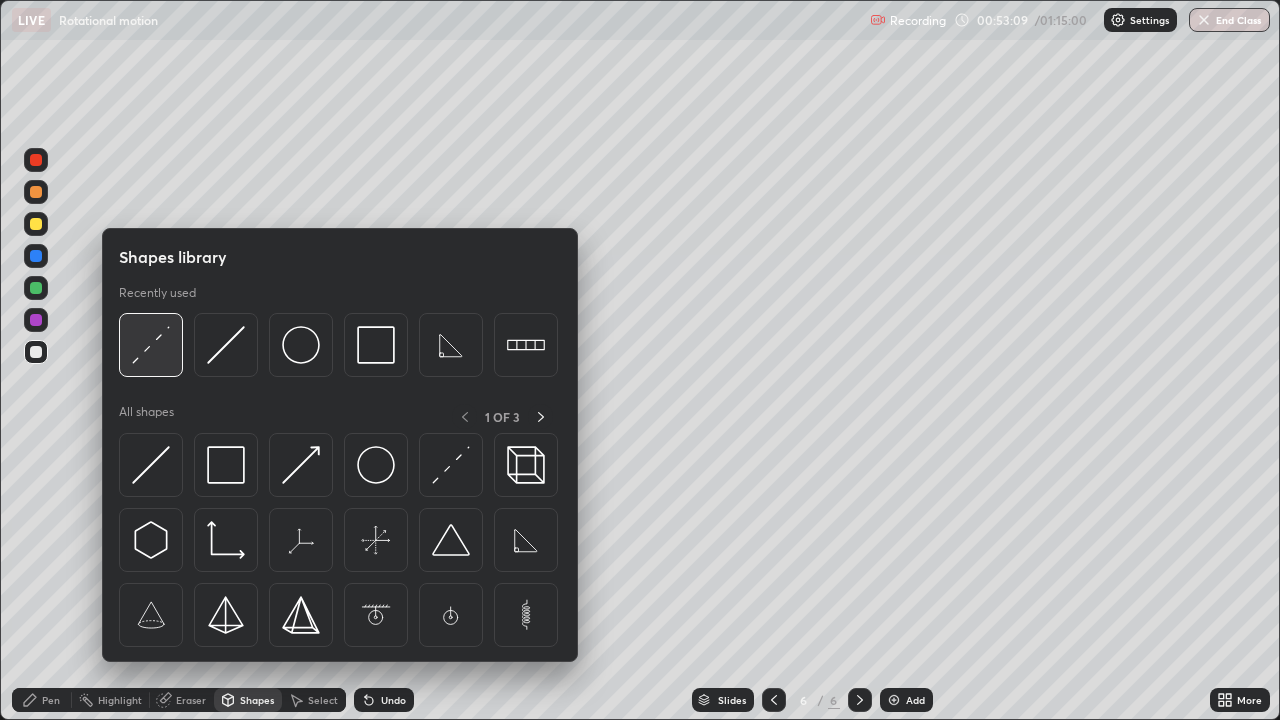 click at bounding box center (151, 345) 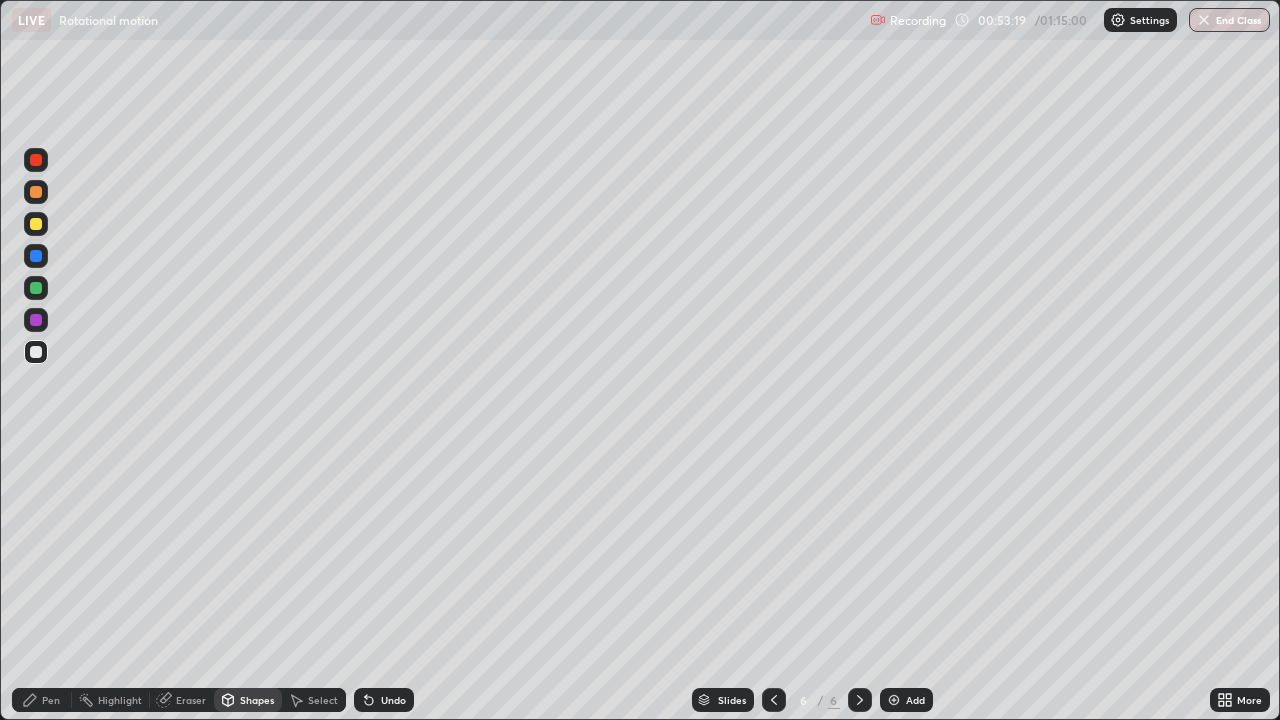 click on "Undo" at bounding box center [393, 700] 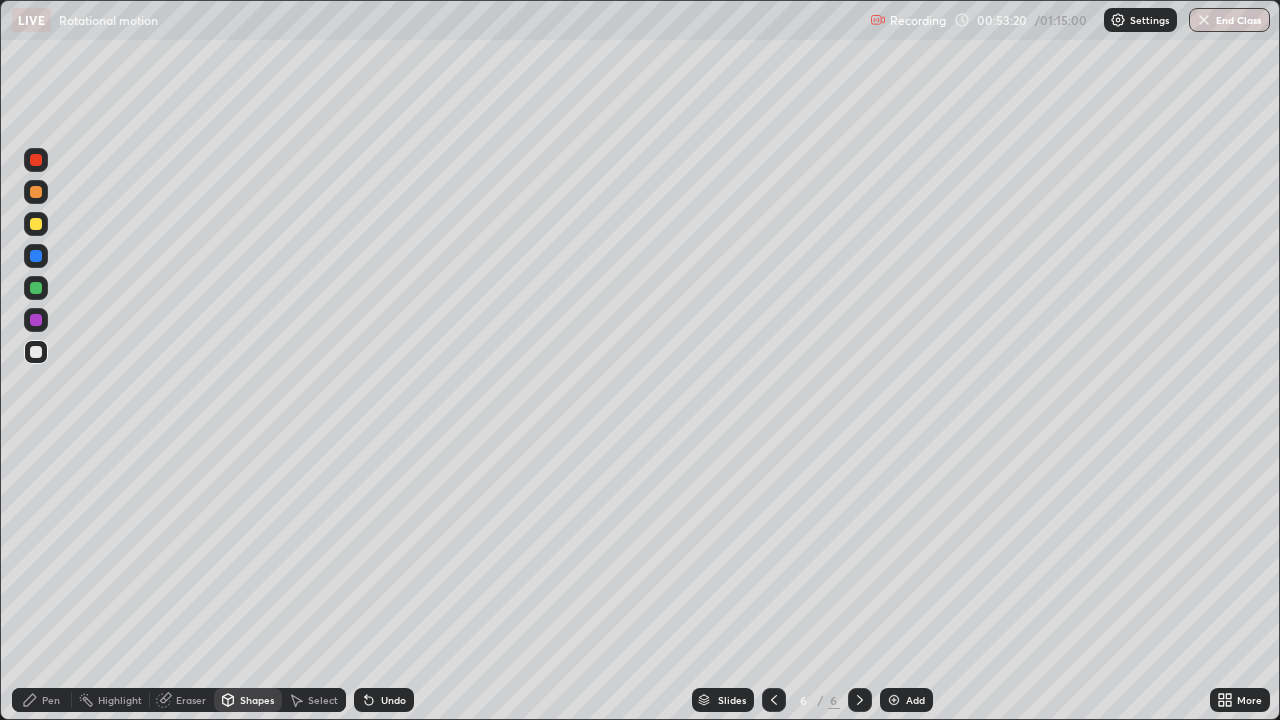click on "Undo" at bounding box center [393, 700] 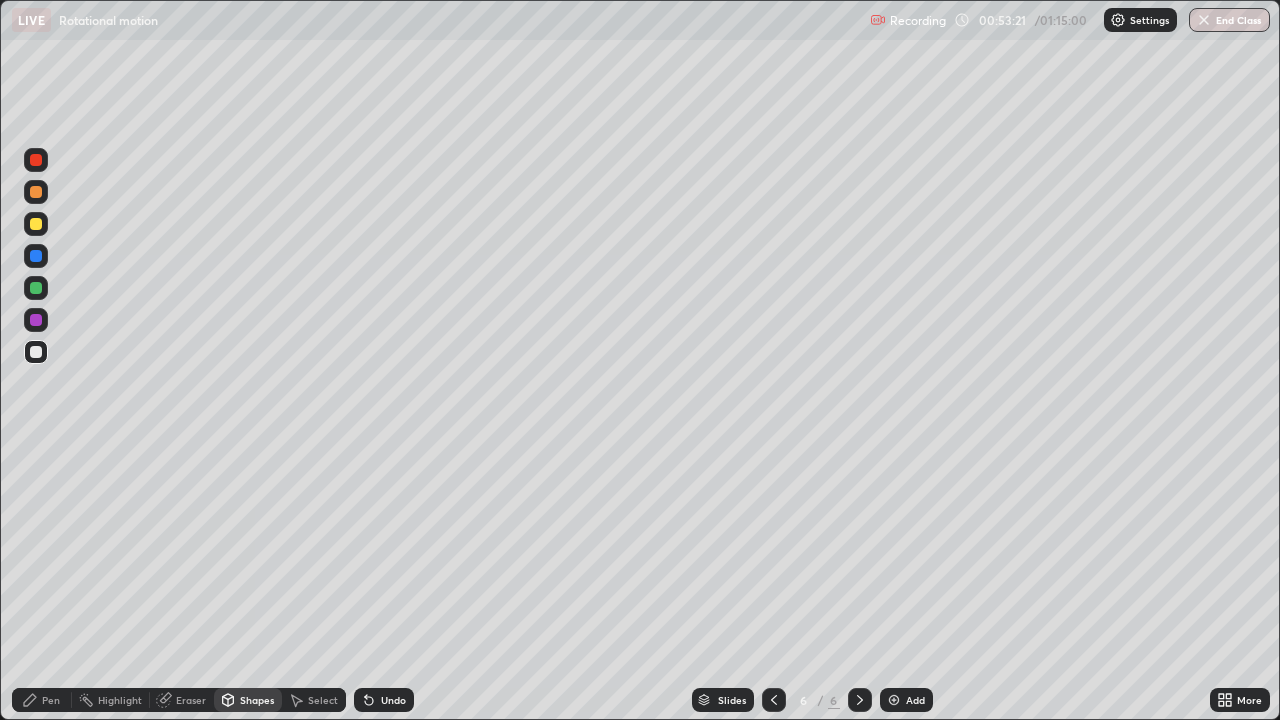 click on "Undo" at bounding box center (393, 700) 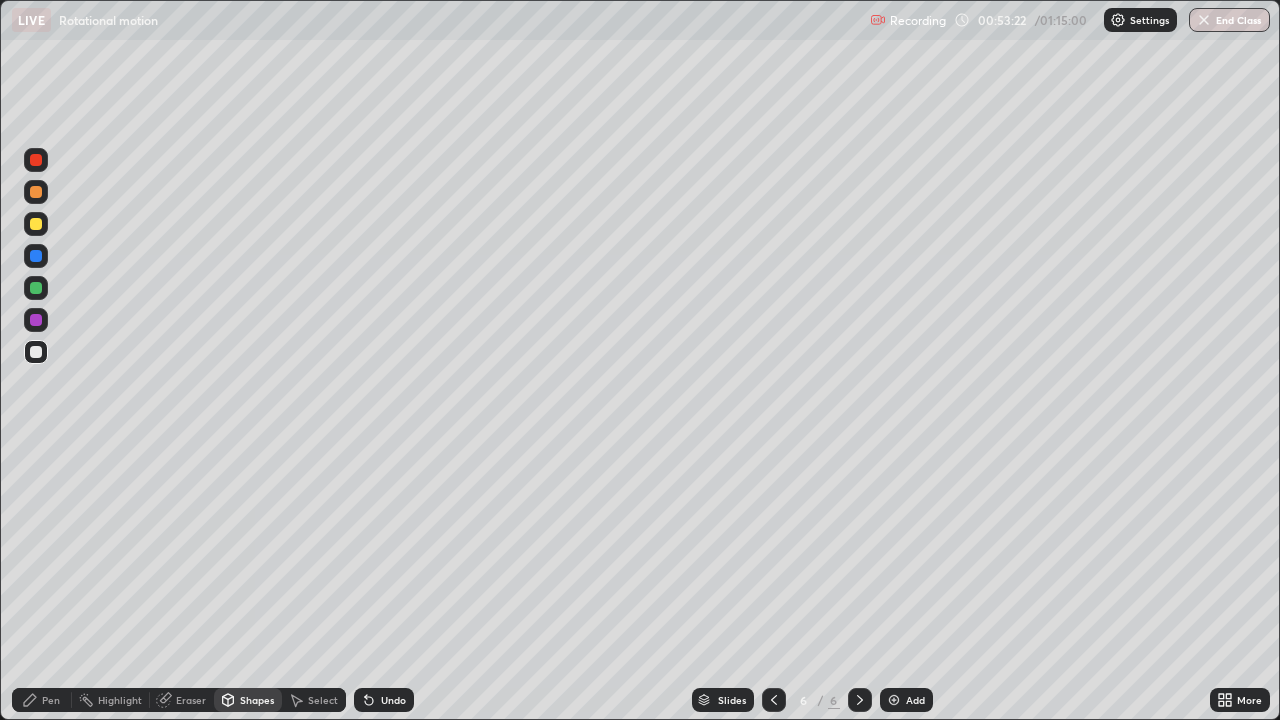 click on "Pen" at bounding box center (51, 700) 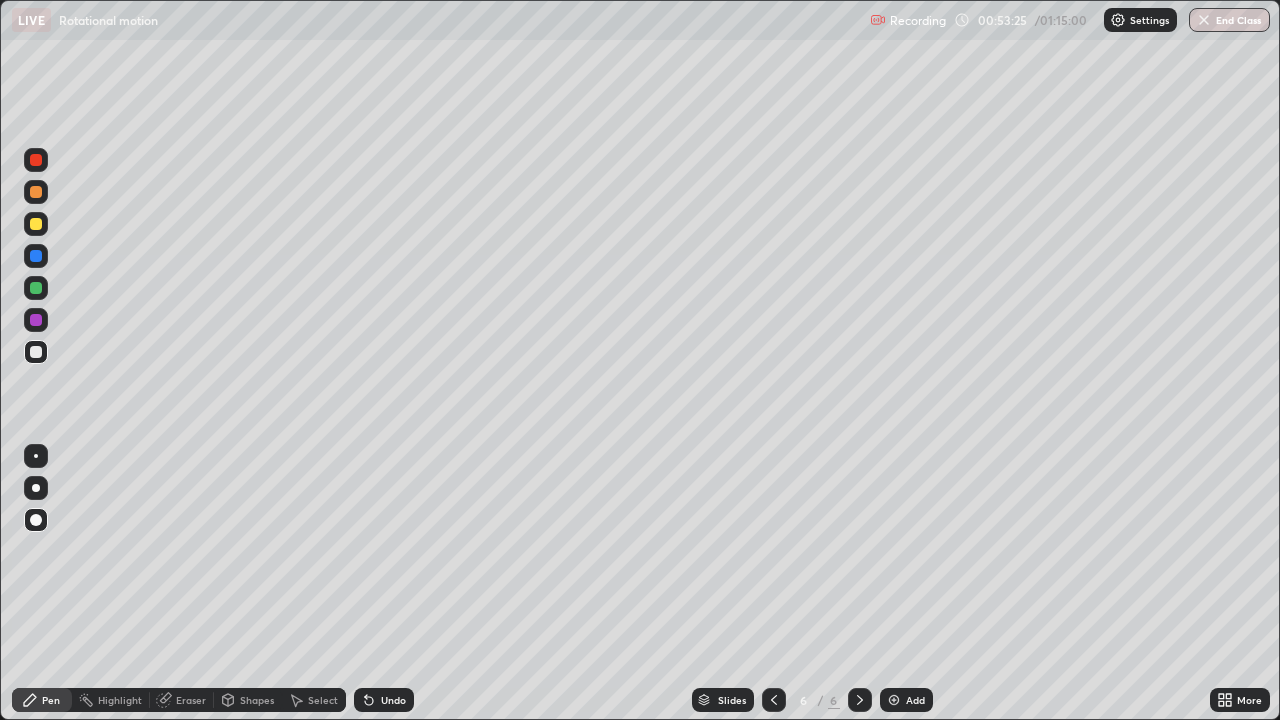 click on "Shapes" at bounding box center [257, 700] 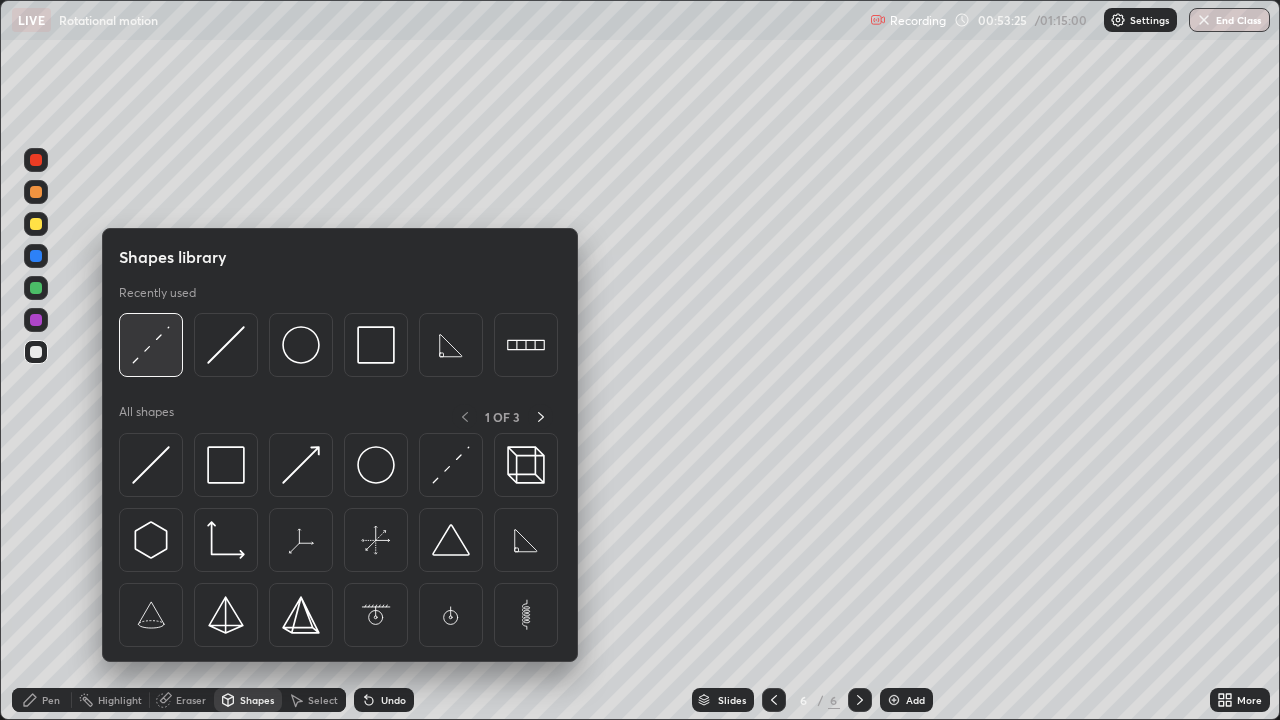 click at bounding box center [151, 345] 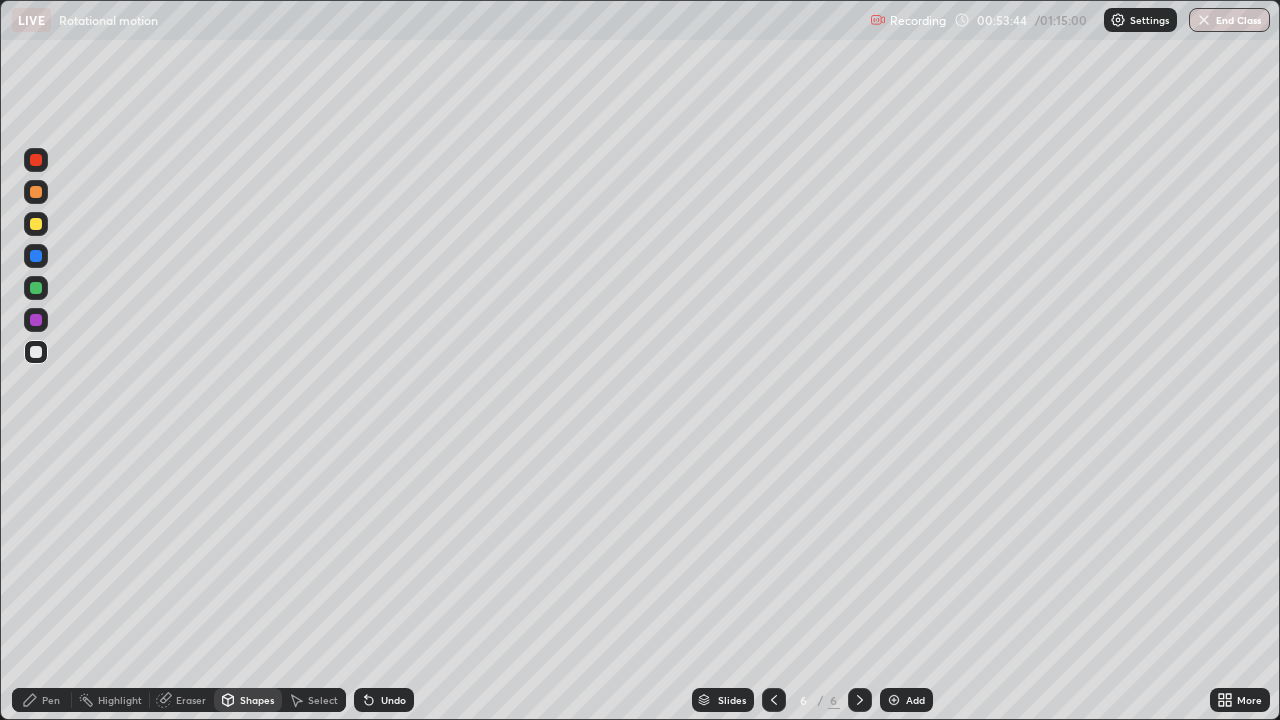 click on "Undo" at bounding box center [384, 700] 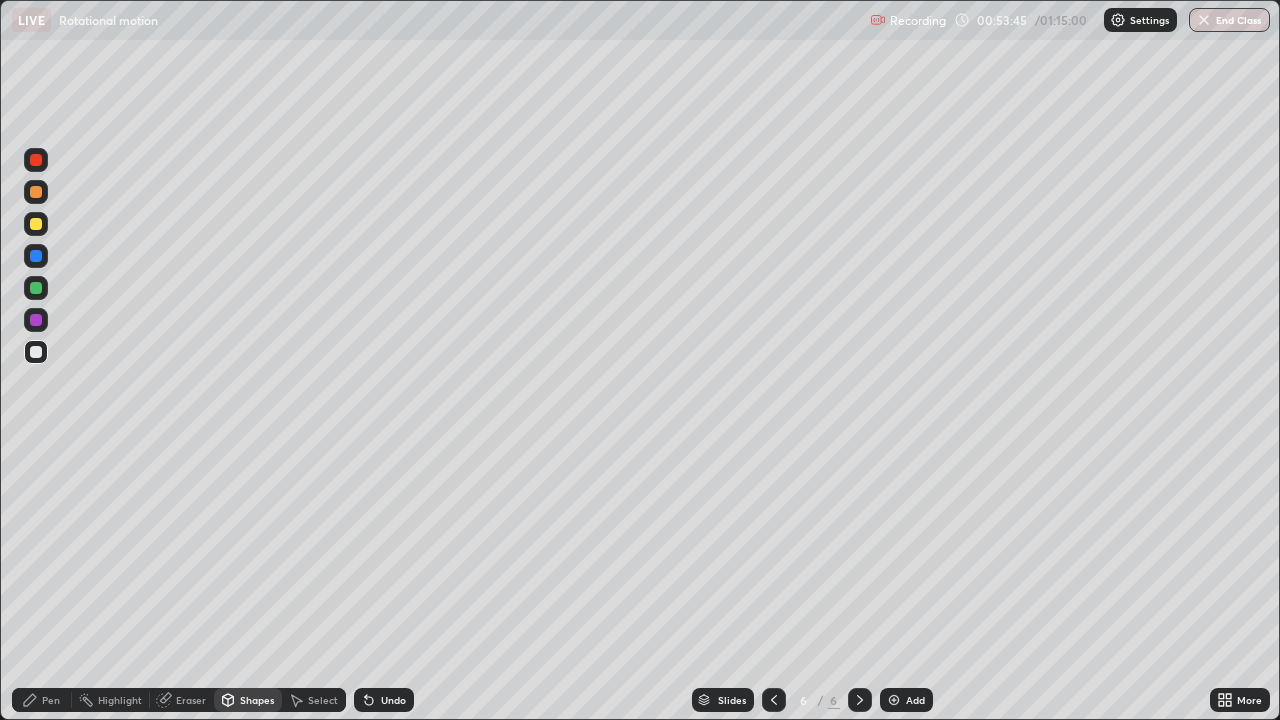 click on "Undo" at bounding box center [384, 700] 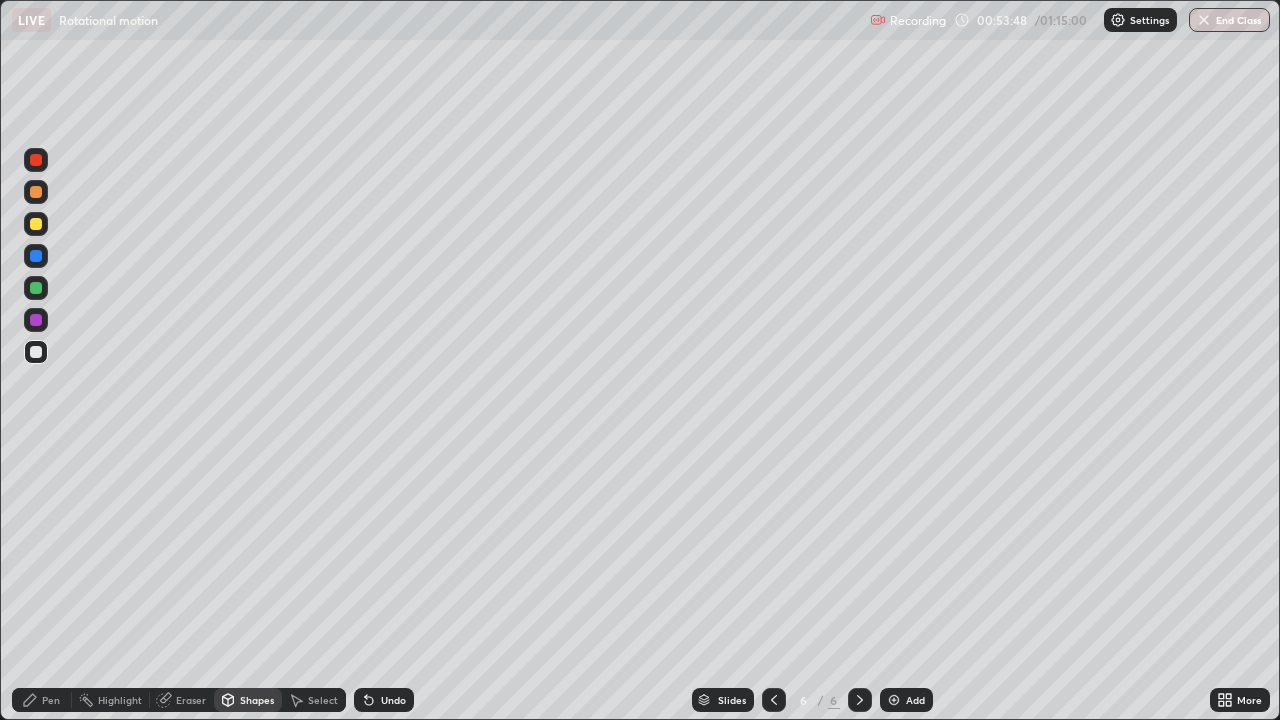 click on "Pen" at bounding box center [42, 700] 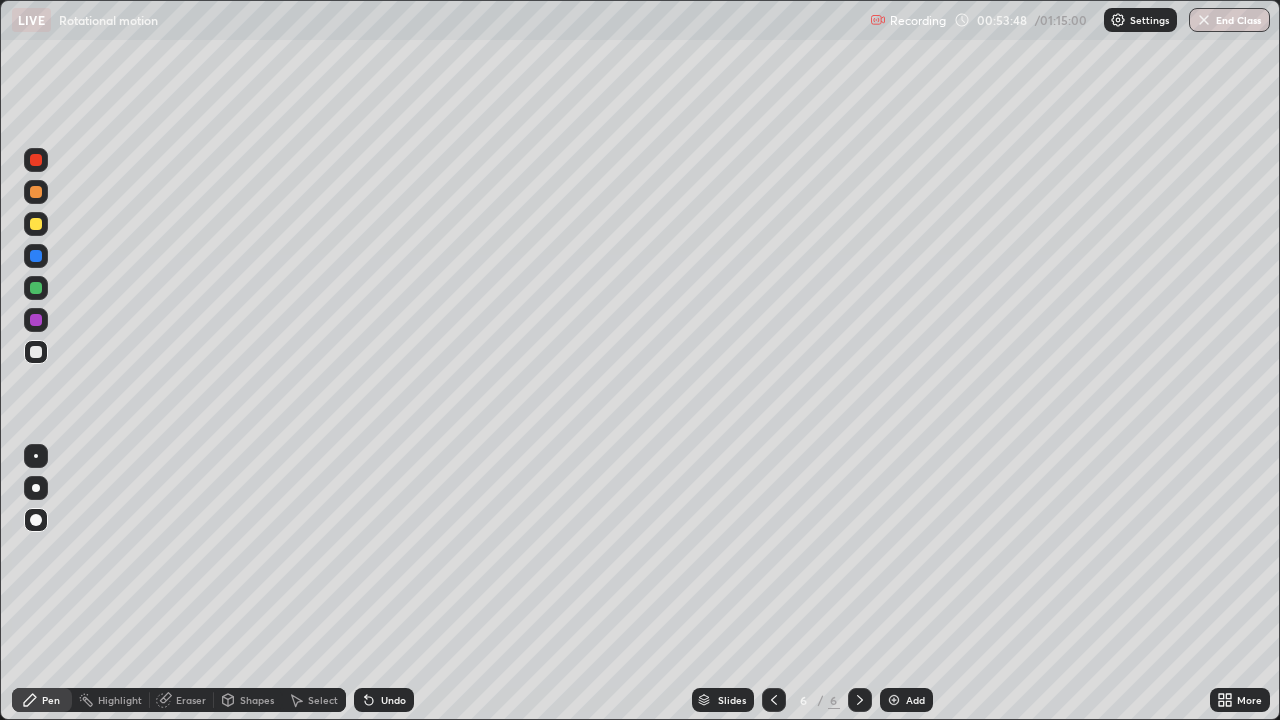 click at bounding box center (36, 352) 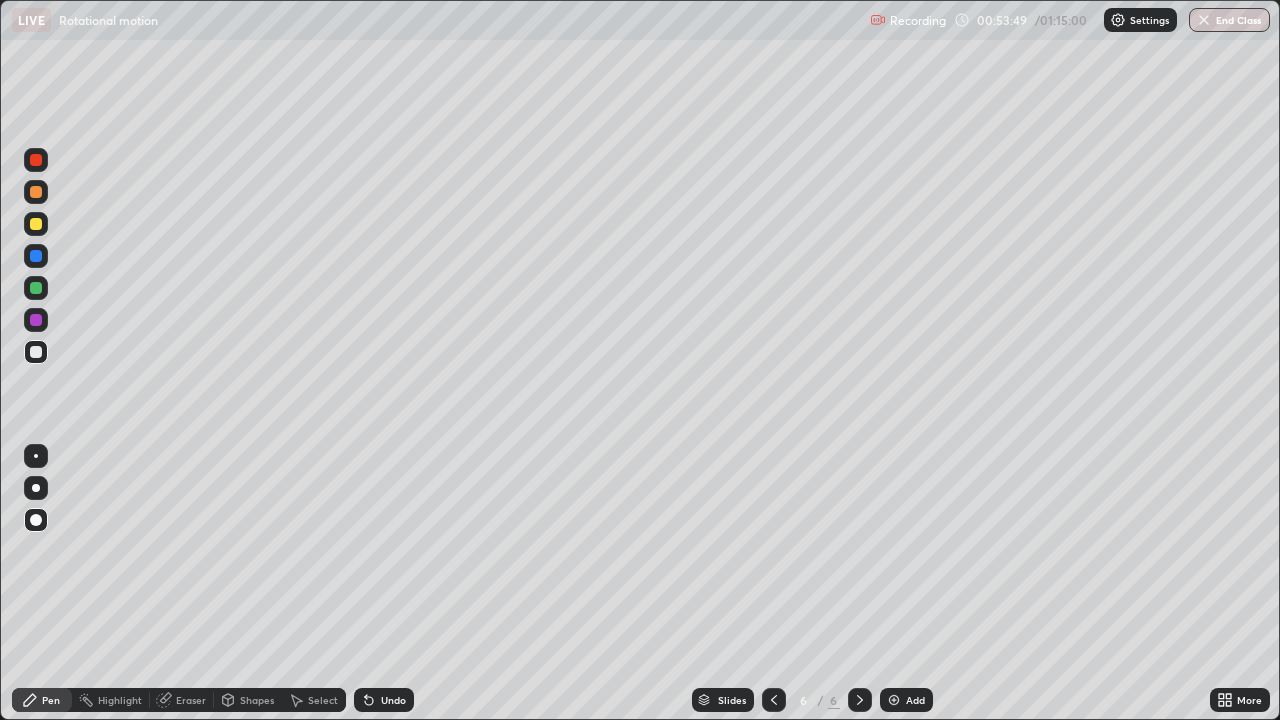 click on "Pen" at bounding box center [51, 700] 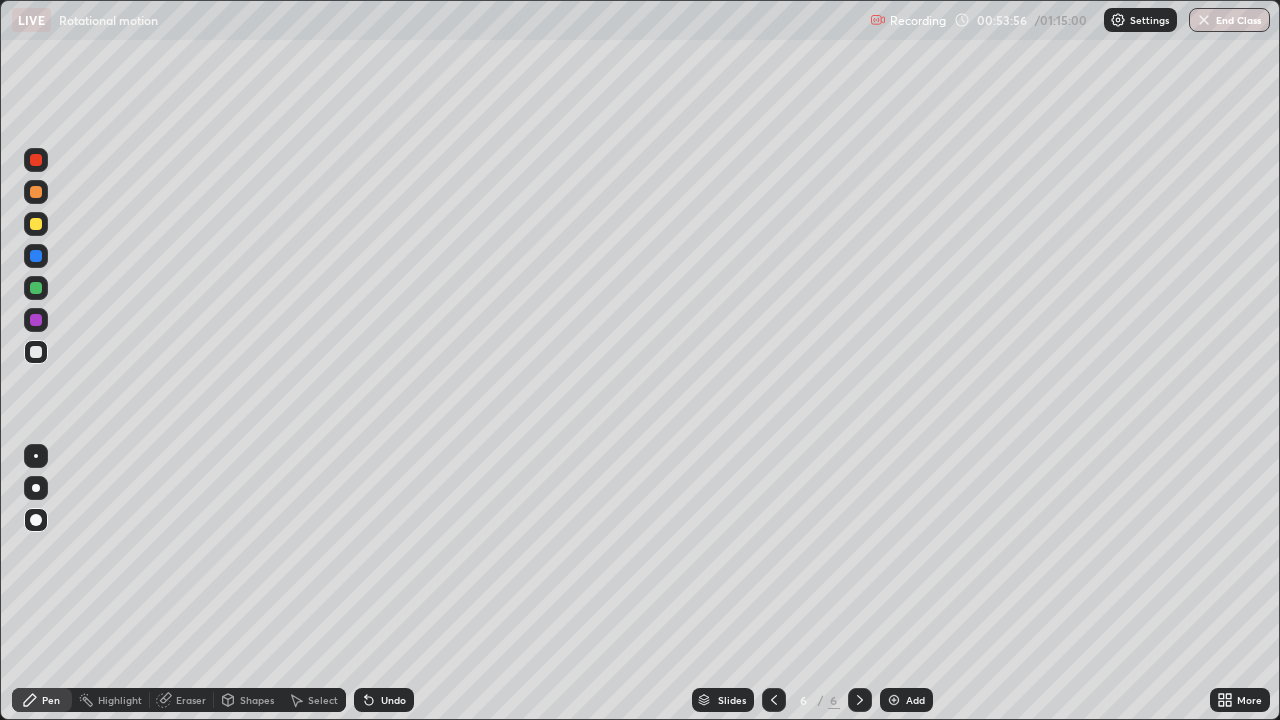 click on "Pen" at bounding box center [42, 700] 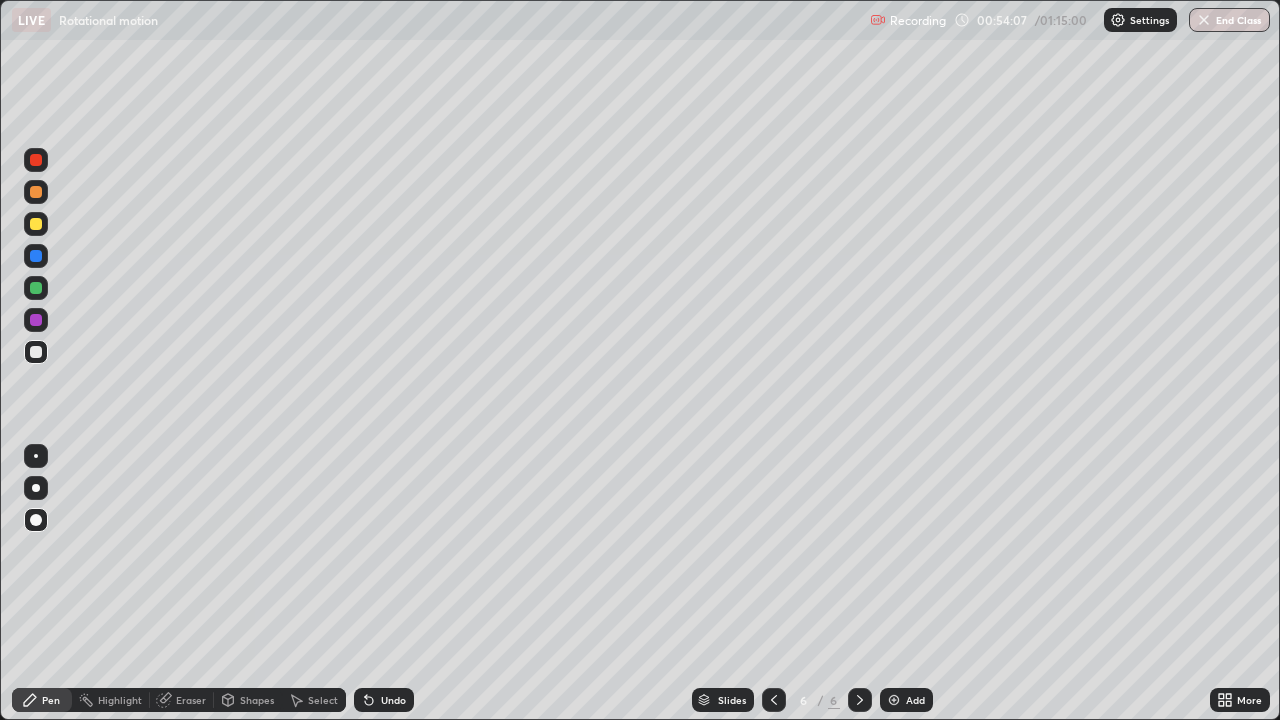 click on "Pen" at bounding box center [42, 700] 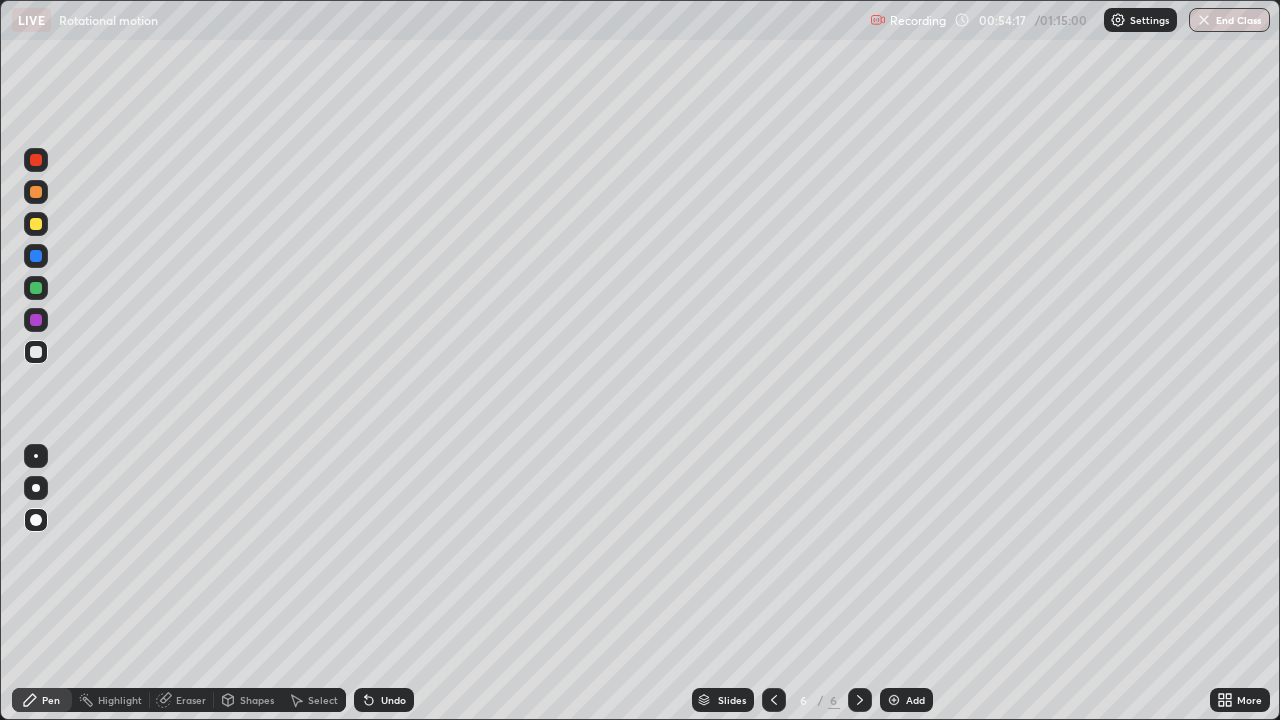 click on "Shapes" at bounding box center [248, 700] 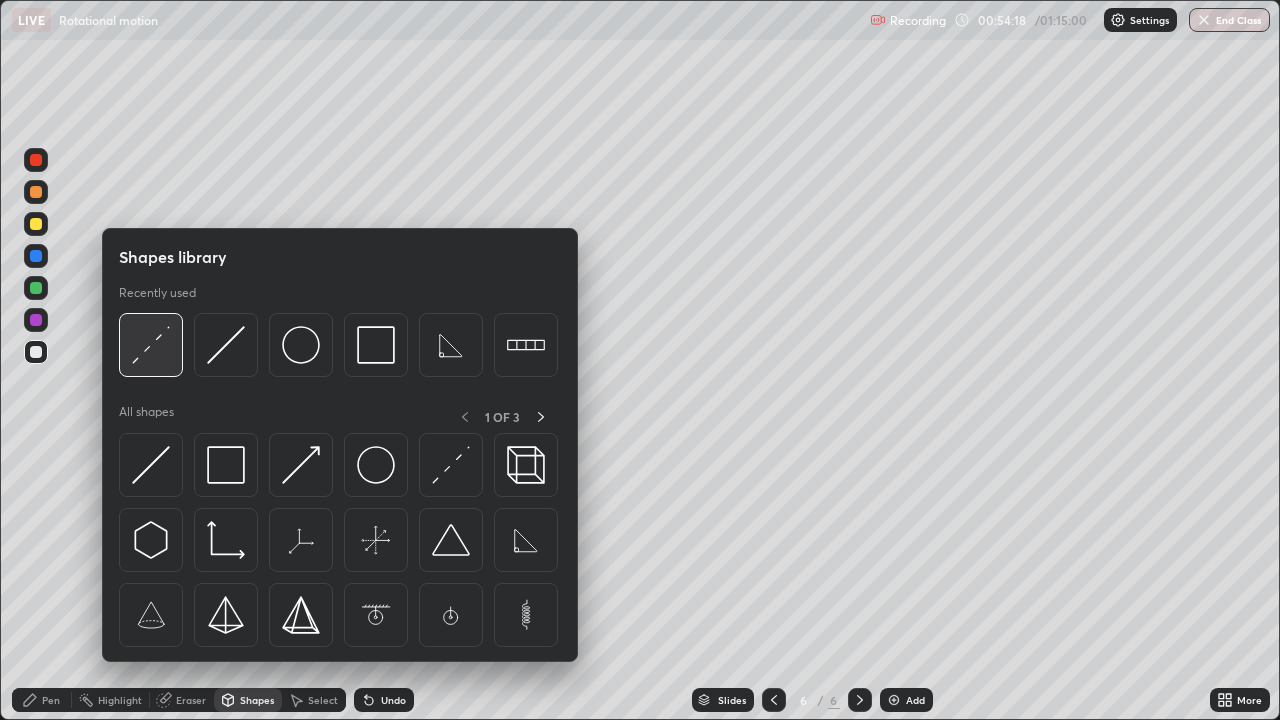 click at bounding box center (151, 345) 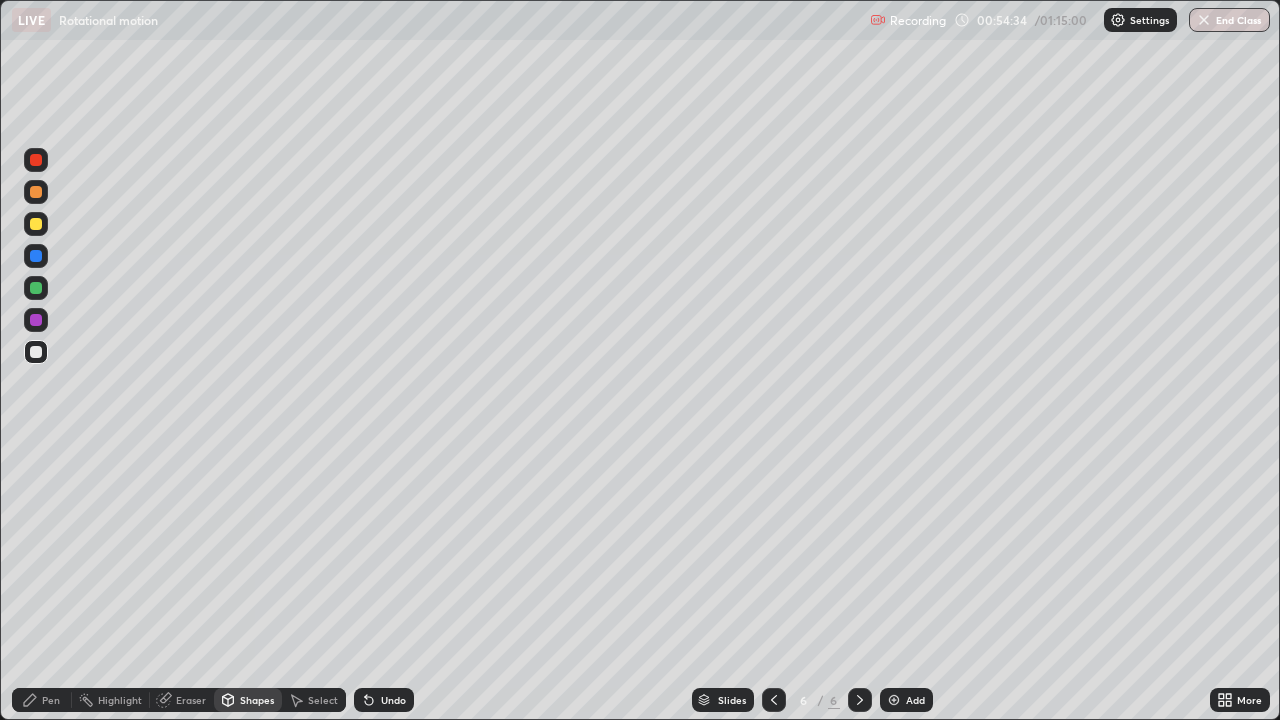 click on "Shapes" at bounding box center [257, 700] 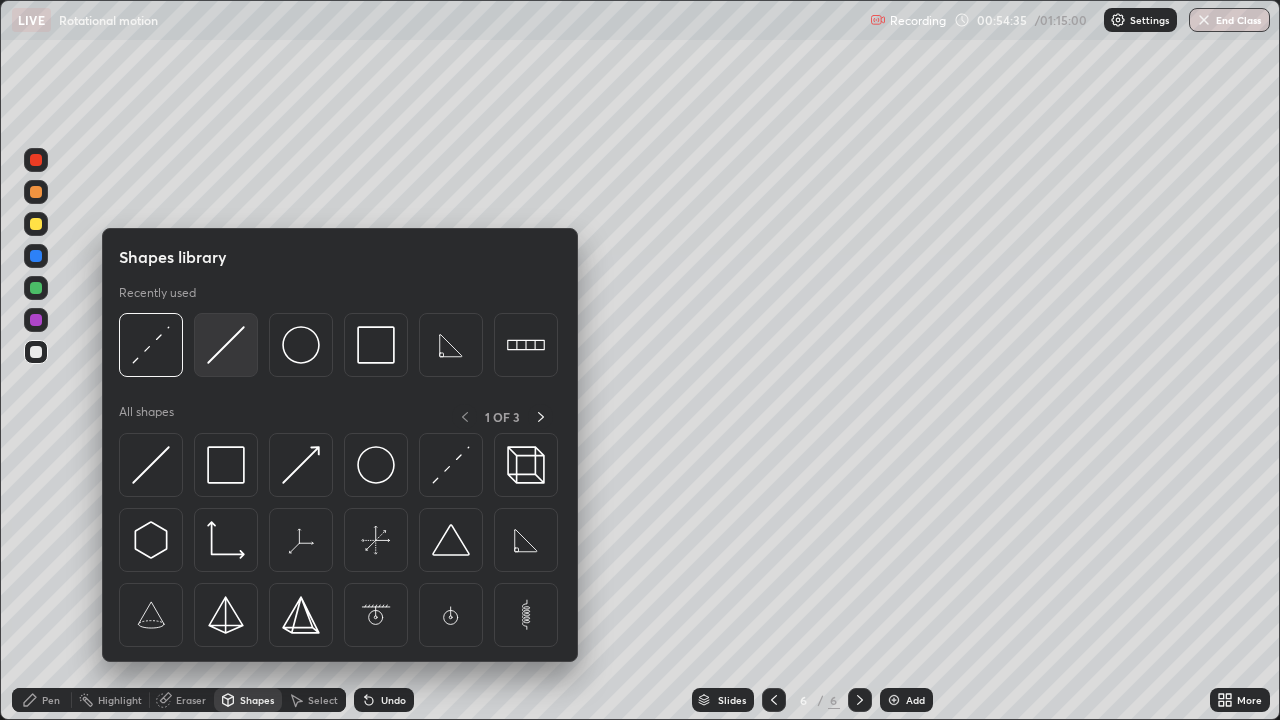 click at bounding box center (226, 345) 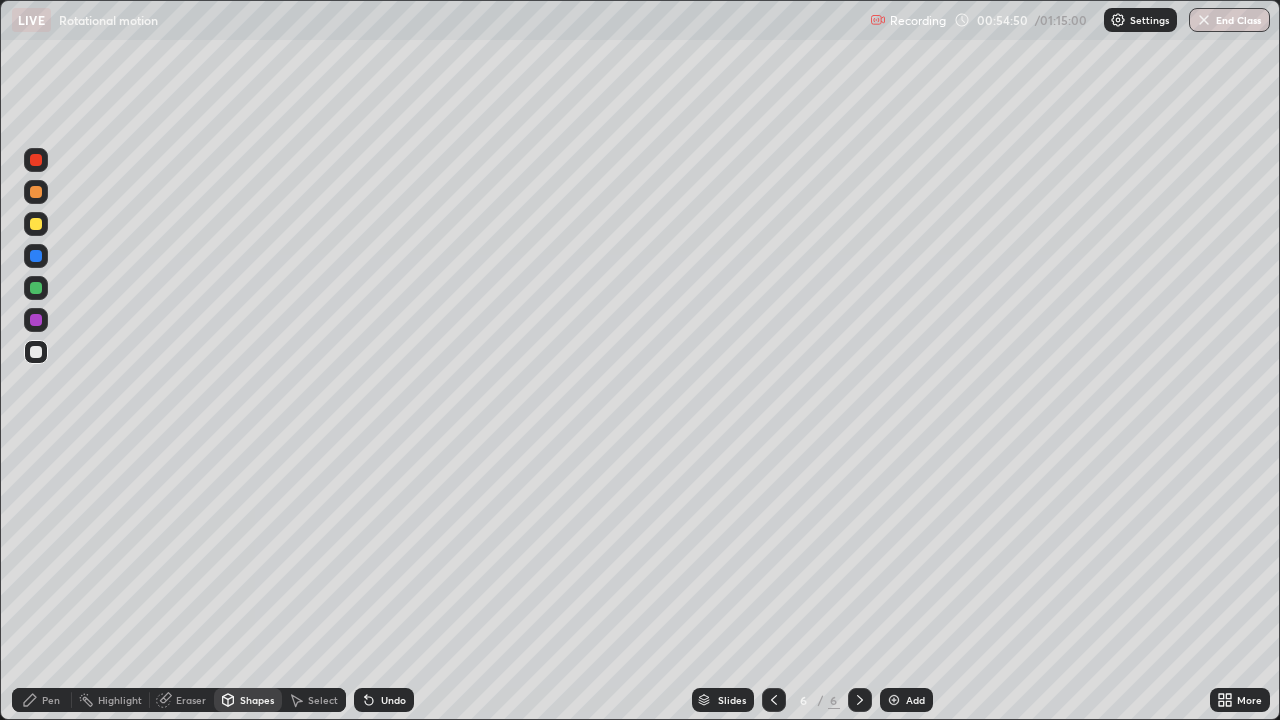 click on "Pen" at bounding box center [42, 700] 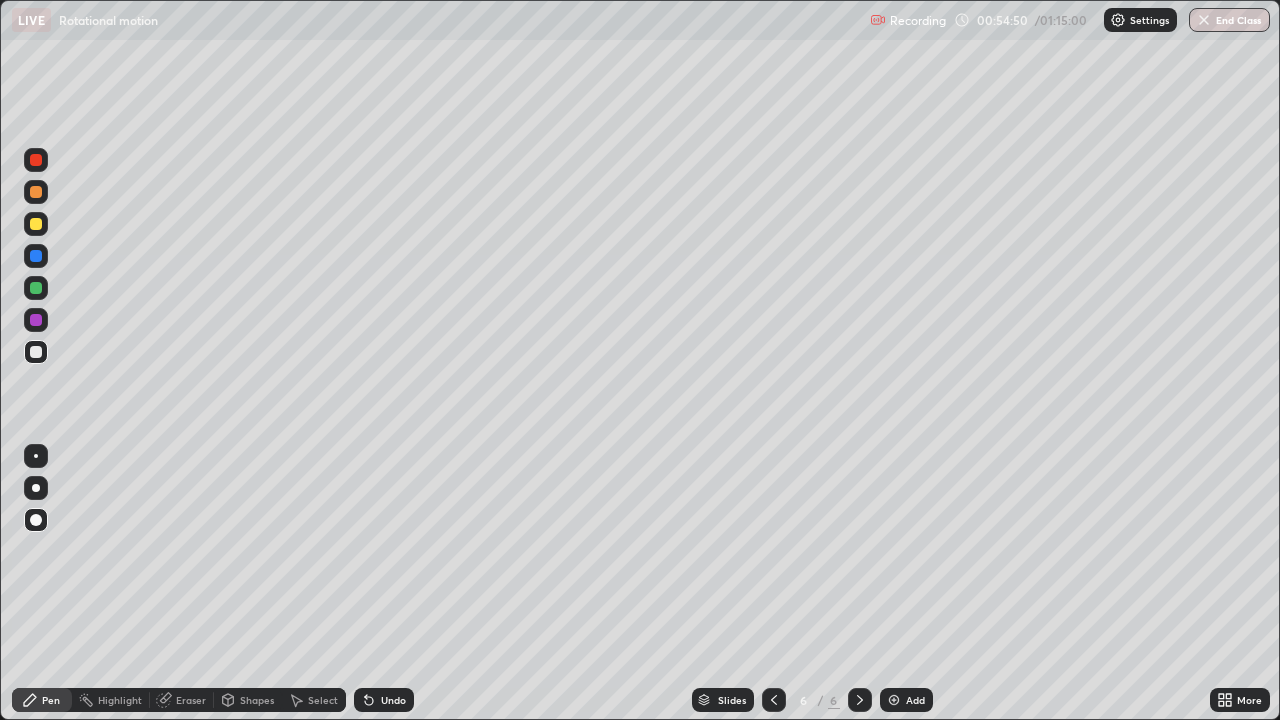 click on "Pen" at bounding box center [42, 700] 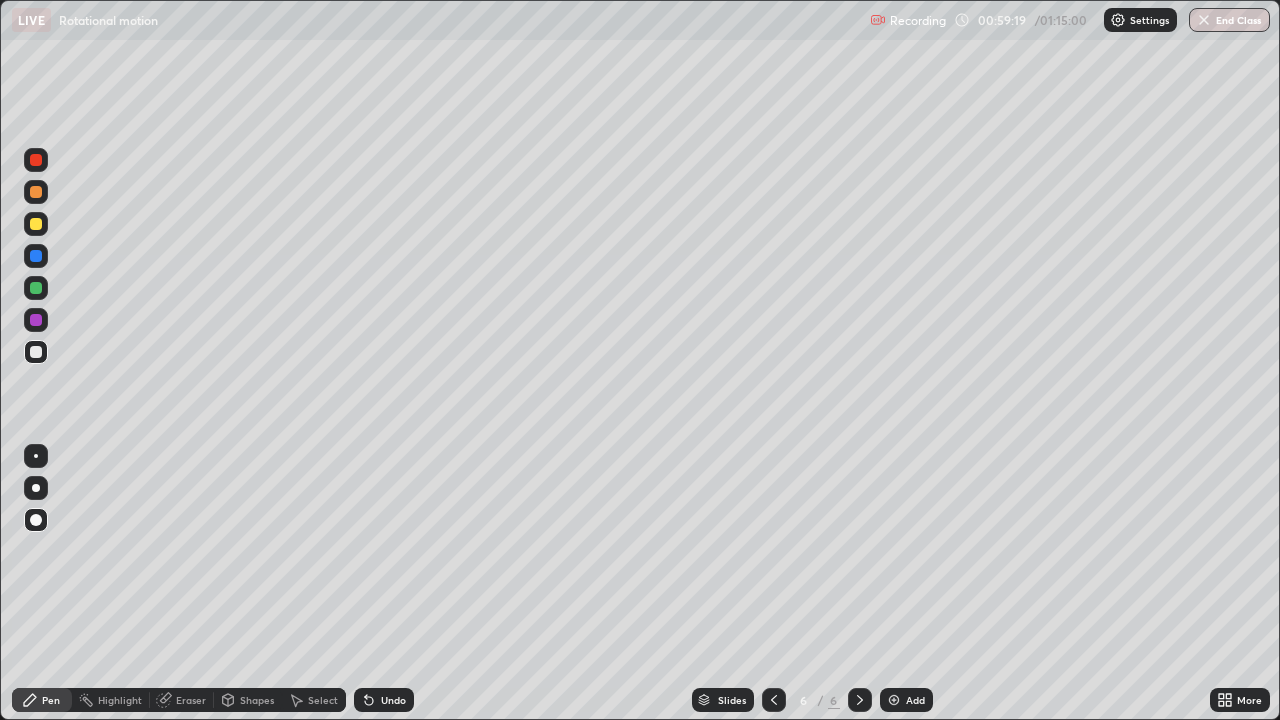 click on "Shapes" at bounding box center (248, 700) 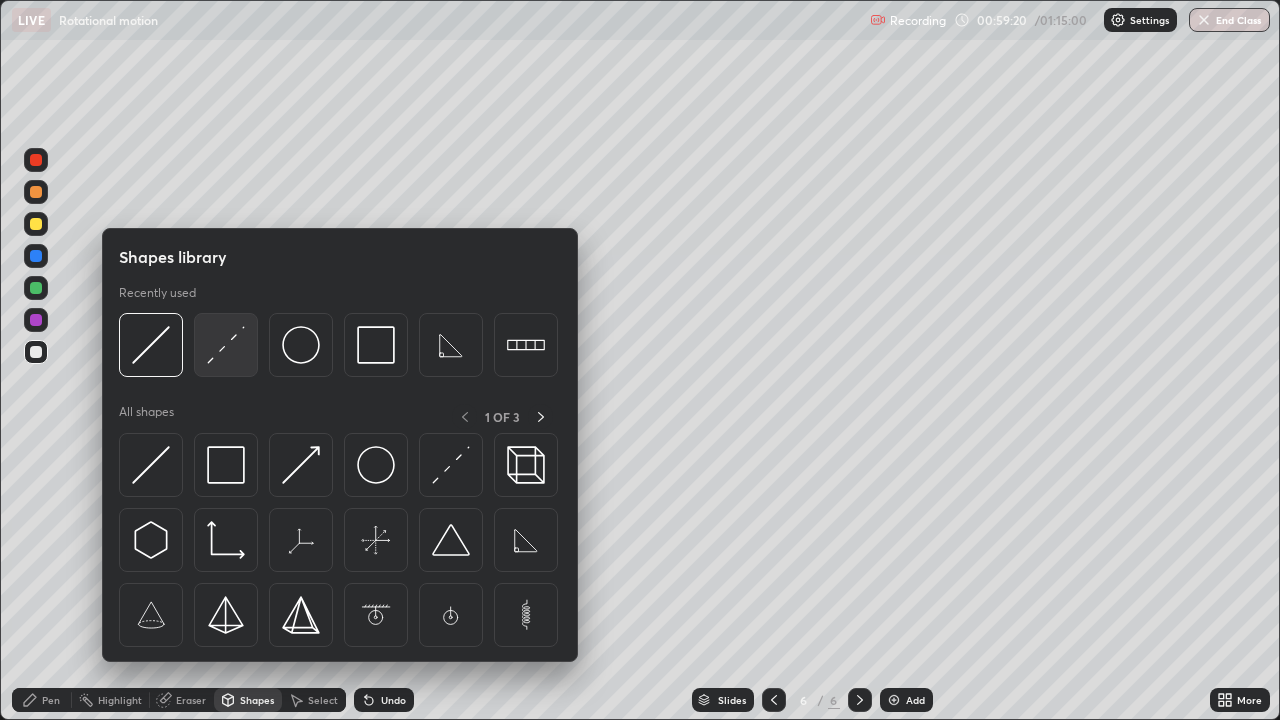 click at bounding box center [226, 345] 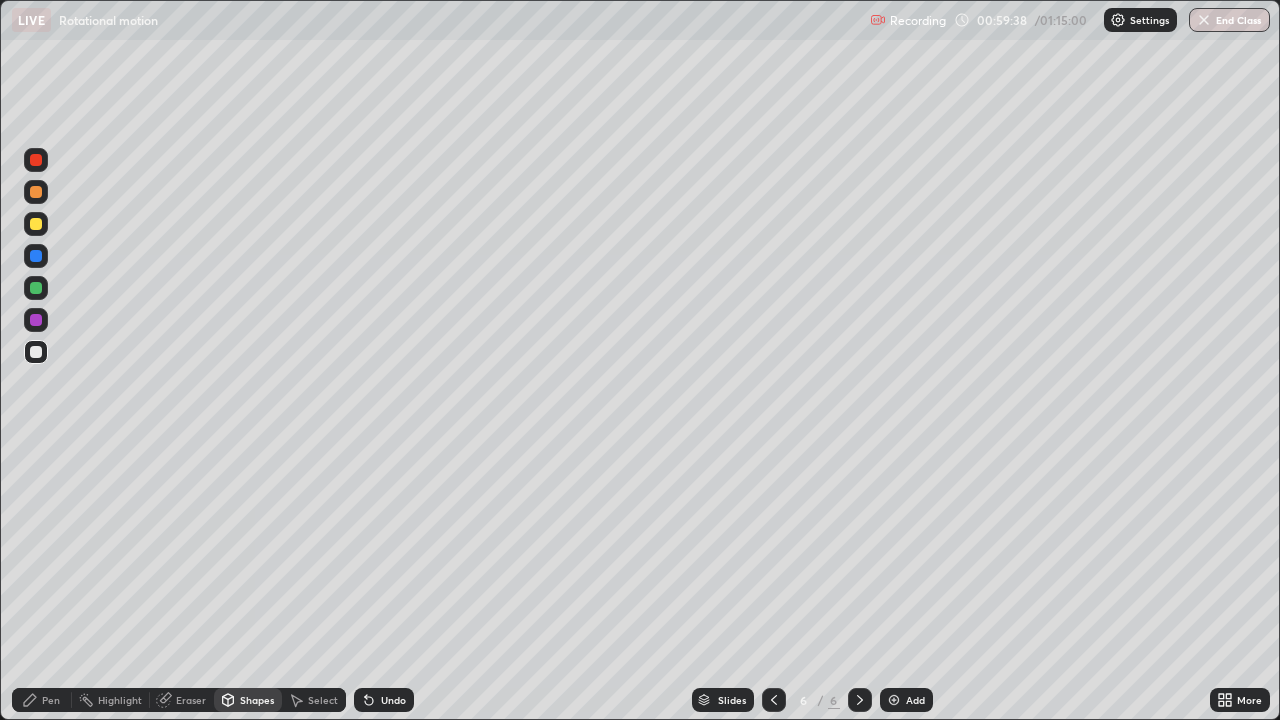 click on "Pen" at bounding box center [51, 700] 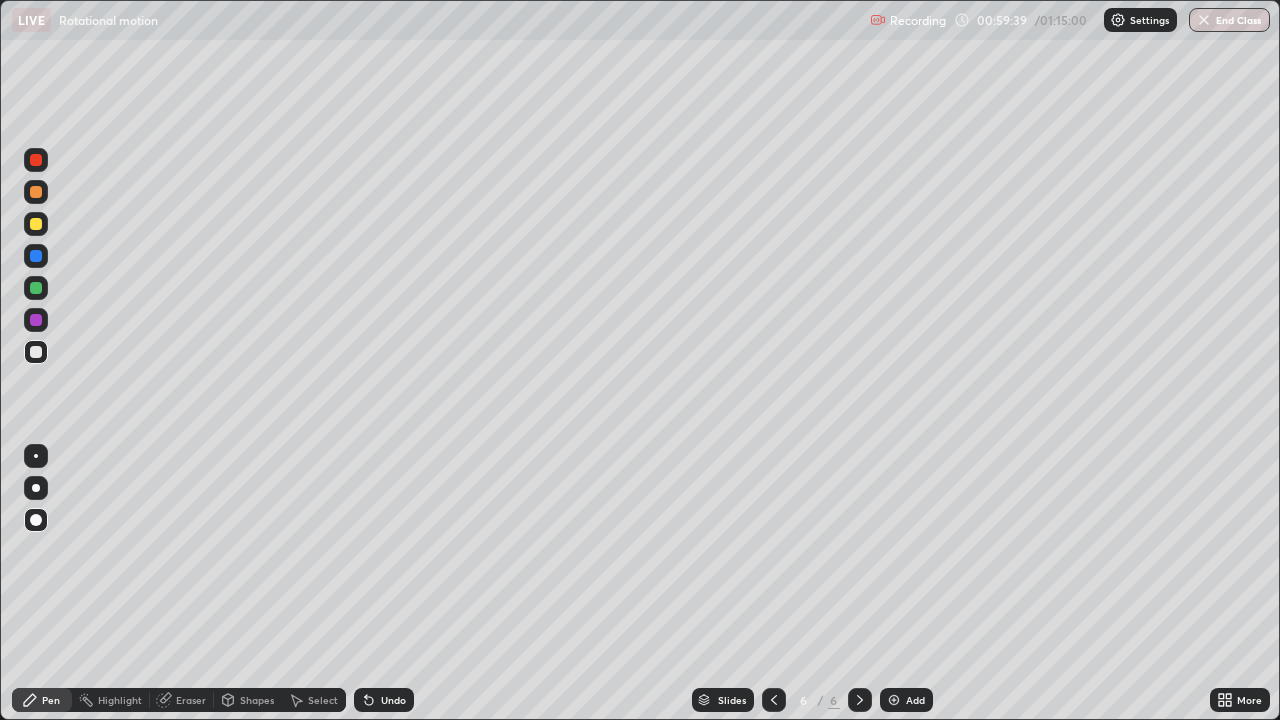 click at bounding box center [36, 224] 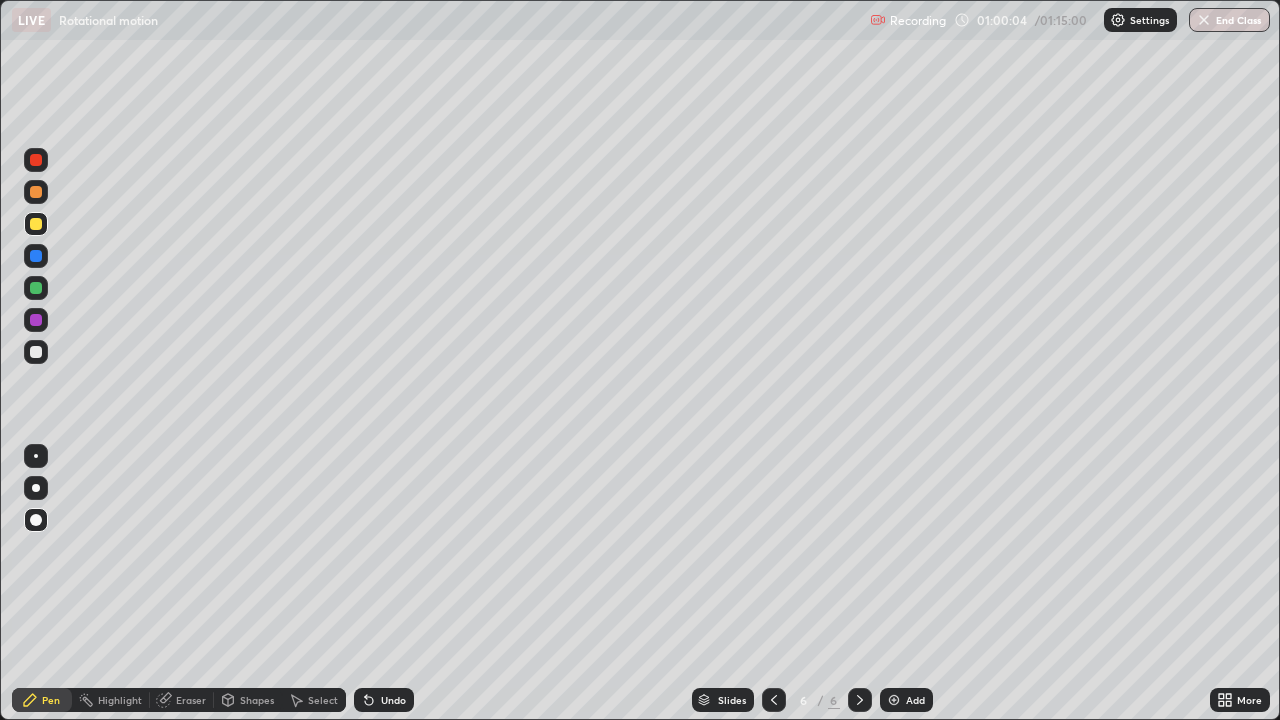 click on "Undo" at bounding box center [393, 700] 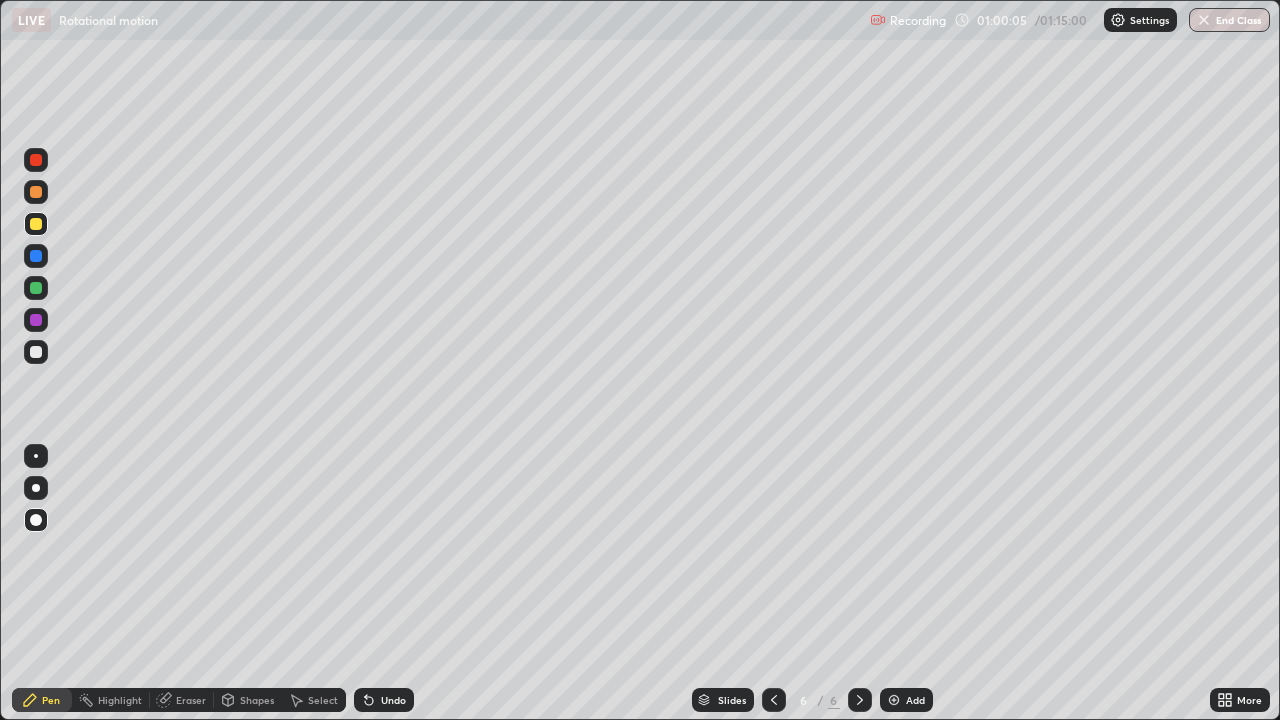 click on "Undo" at bounding box center [393, 700] 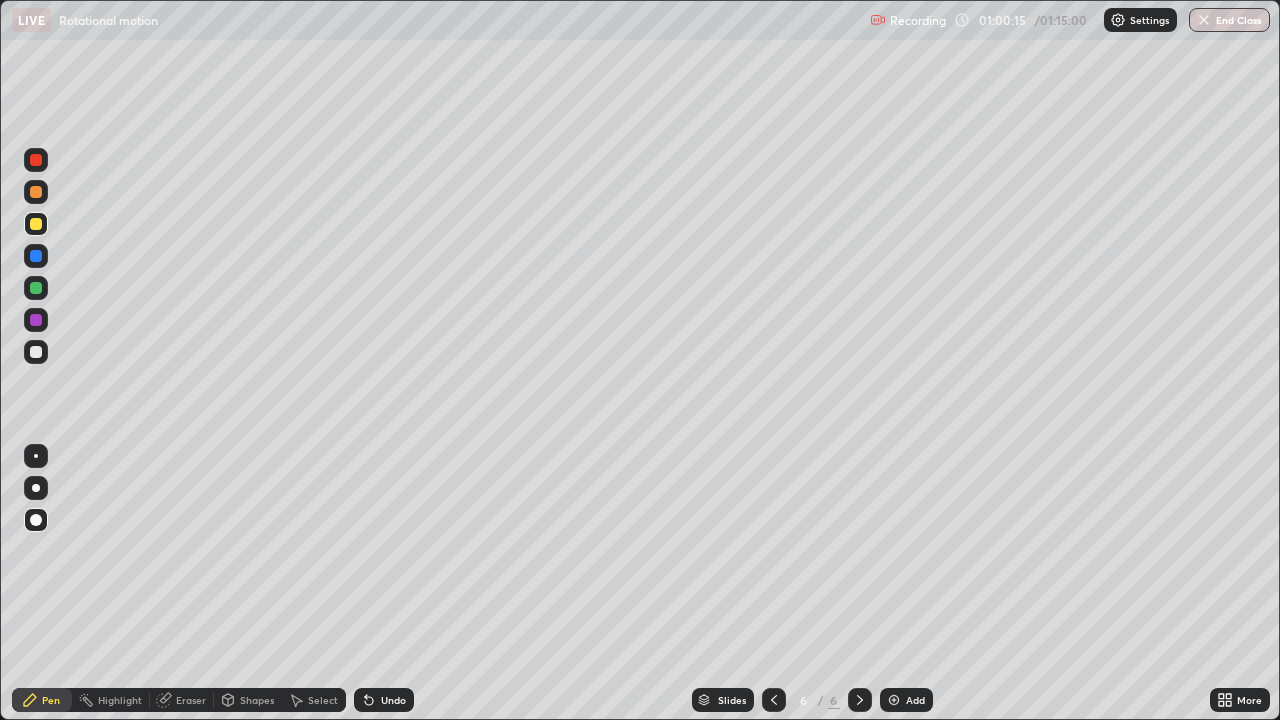 click on "Shapes" at bounding box center [248, 700] 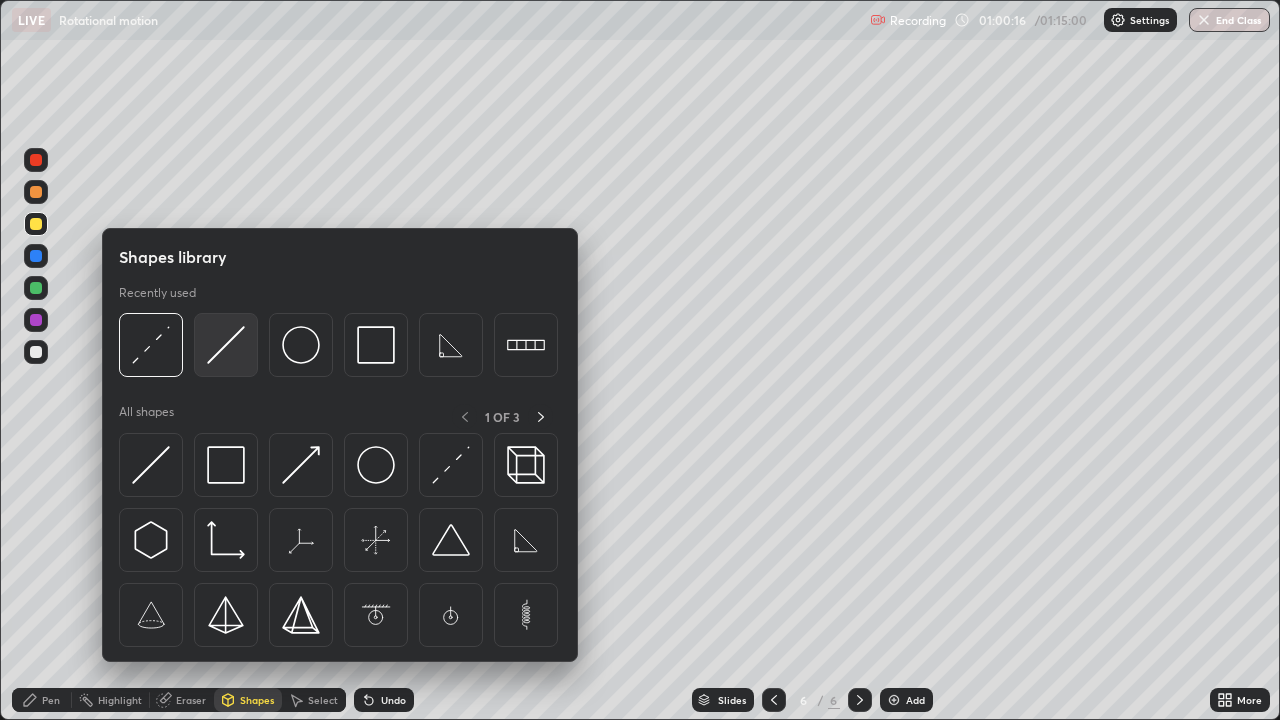 click at bounding box center [226, 345] 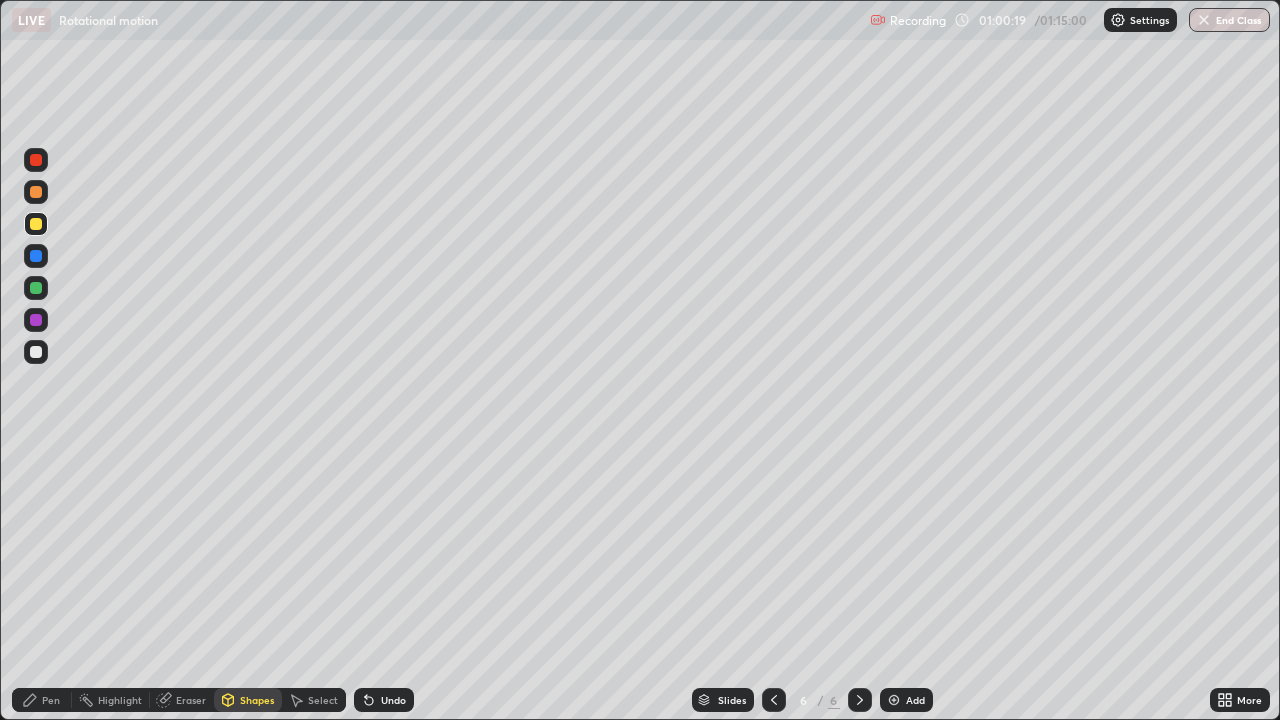 click on "Pen" at bounding box center [51, 700] 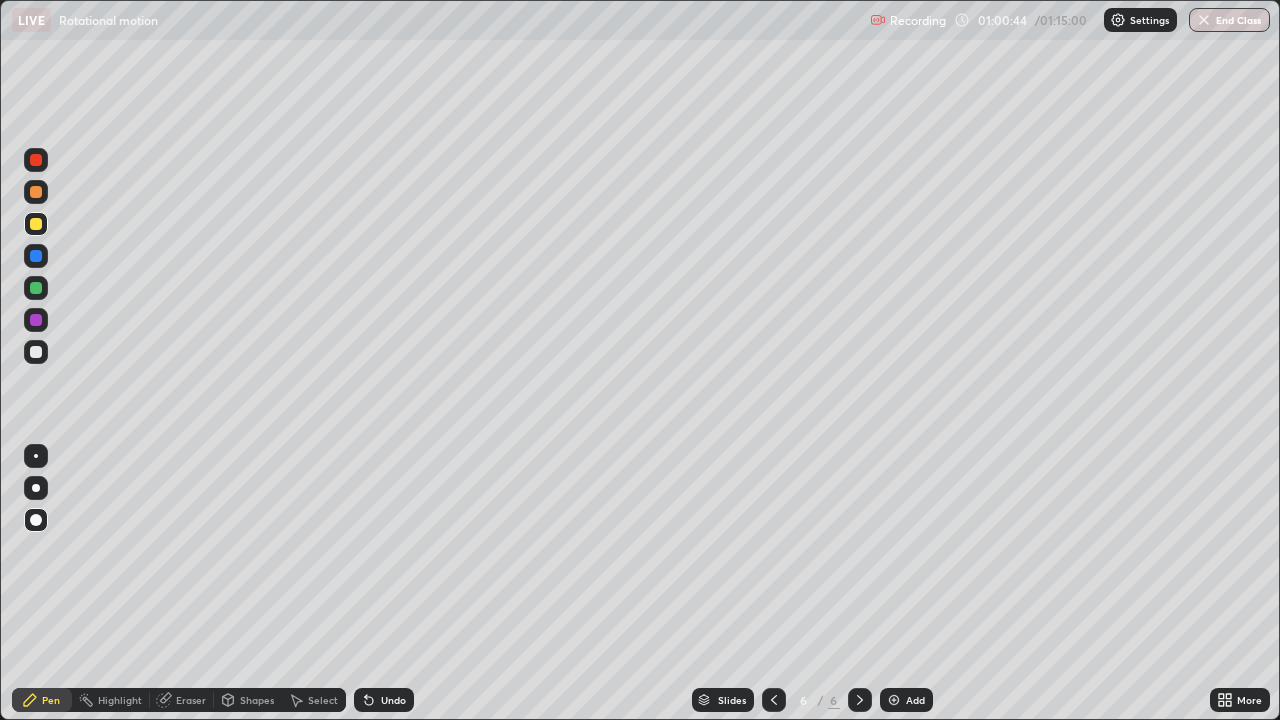 click on "Undo" at bounding box center (393, 700) 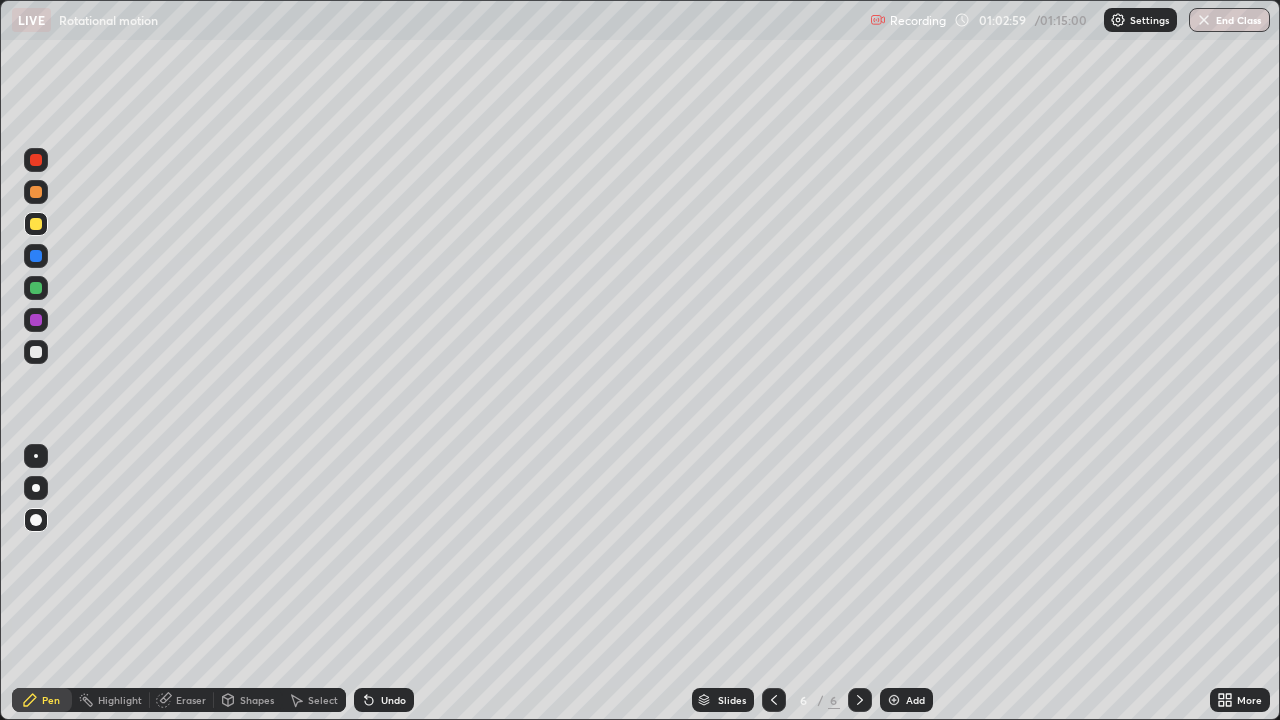 click on "Add" at bounding box center [915, 700] 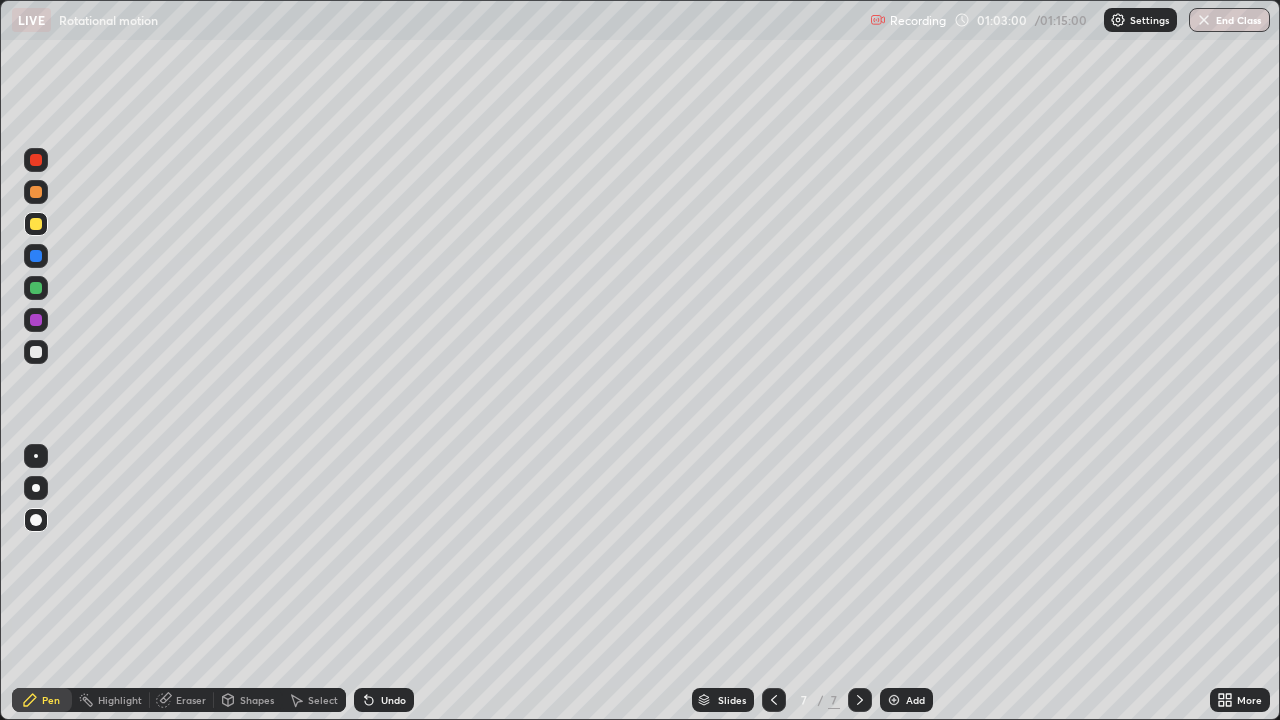 click at bounding box center [36, 520] 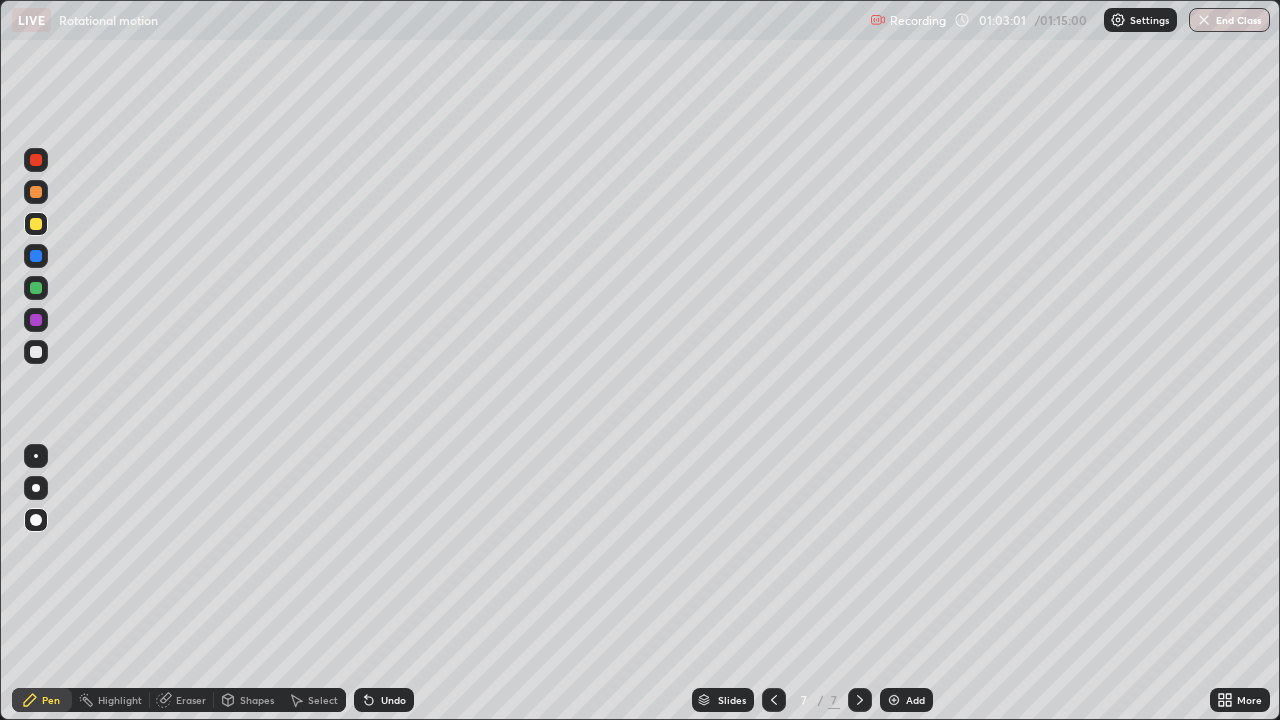 click 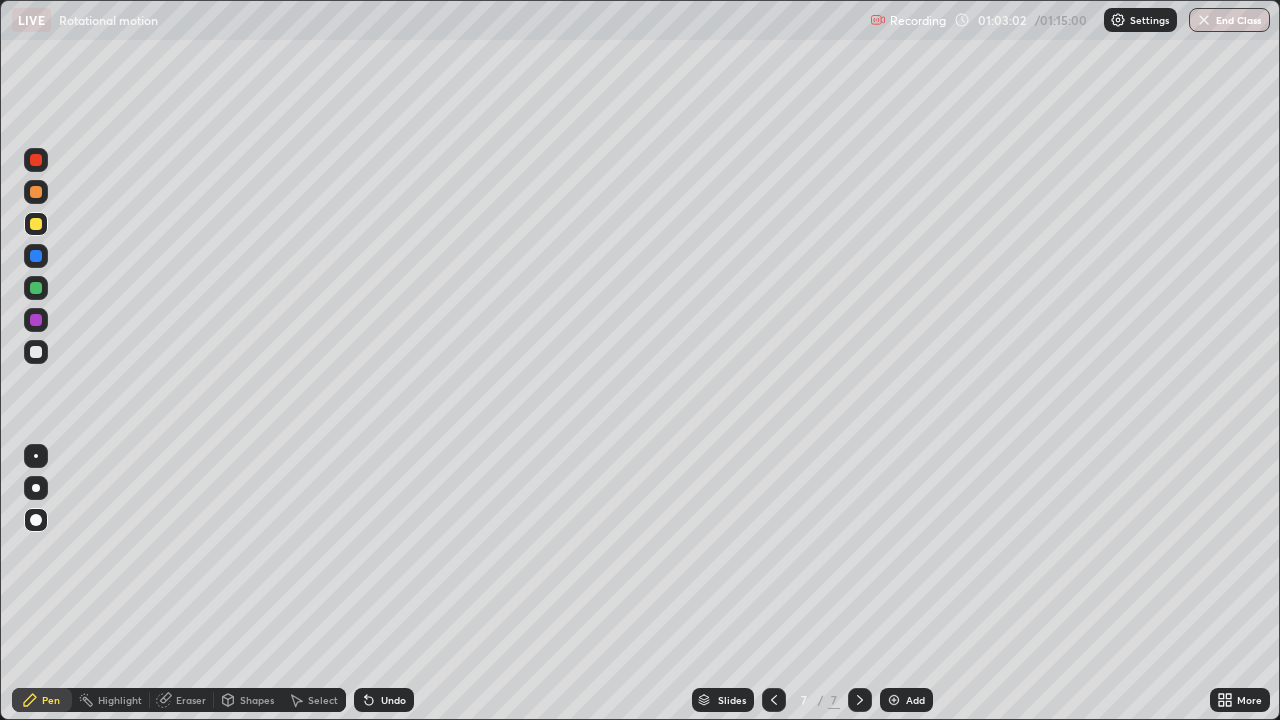 click at bounding box center [36, 352] 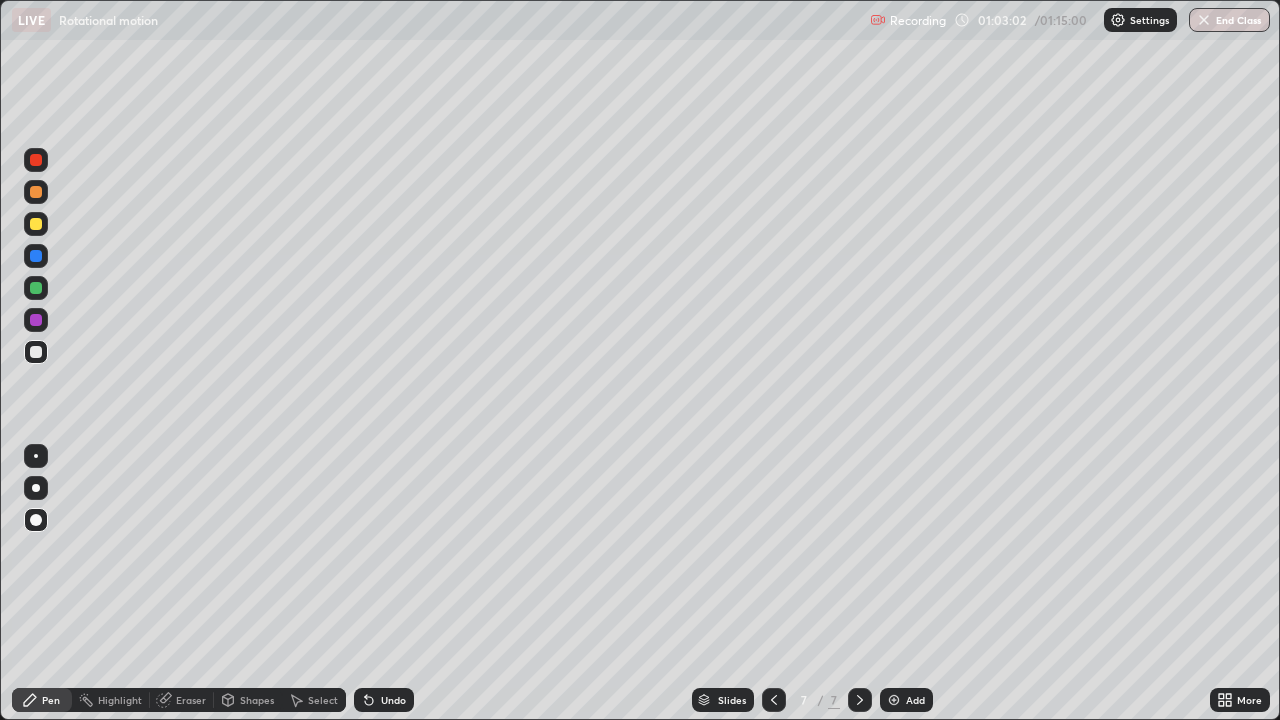 click on "Pen" at bounding box center [51, 700] 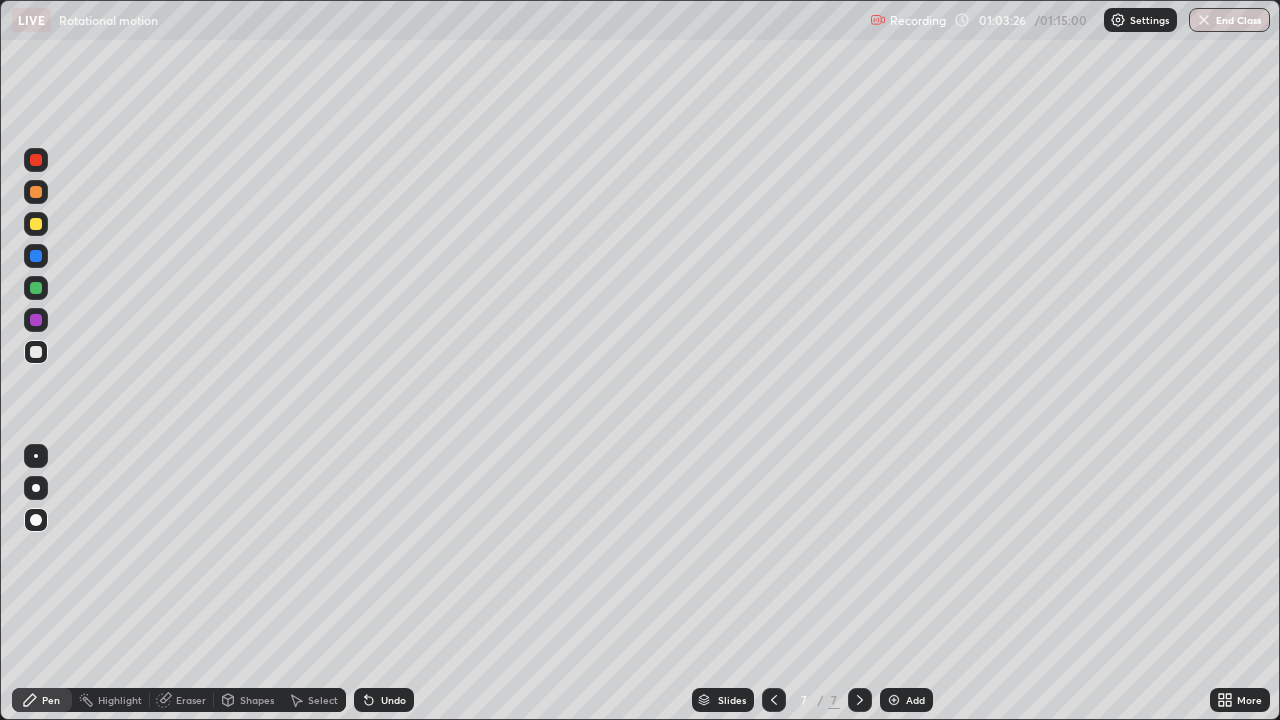 click on "Undo" at bounding box center [393, 700] 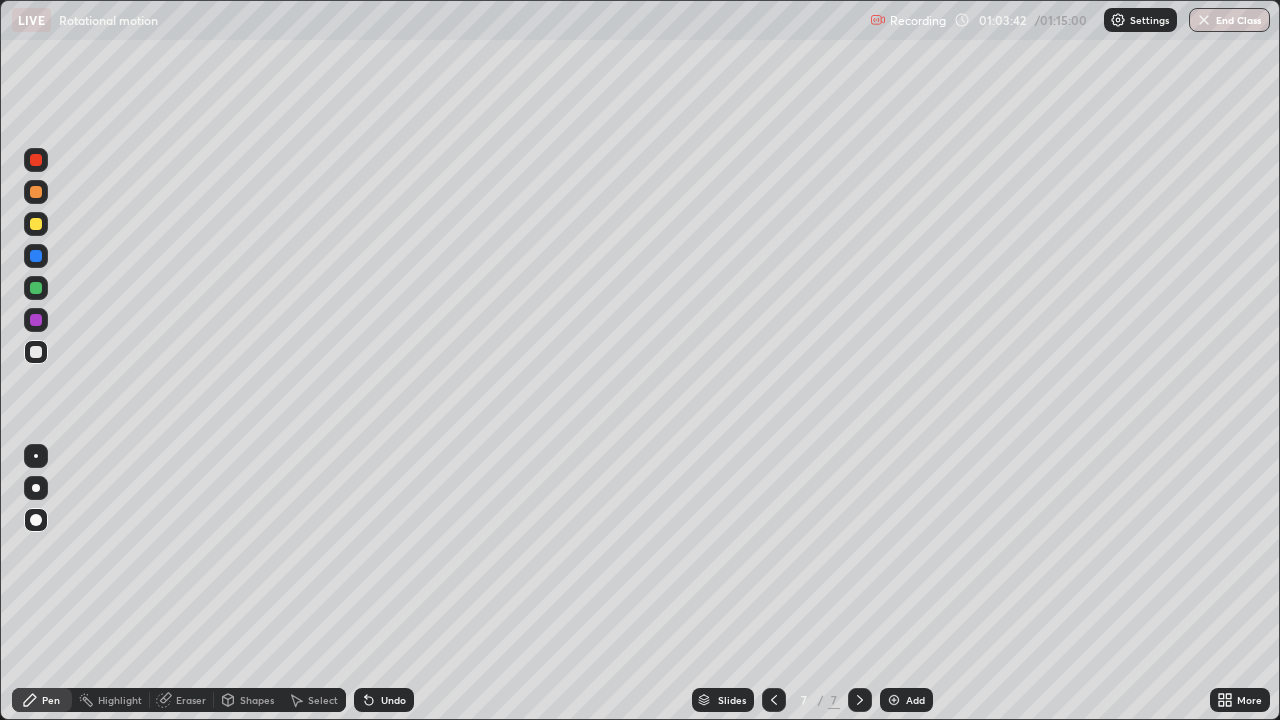 click on "Shapes" at bounding box center [248, 700] 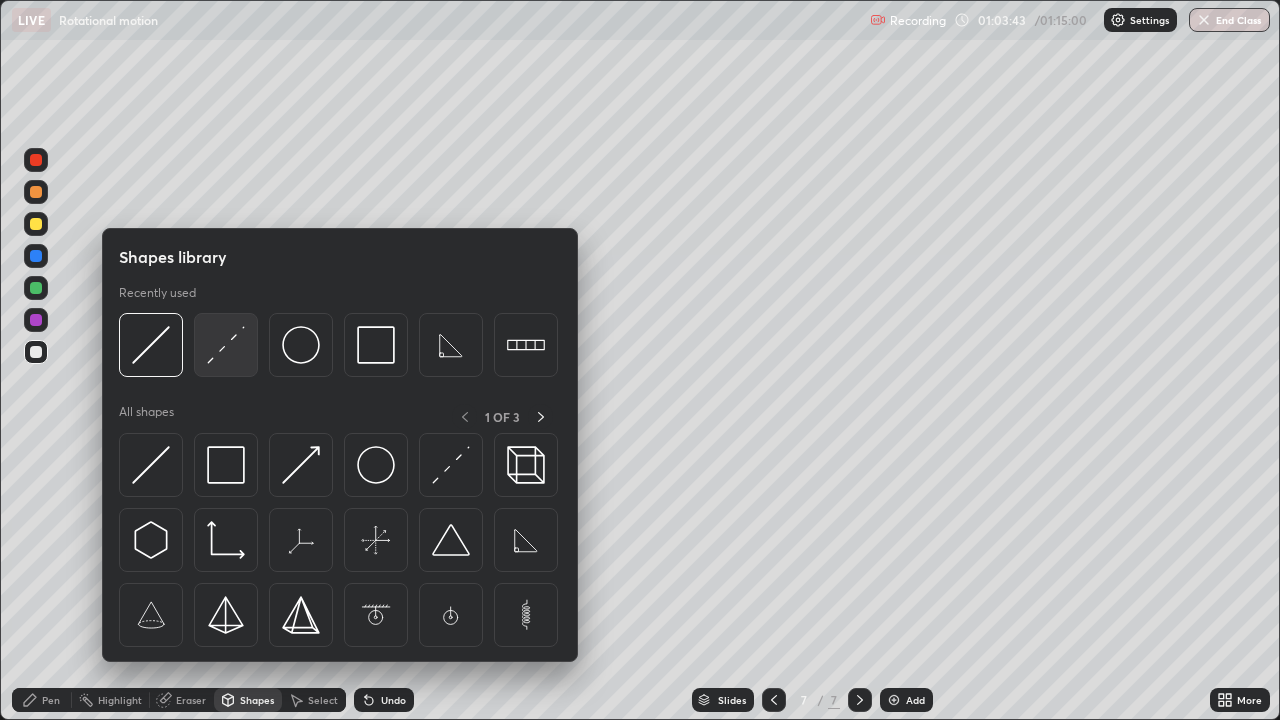 click at bounding box center (226, 345) 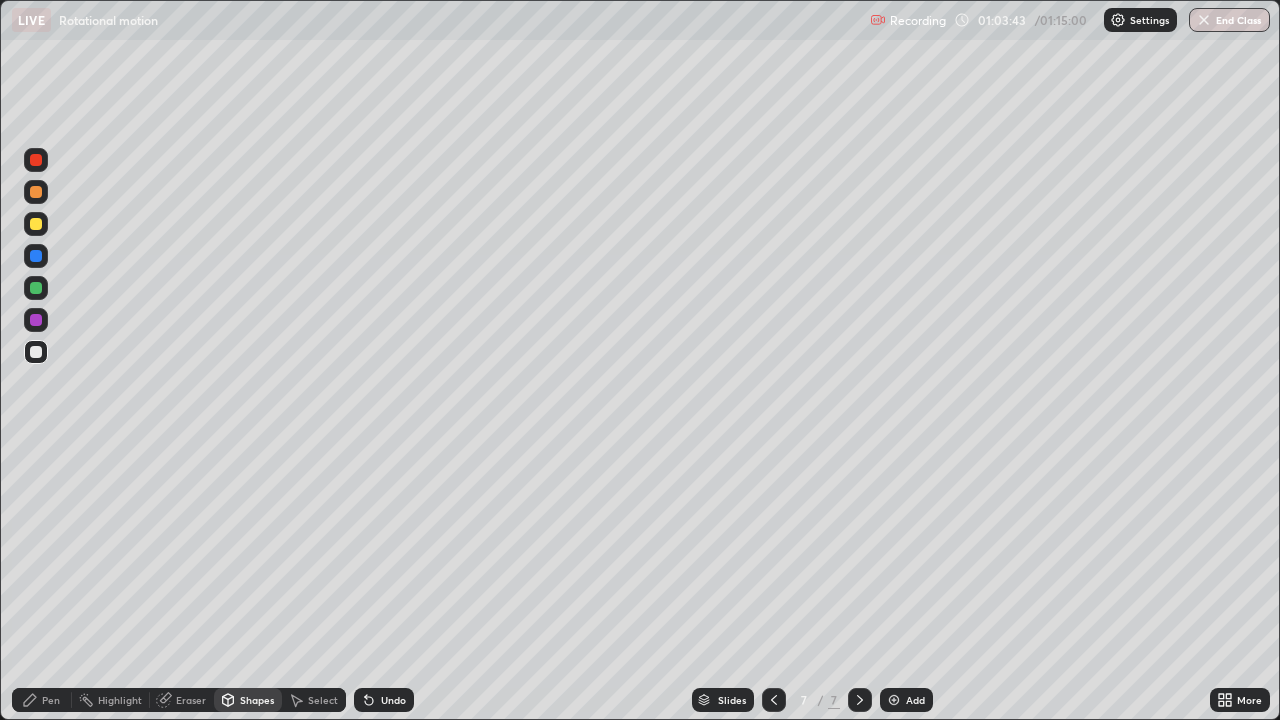 click at bounding box center [36, 224] 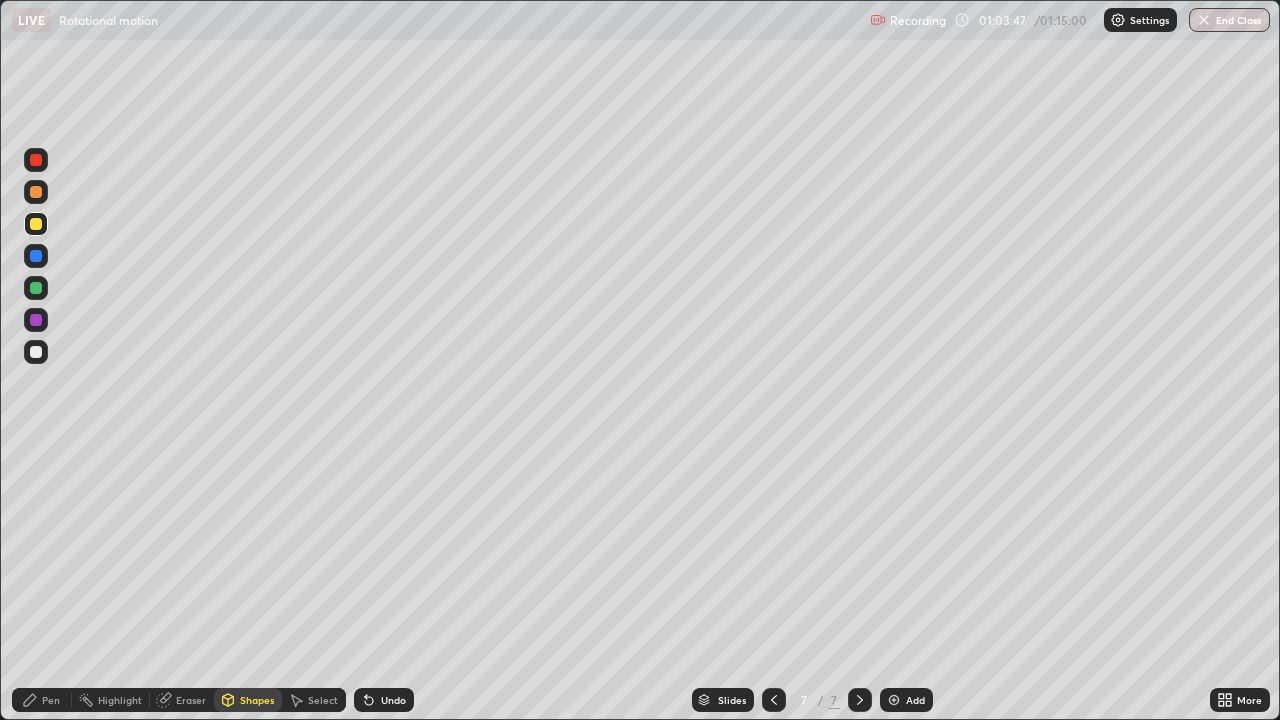 click on "Shapes" at bounding box center [257, 700] 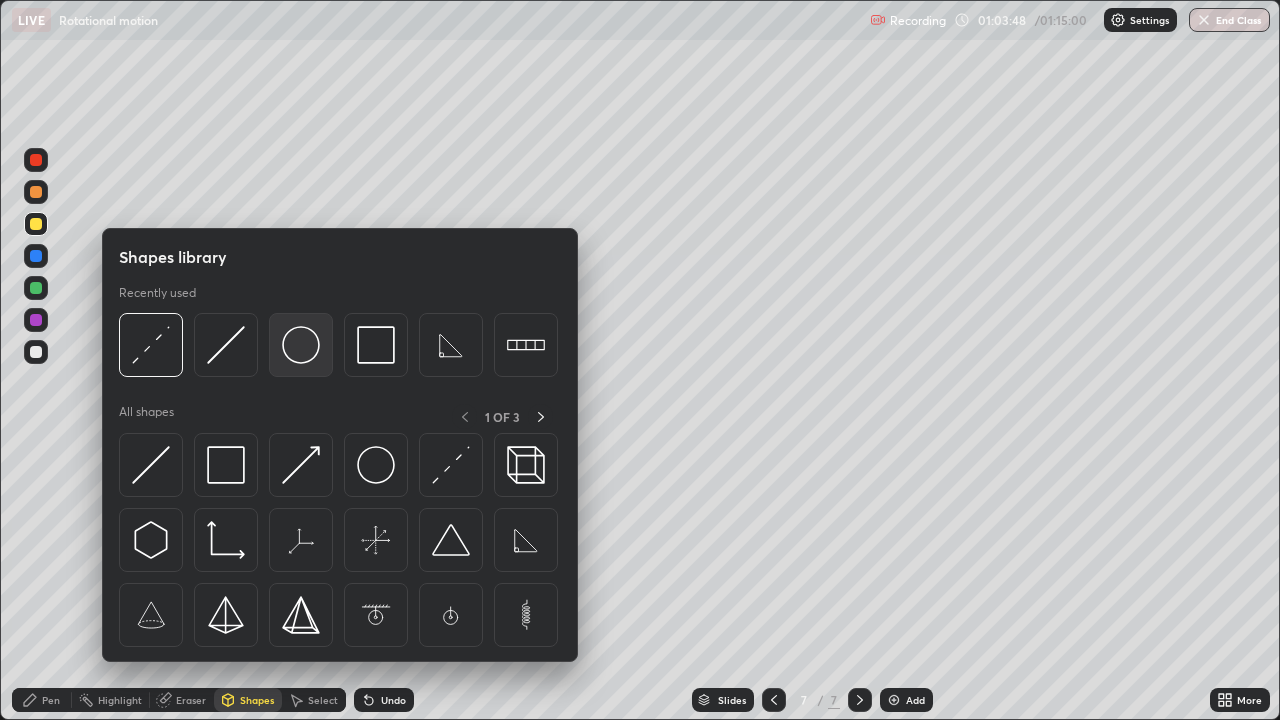 click at bounding box center [301, 345] 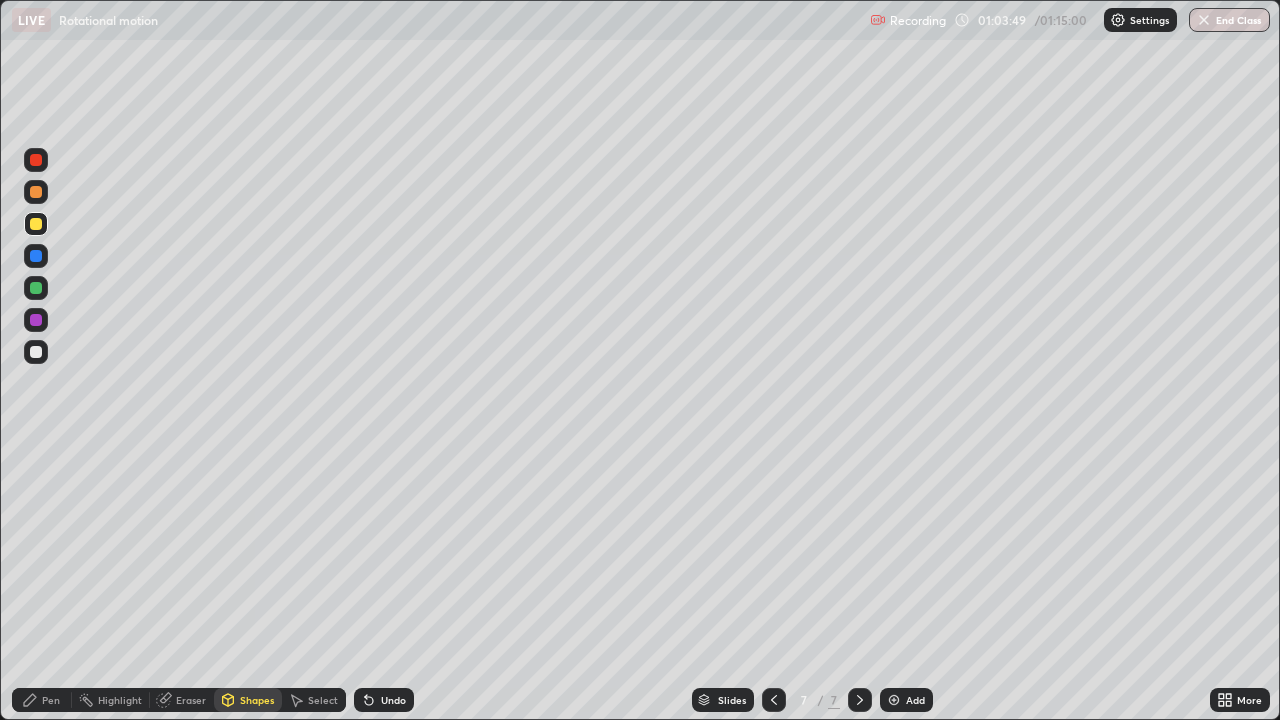 click on "Shapes" at bounding box center (257, 700) 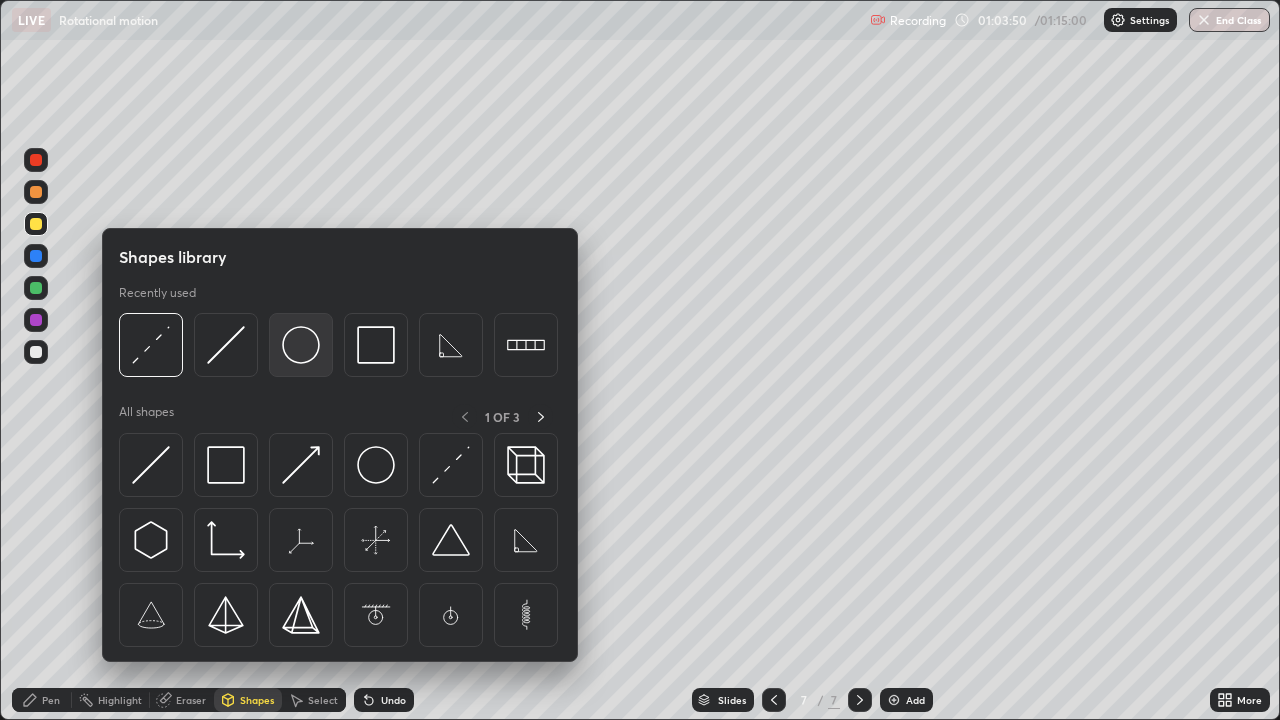 click at bounding box center (301, 345) 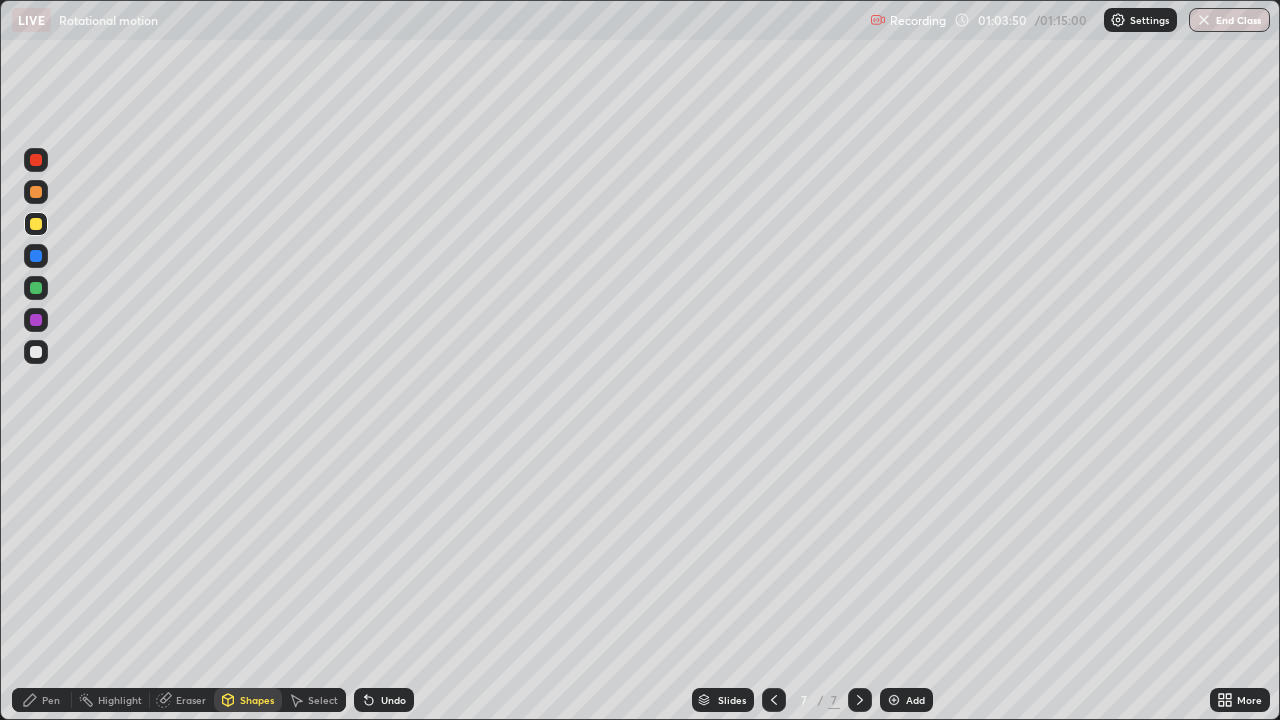 click at bounding box center [36, 352] 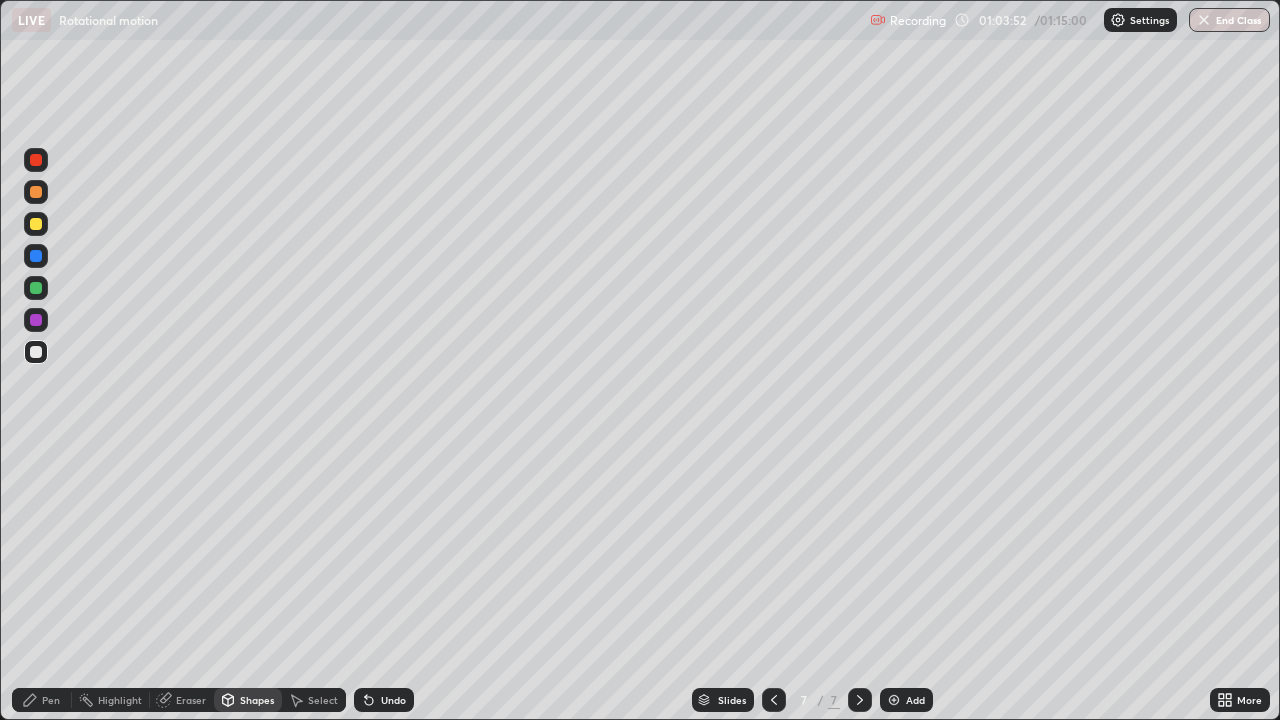 click on "Pen" at bounding box center [42, 700] 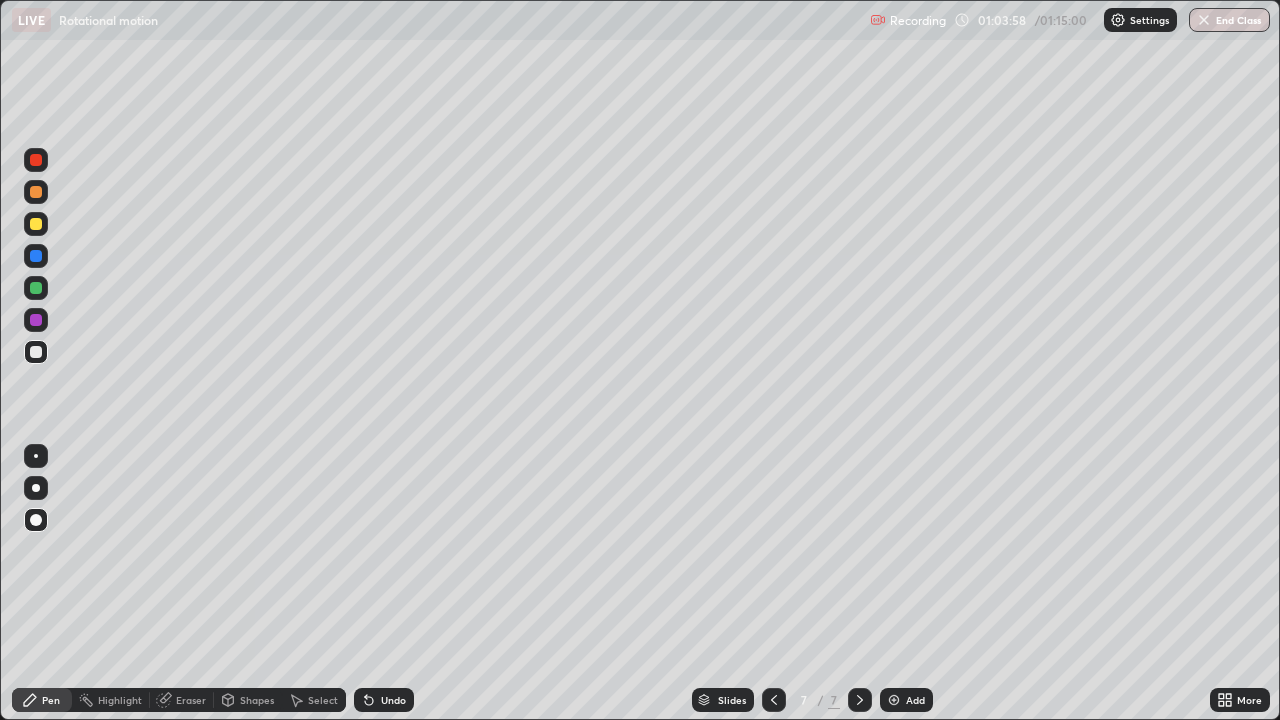 click on "Shapes" at bounding box center [248, 700] 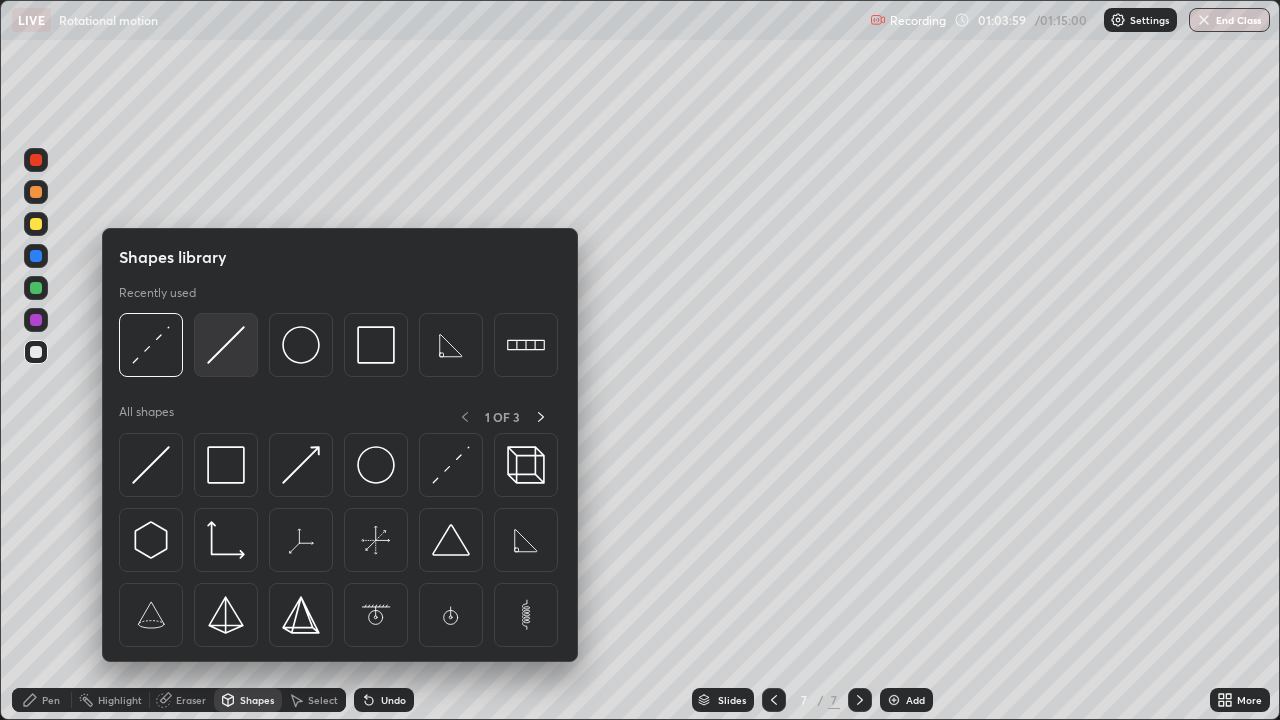 click at bounding box center (226, 345) 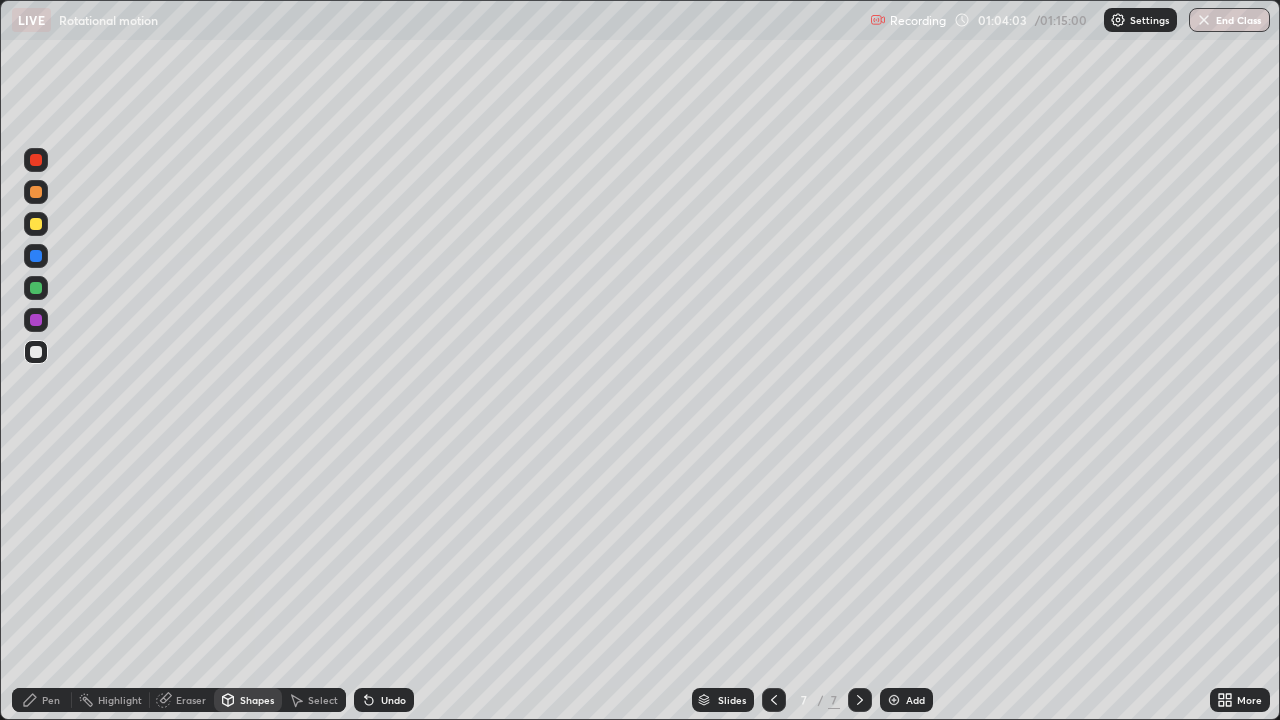 click on "Pen" at bounding box center (51, 700) 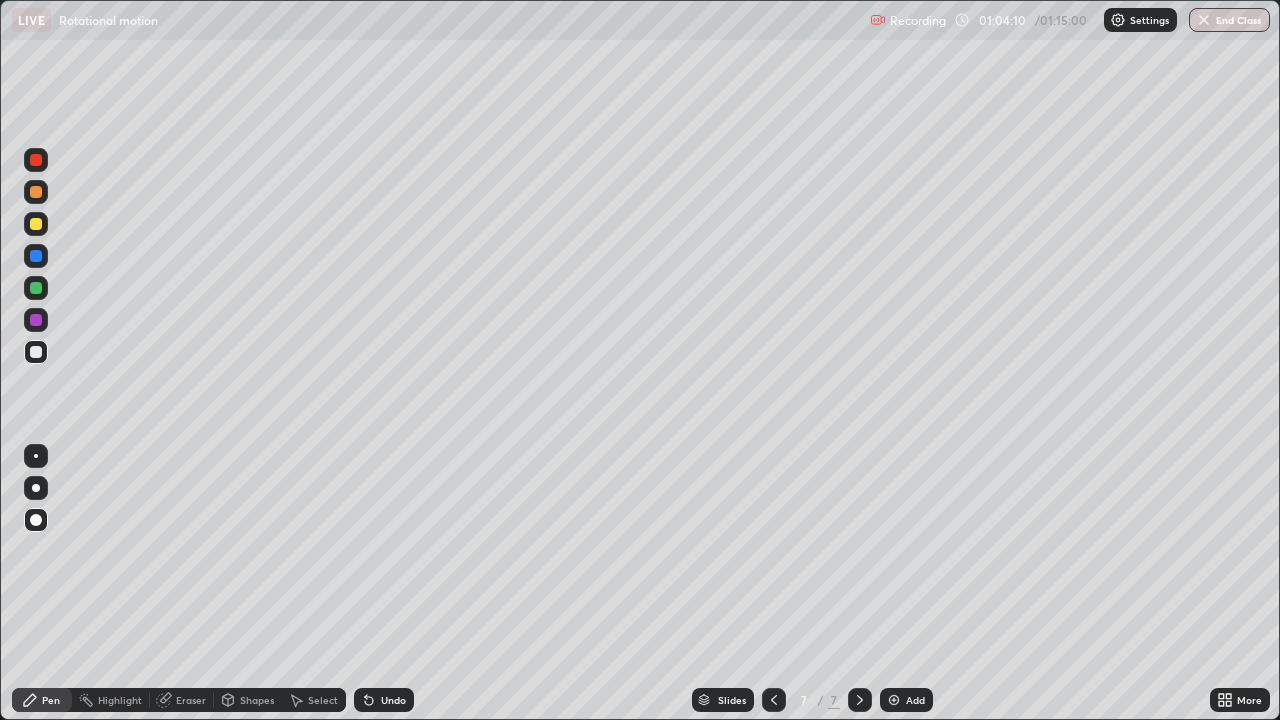 click on "Undo" at bounding box center (393, 700) 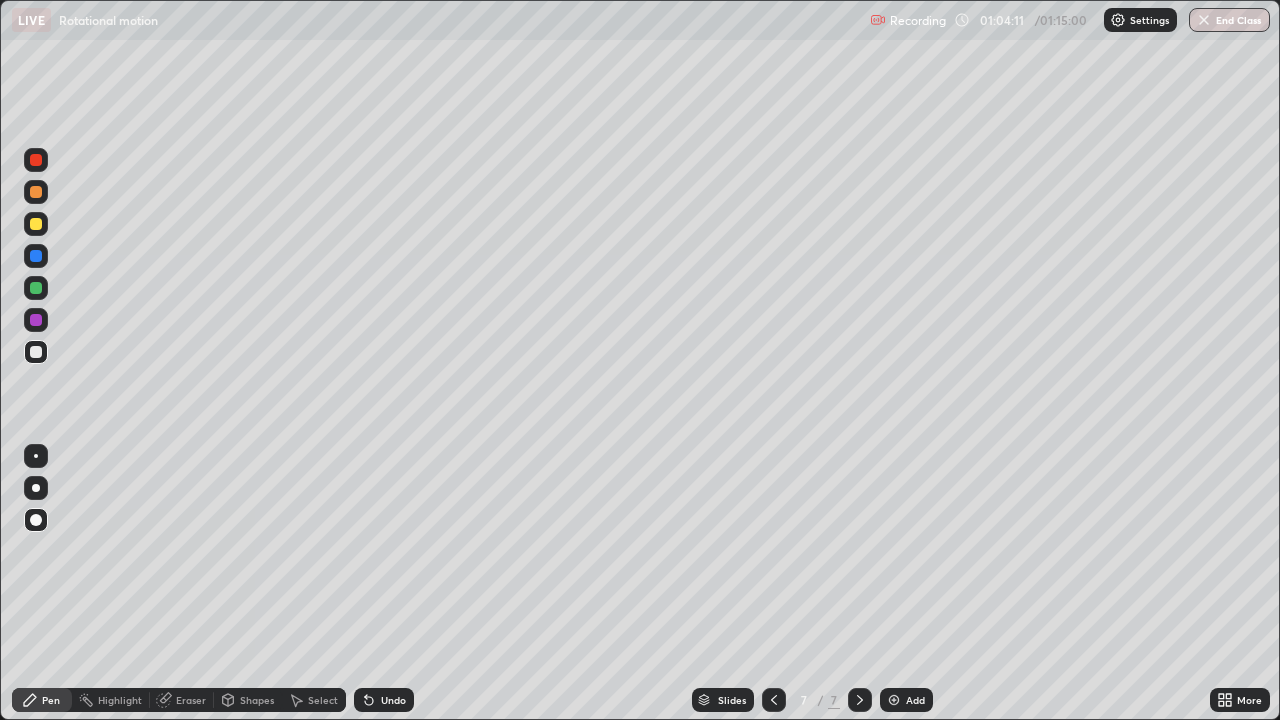 click on "Undo" at bounding box center [384, 700] 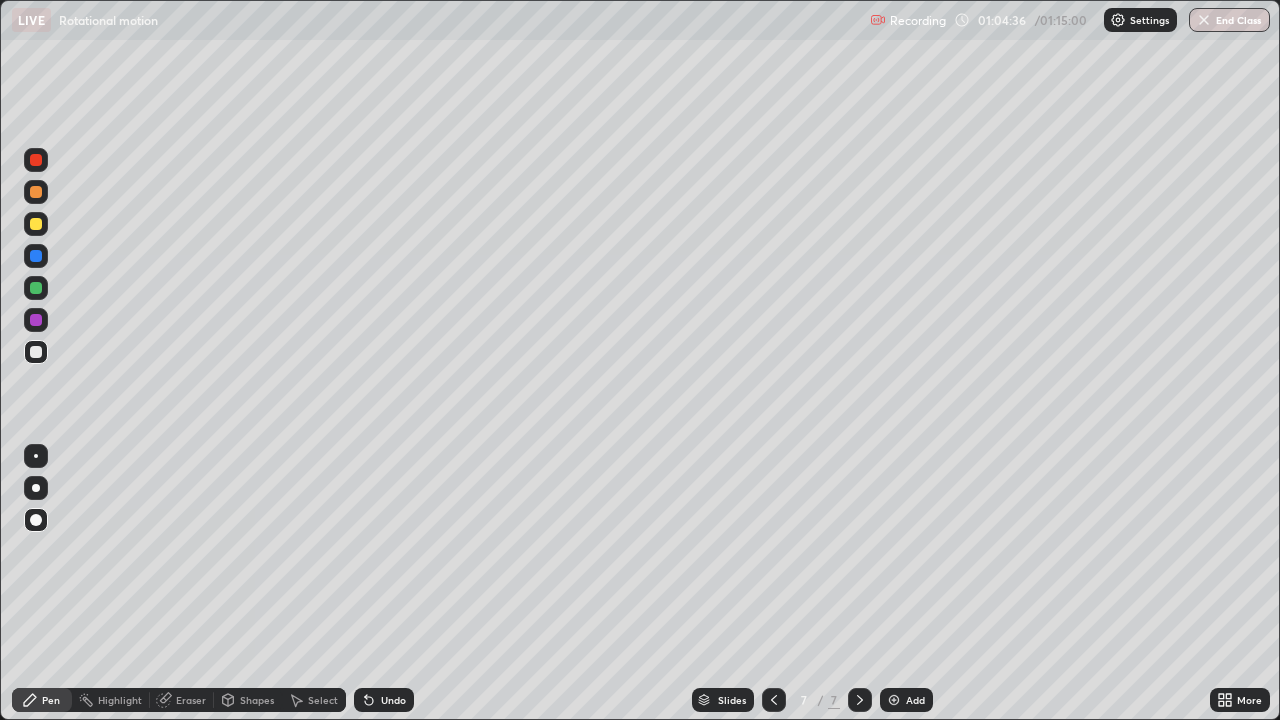 click on "Shapes" at bounding box center [257, 700] 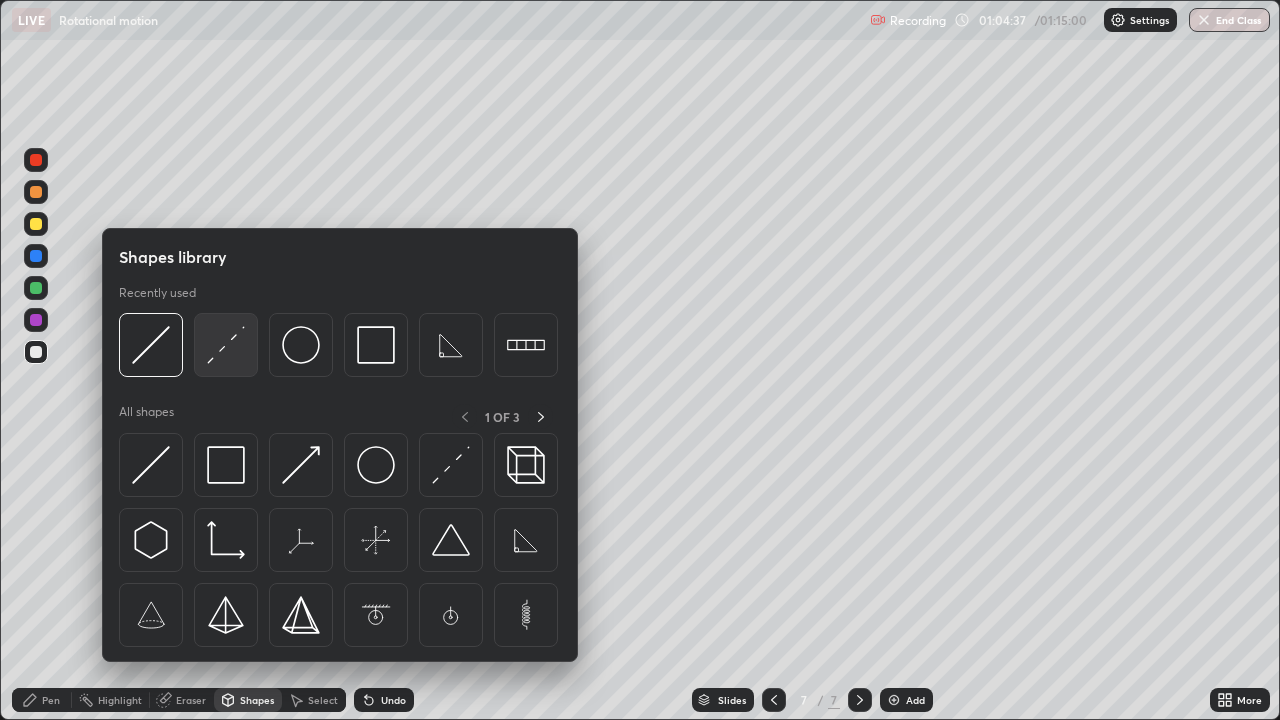 click at bounding box center (226, 345) 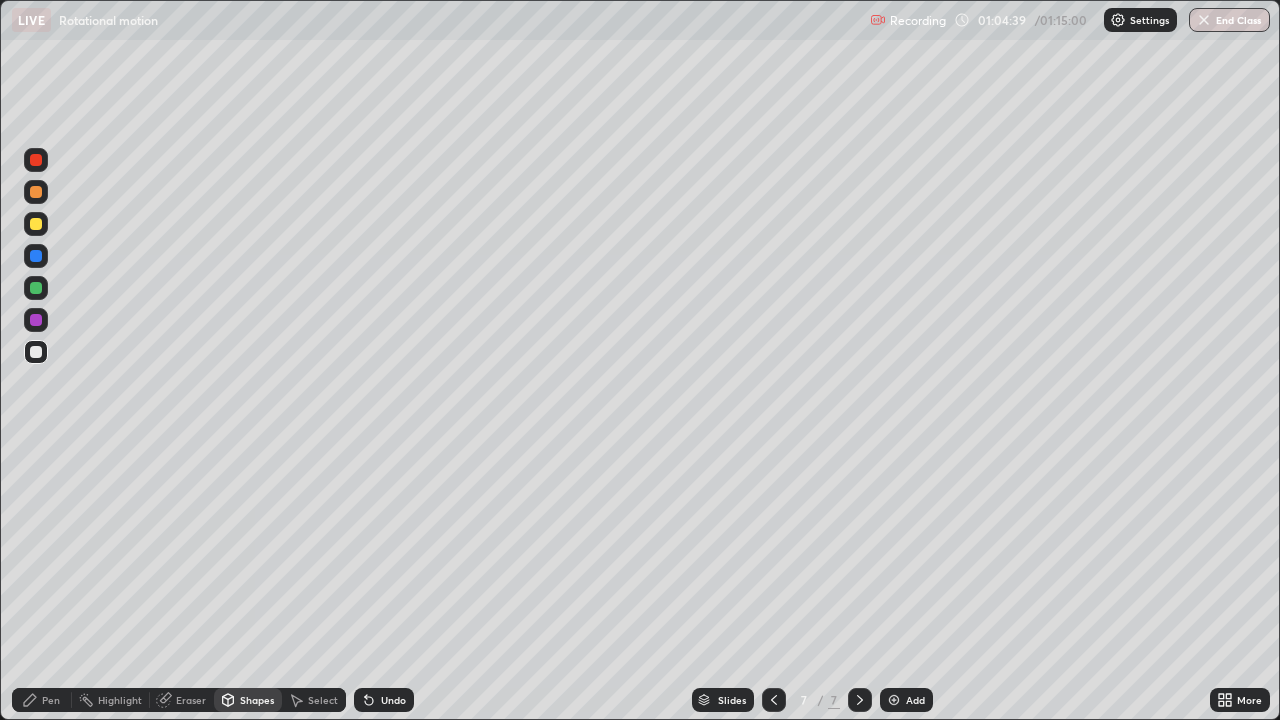 click 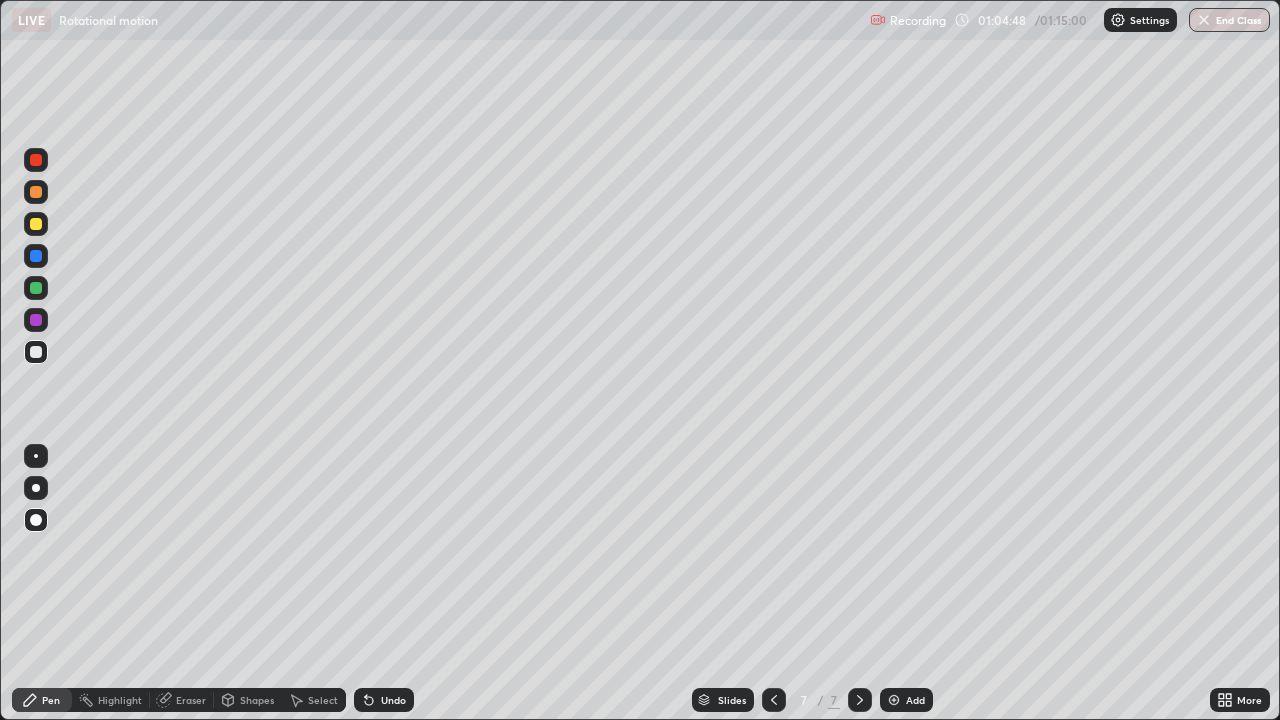 click on "Undo" at bounding box center [393, 700] 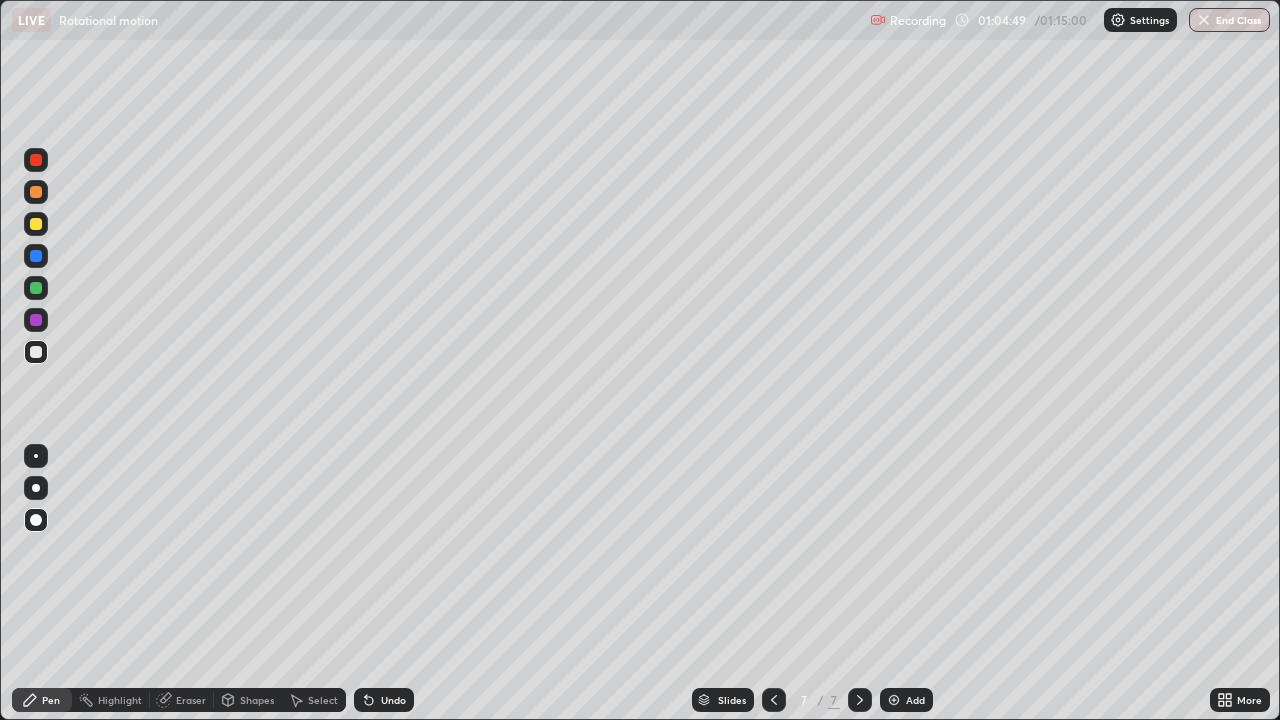 click on "Shapes" at bounding box center (257, 700) 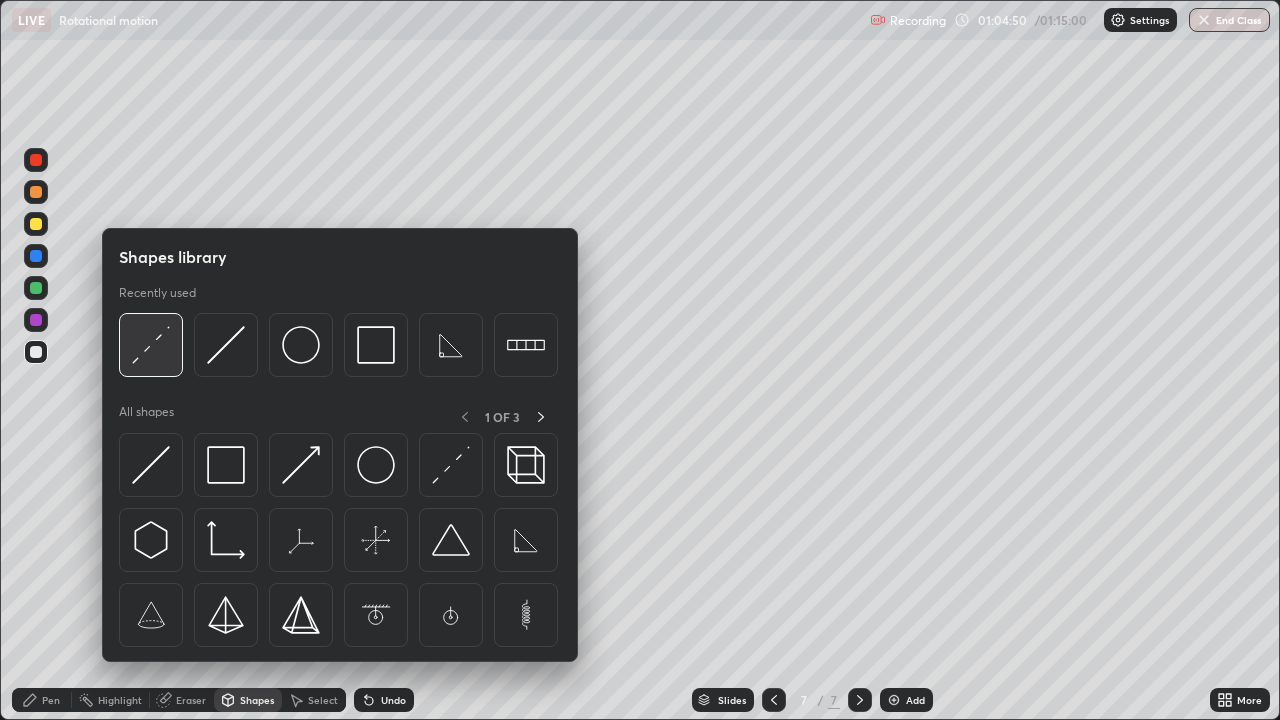 click at bounding box center (151, 345) 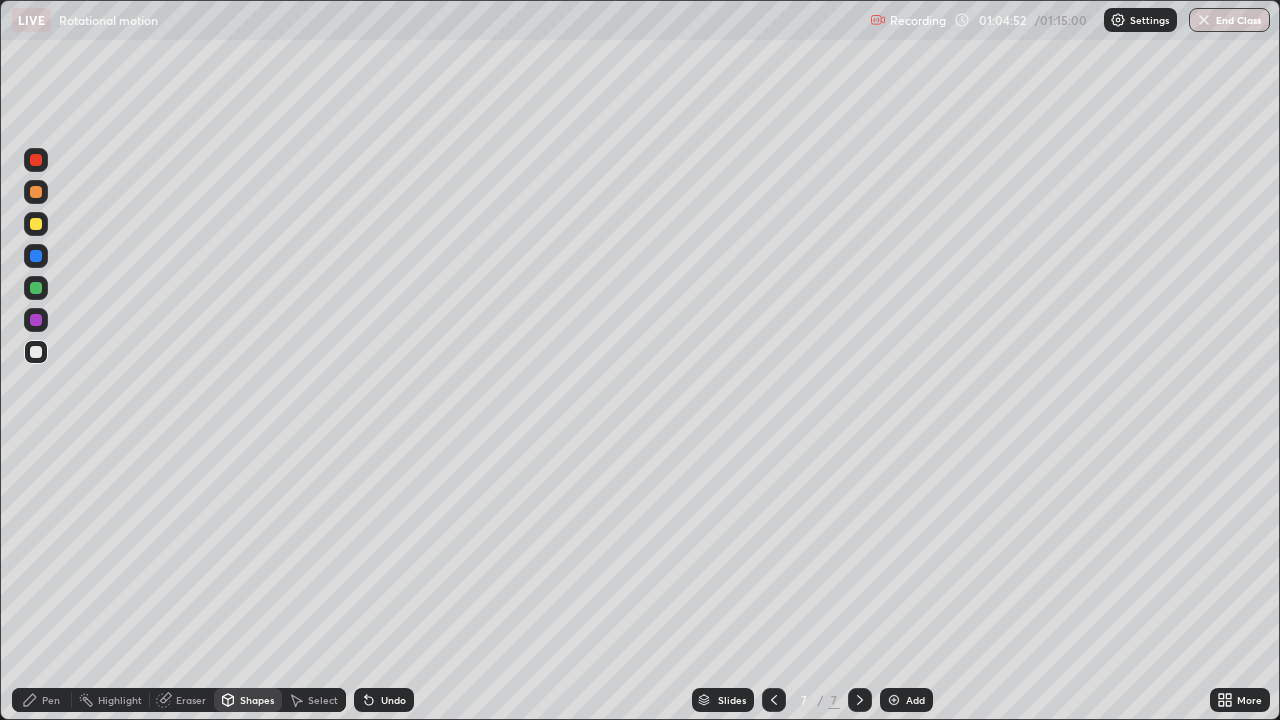 click at bounding box center (36, 224) 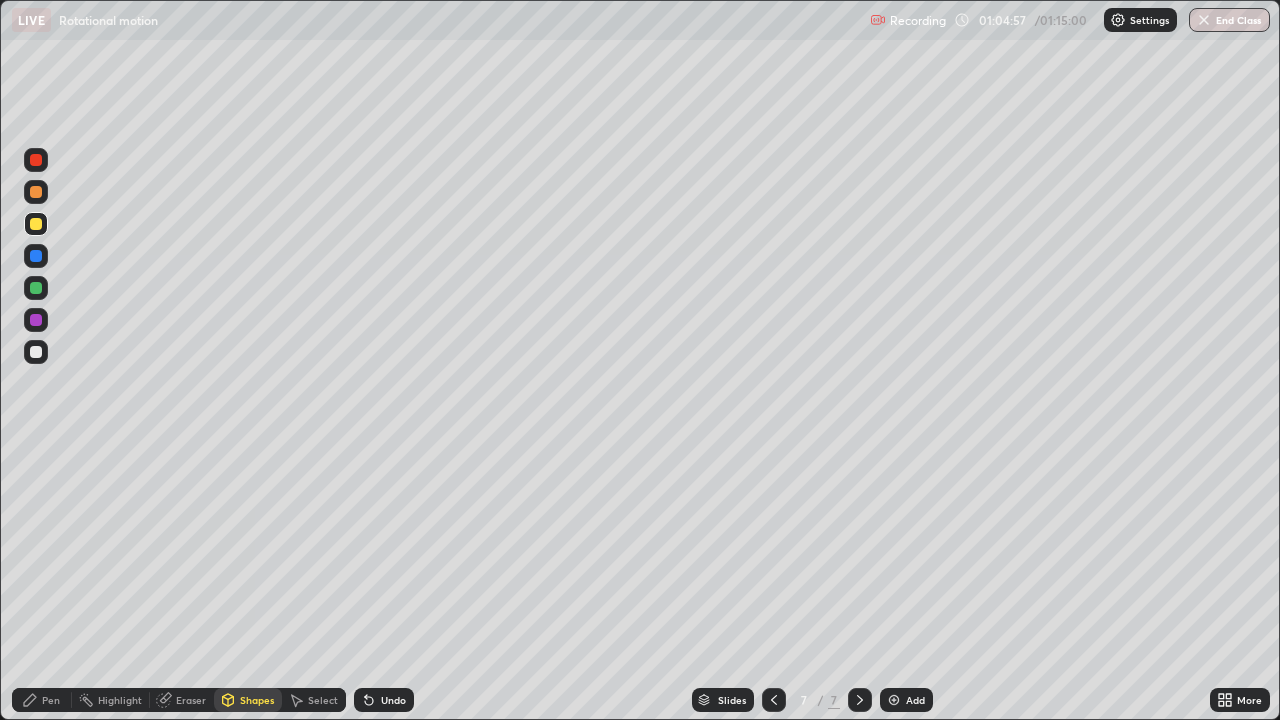 click on "Pen" at bounding box center [42, 700] 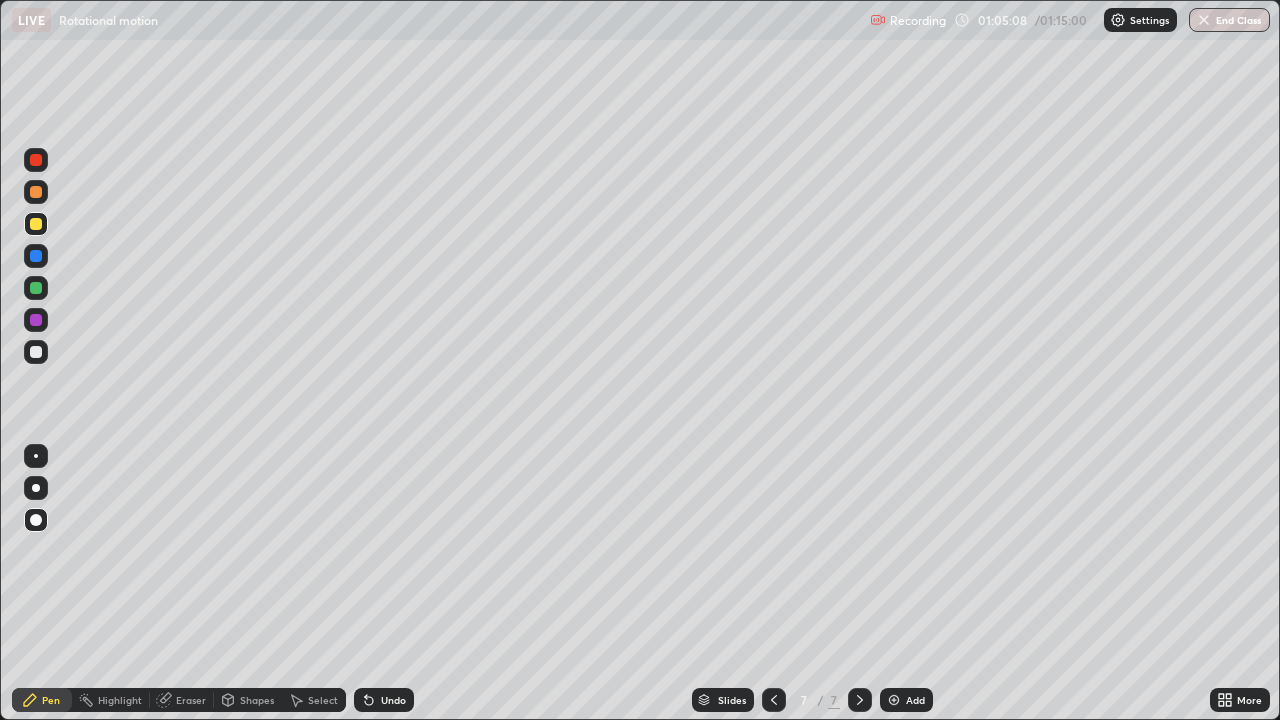 click on "Pen" at bounding box center [42, 700] 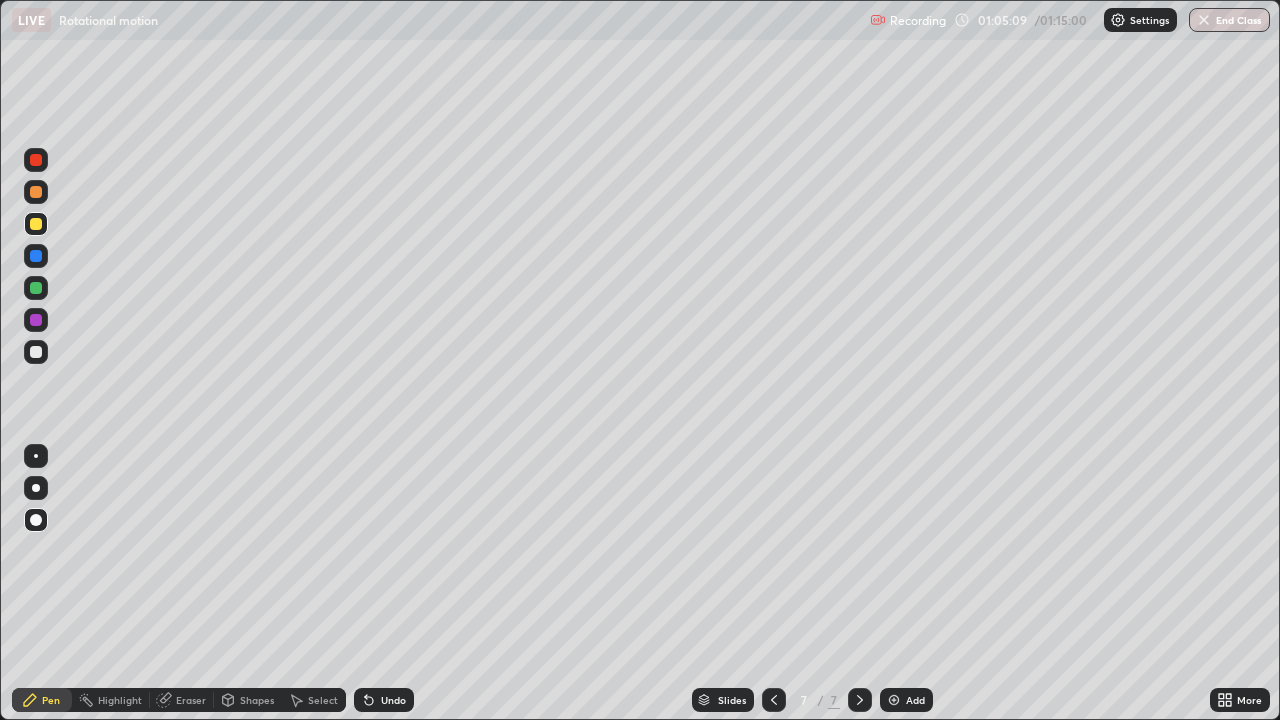 click on "Pen" at bounding box center [42, 700] 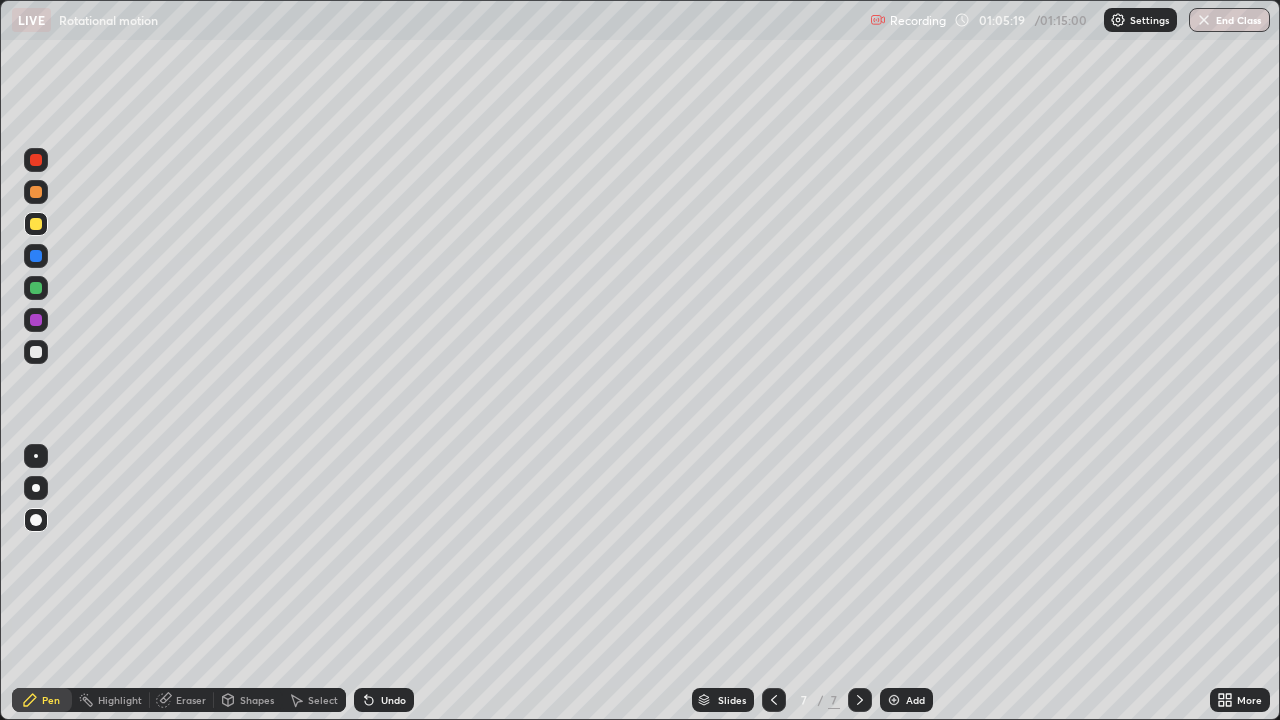 click on "Shapes" at bounding box center [257, 700] 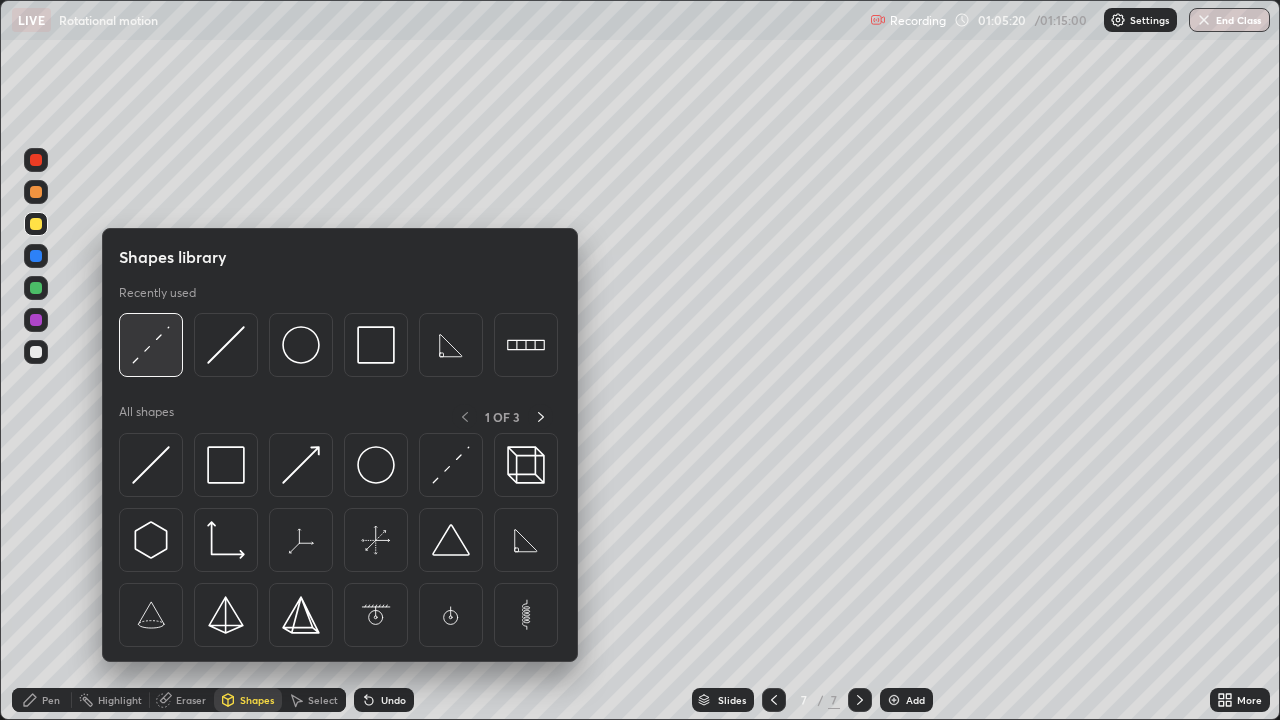 click at bounding box center (151, 345) 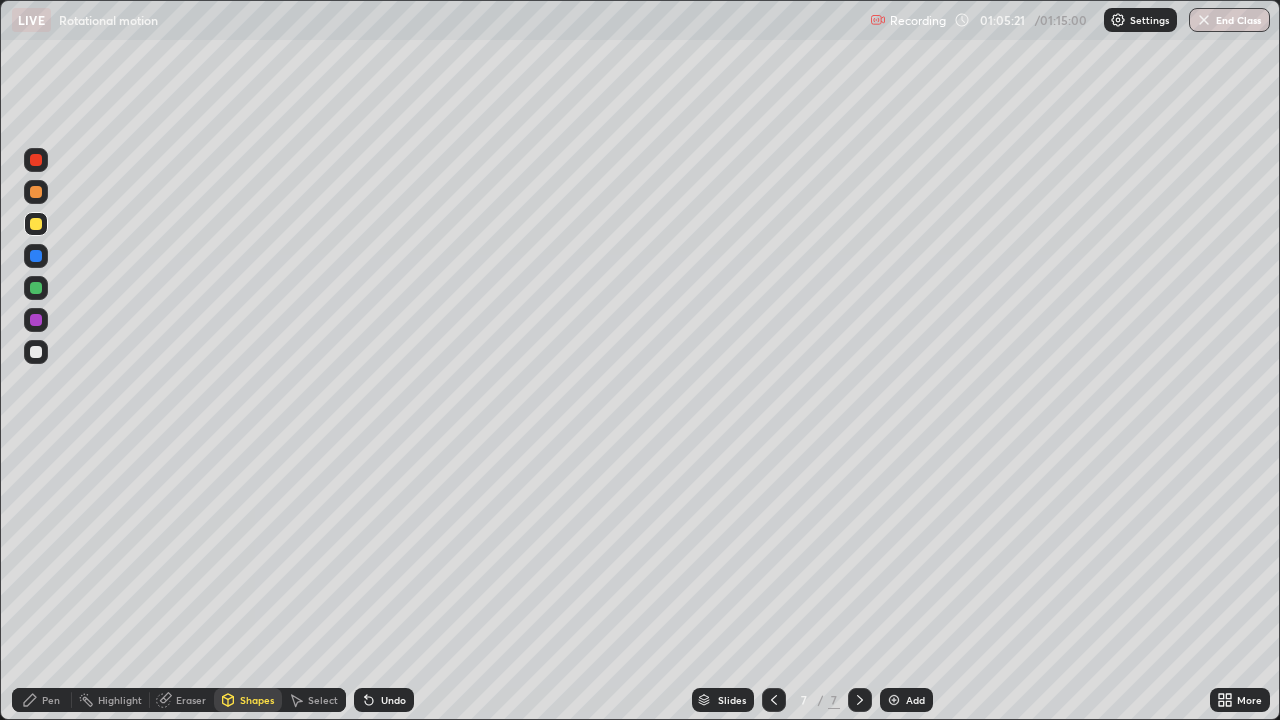 click at bounding box center (36, 256) 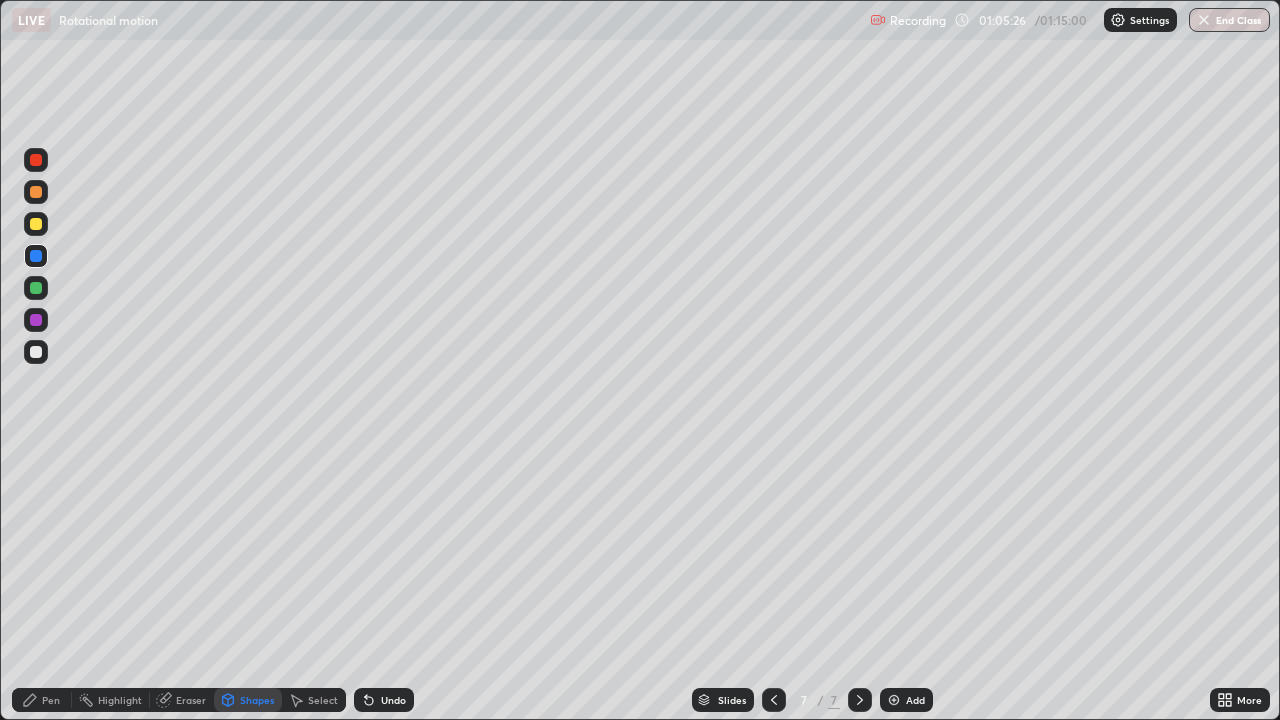 click on "Pen" at bounding box center [42, 700] 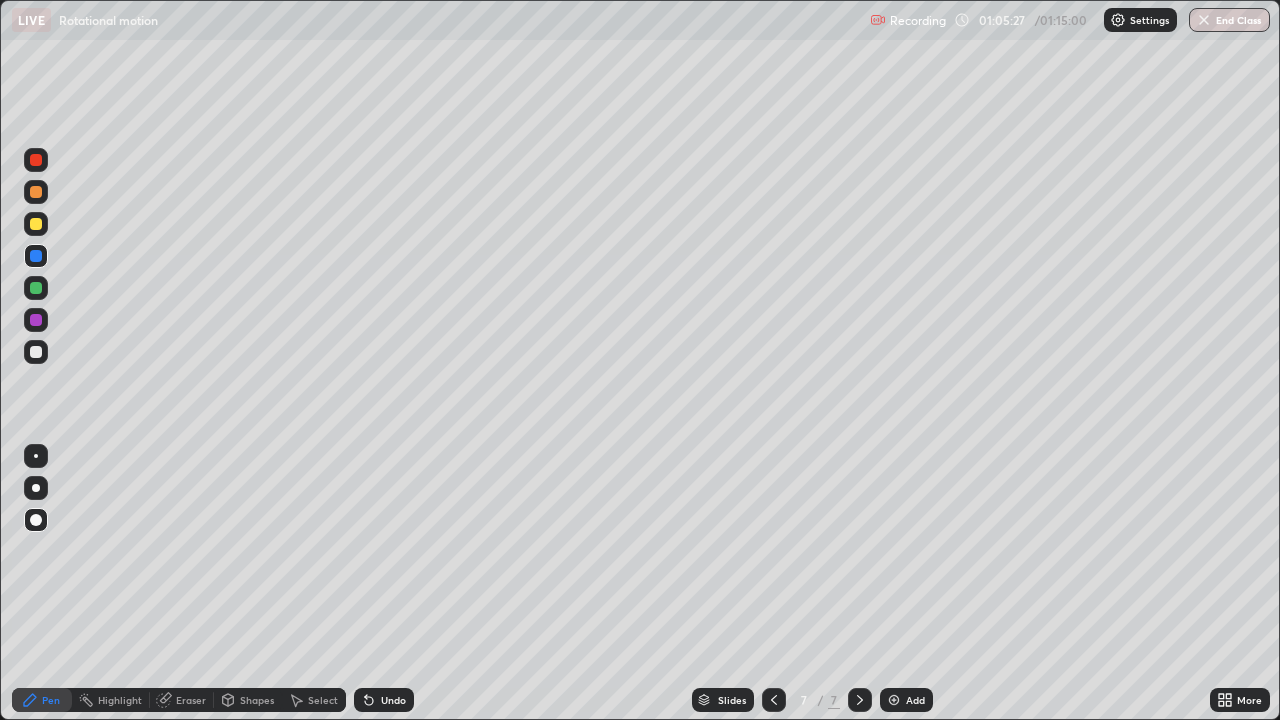 click at bounding box center (36, 352) 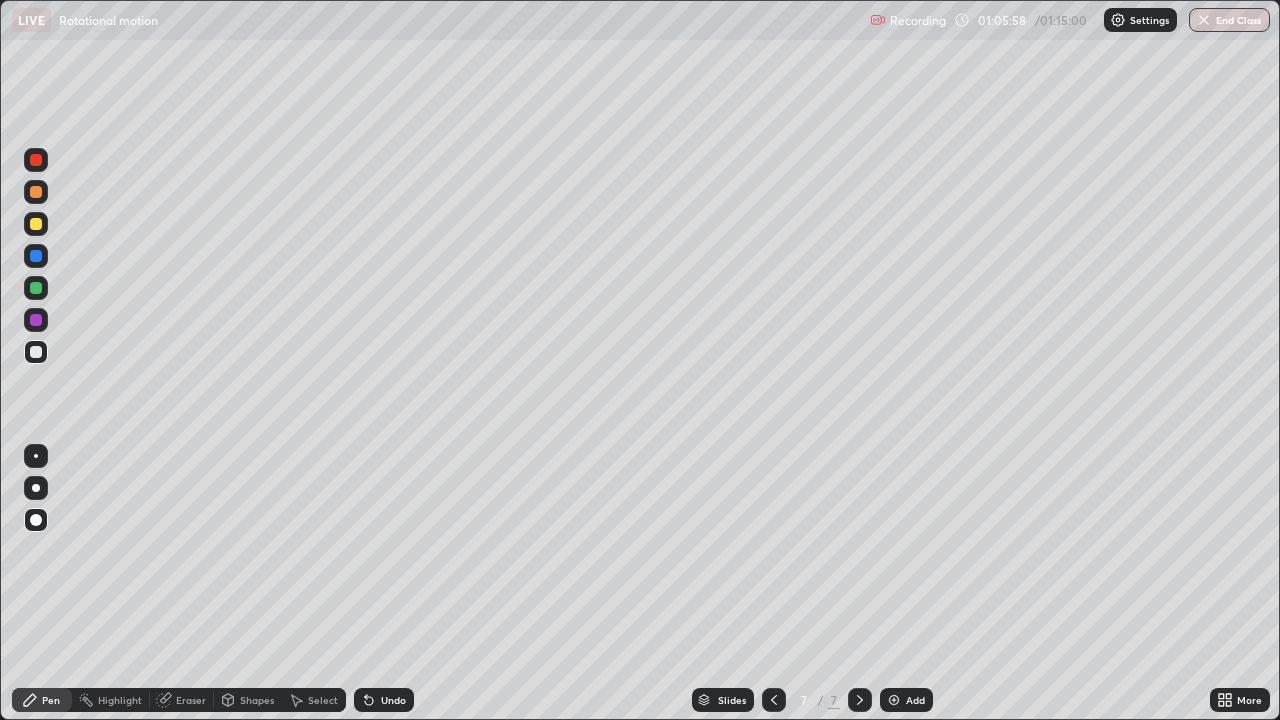 click on "Shapes" at bounding box center [257, 700] 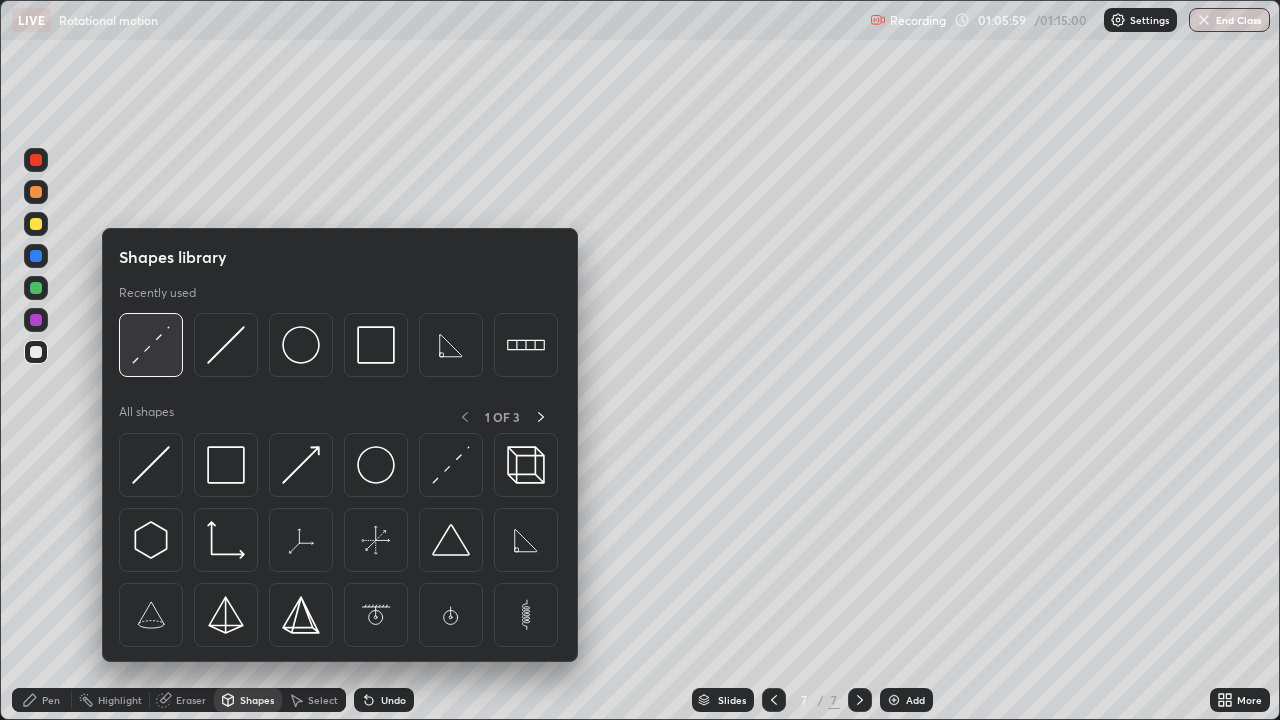click at bounding box center [151, 345] 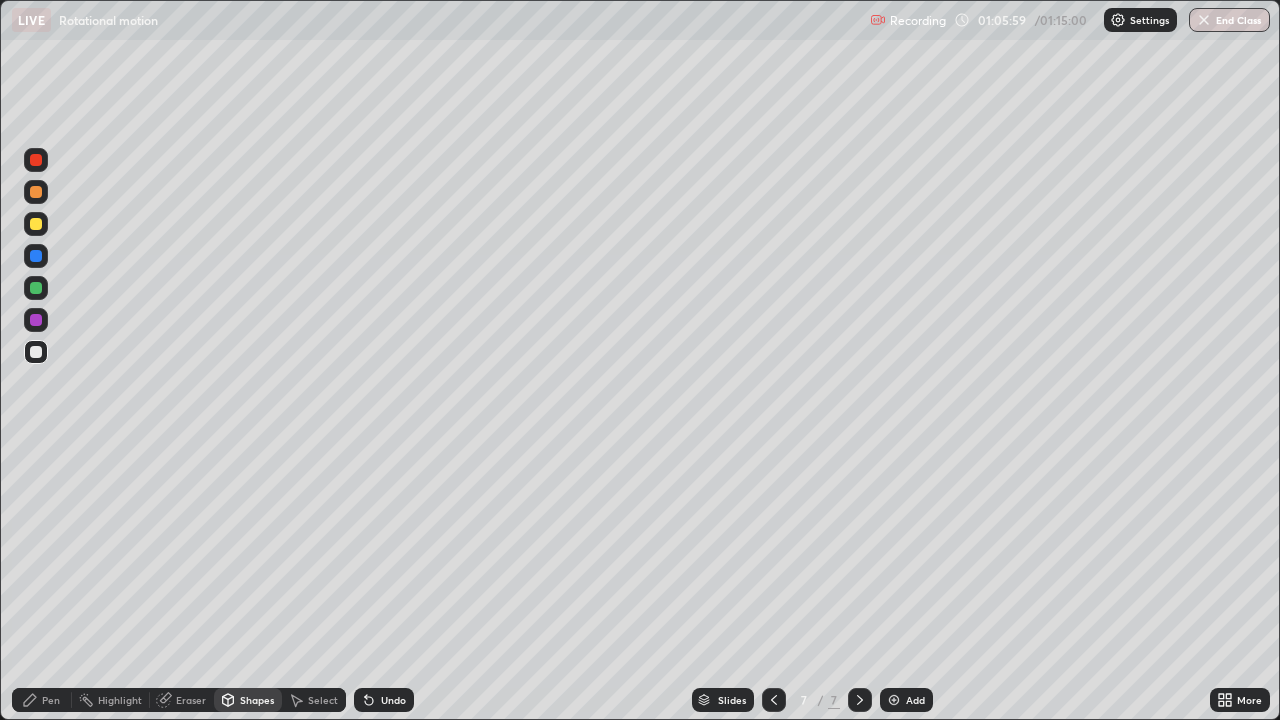 click at bounding box center [36, 352] 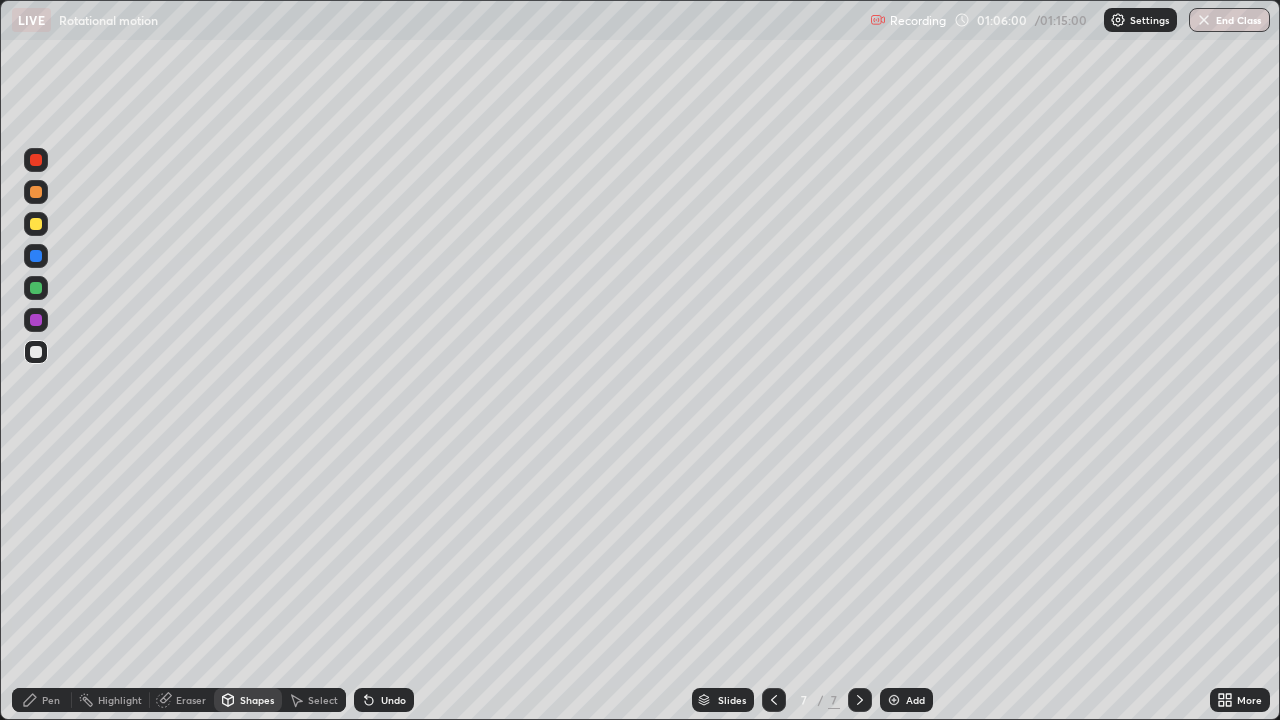 click at bounding box center (36, 224) 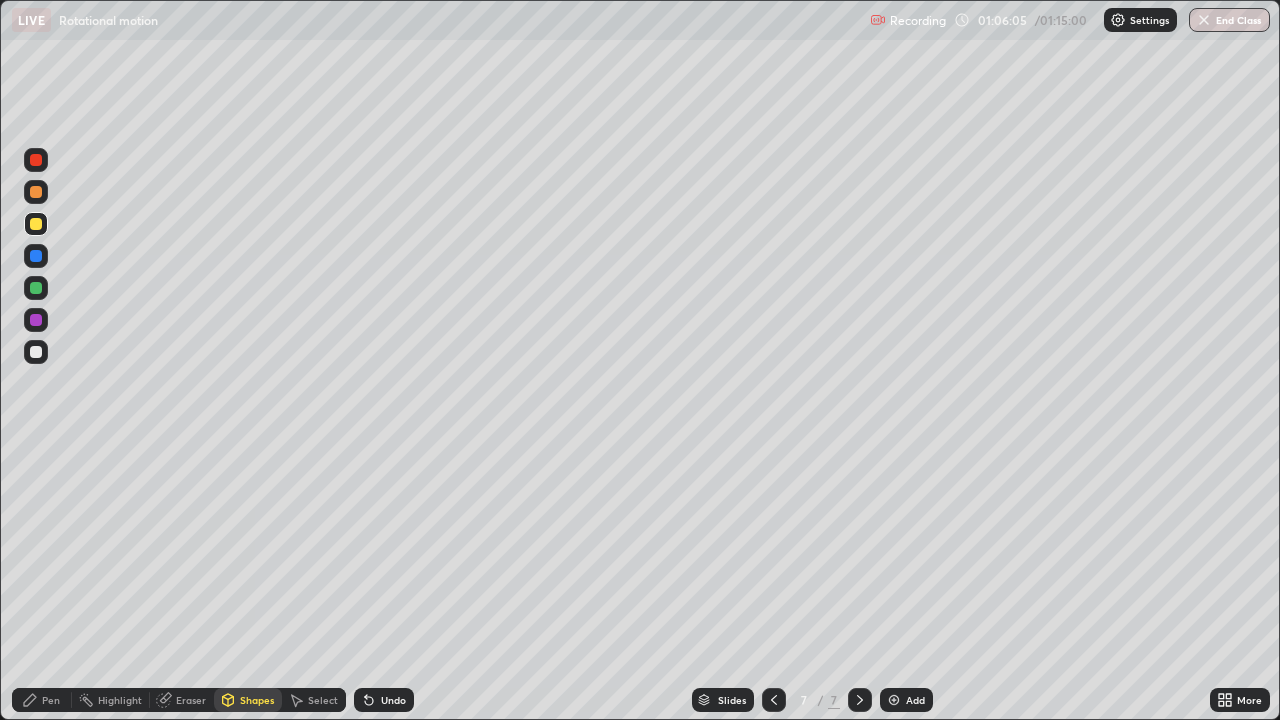 click on "Pen" at bounding box center (42, 700) 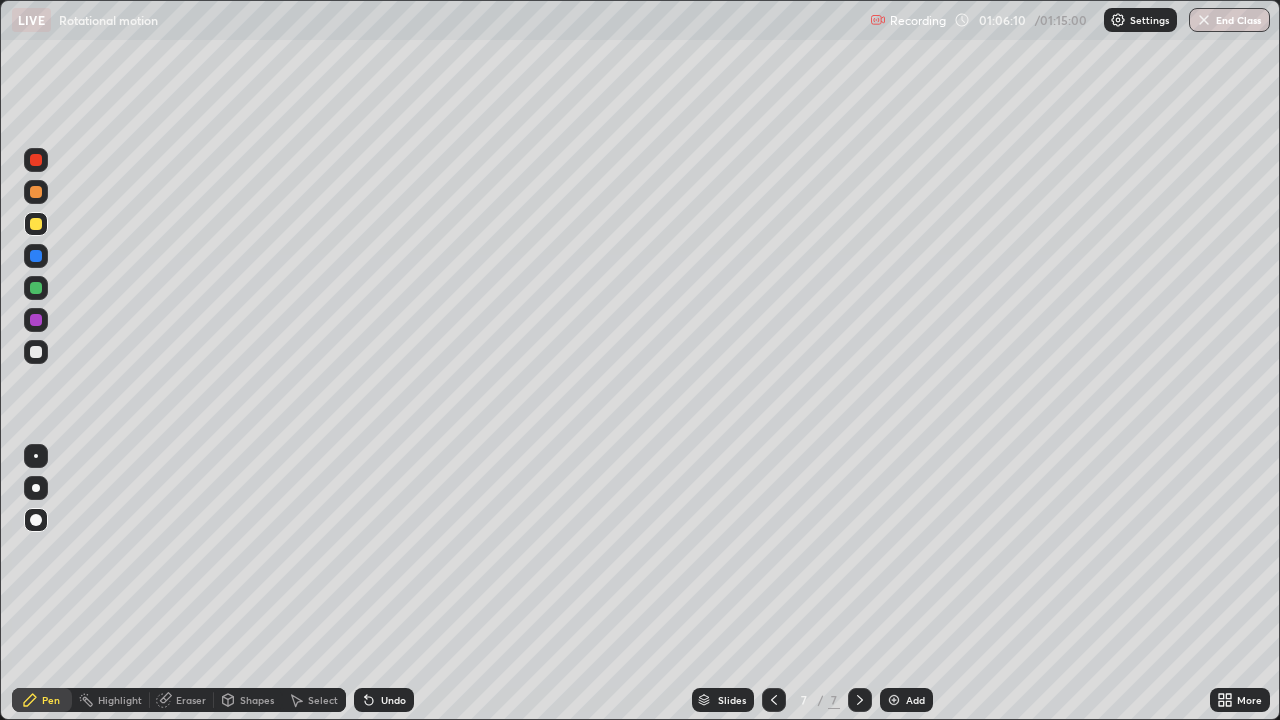 click on "Shapes" at bounding box center (257, 700) 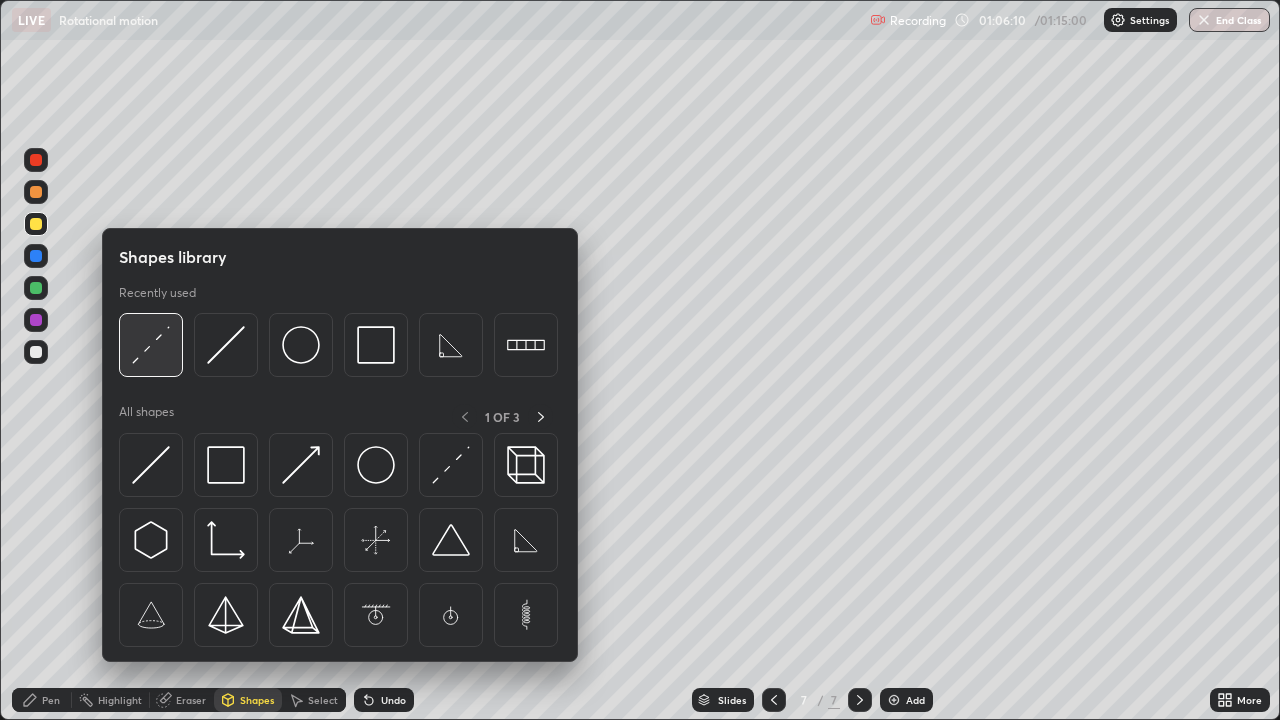 click at bounding box center [151, 345] 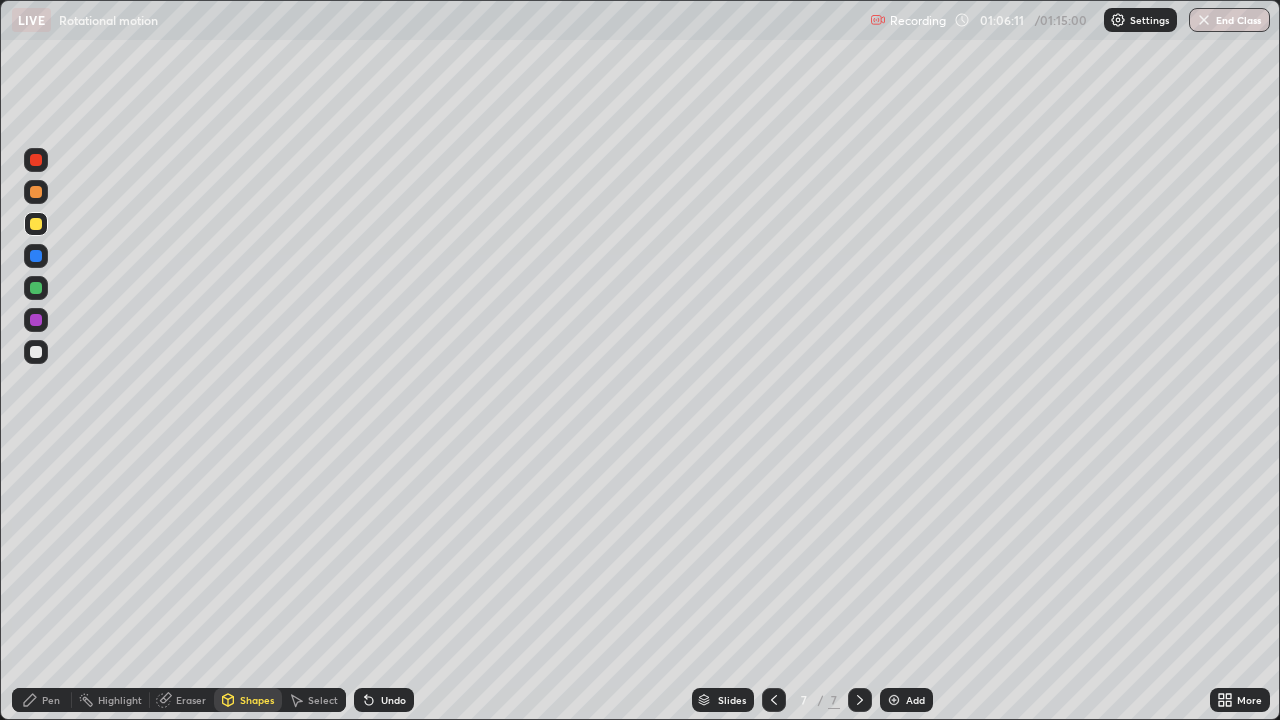 click at bounding box center (36, 352) 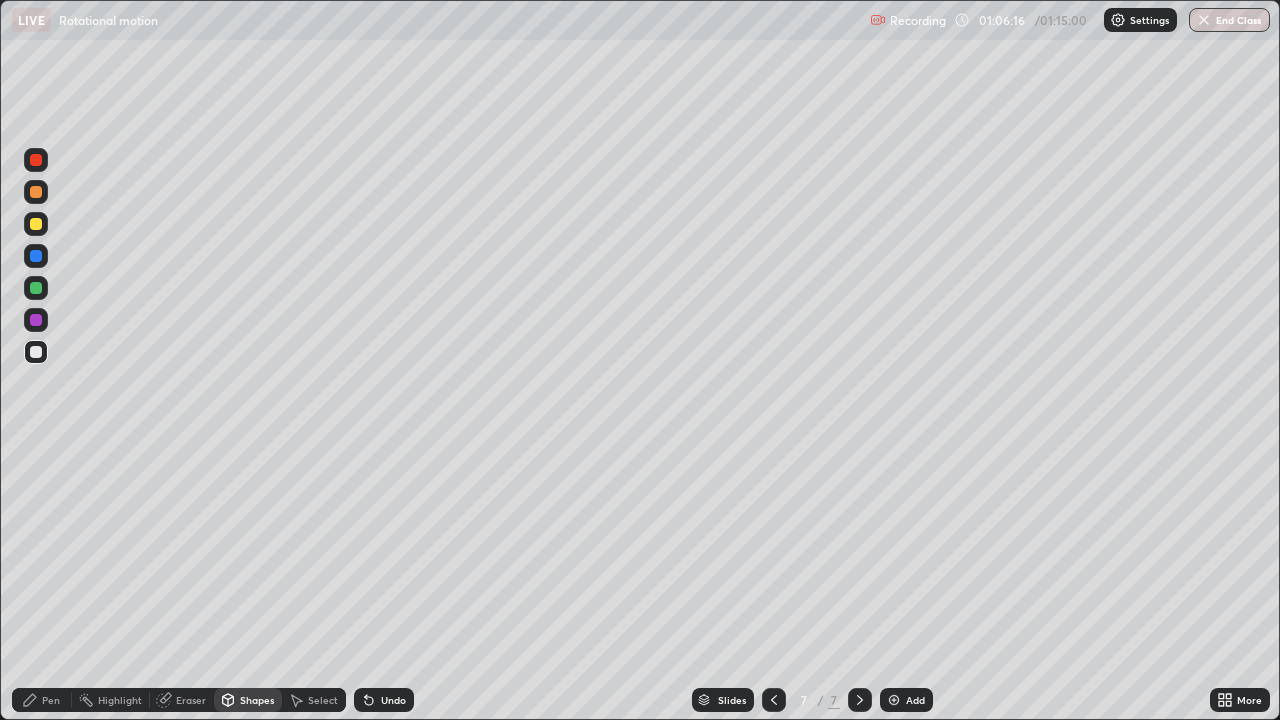 click 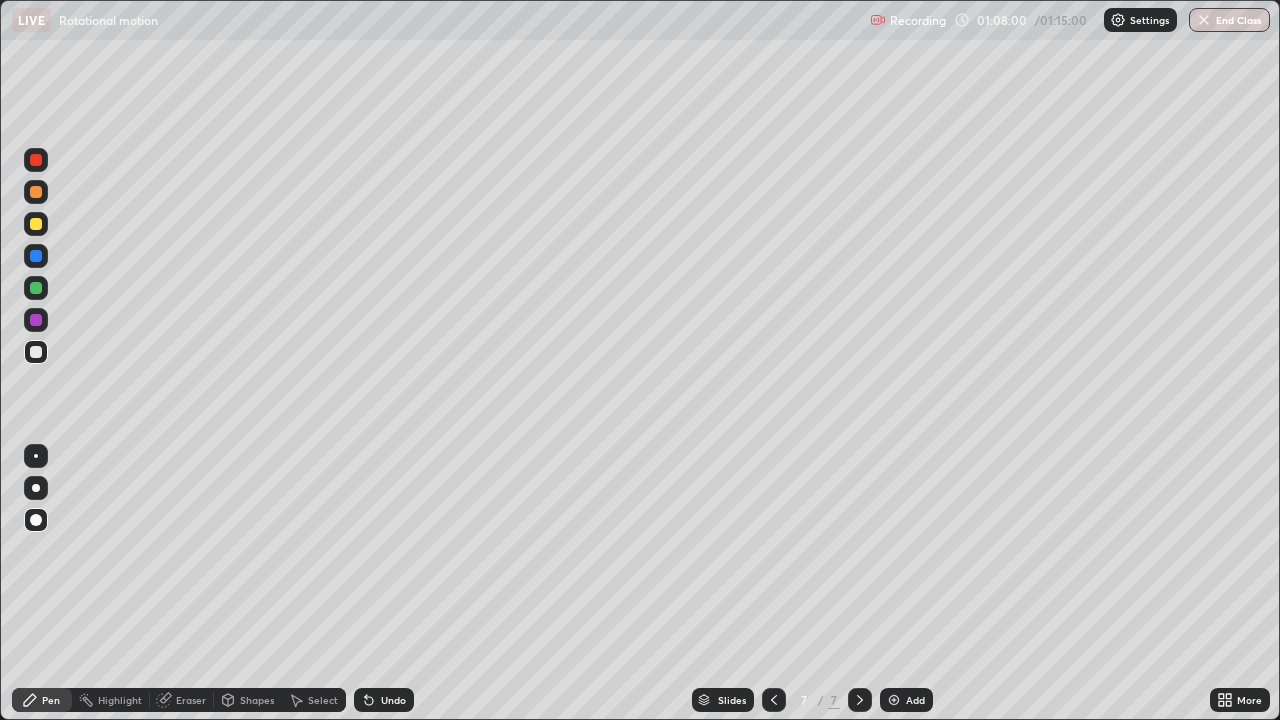 click on "Undo" at bounding box center (393, 700) 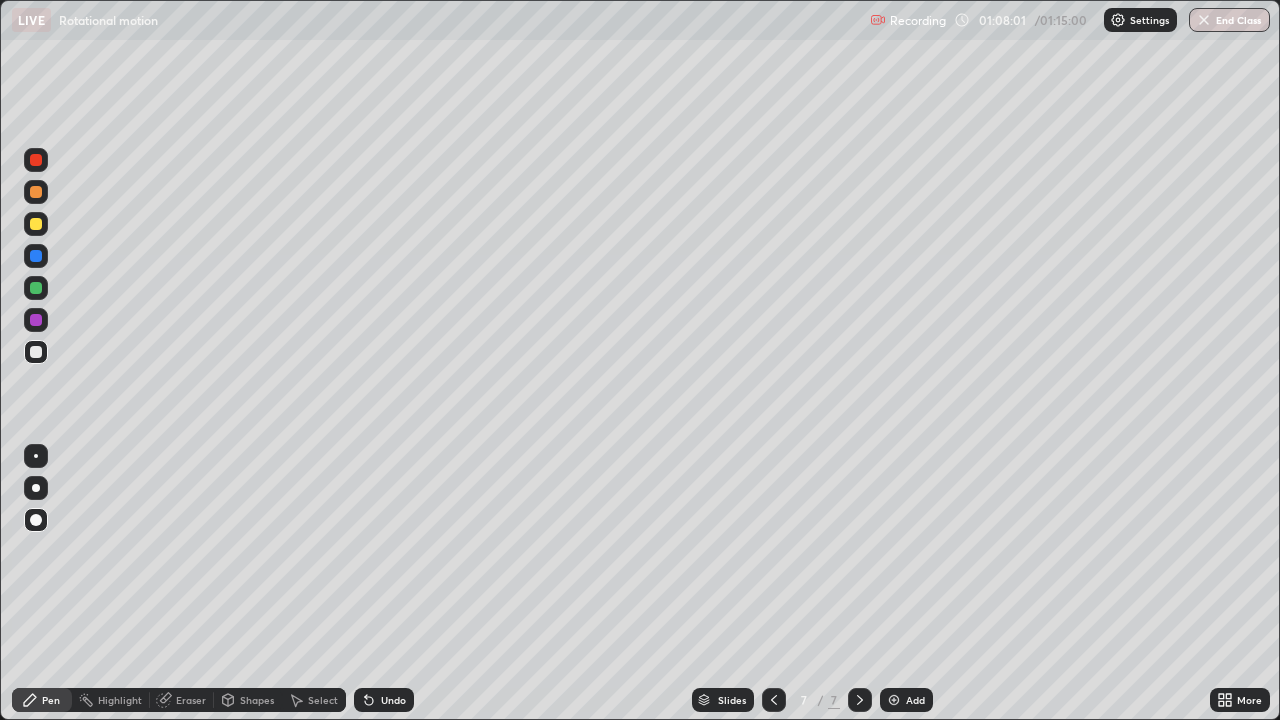 click on "Undo" at bounding box center [393, 700] 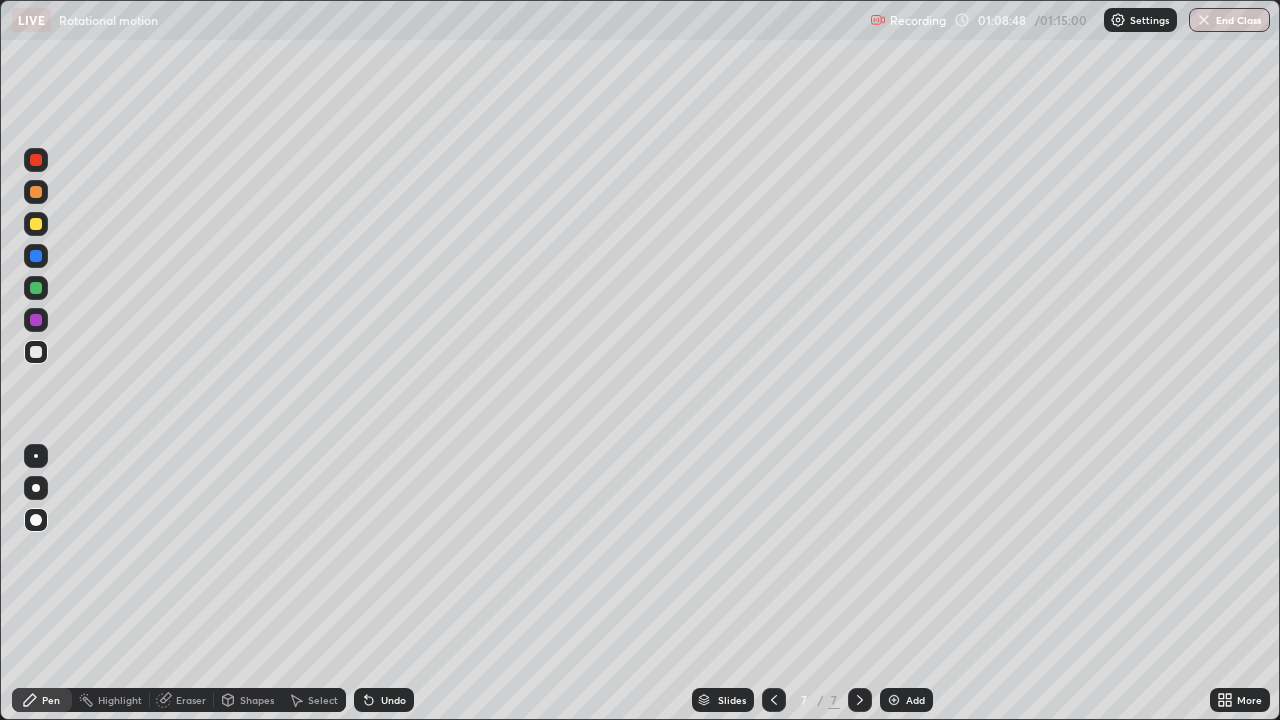 click on "Pen" at bounding box center (51, 700) 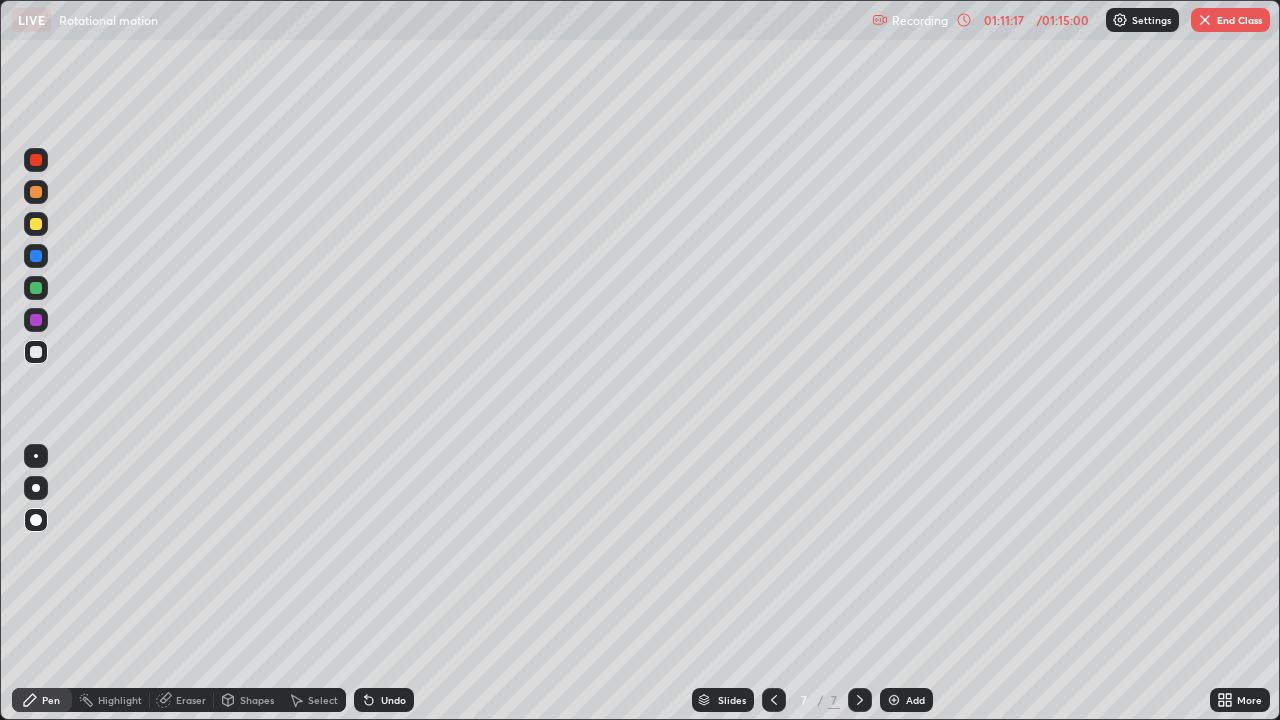 click on "End Class" at bounding box center (1230, 20) 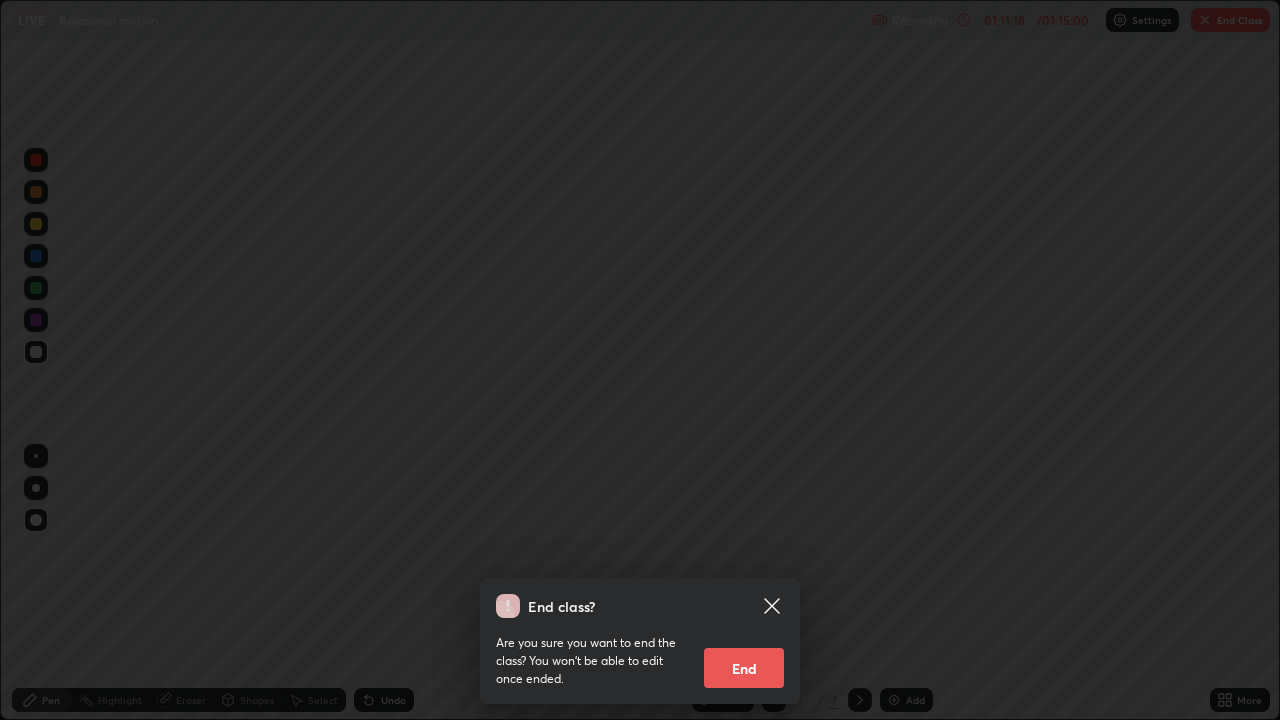 click on "End" at bounding box center (744, 668) 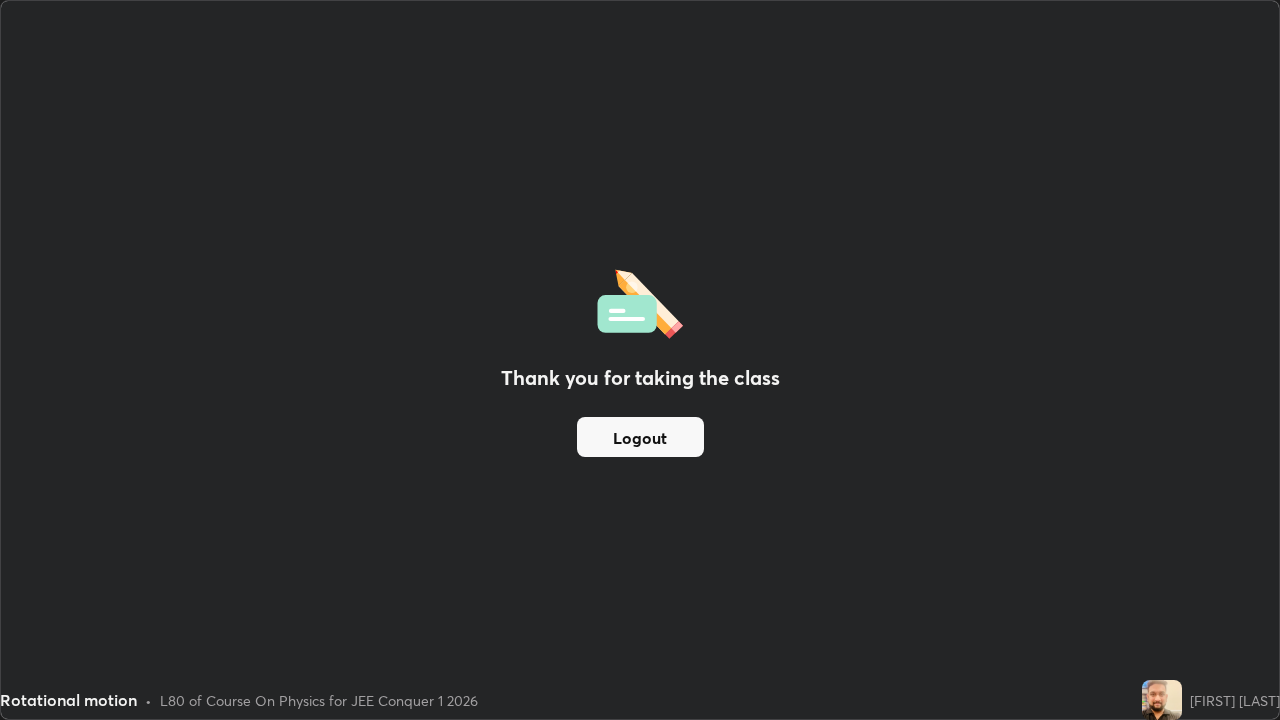 click on "Logout" at bounding box center [640, 437] 